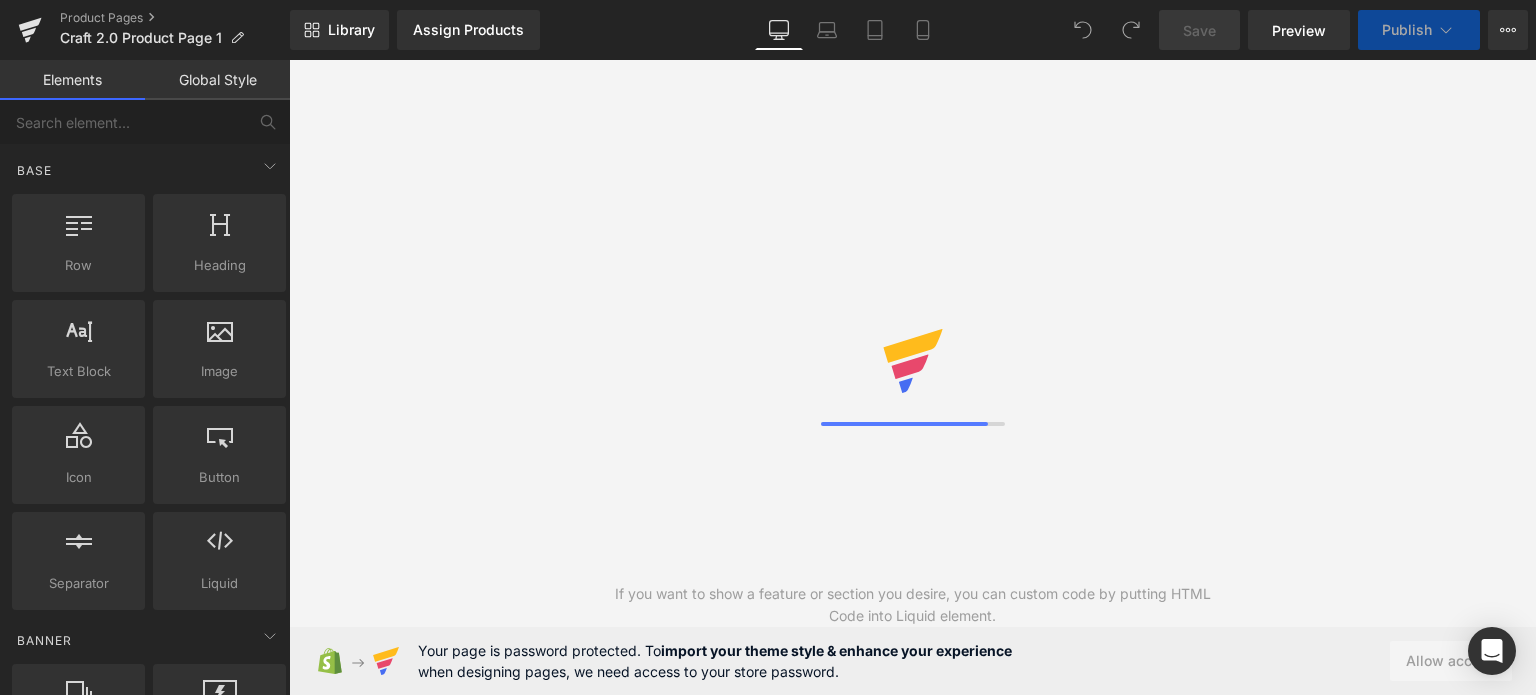 scroll, scrollTop: 0, scrollLeft: 0, axis: both 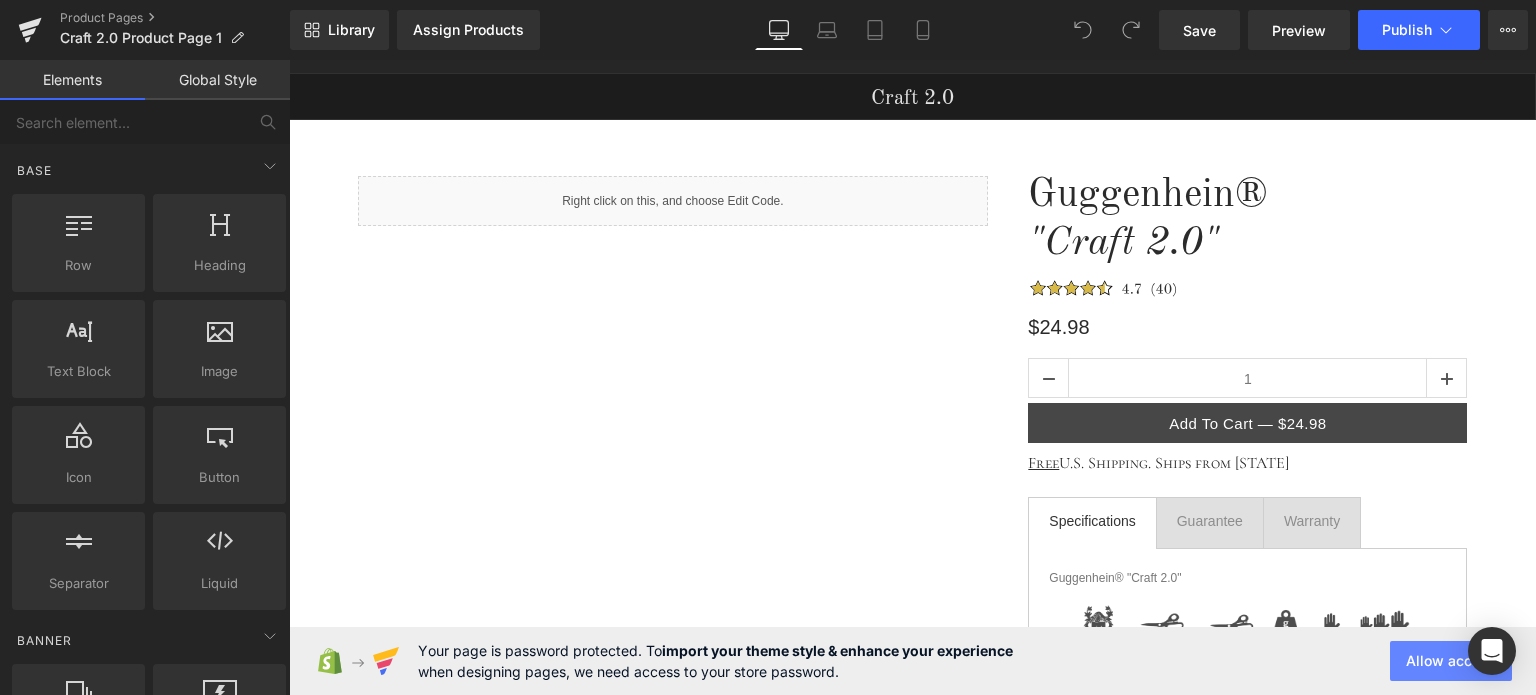 click on "Allow access" at bounding box center (1451, 661) 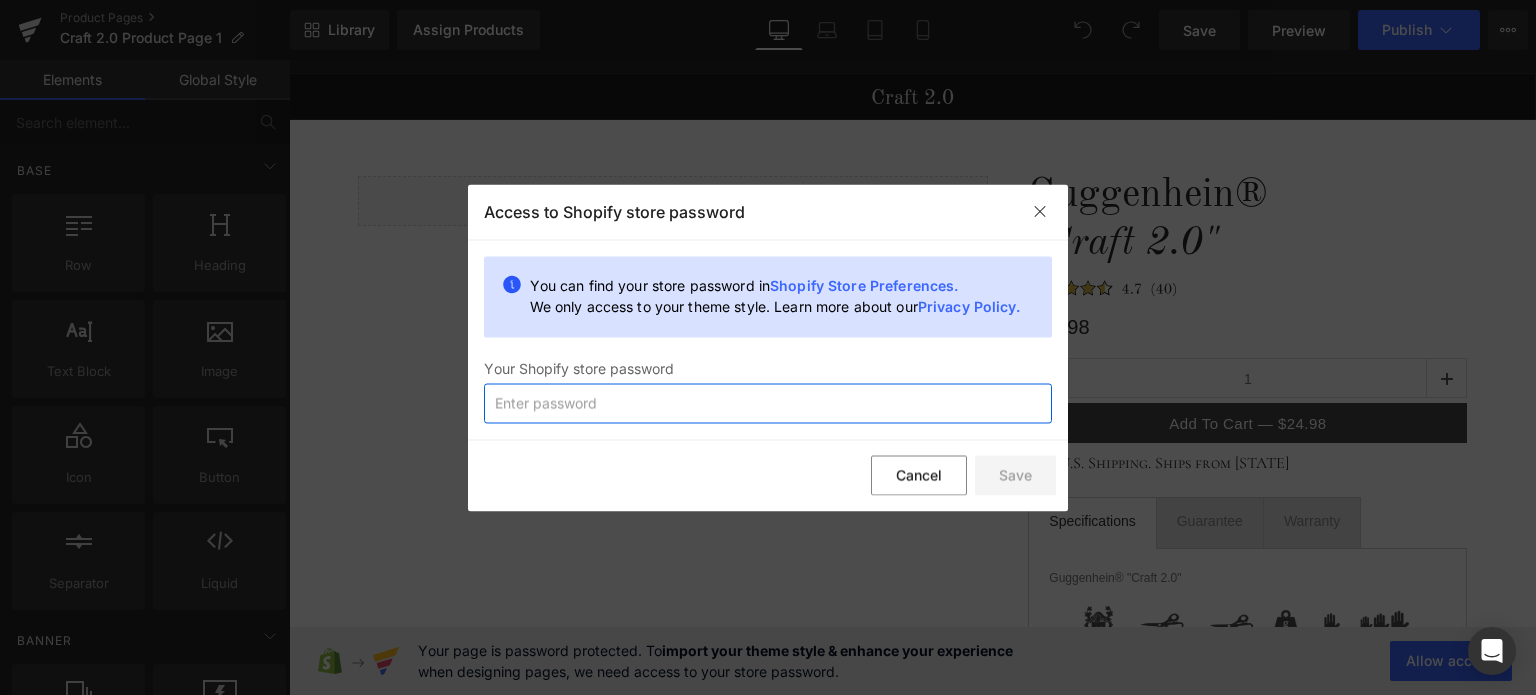click at bounding box center [768, 403] 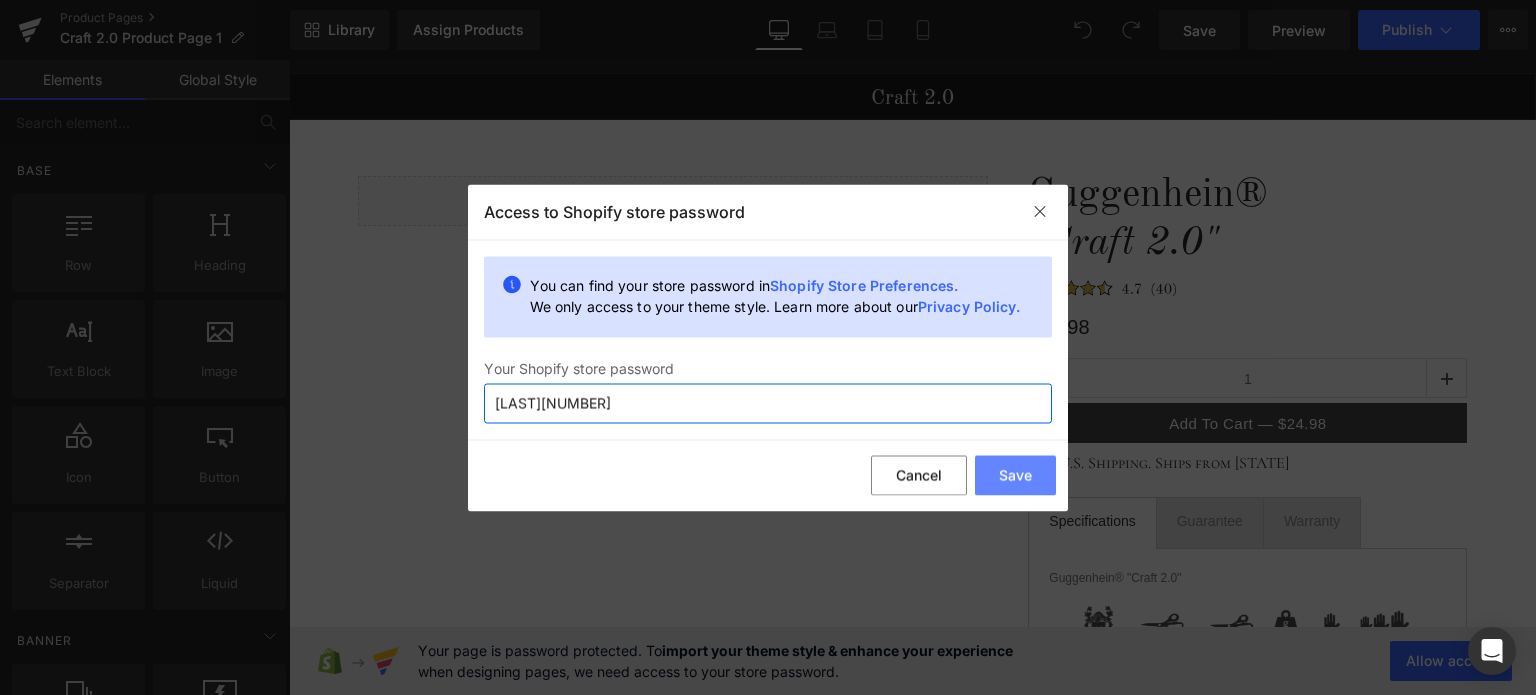 type on "Davewill7770" 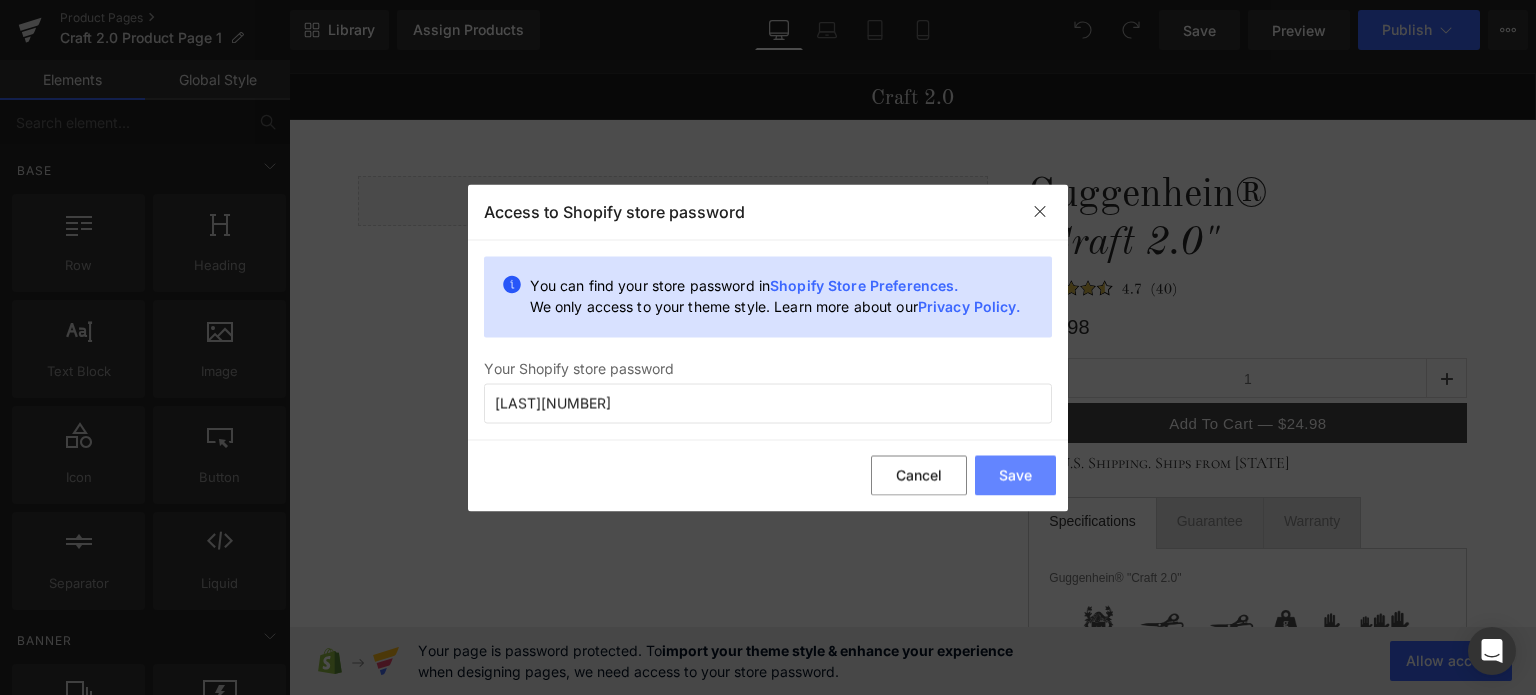 click on "Save" at bounding box center (1015, 476) 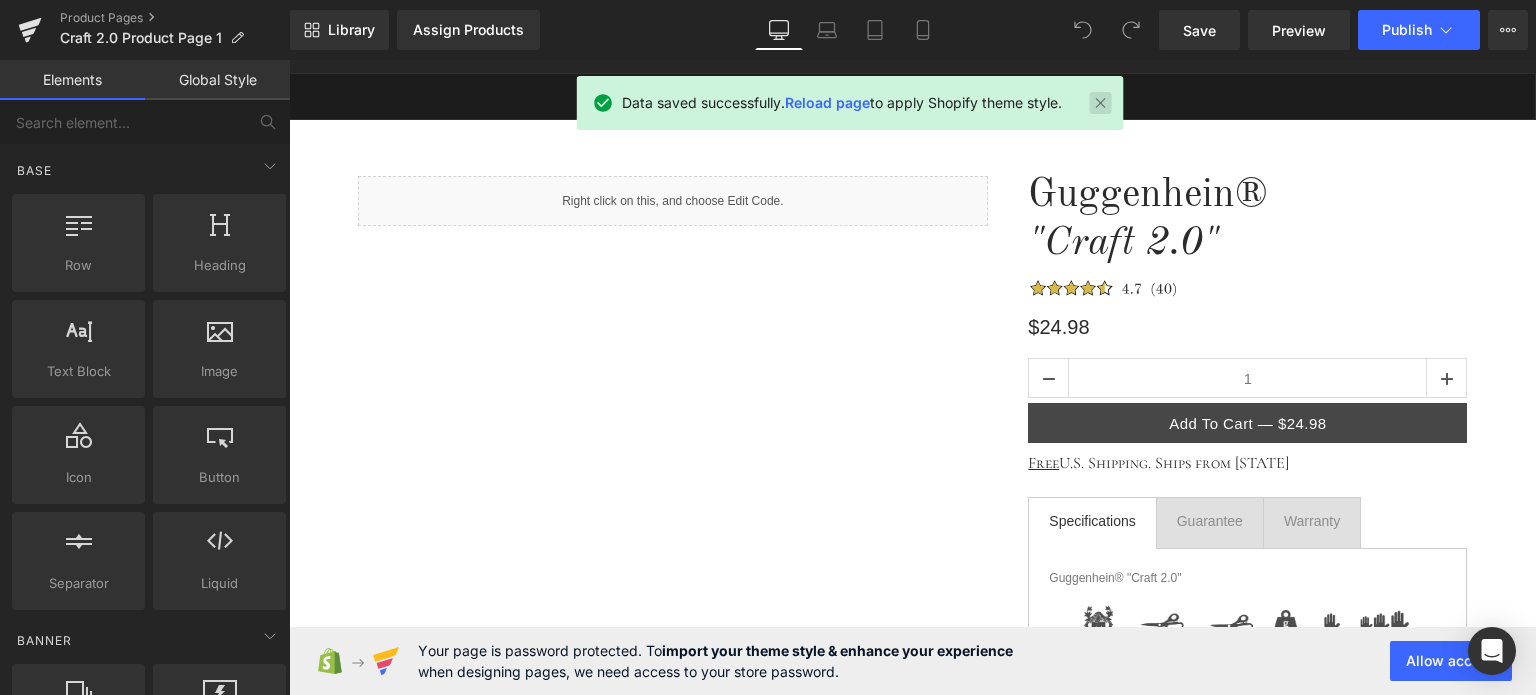click at bounding box center [1101, 103] 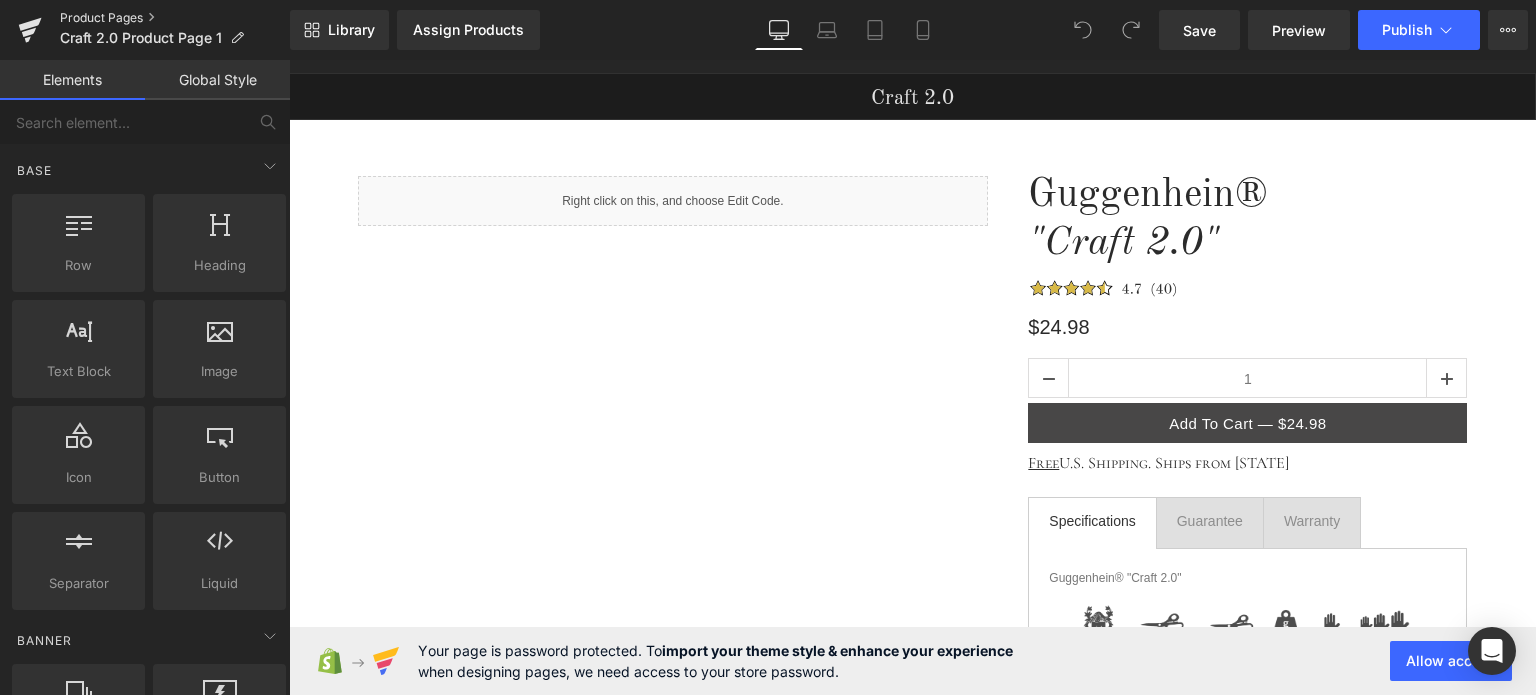 click on "Product Pages" at bounding box center (175, 18) 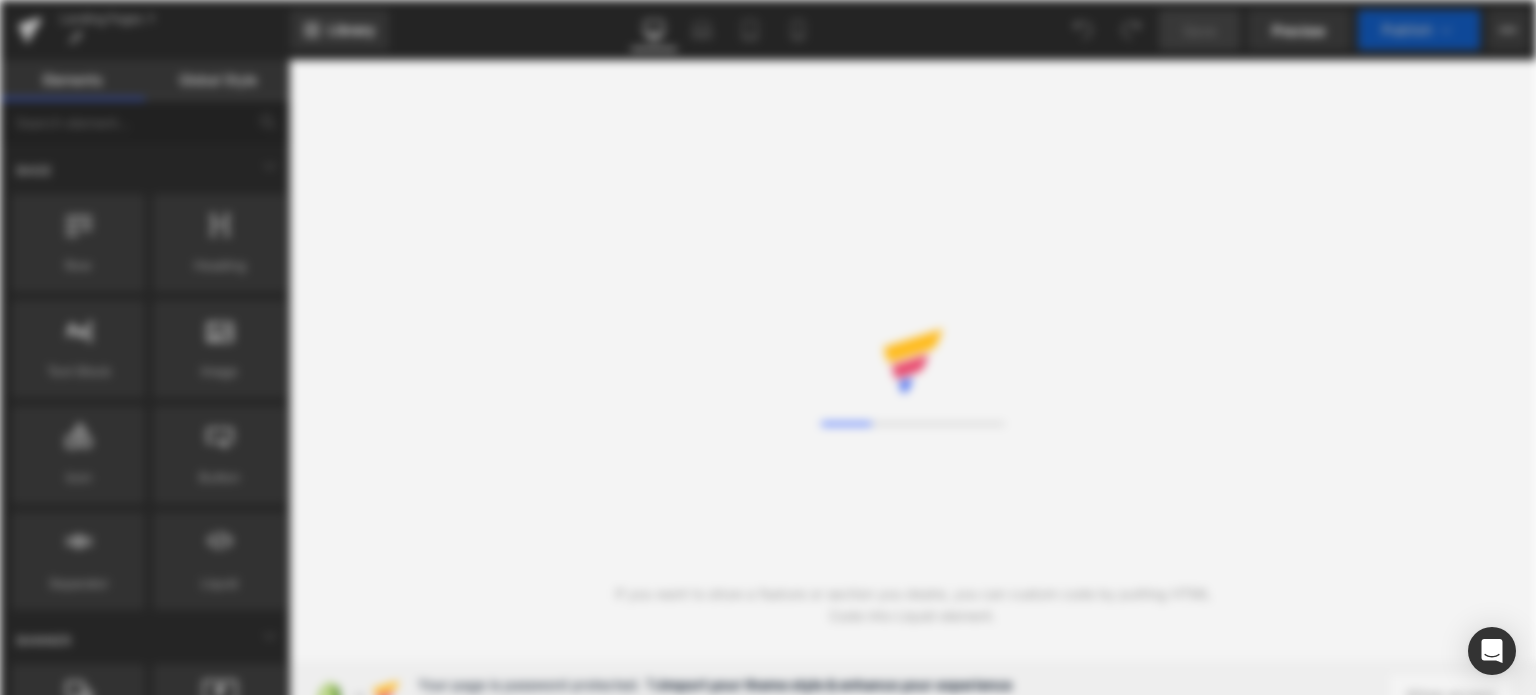 scroll, scrollTop: 0, scrollLeft: 0, axis: both 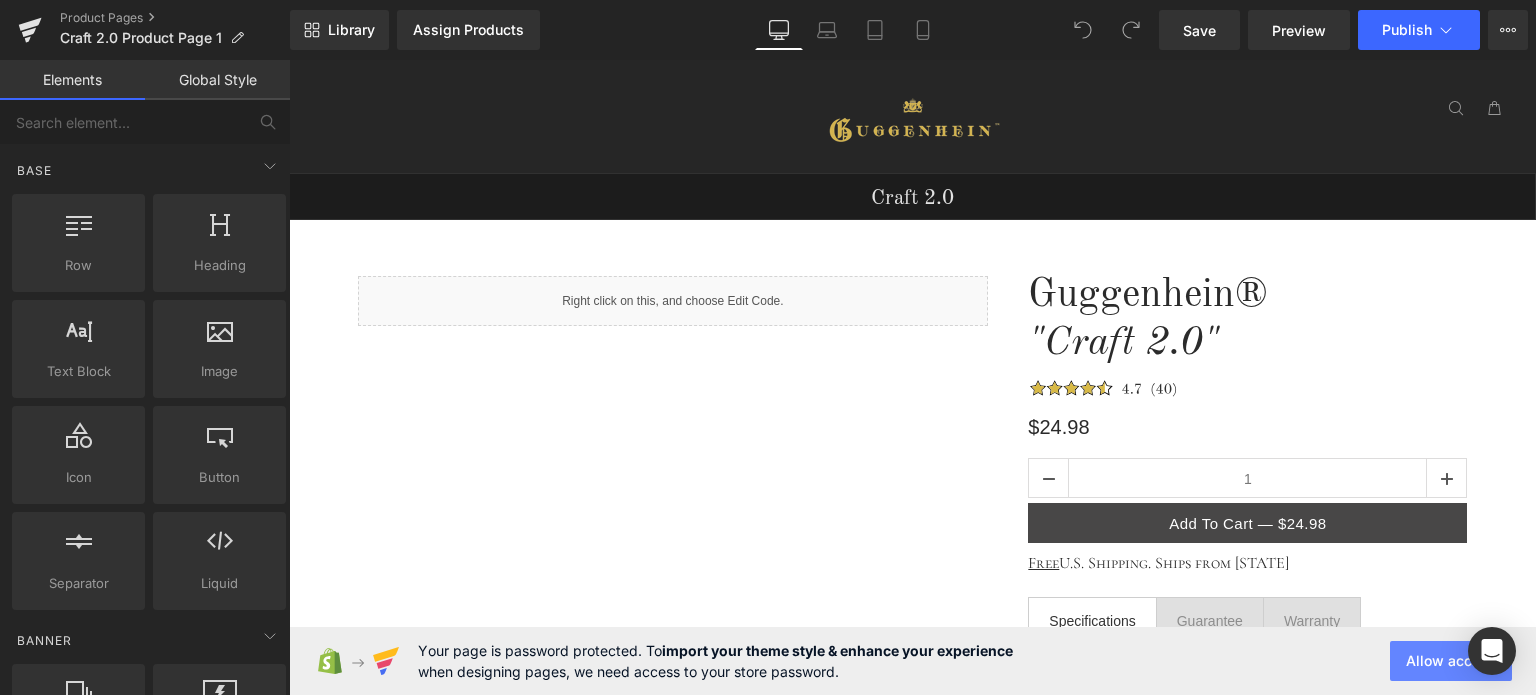 click on "Allow access" at bounding box center (1451, 661) 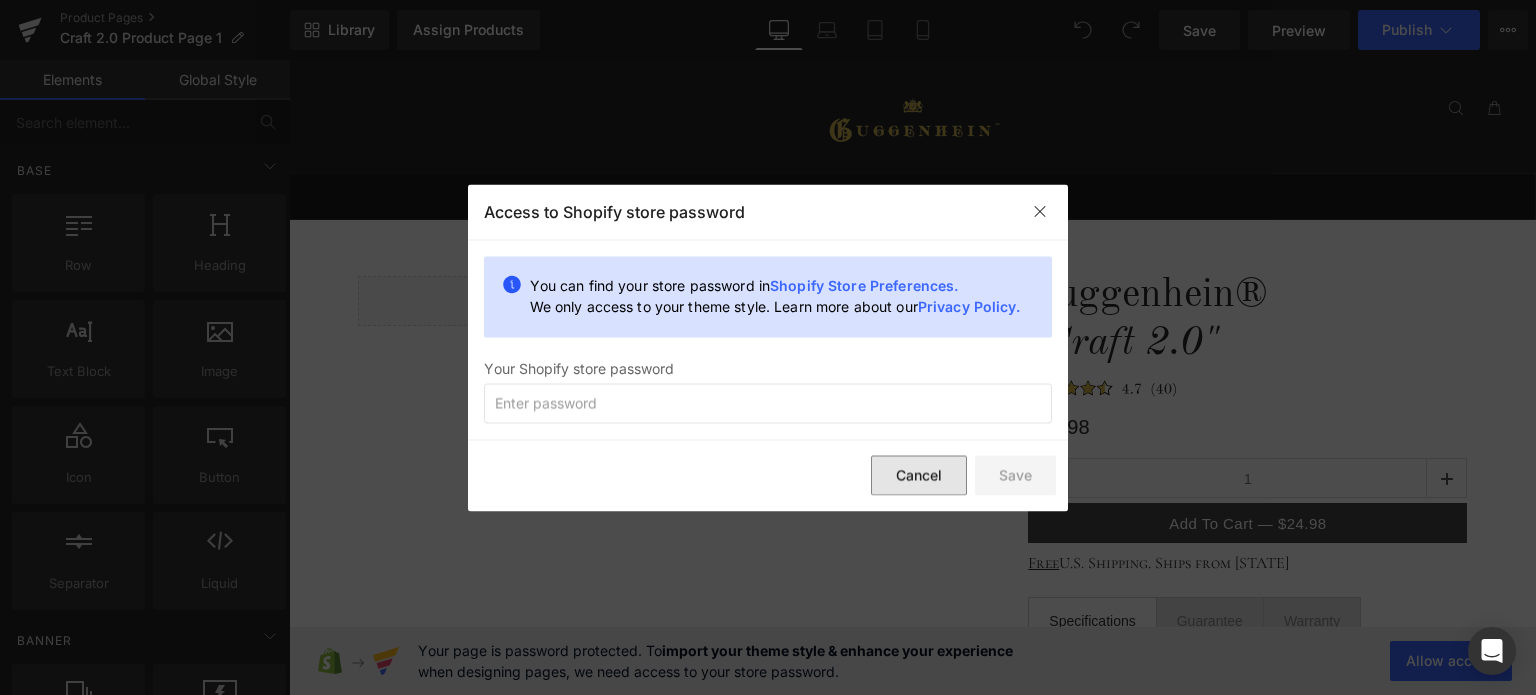 click on "Cancel" at bounding box center (919, 476) 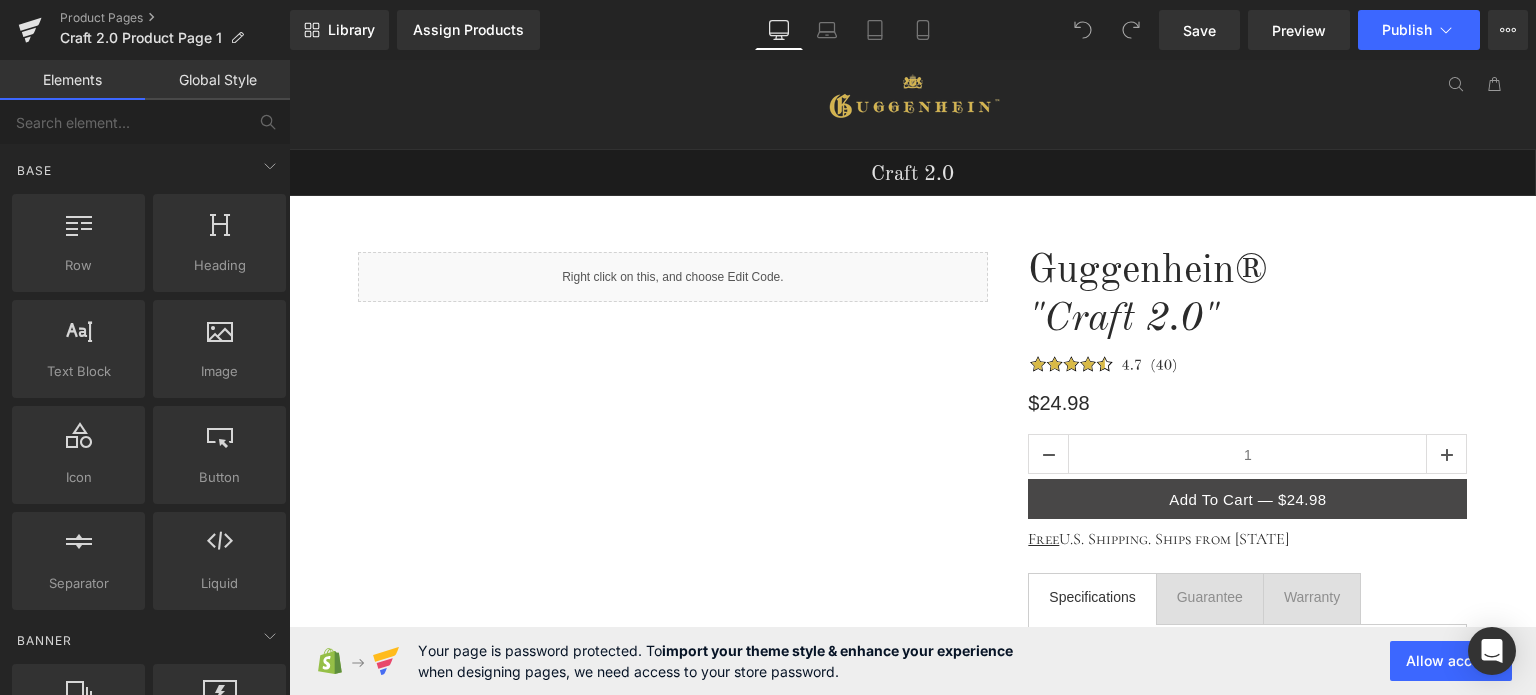 scroll, scrollTop: 0, scrollLeft: 0, axis: both 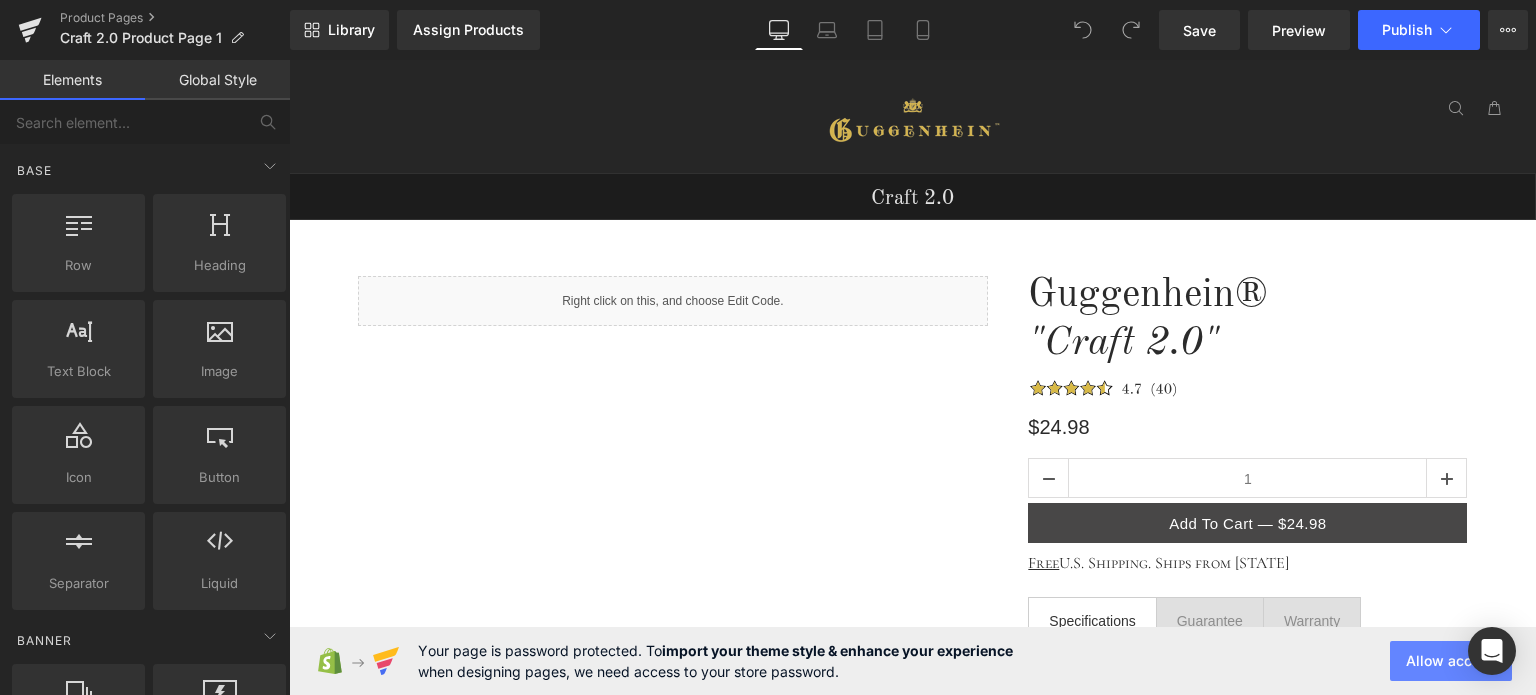 click on "Allow access" at bounding box center [1451, 661] 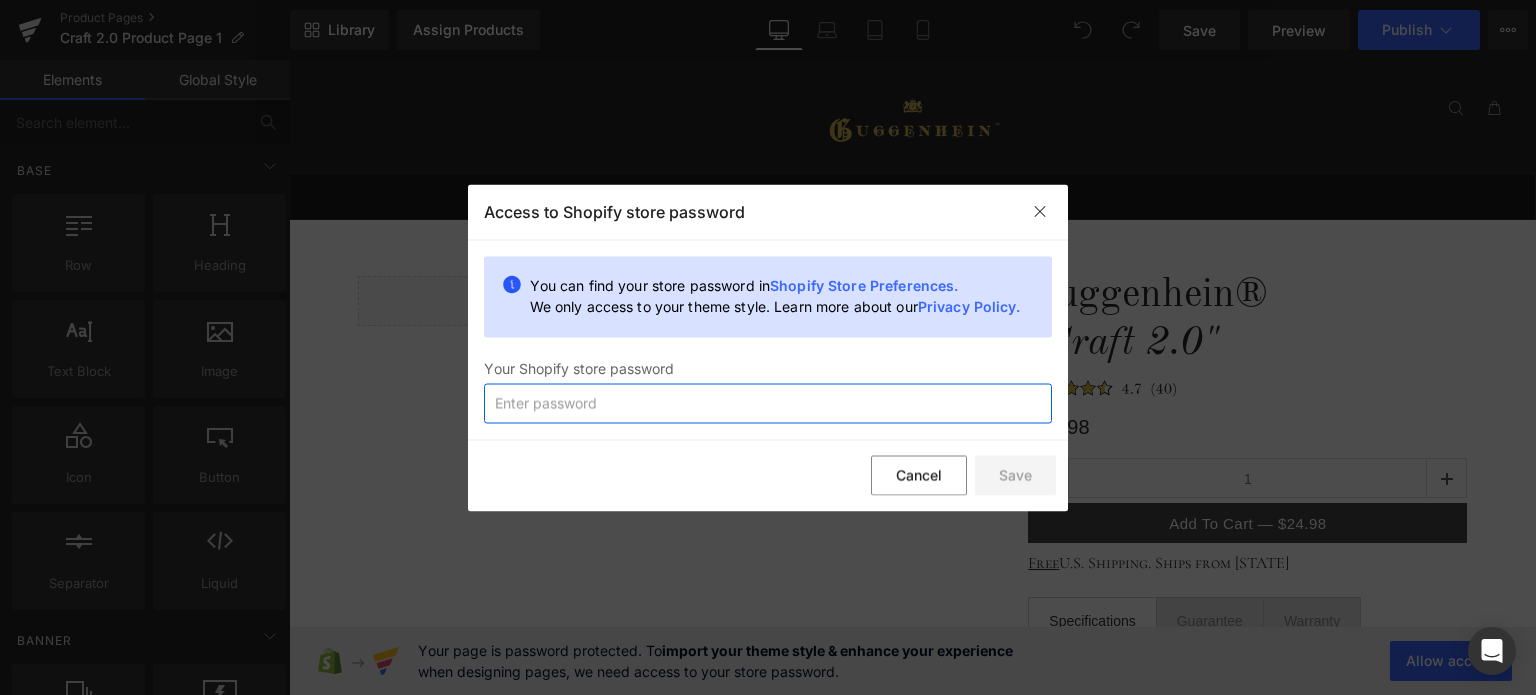 click at bounding box center (768, 403) 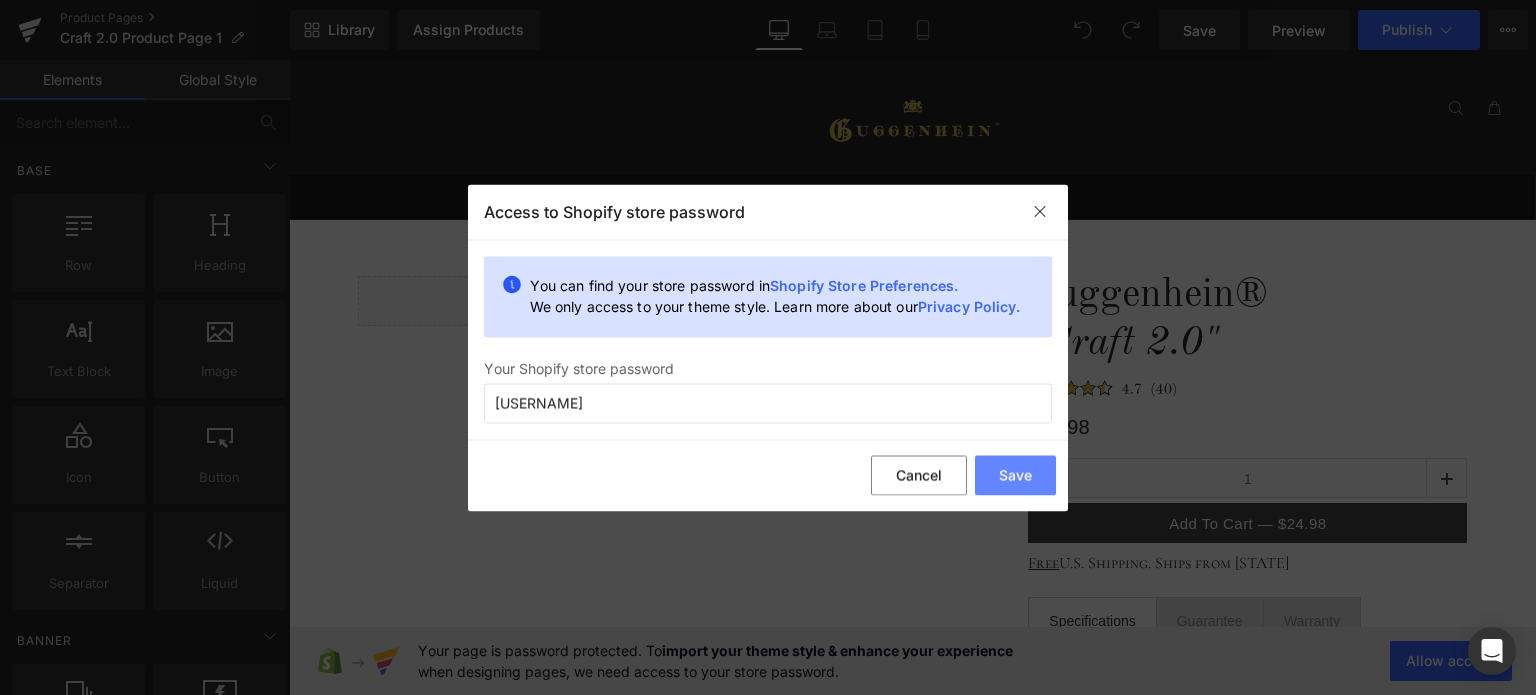click on "Save" at bounding box center (1015, 476) 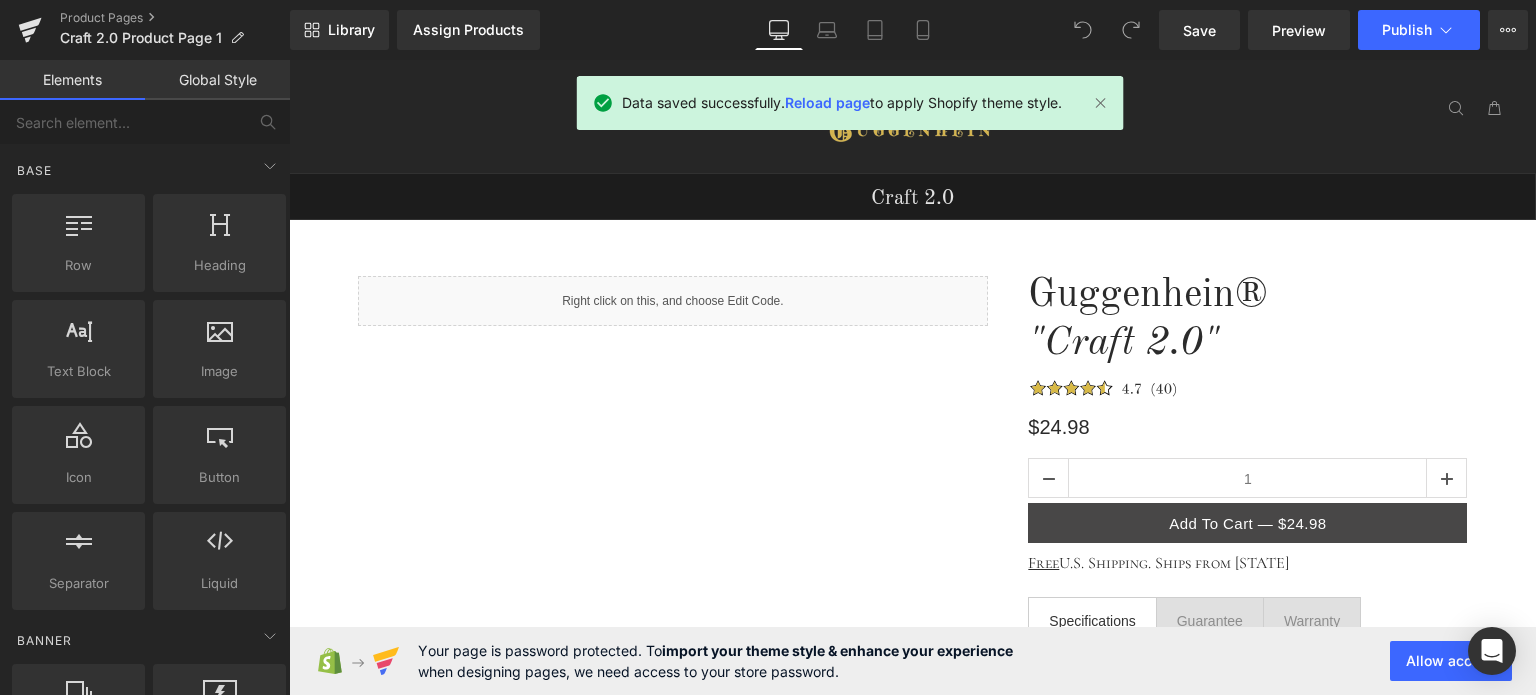 click on "Data saved successfully.  Reload page  to apply Shopify theme style." at bounding box center [842, 103] 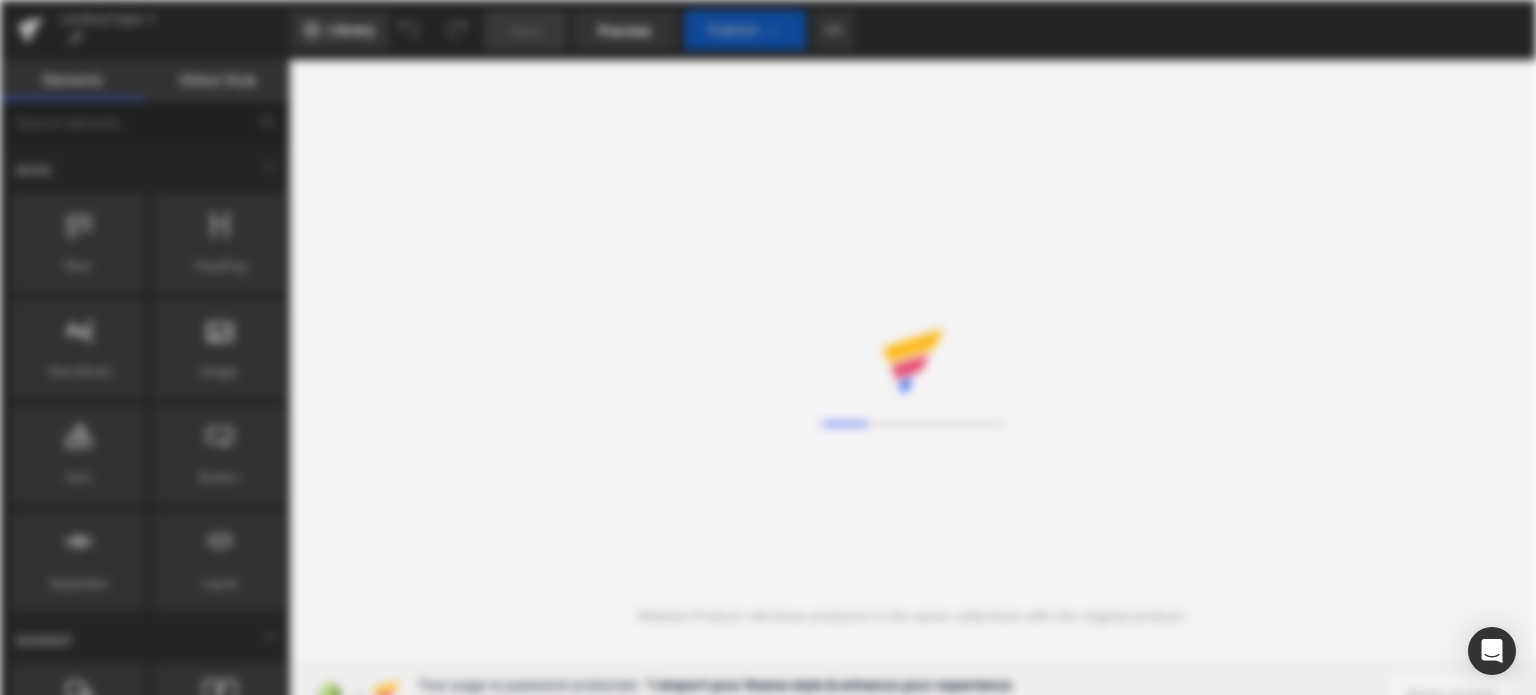 scroll, scrollTop: 0, scrollLeft: 0, axis: both 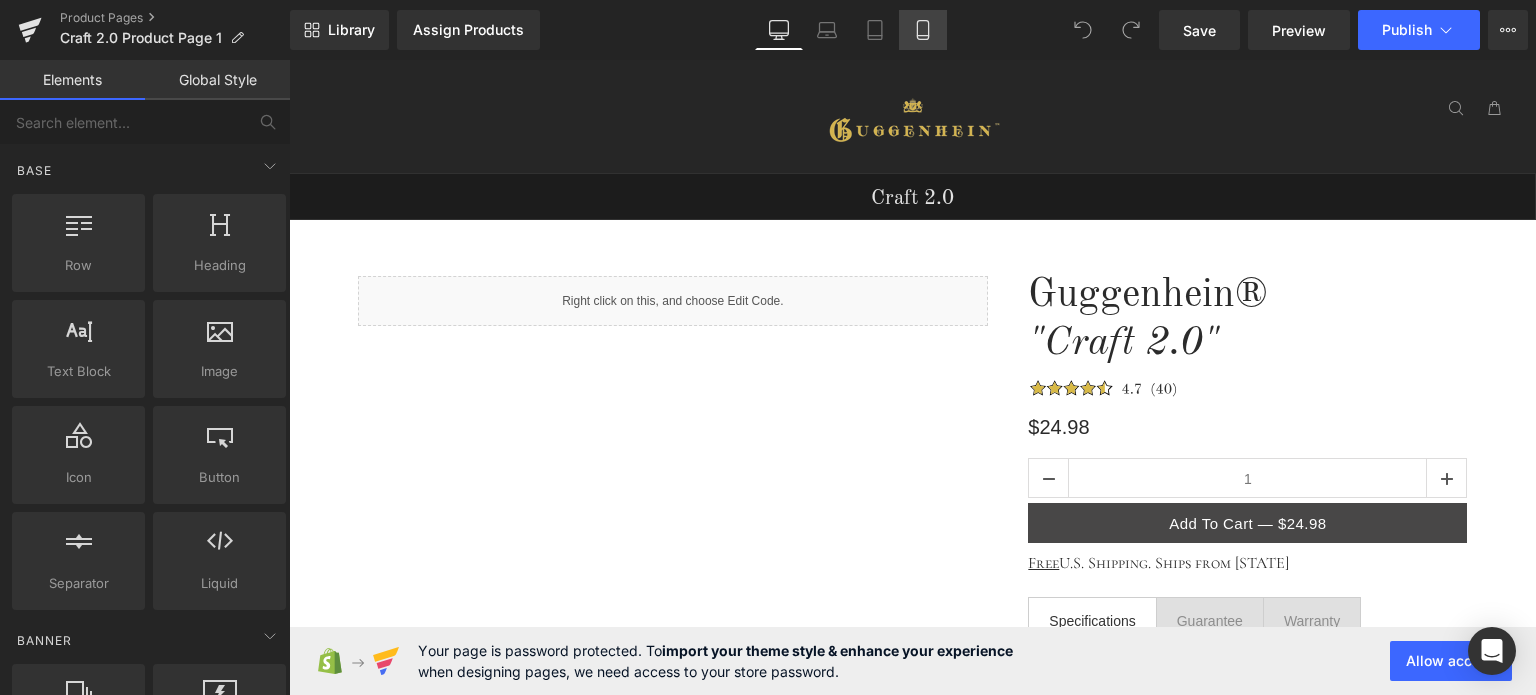 click 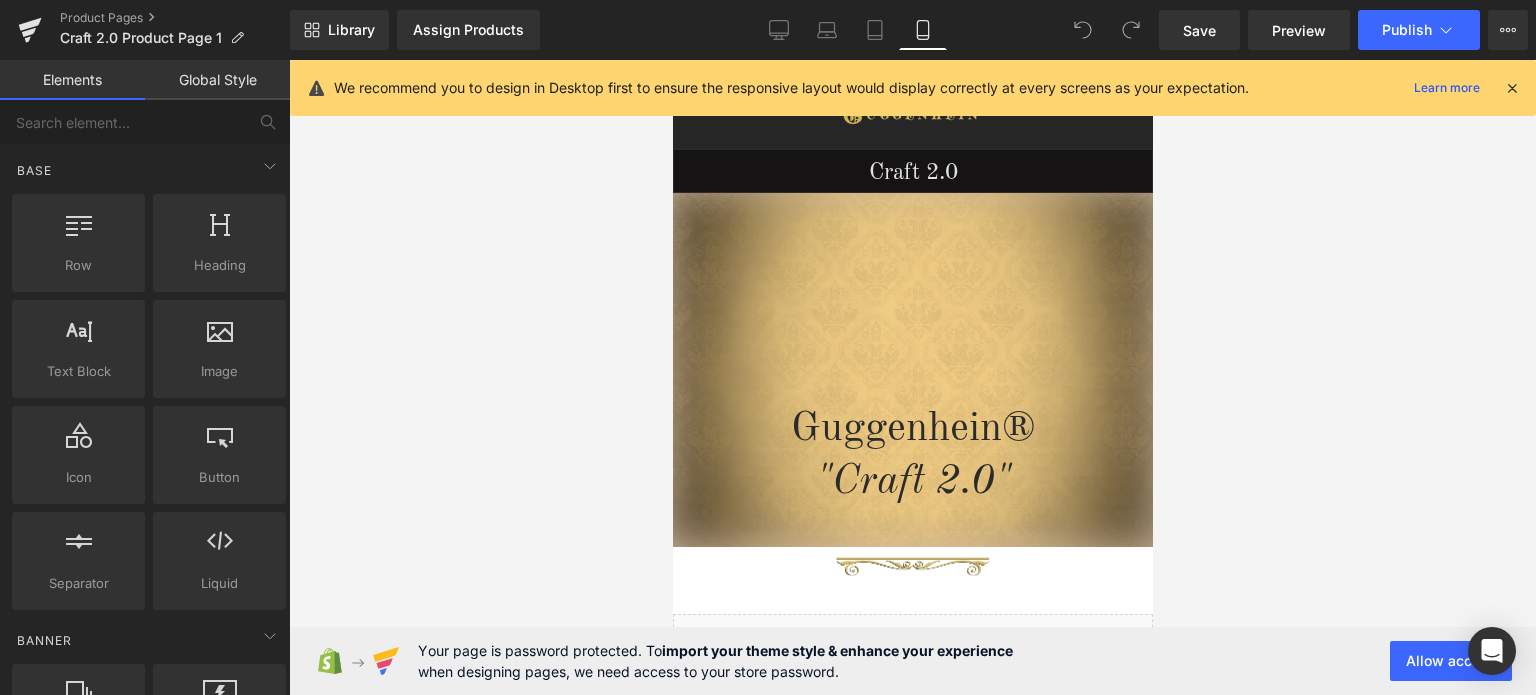 click at bounding box center [1512, 88] 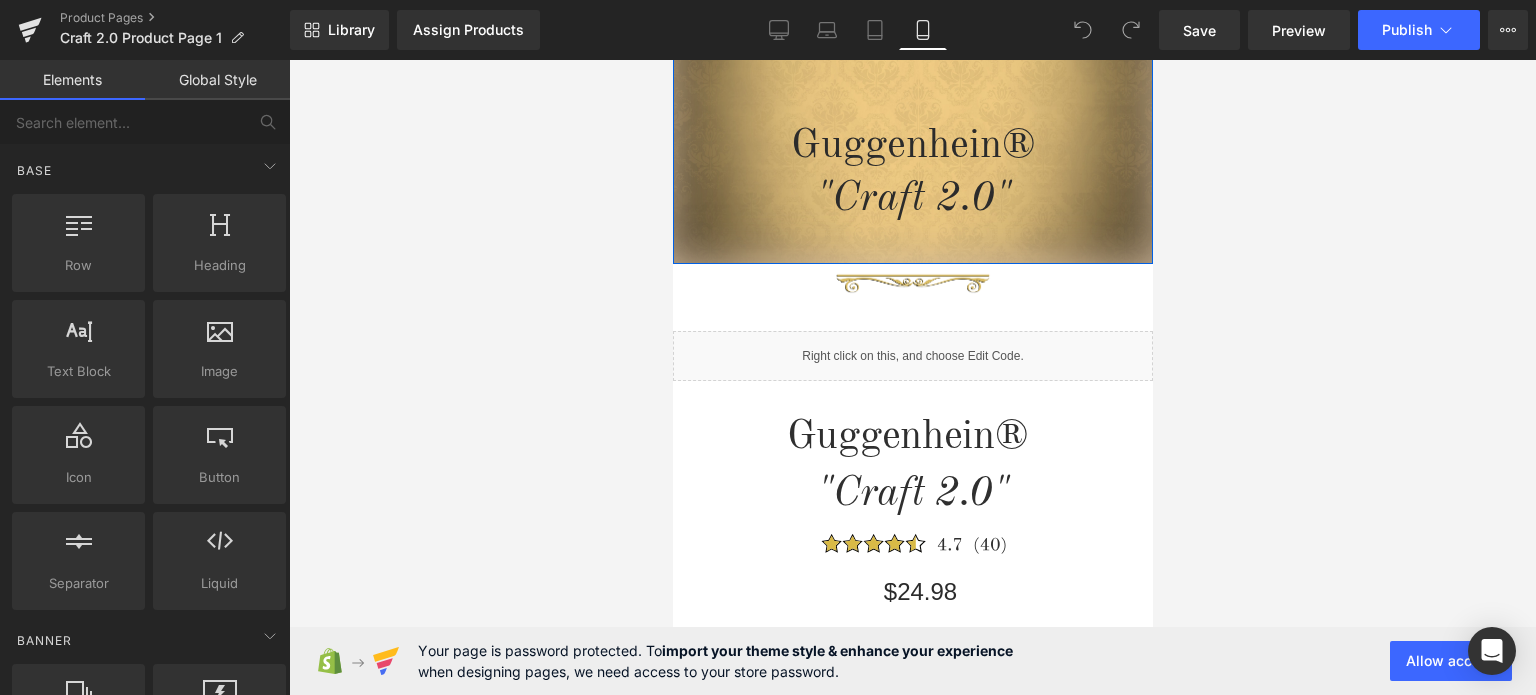 scroll, scrollTop: 400, scrollLeft: 0, axis: vertical 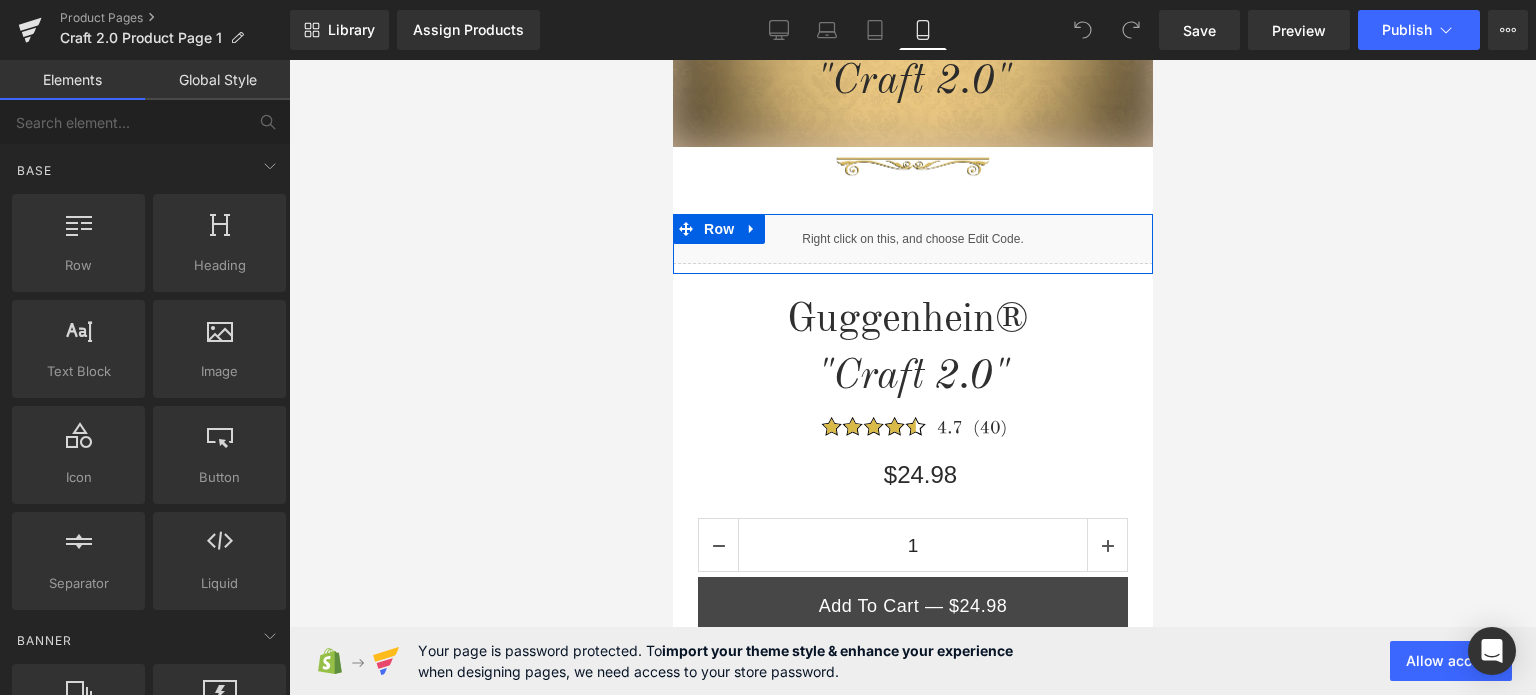 click on "Liquid" at bounding box center [912, 239] 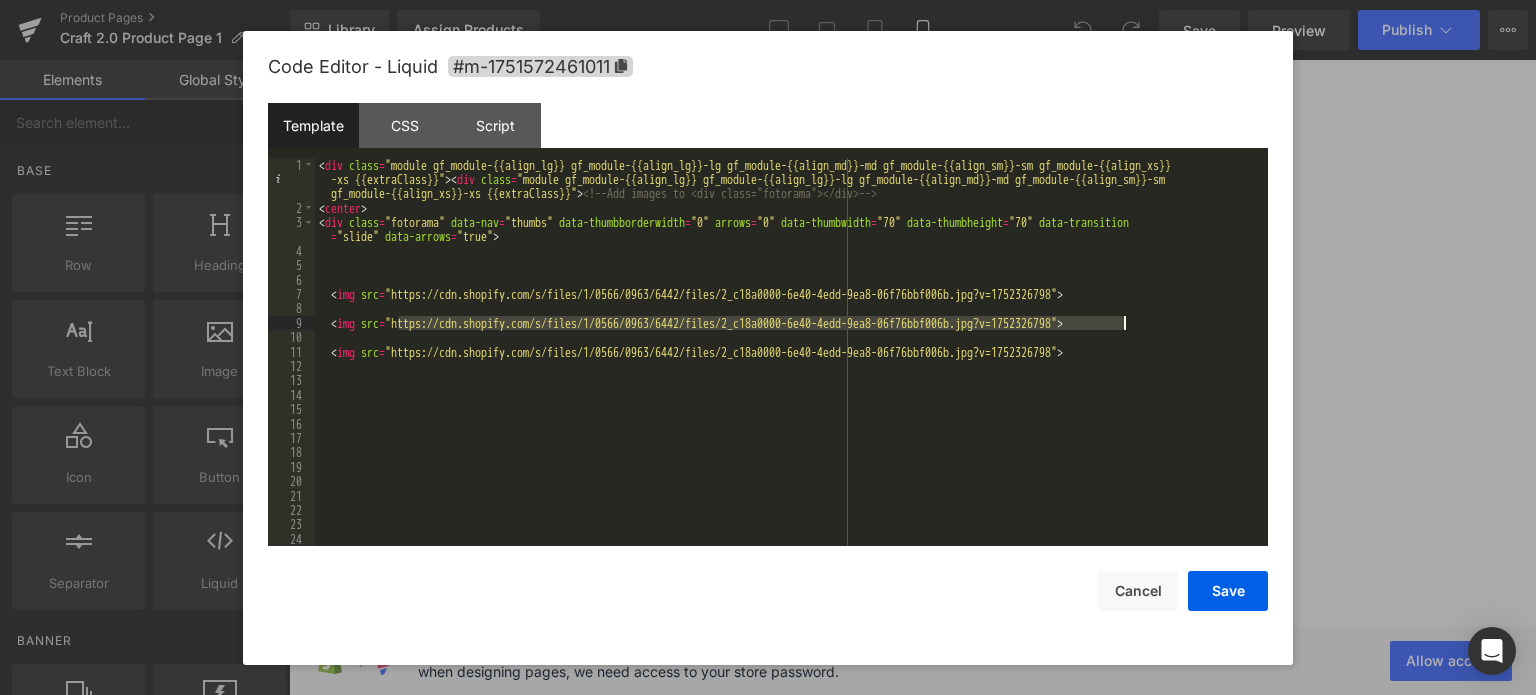 drag, startPoint x: 399, startPoint y: 325, endPoint x: 1122, endPoint y: 325, distance: 723 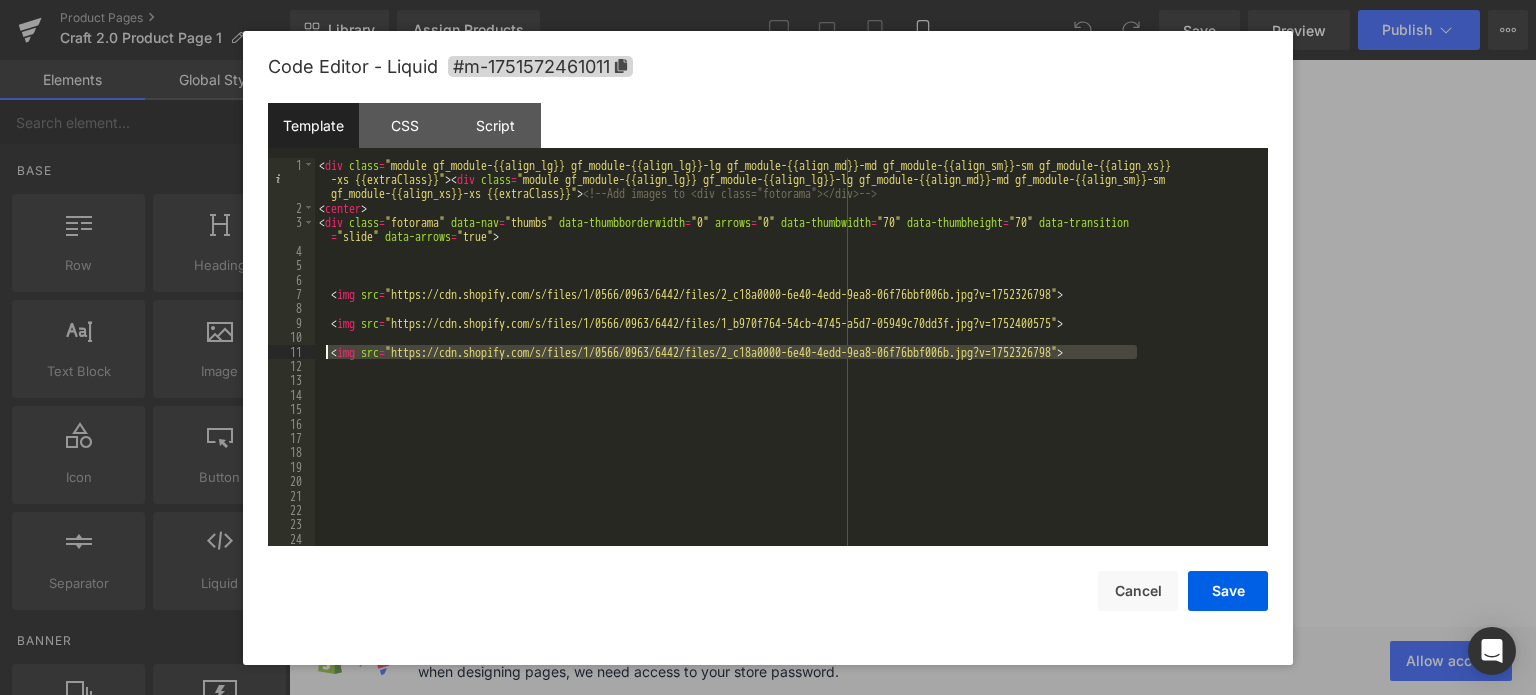 drag, startPoint x: 1160, startPoint y: 359, endPoint x: 336, endPoint y: 352, distance: 824.0297 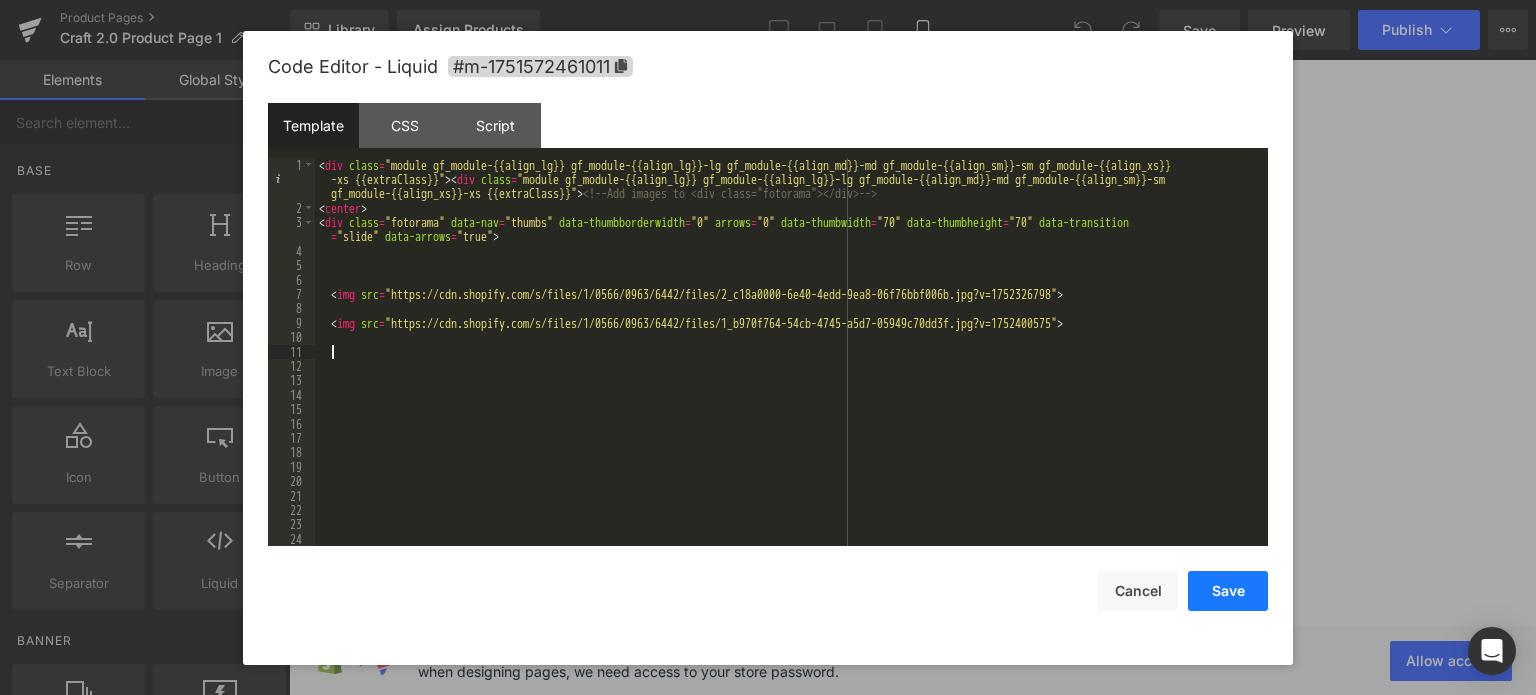 click on "Save" at bounding box center (1228, 591) 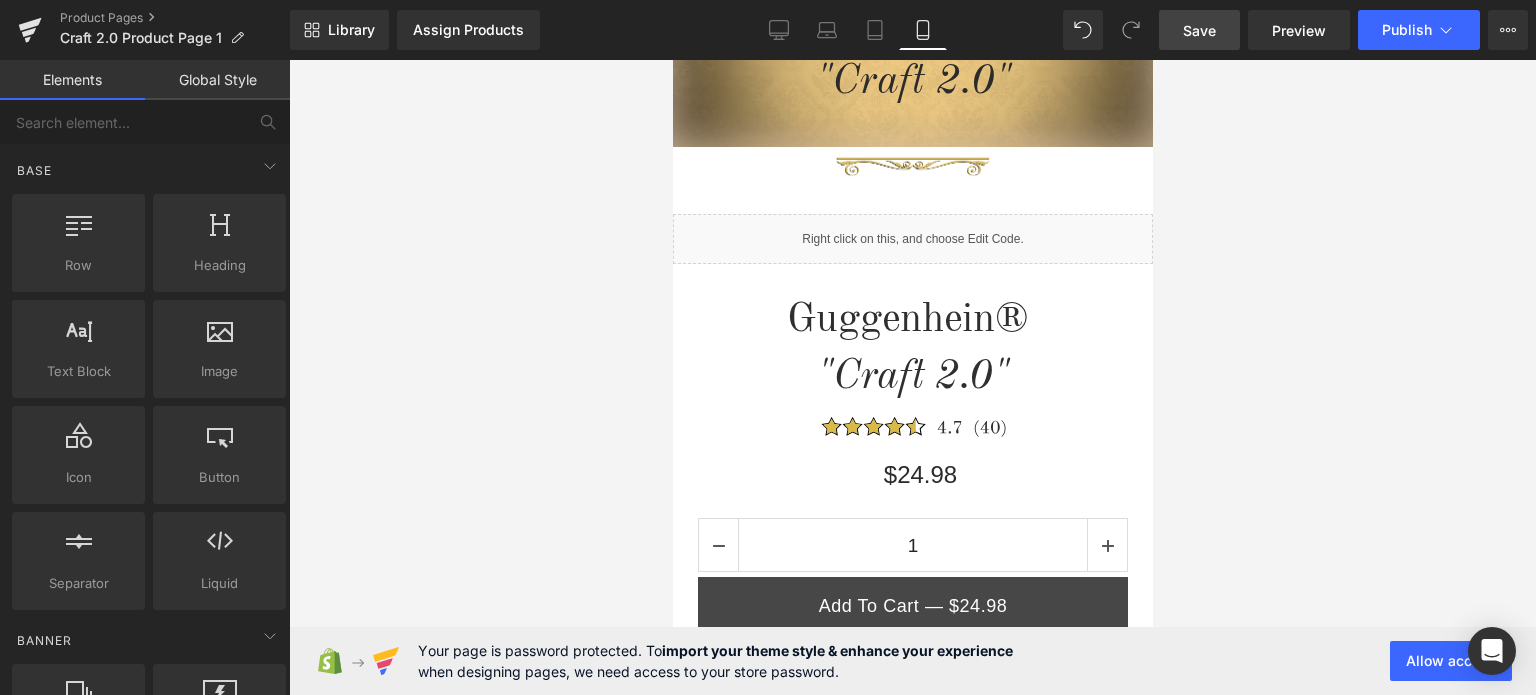 click on "Save" at bounding box center (1199, 30) 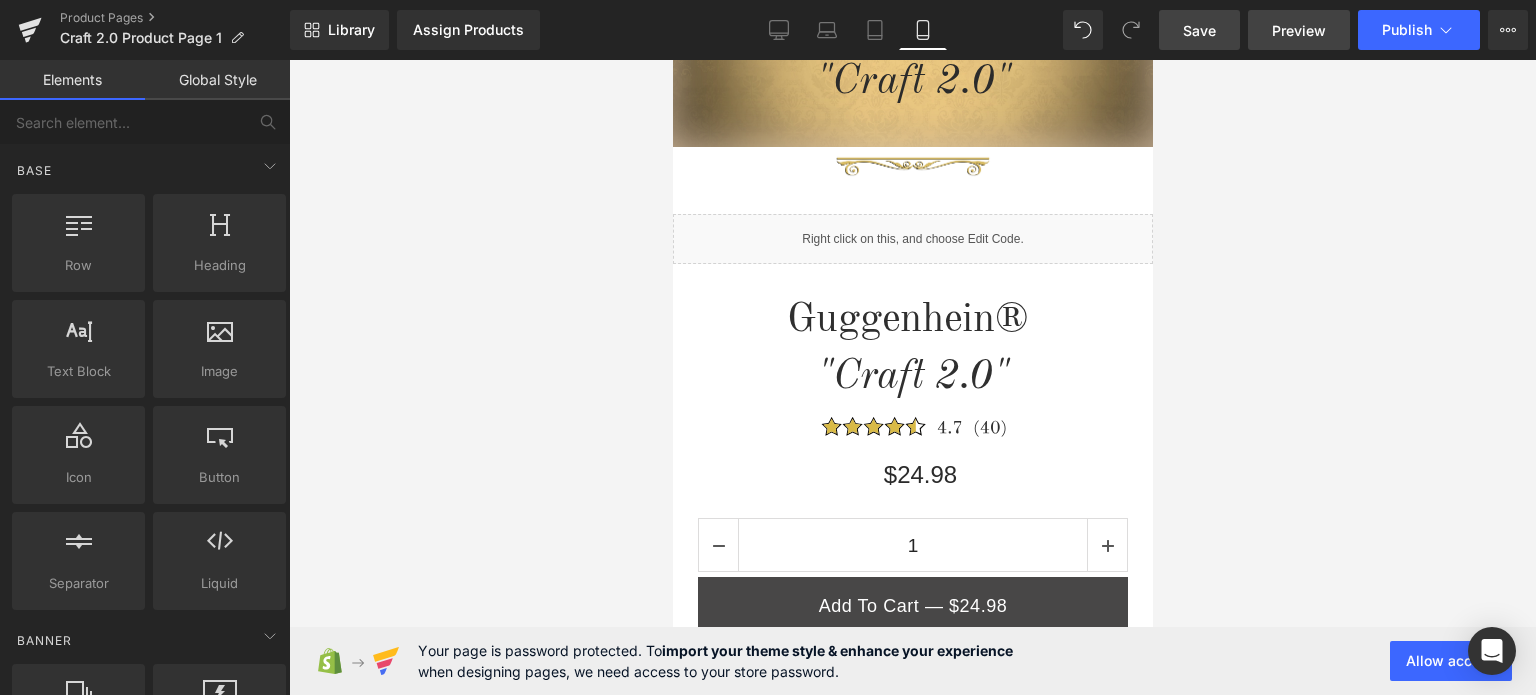 click on "Preview" at bounding box center (1299, 30) 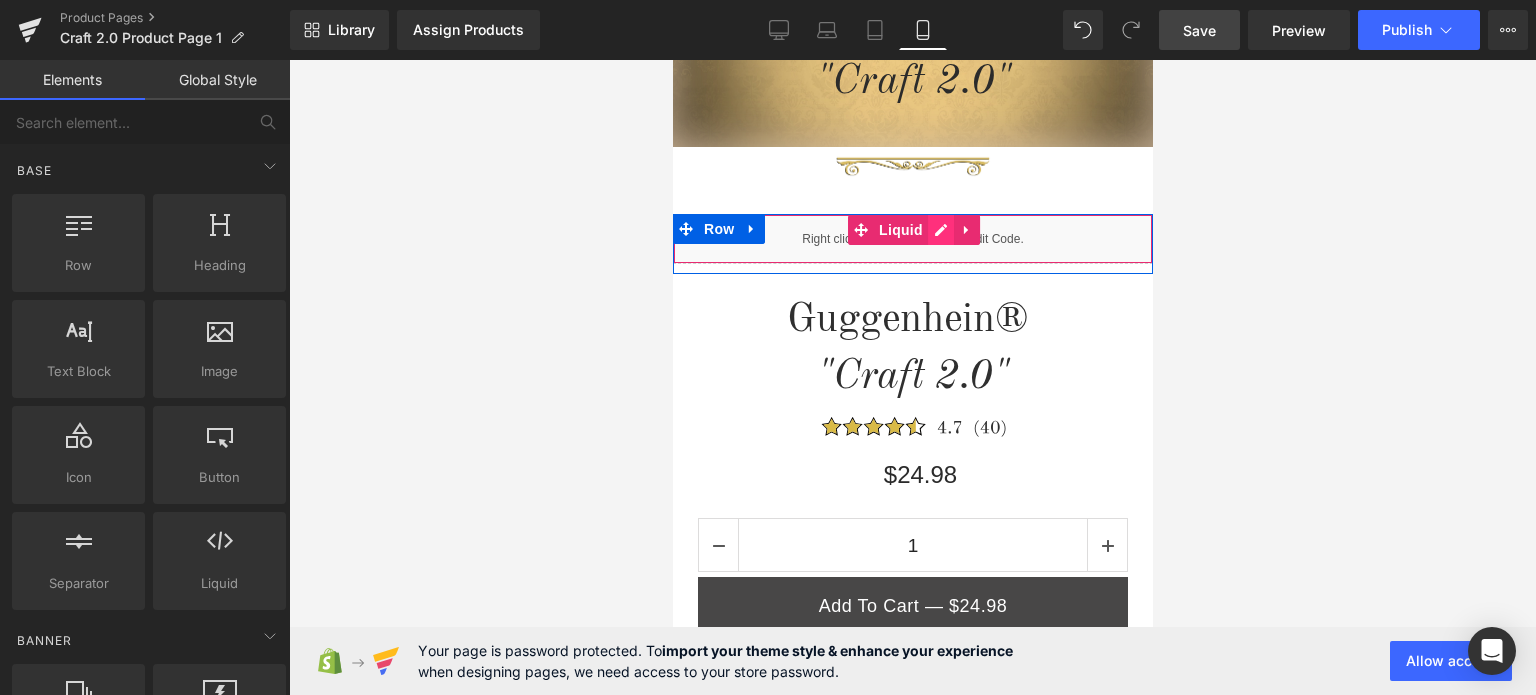 click on "Liquid" at bounding box center [912, 239] 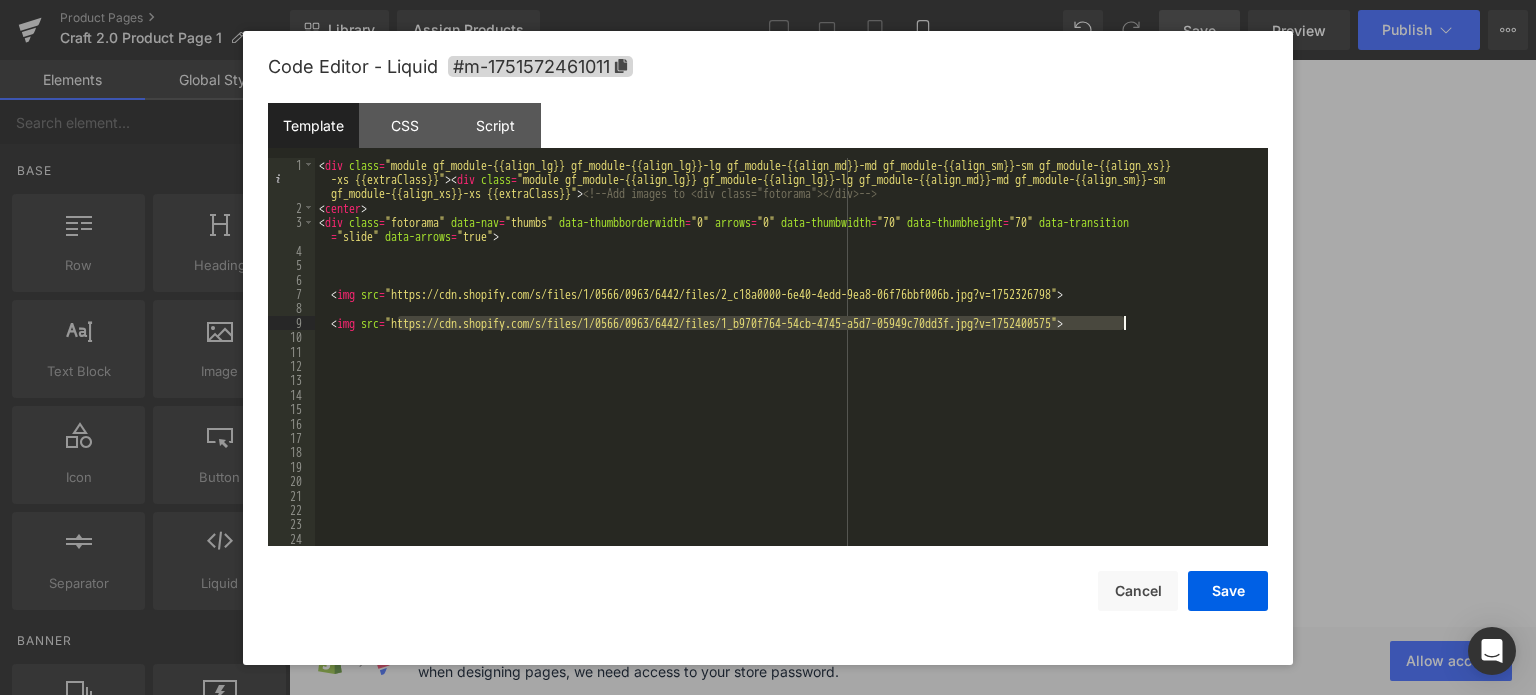 drag, startPoint x: 400, startPoint y: 324, endPoint x: 1122, endPoint y: 322, distance: 722.00275 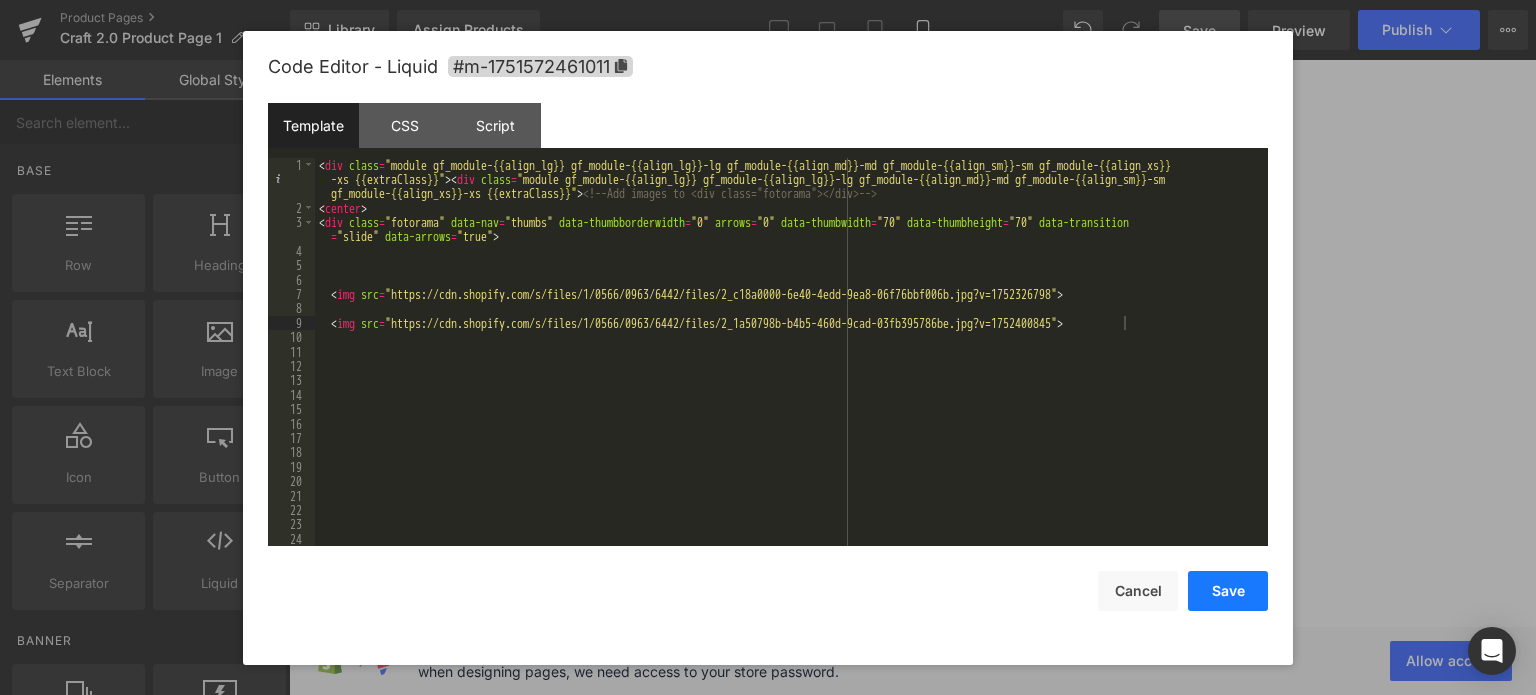 click on "Save" at bounding box center [1228, 591] 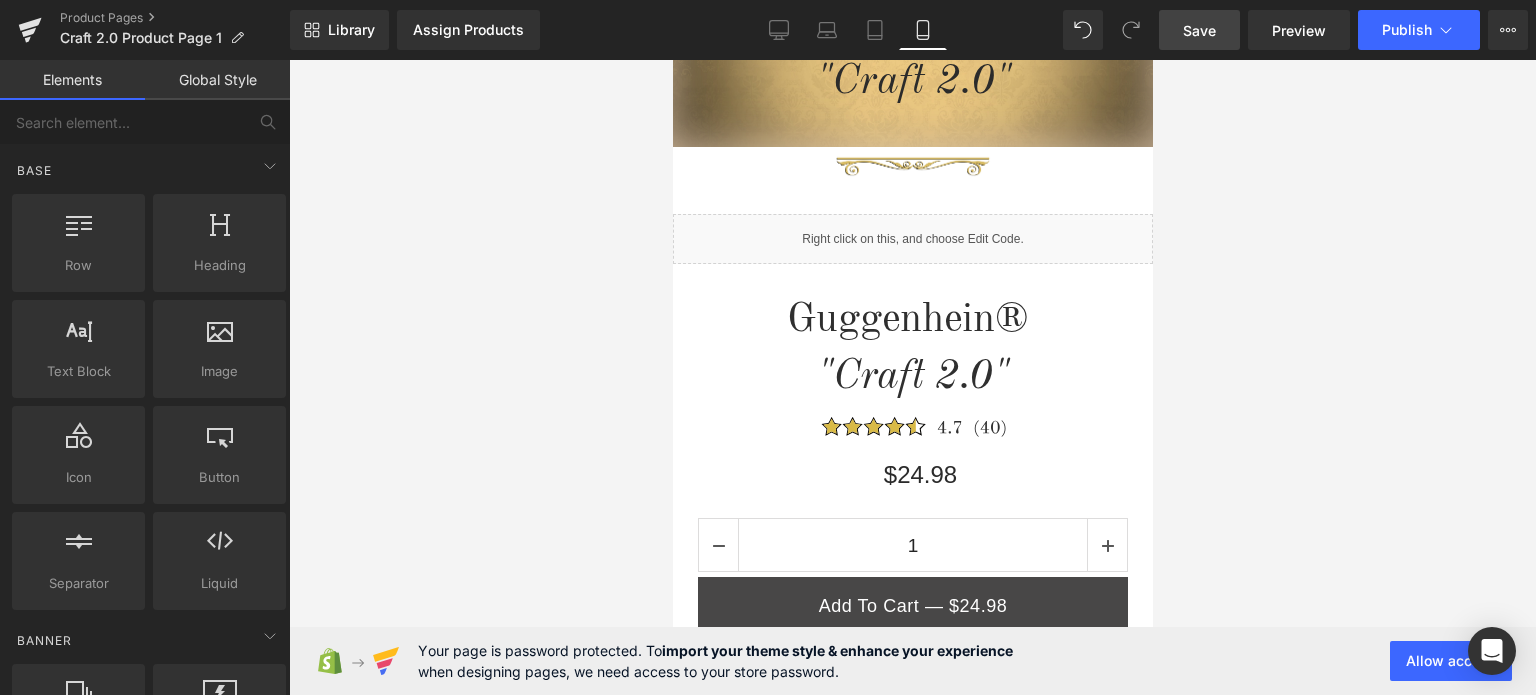 click on "Save" at bounding box center [1199, 30] 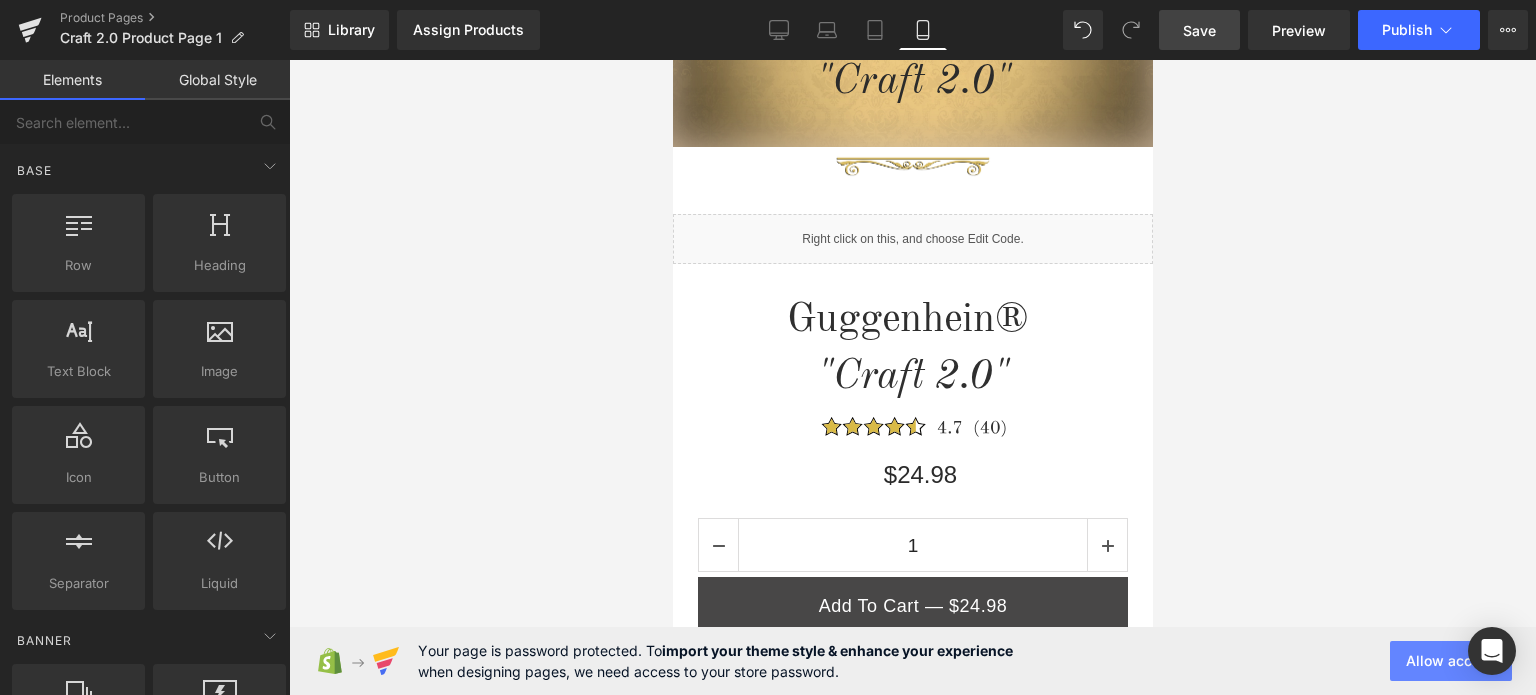 click on "Allow access" at bounding box center [1451, 661] 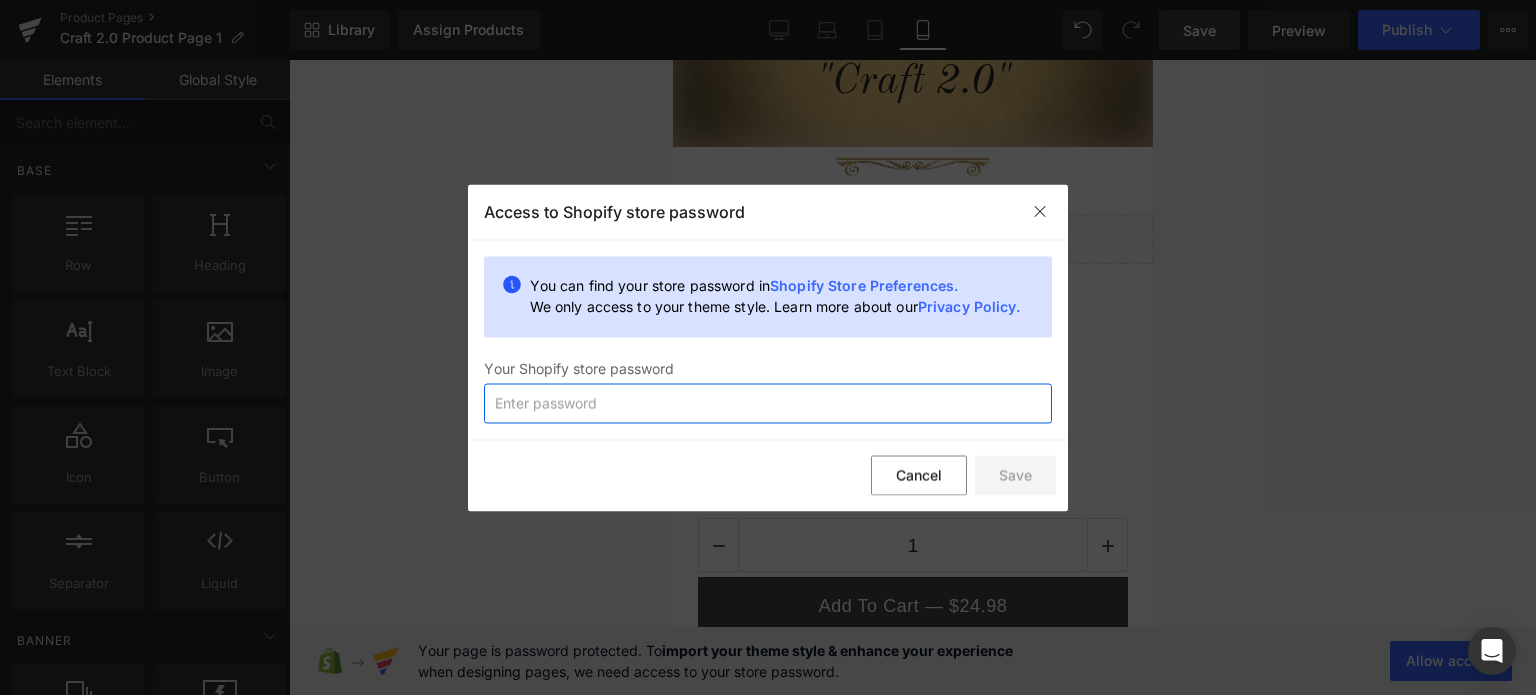 click at bounding box center (768, 403) 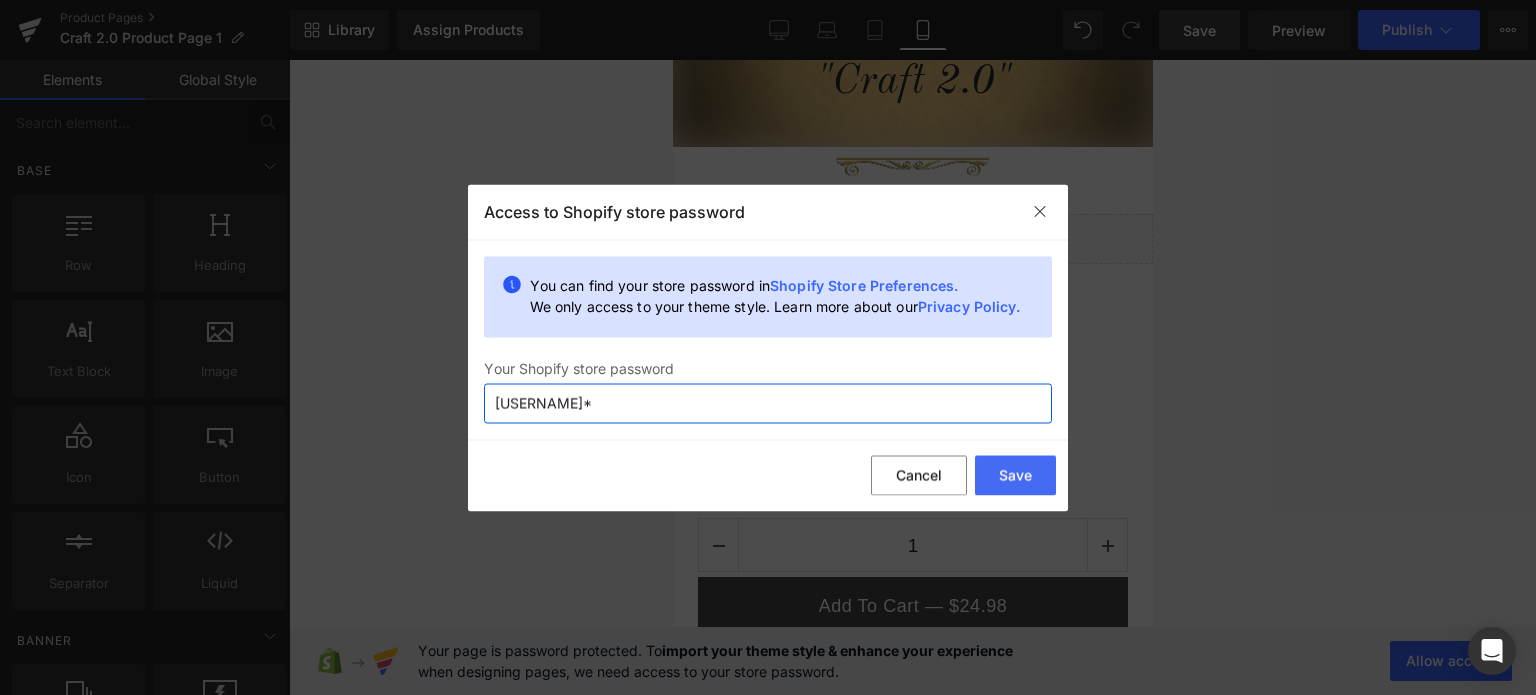 type on "Davewill7770*" 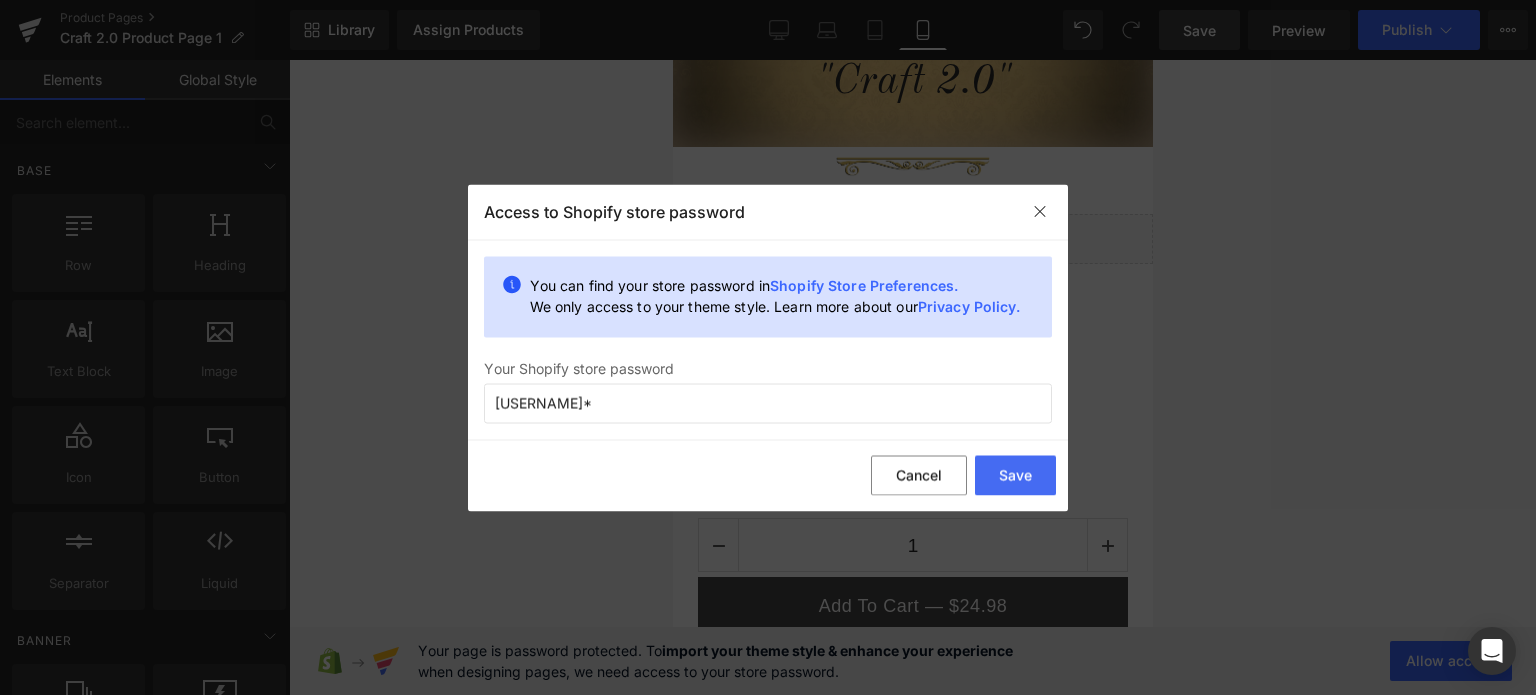 click on "Shopify Store Preferences." at bounding box center [864, 284] 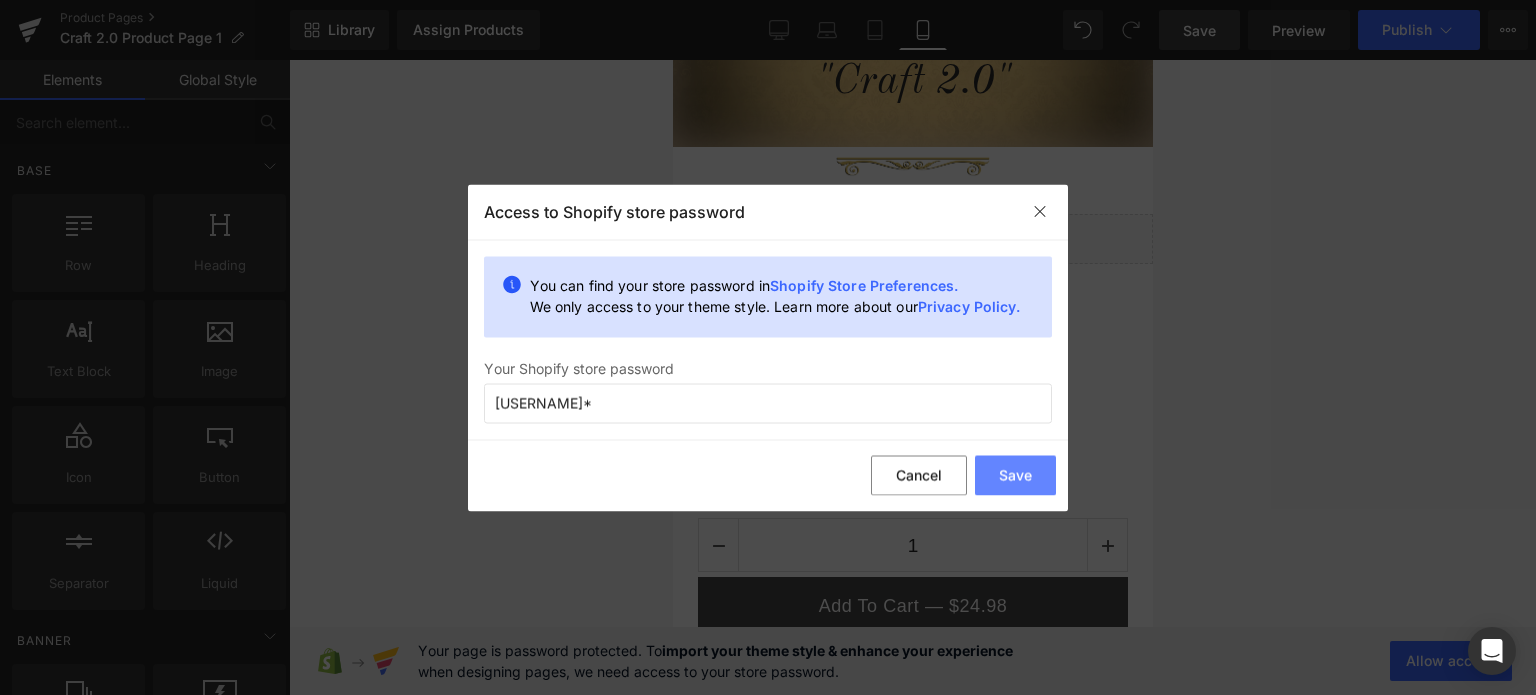click on "Save" at bounding box center [1015, 476] 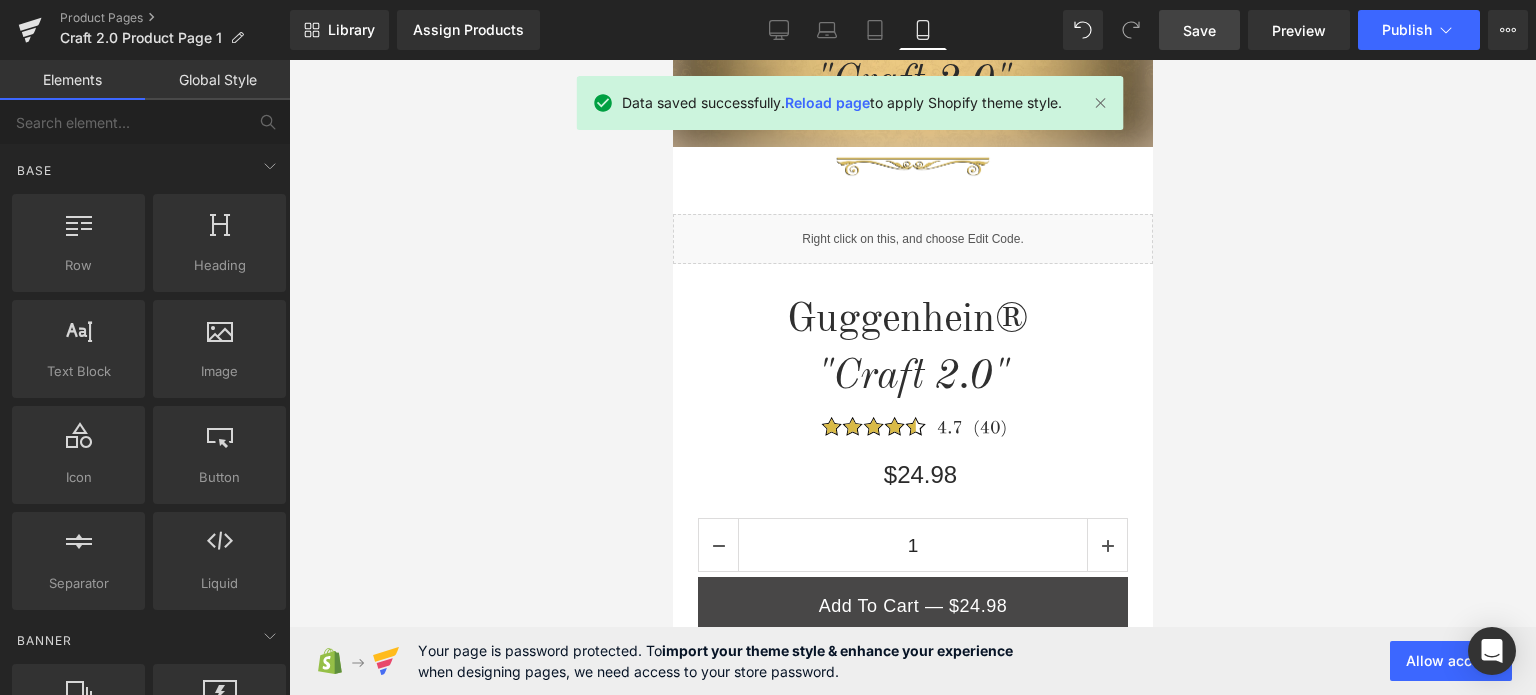 click on "Save" at bounding box center (1199, 30) 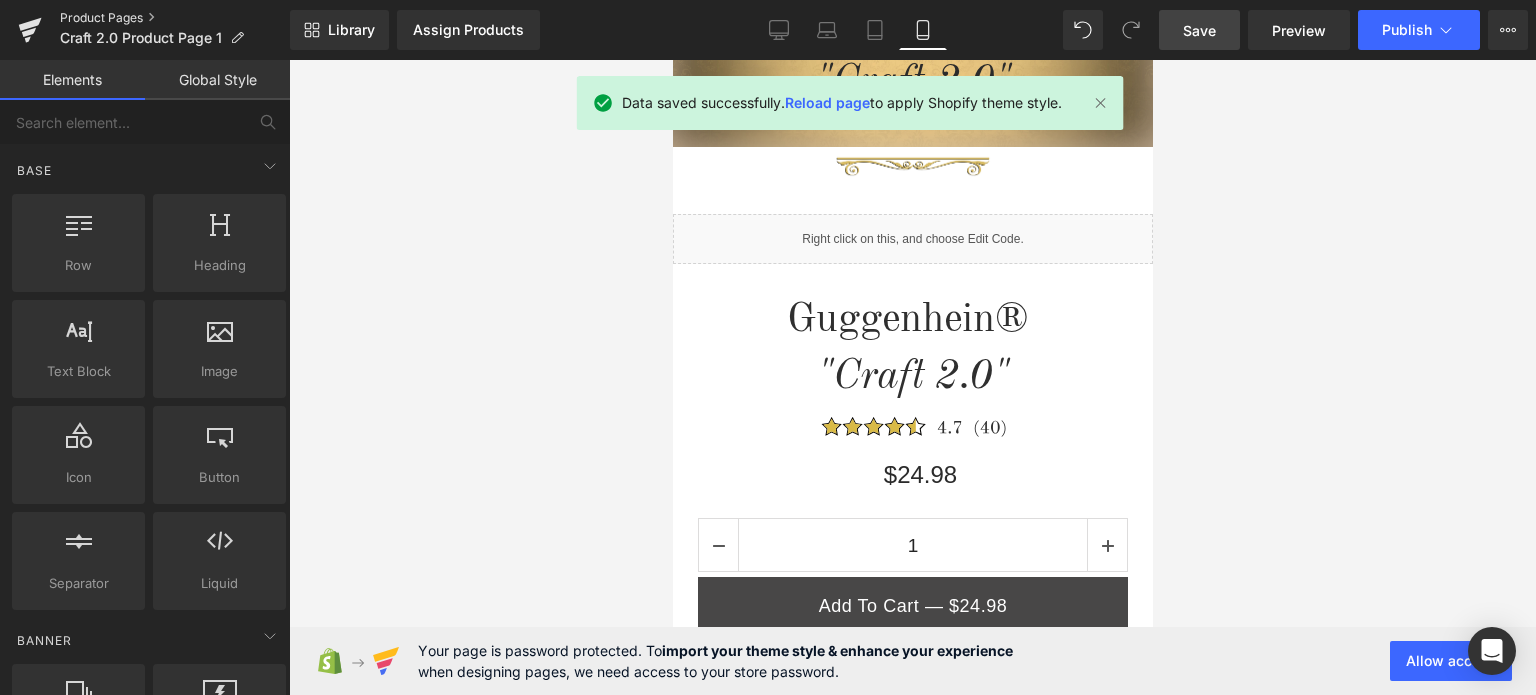click on "Product Pages" at bounding box center (175, 18) 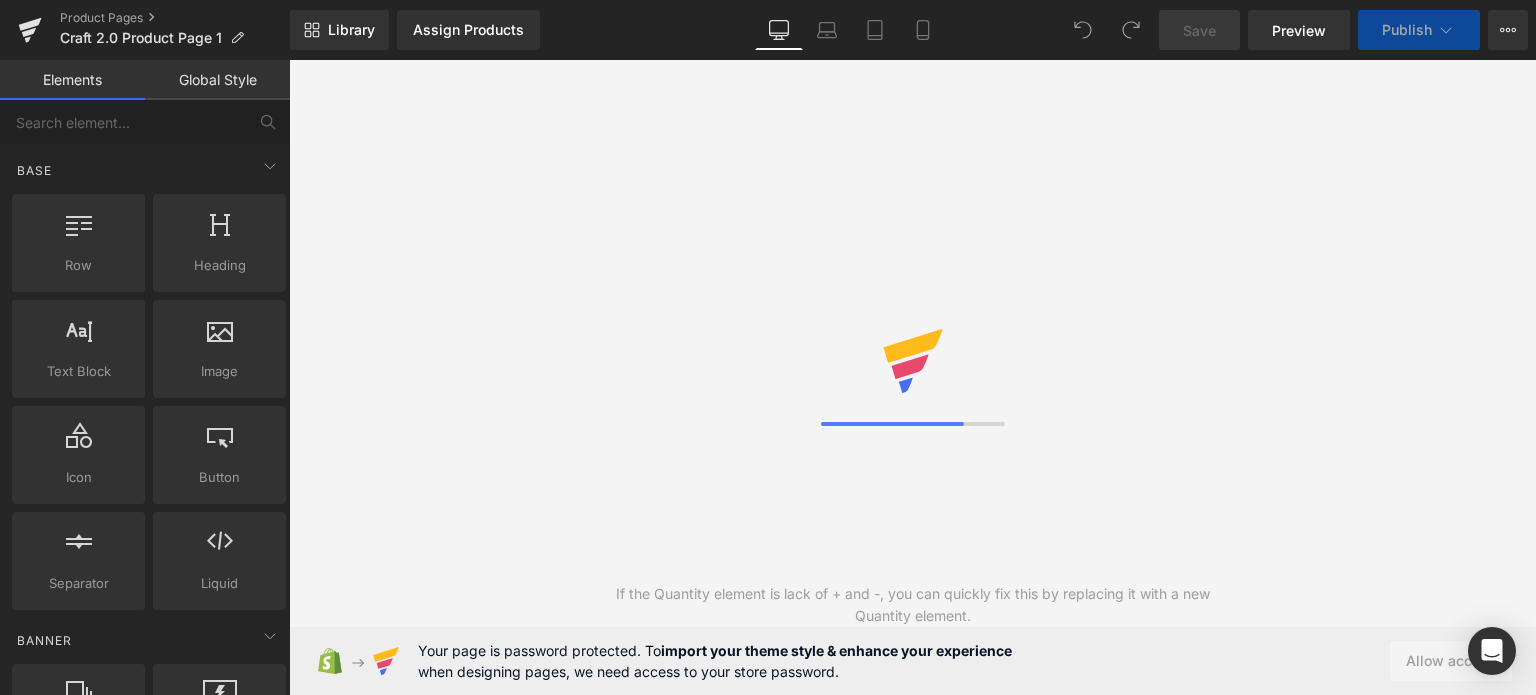 scroll, scrollTop: 0, scrollLeft: 0, axis: both 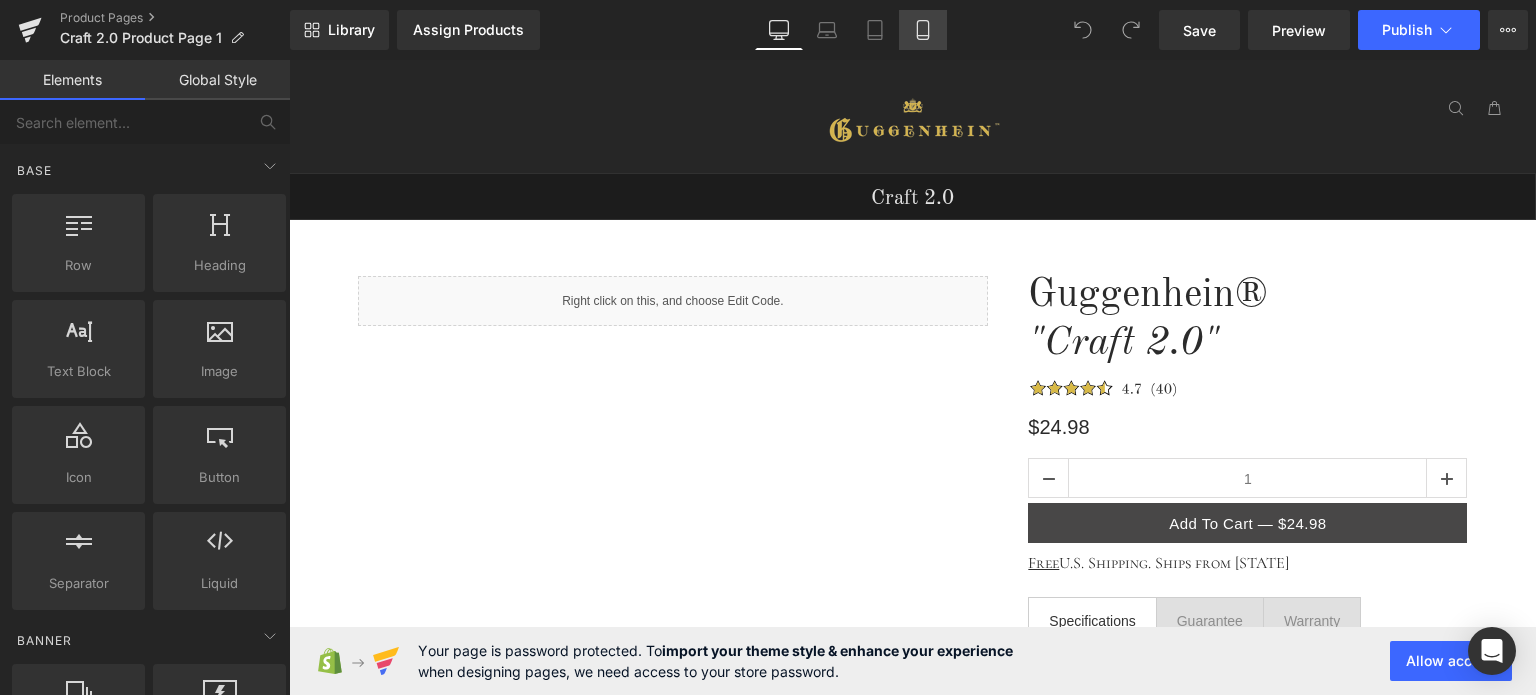 click on "Mobile" at bounding box center (923, 30) 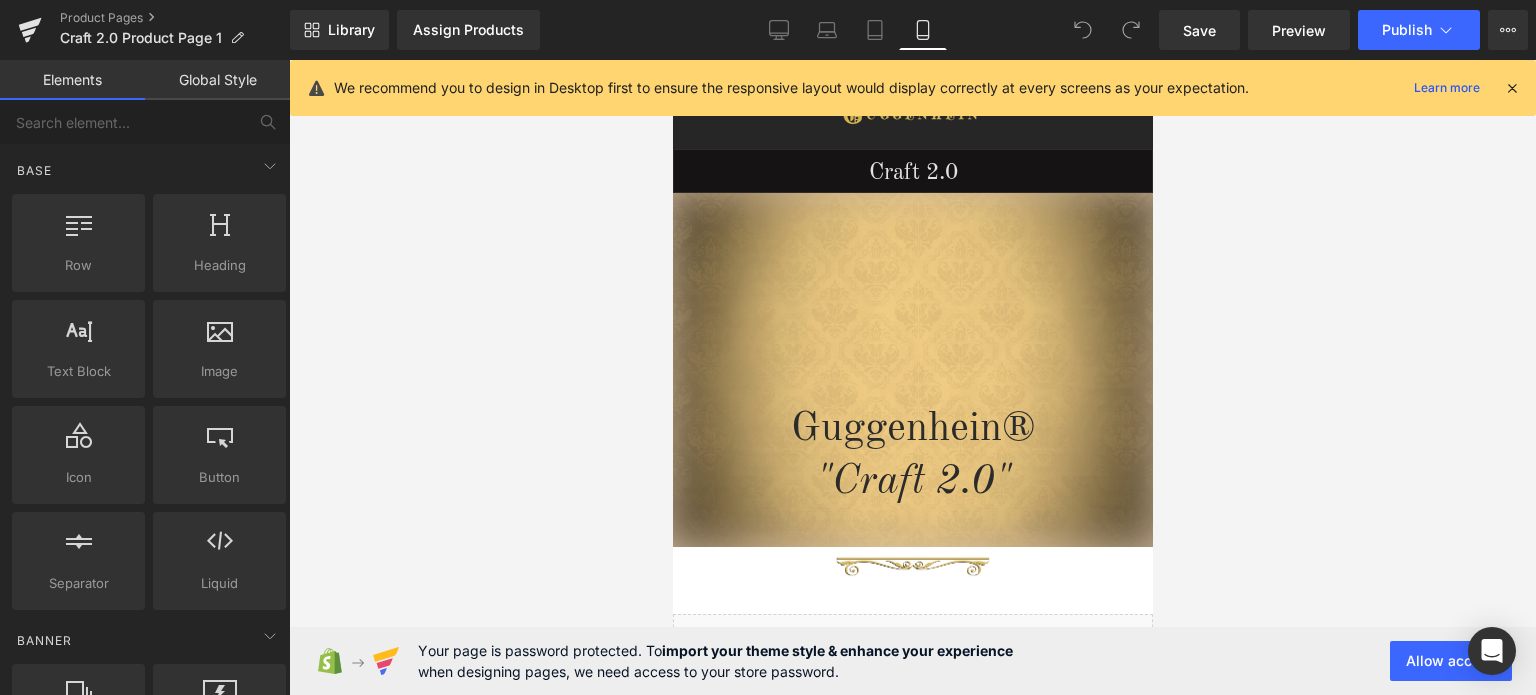 click at bounding box center (1512, 88) 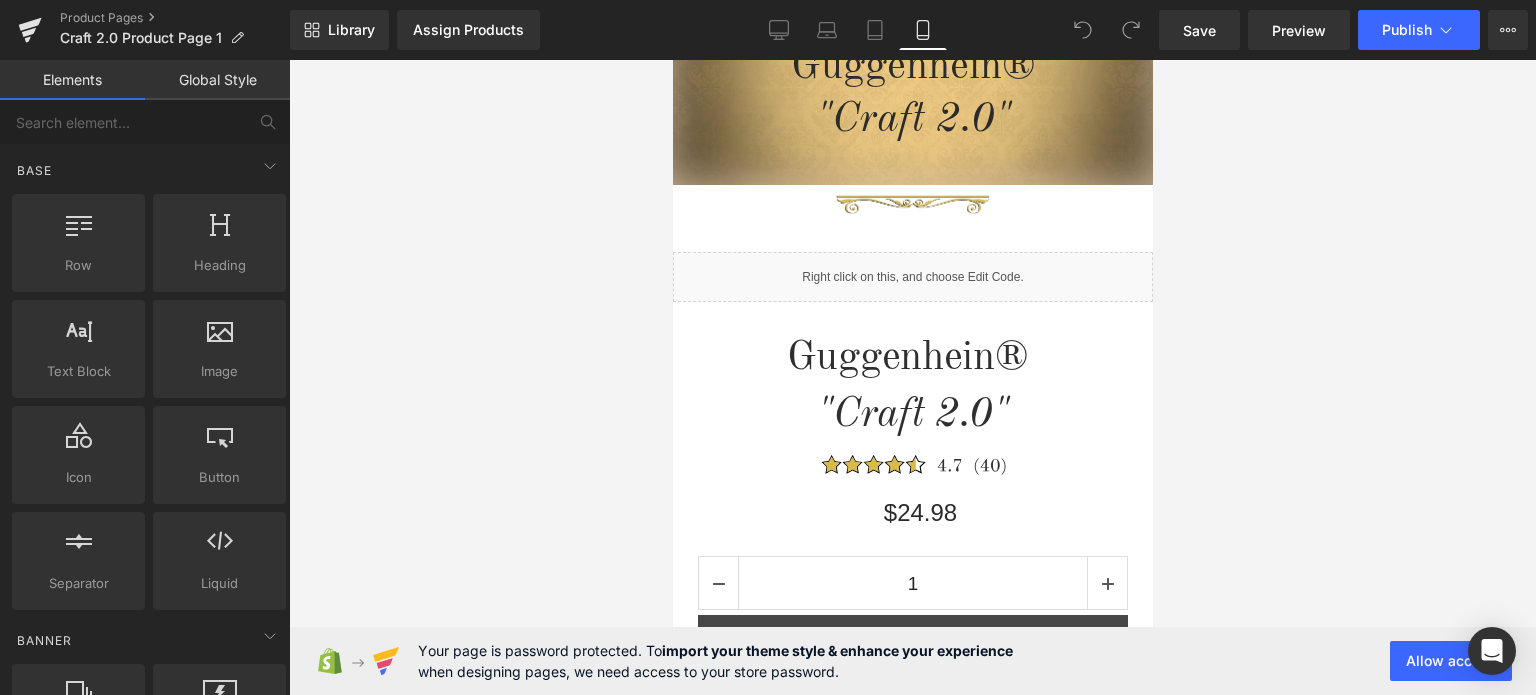 scroll, scrollTop: 365, scrollLeft: 0, axis: vertical 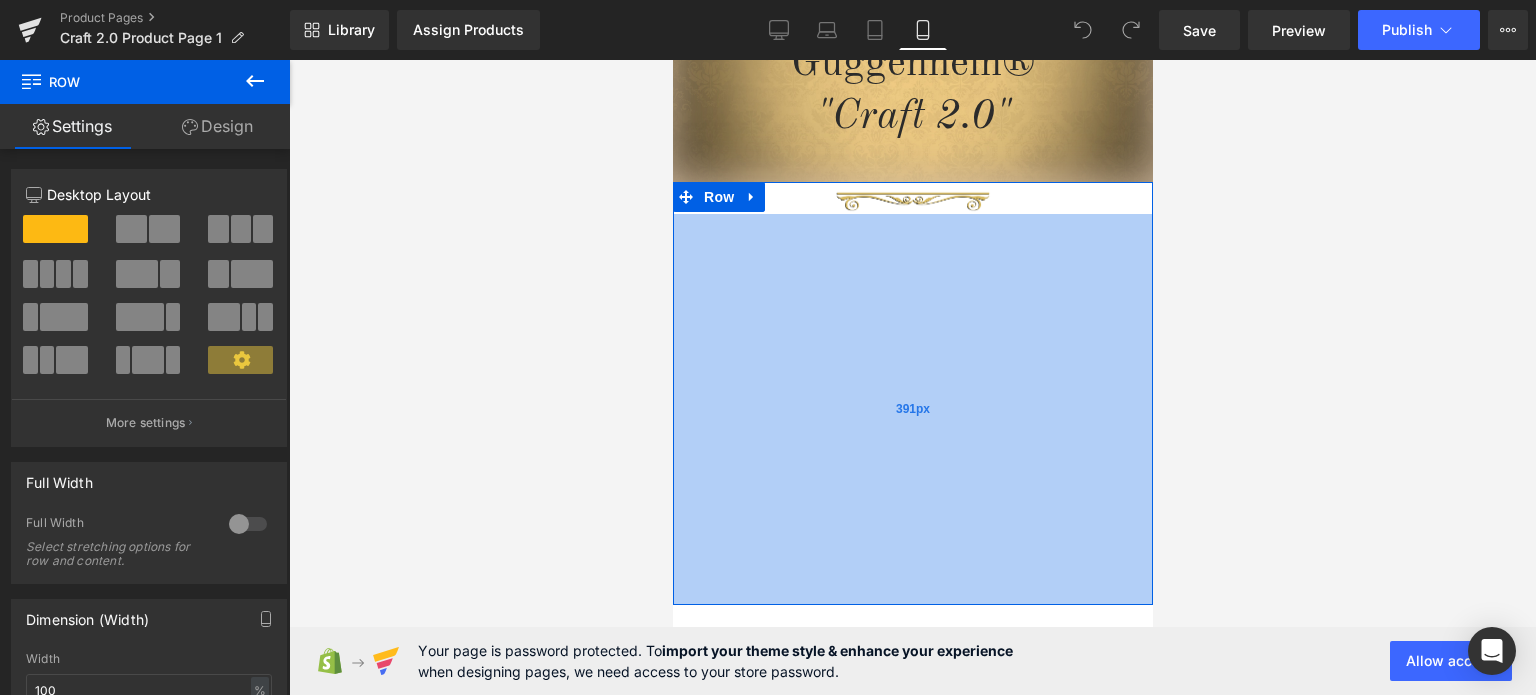 drag, startPoint x: 1015, startPoint y: 221, endPoint x: 999, endPoint y: 602, distance: 381.33582 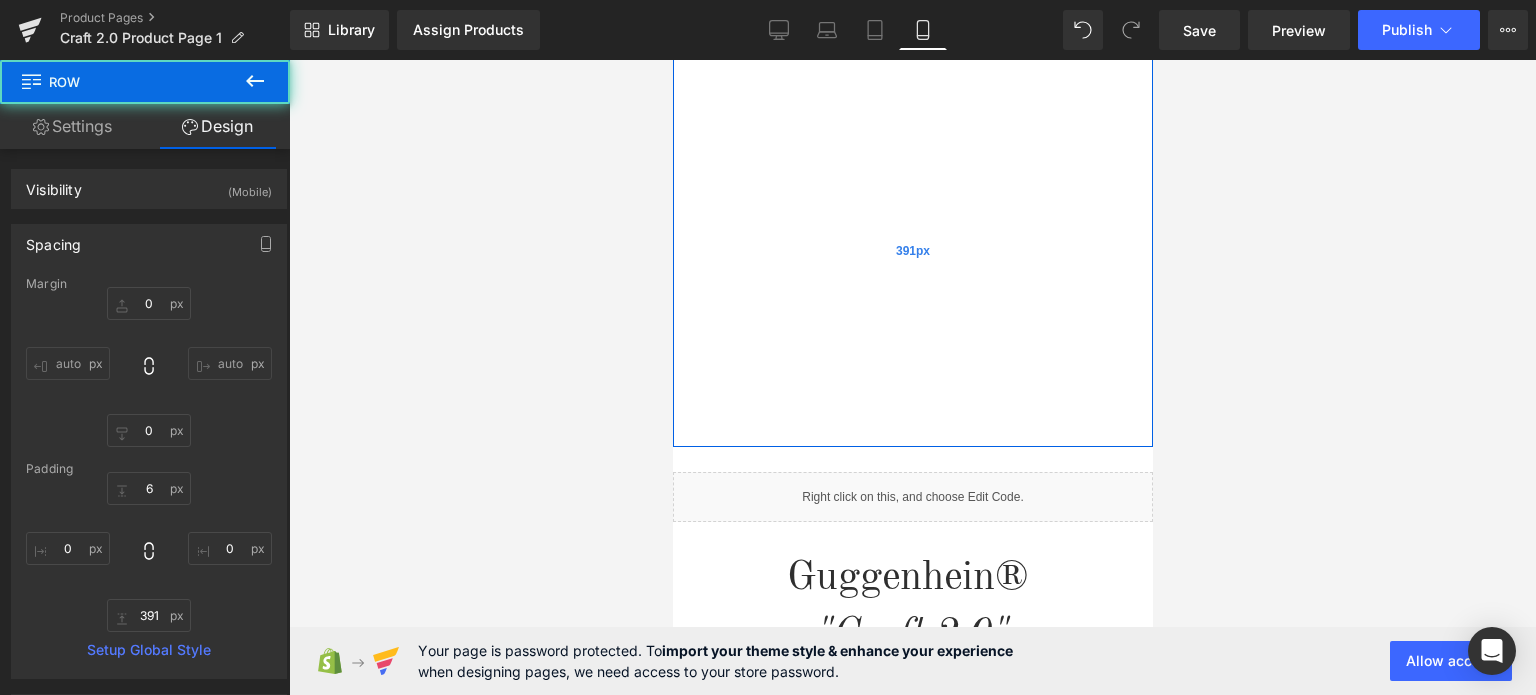 scroll, scrollTop: 565, scrollLeft: 0, axis: vertical 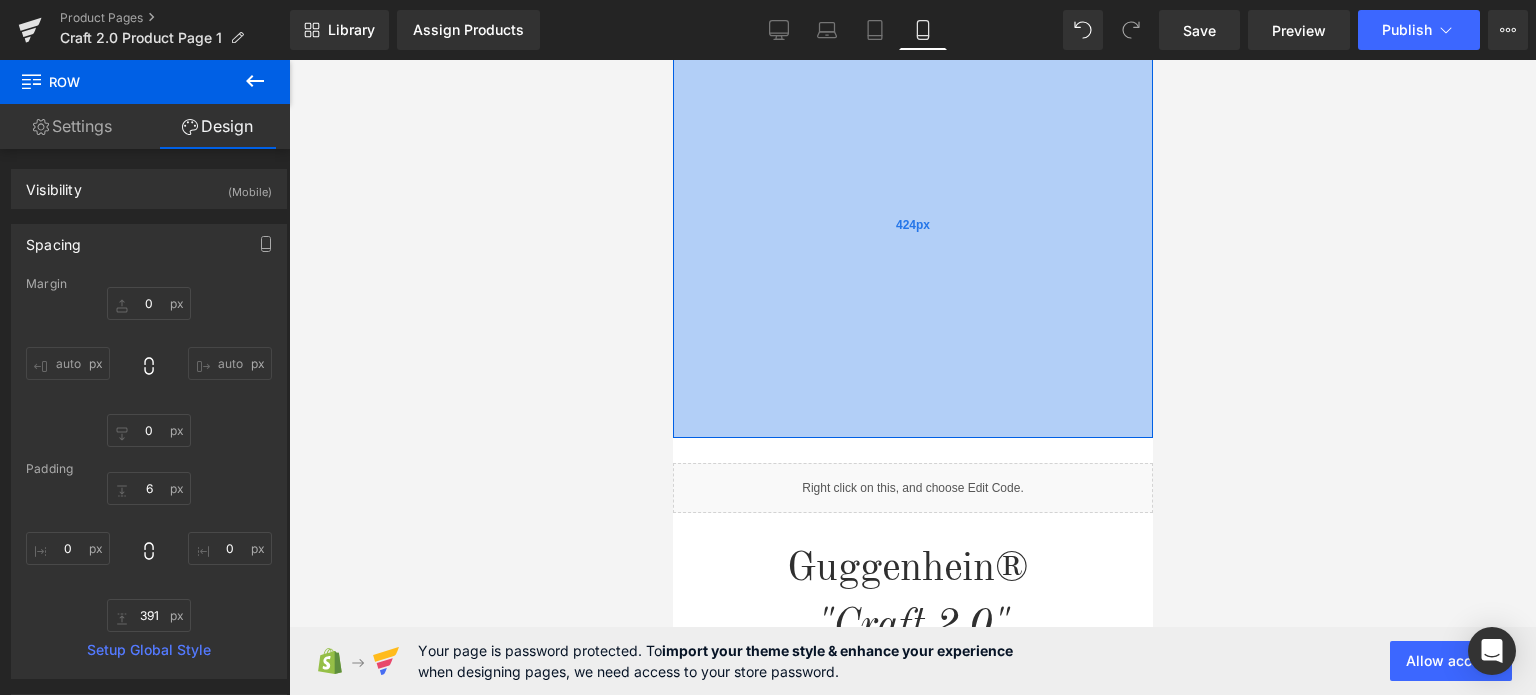drag, startPoint x: 1055, startPoint y: 365, endPoint x: 1053, endPoint y: 398, distance: 33.06055 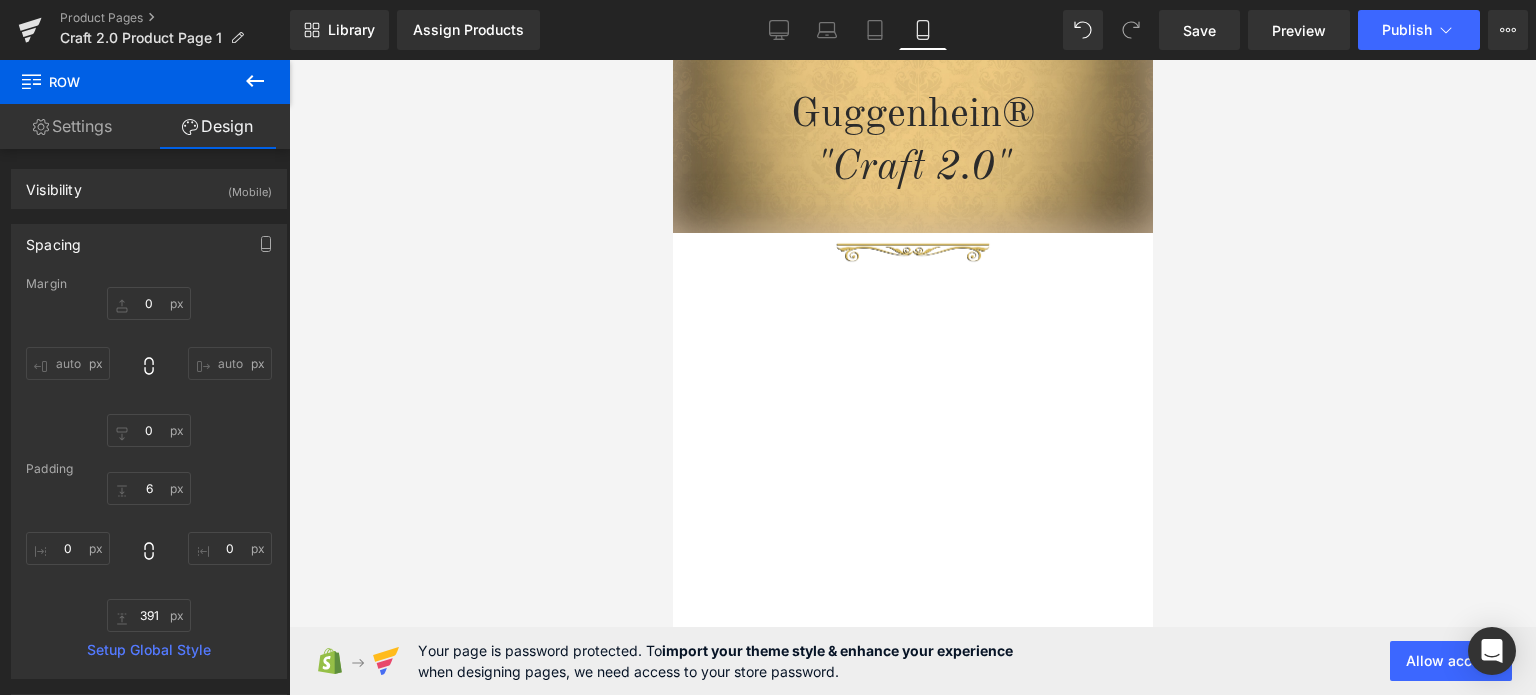 scroll, scrollTop: 465, scrollLeft: 0, axis: vertical 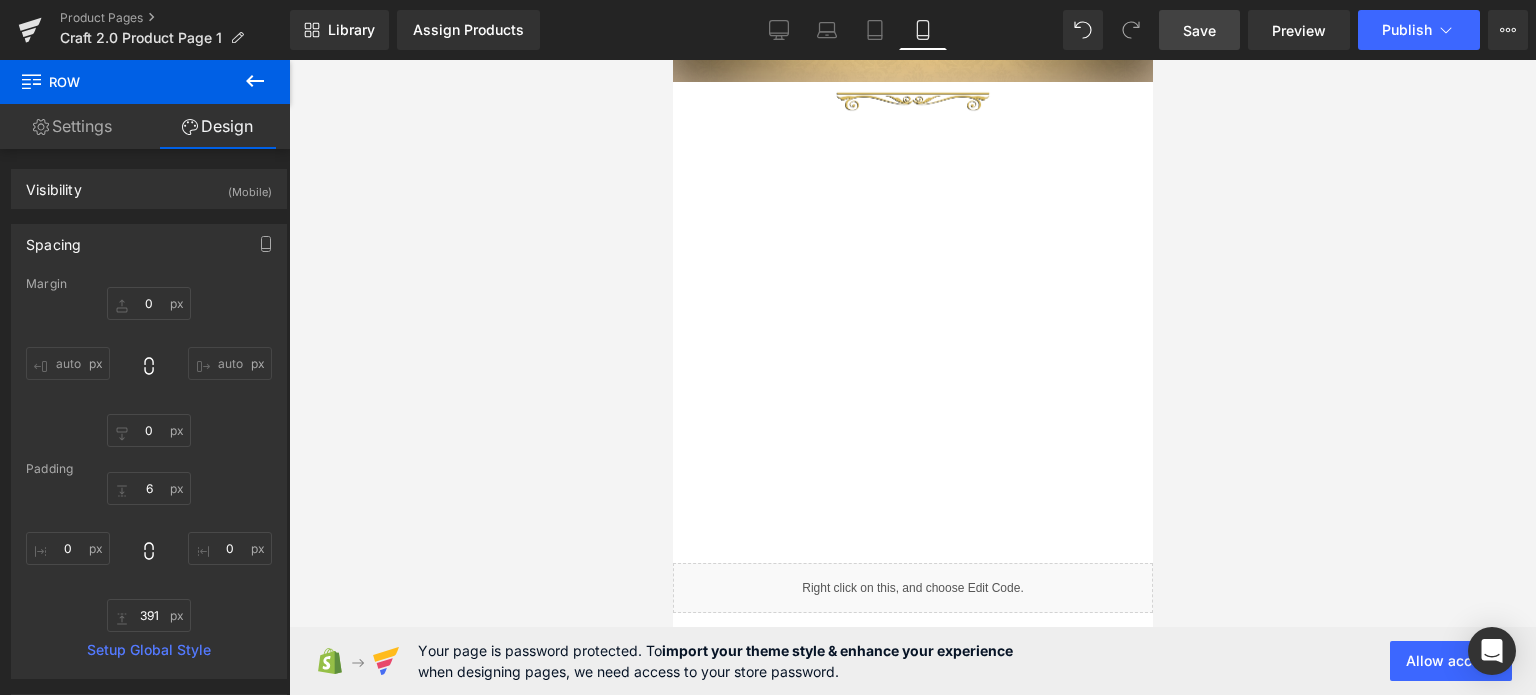 click on "Save" at bounding box center (1199, 30) 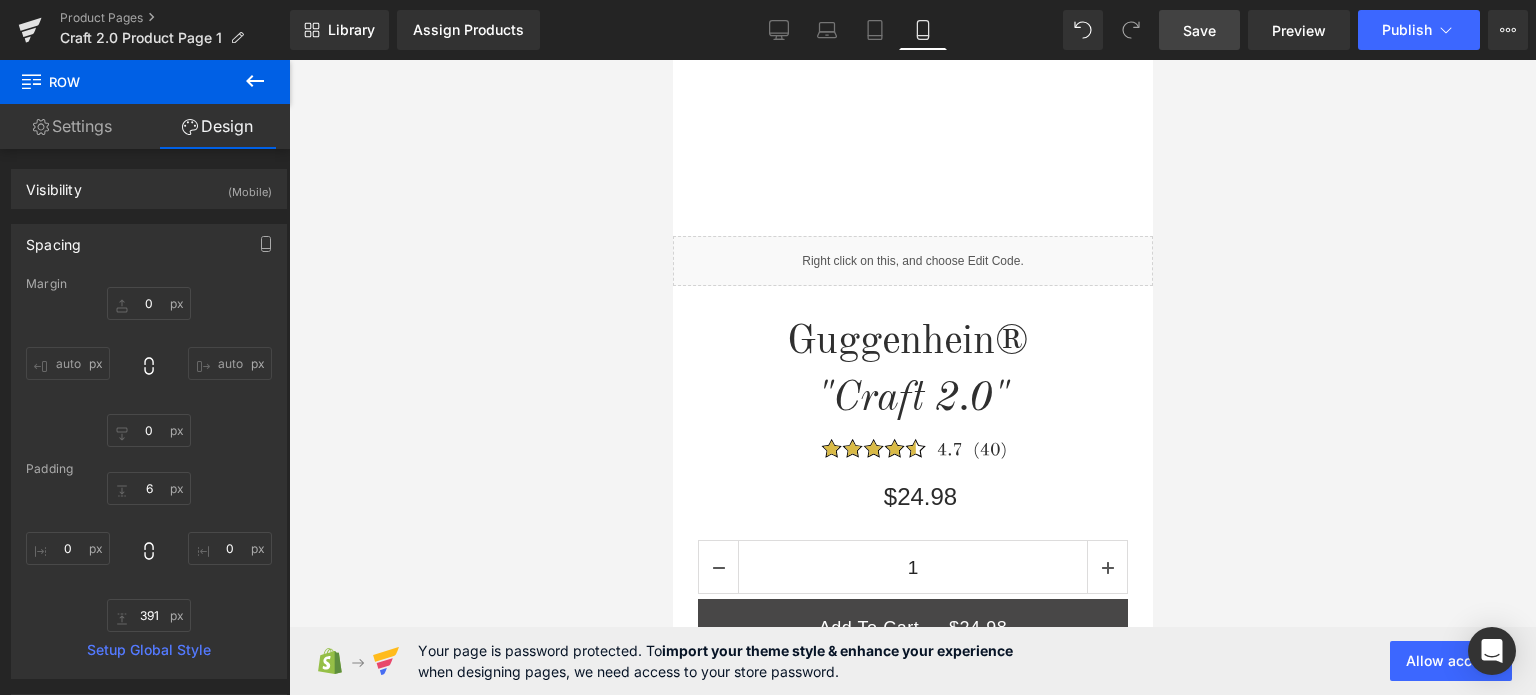scroll, scrollTop: 900, scrollLeft: 0, axis: vertical 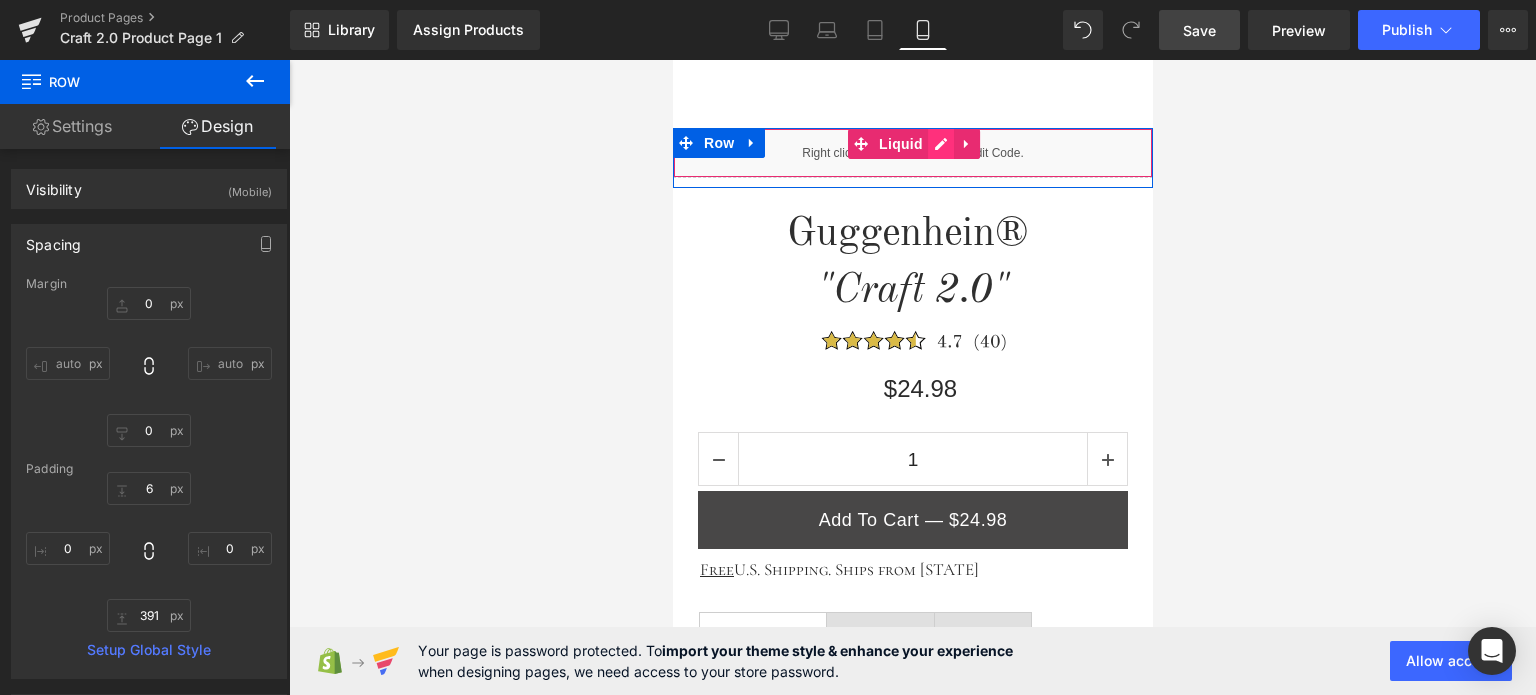 click on "Liquid" at bounding box center [912, 153] 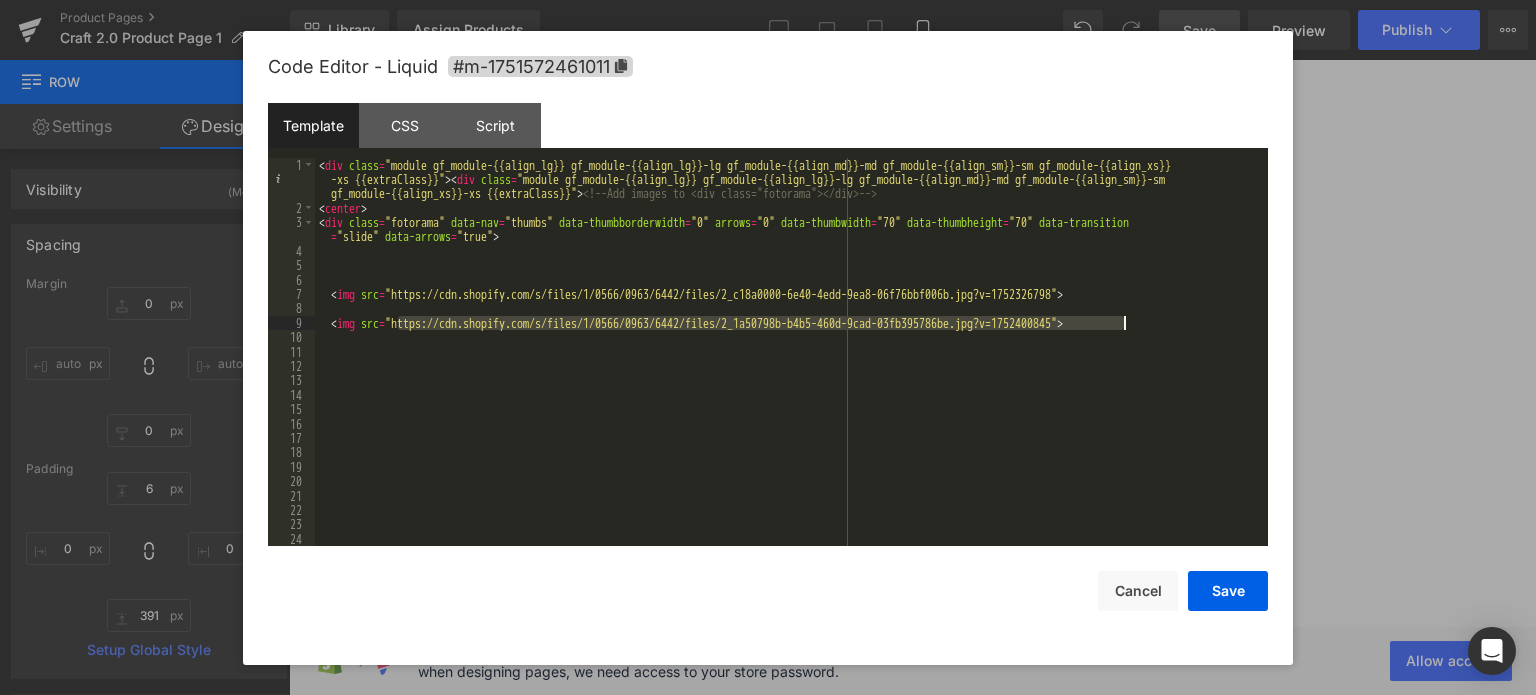 drag, startPoint x: 399, startPoint y: 326, endPoint x: 1125, endPoint y: 323, distance: 726.0062 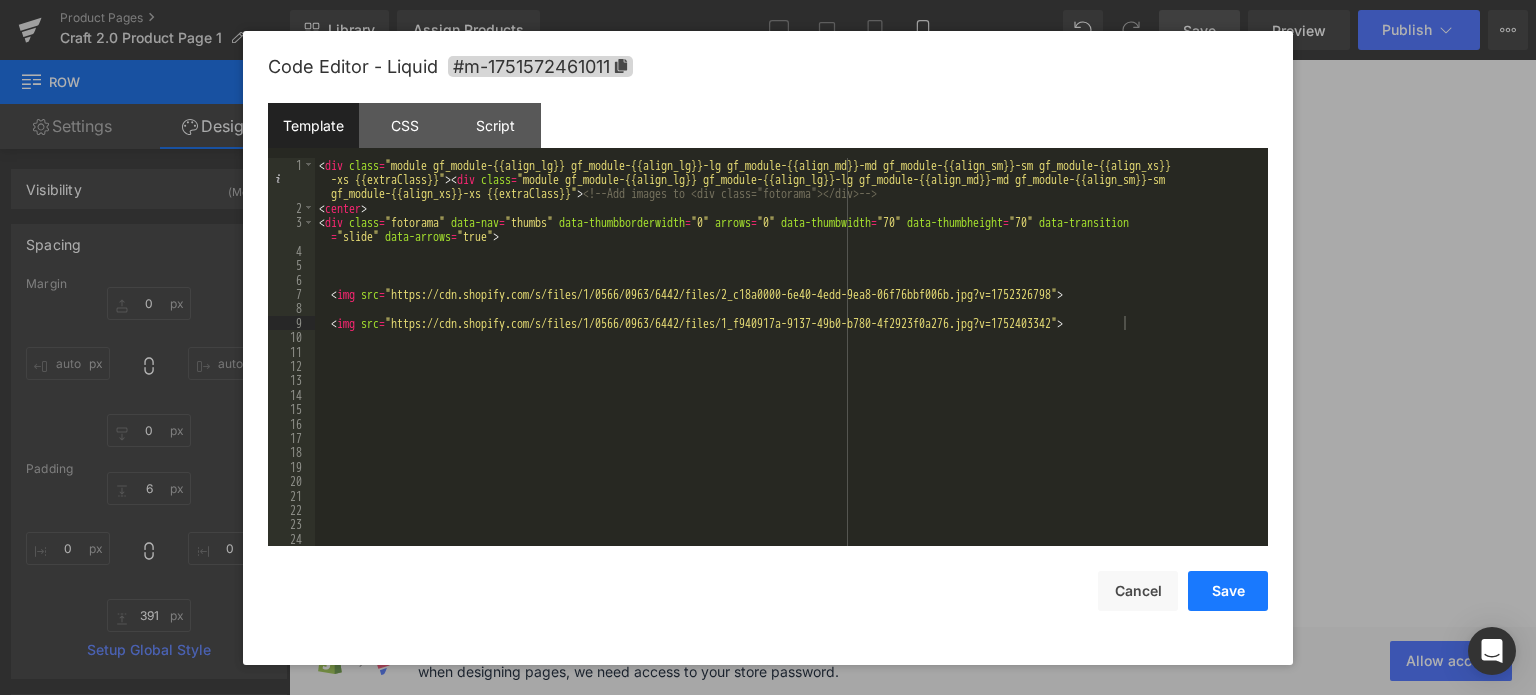 click on "Save" at bounding box center [1228, 591] 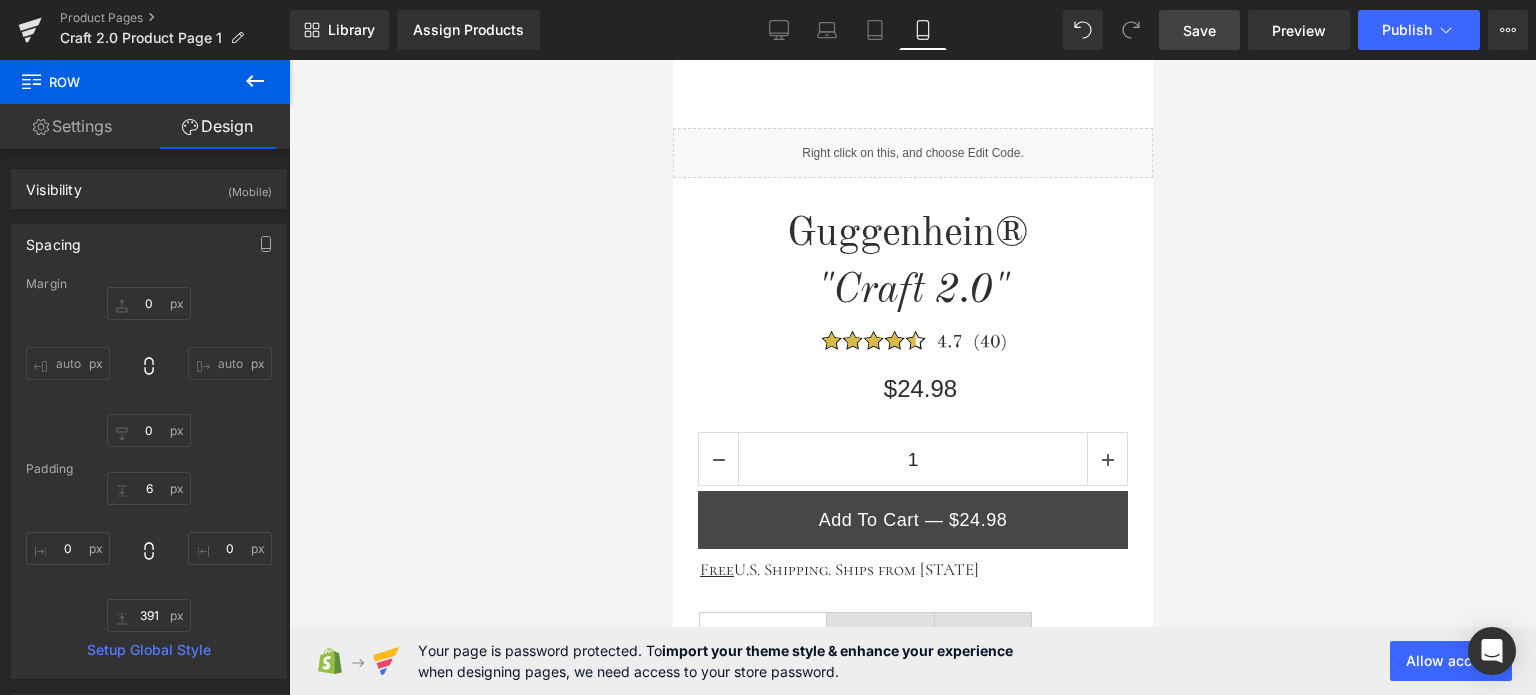 click on "Save" at bounding box center (1199, 30) 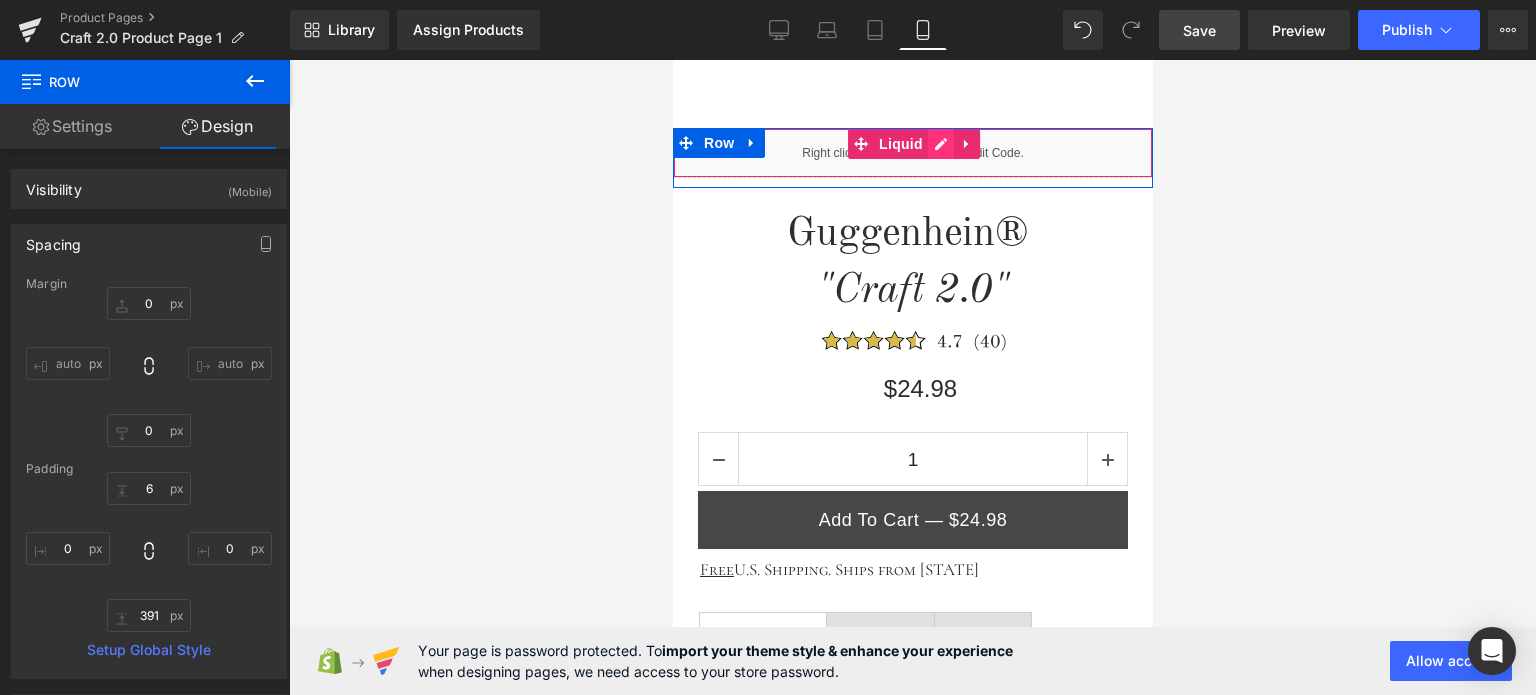 click on "Liquid" at bounding box center (912, 153) 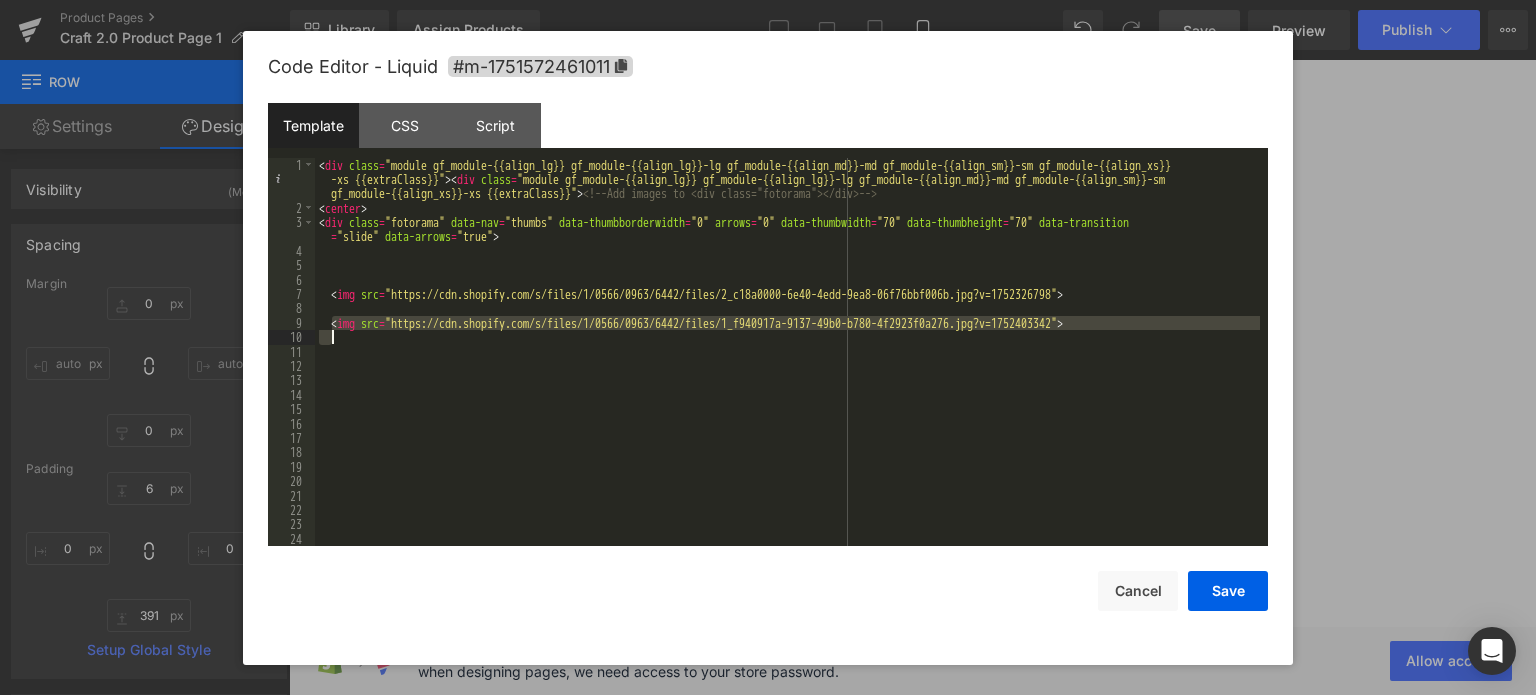 drag, startPoint x: 332, startPoint y: 319, endPoint x: 1157, endPoint y: 327, distance: 825.03876 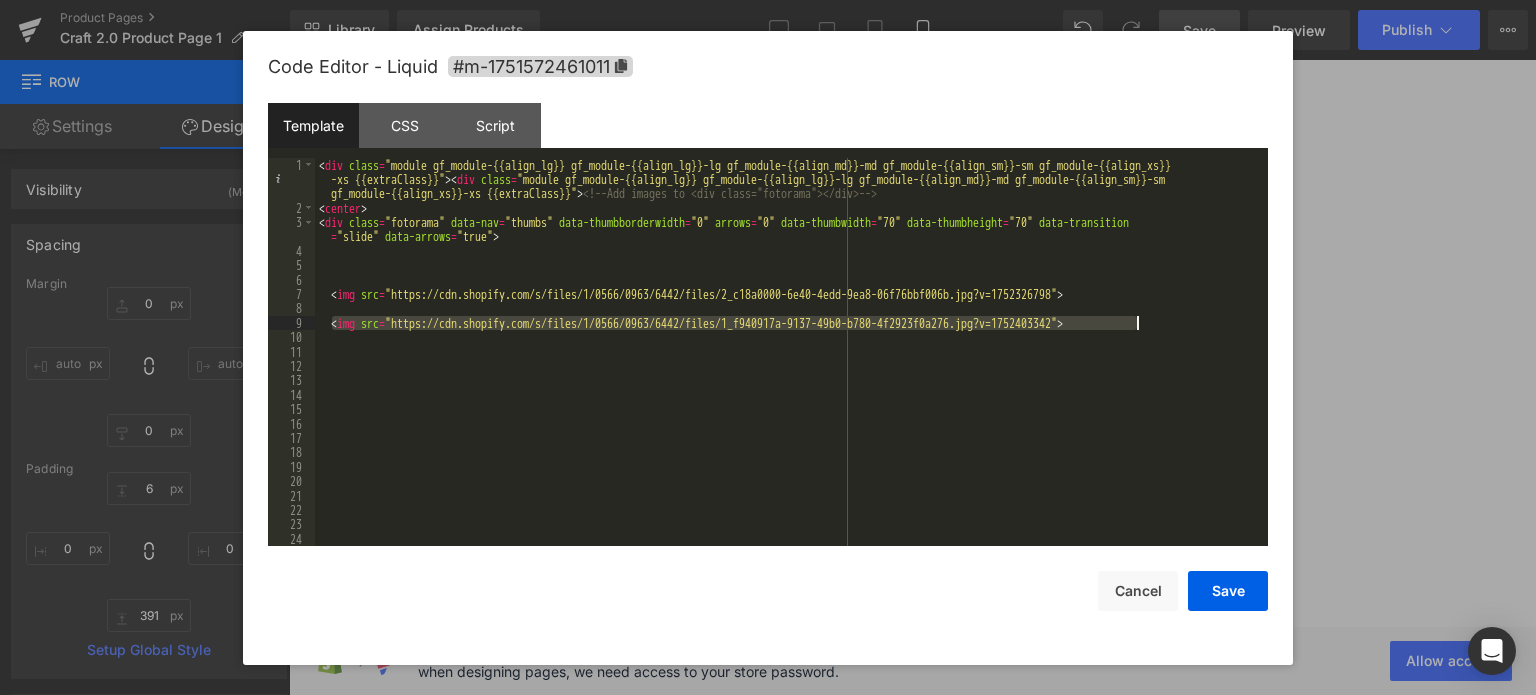 click on "< div   class = "module gf_module-{{align_lg}} gf_module-{{align_lg}}-lg gf_module-{{align_md}}-md gf_module-{{align_sm}}-sm gf_module-{{align_xs}}    -xs {{extraClass}}" > < div   class = "module gf_module-{{align_lg}} gf_module-{{align_lg}}-lg gf_module-{{align_md}}-md gf_module-{{align_sm}}-sm     gf_module-{{align_xs}}-xs {{extraClass}}" > <!--  Add images to <div class="fotorama"></div>  --> < center > < div   class = "fotorama"   data-nav = "thumbs"   data-thumbborderwidth = "0"   arrows = "0"   data-thumbwidth = "70"   data-thumbheight = "70"   data-transition    = "slide"   data-arrows = "true" >          < img   src = "https://cdn.shopify.com/s/files/1/0566/0963/6442/files/2_c18a0000-6e40-4edd-9ea8-06f76bbf006b.jpg?v=1752326798" >       < img   src = "https://cdn.shopify.com/s/files/1/0566/0963/6442/files/1_f940917a-9137-49b0-b780-4f2923f0a276.jpg?v=1752403342" >" at bounding box center [787, 352] 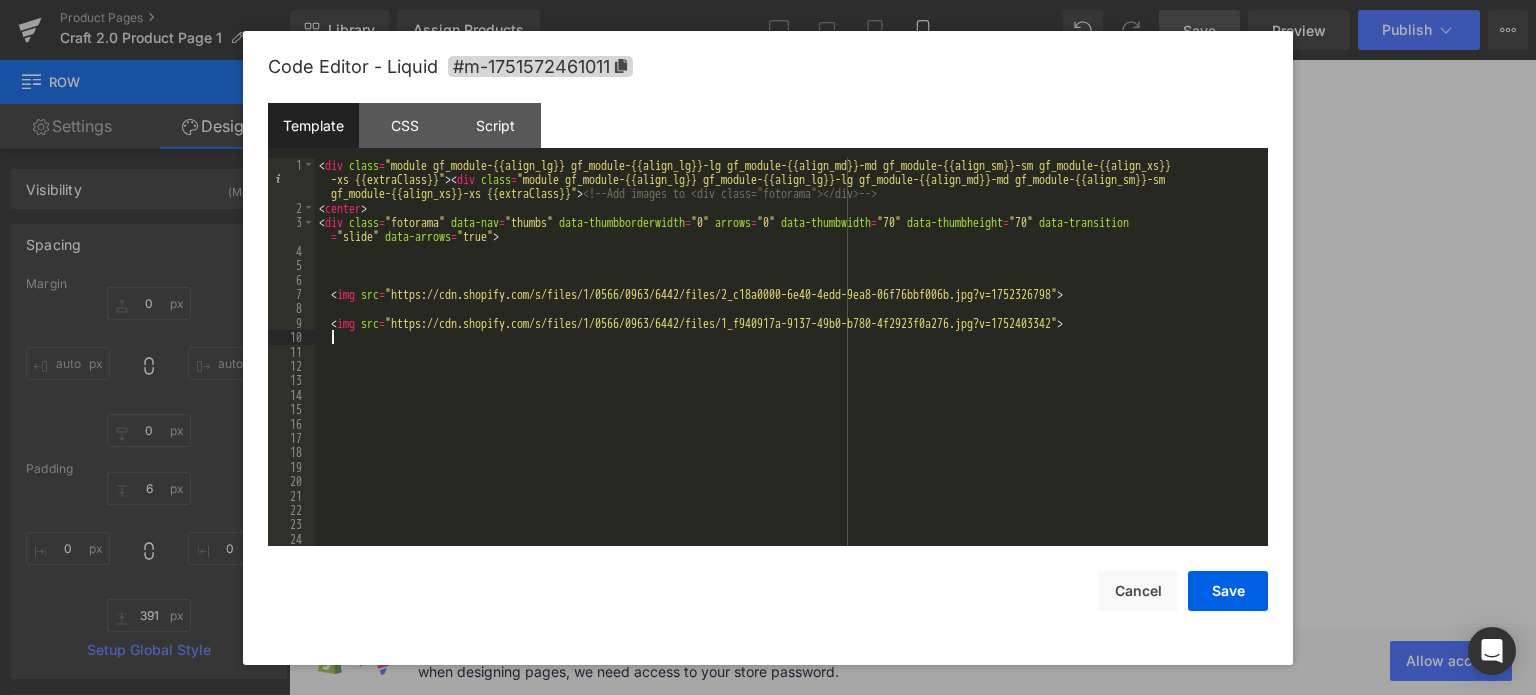 type 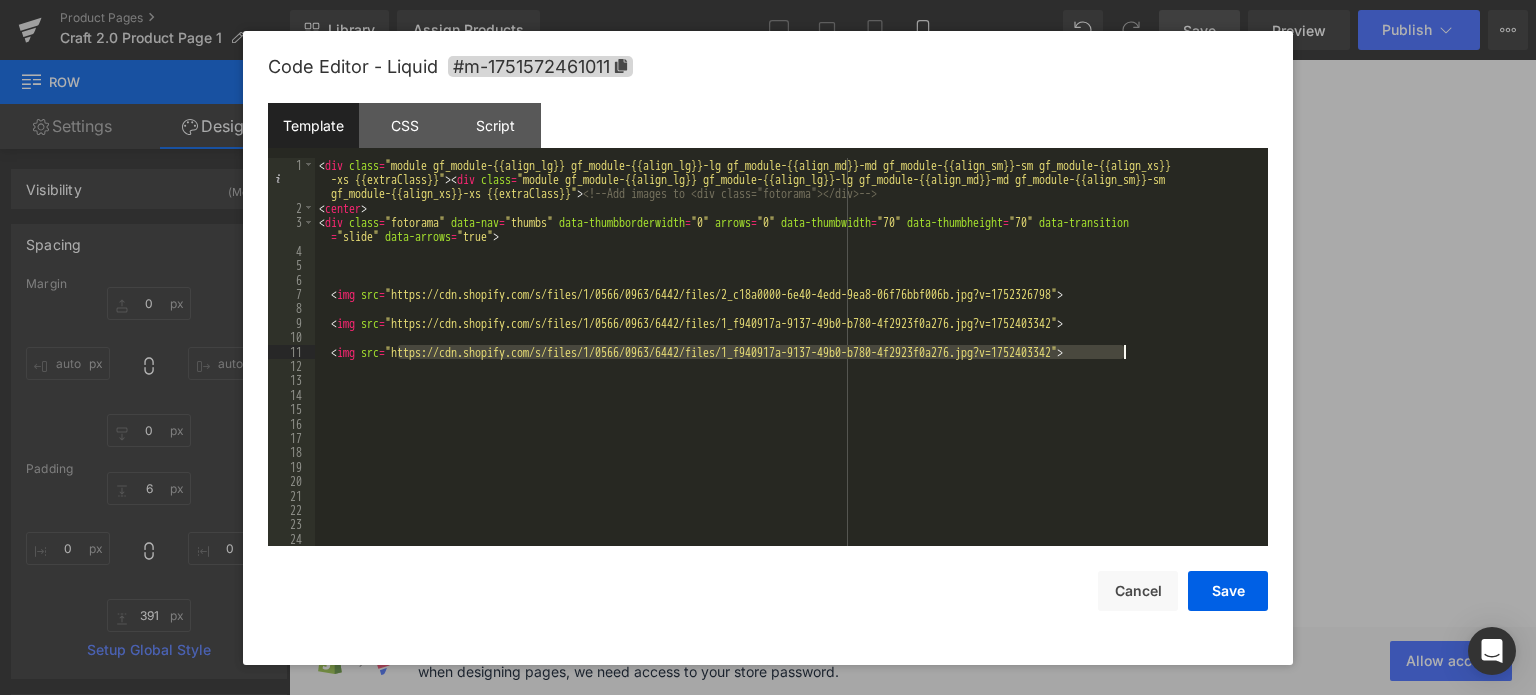 drag, startPoint x: 398, startPoint y: 352, endPoint x: 1125, endPoint y: 353, distance: 727.0007 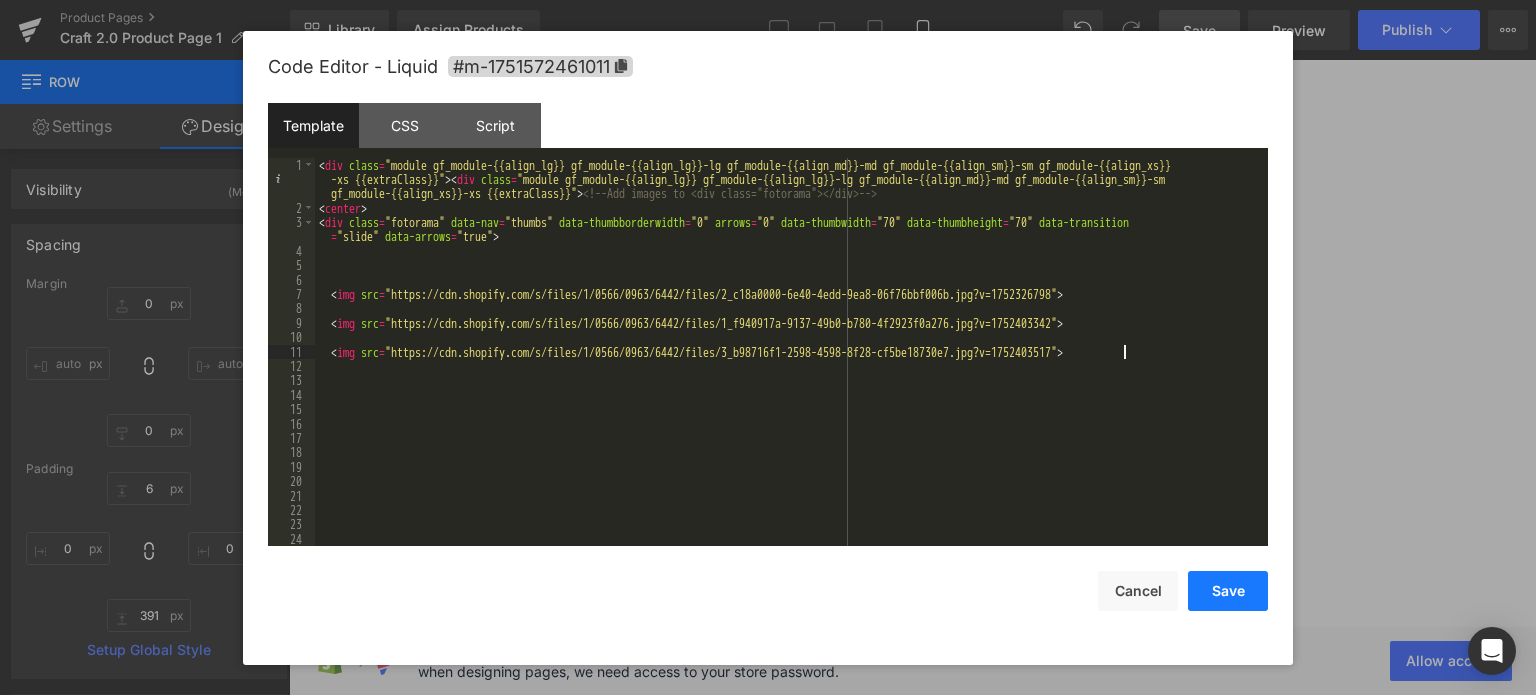 click on "Save" at bounding box center (1228, 591) 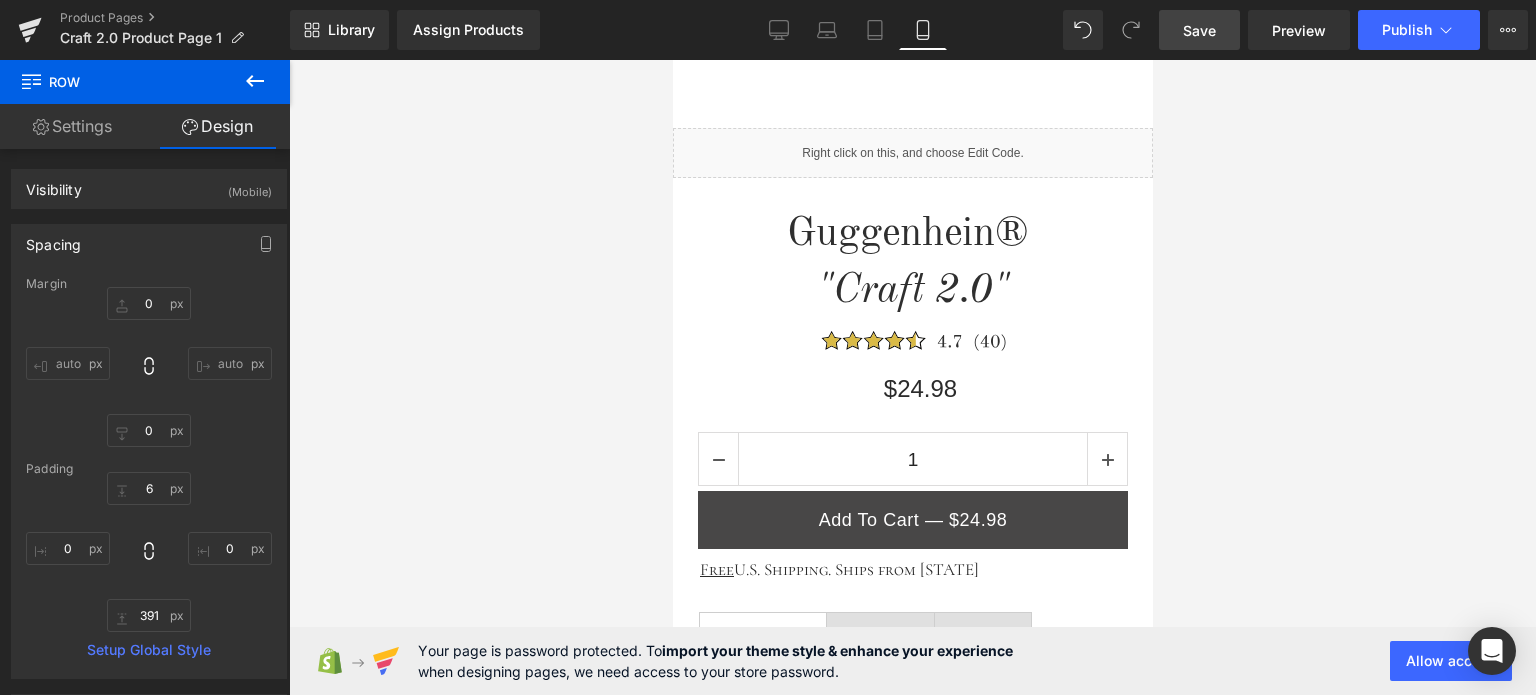 click on "Save" at bounding box center (1199, 30) 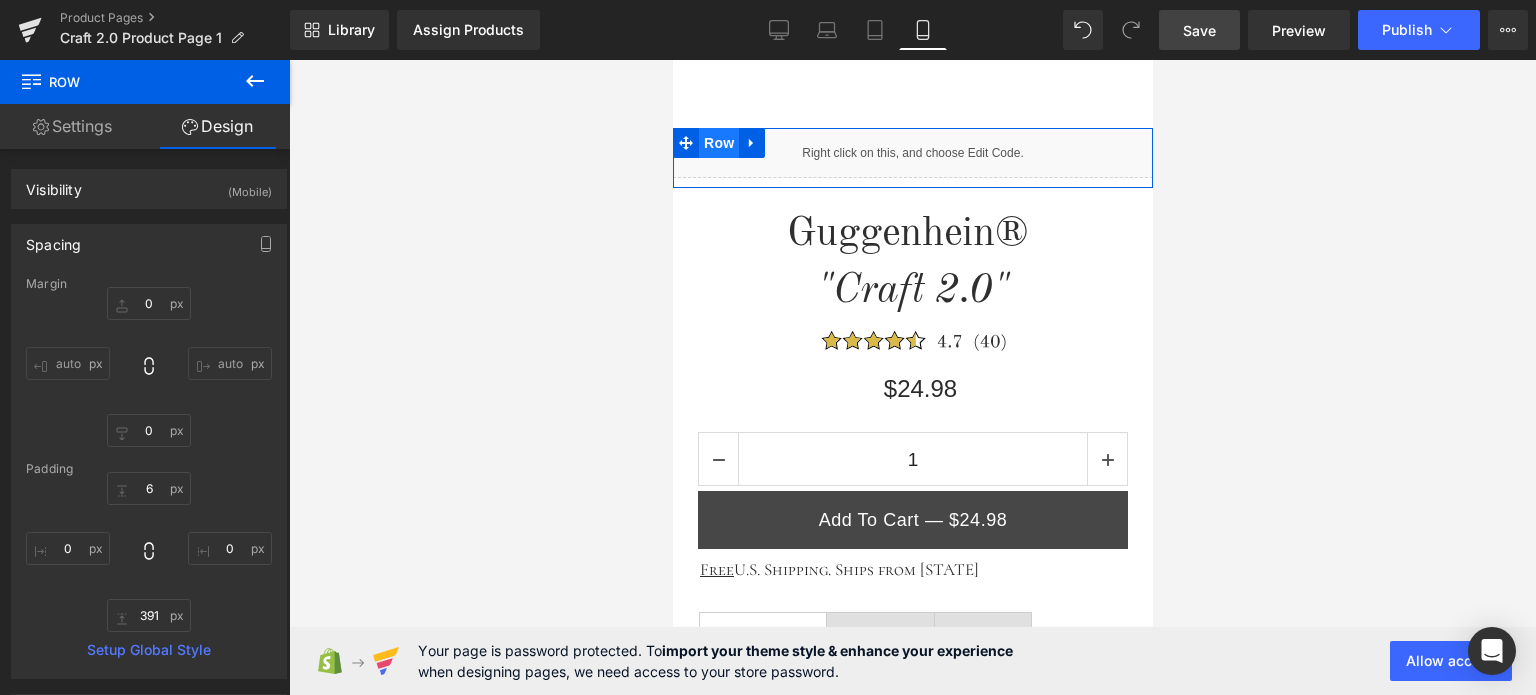 click on "Row" at bounding box center (718, 143) 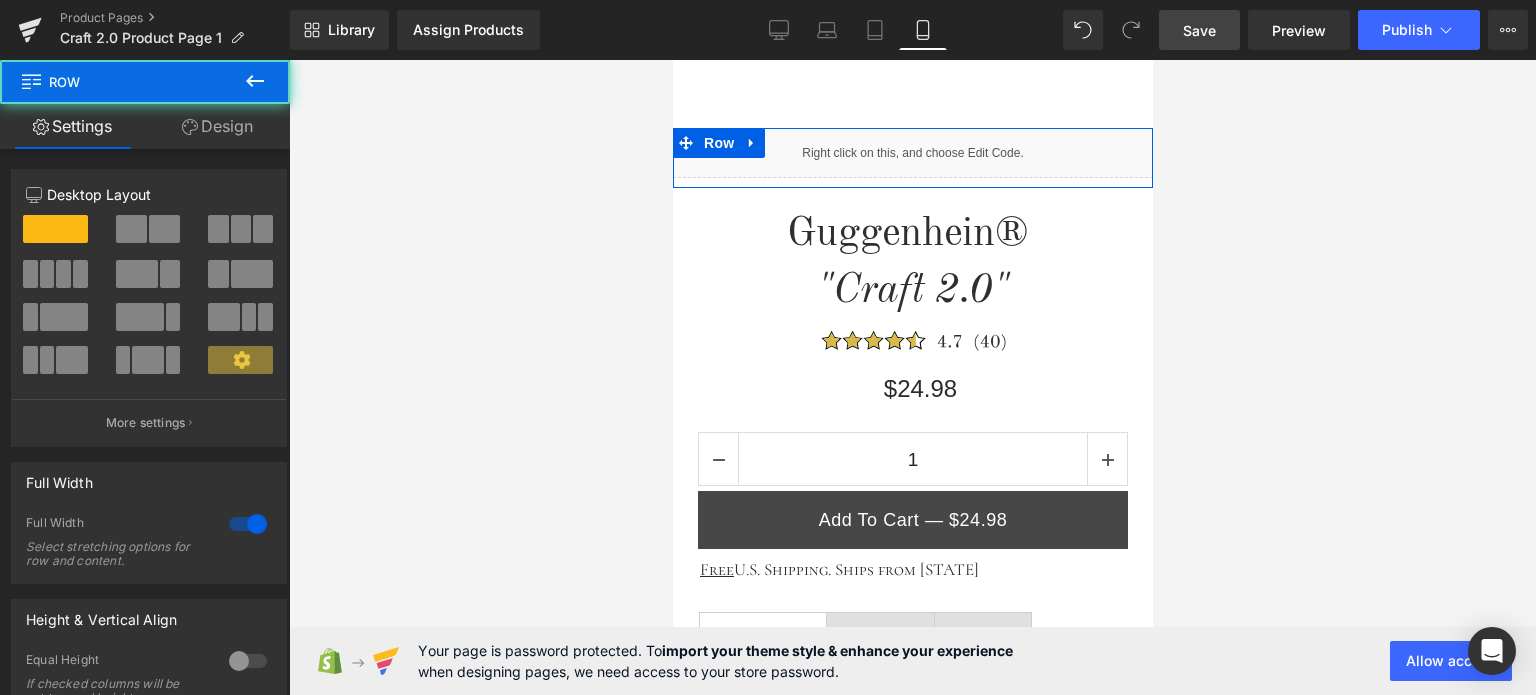 click on "Design" at bounding box center [217, 126] 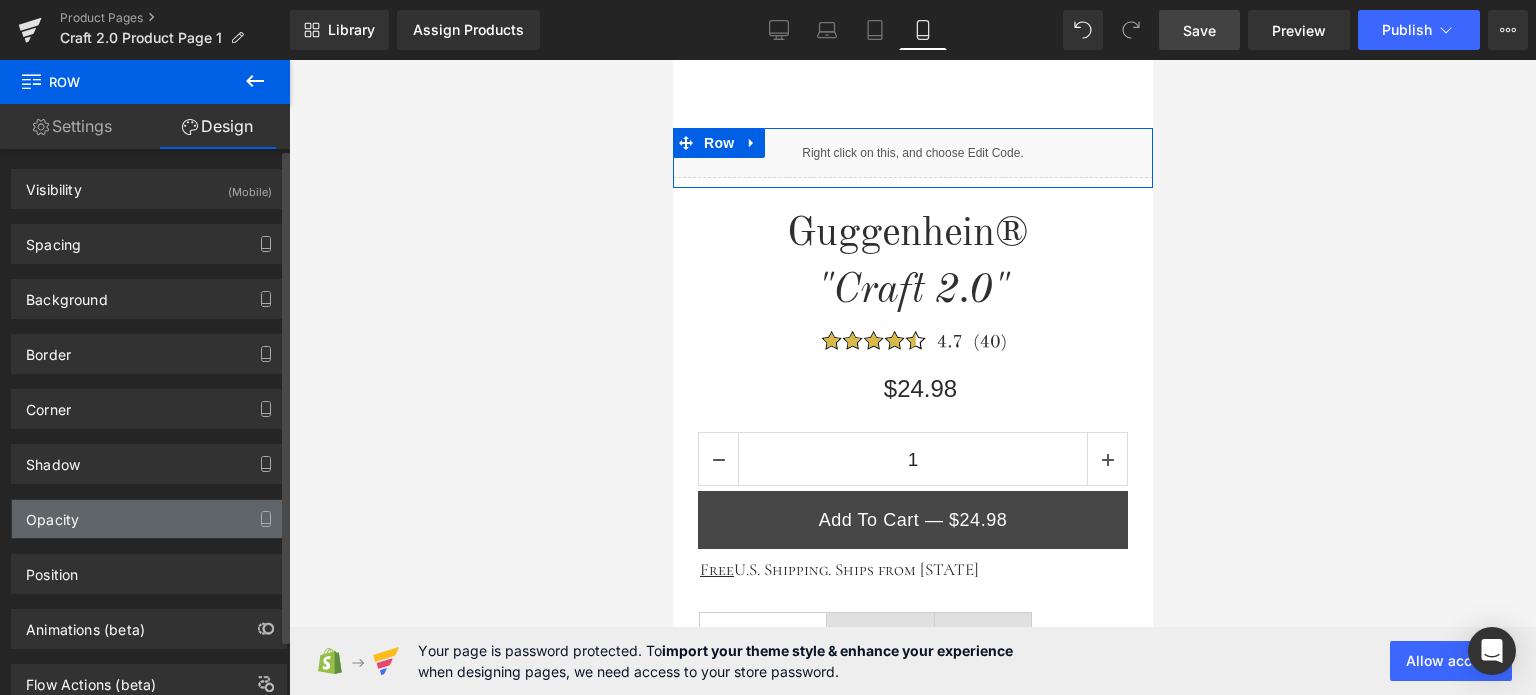 drag, startPoint x: 124, startPoint y: 512, endPoint x: 125, endPoint y: 497, distance: 15.033297 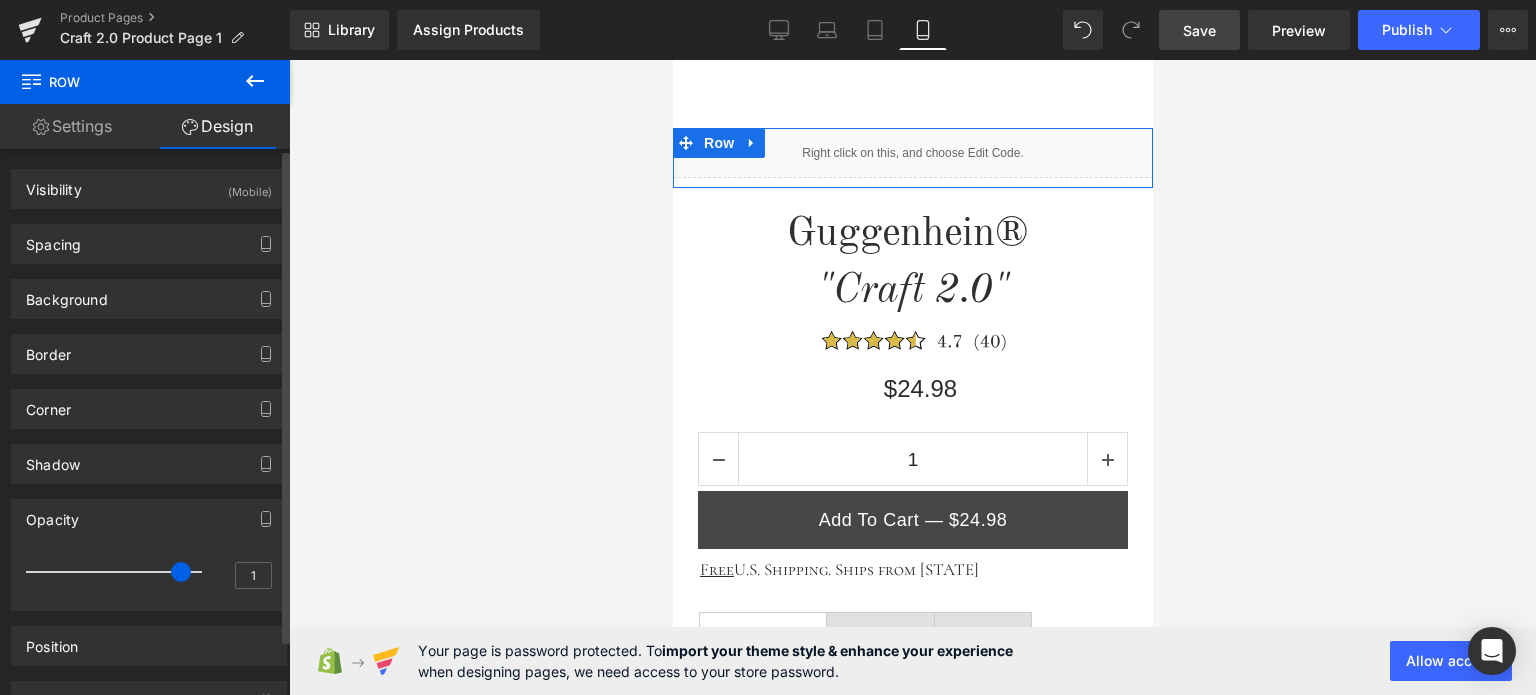 click at bounding box center [181, 572] 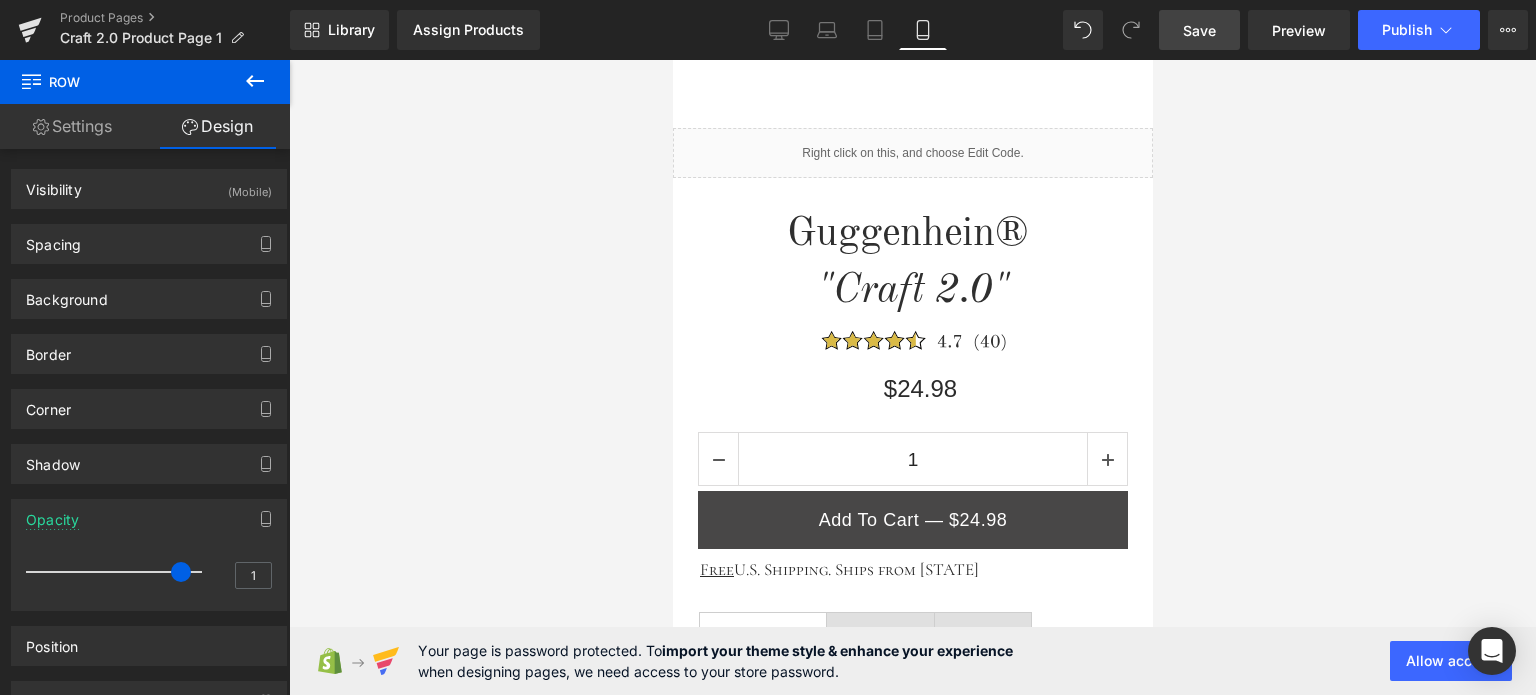 click on "Save" at bounding box center [1199, 30] 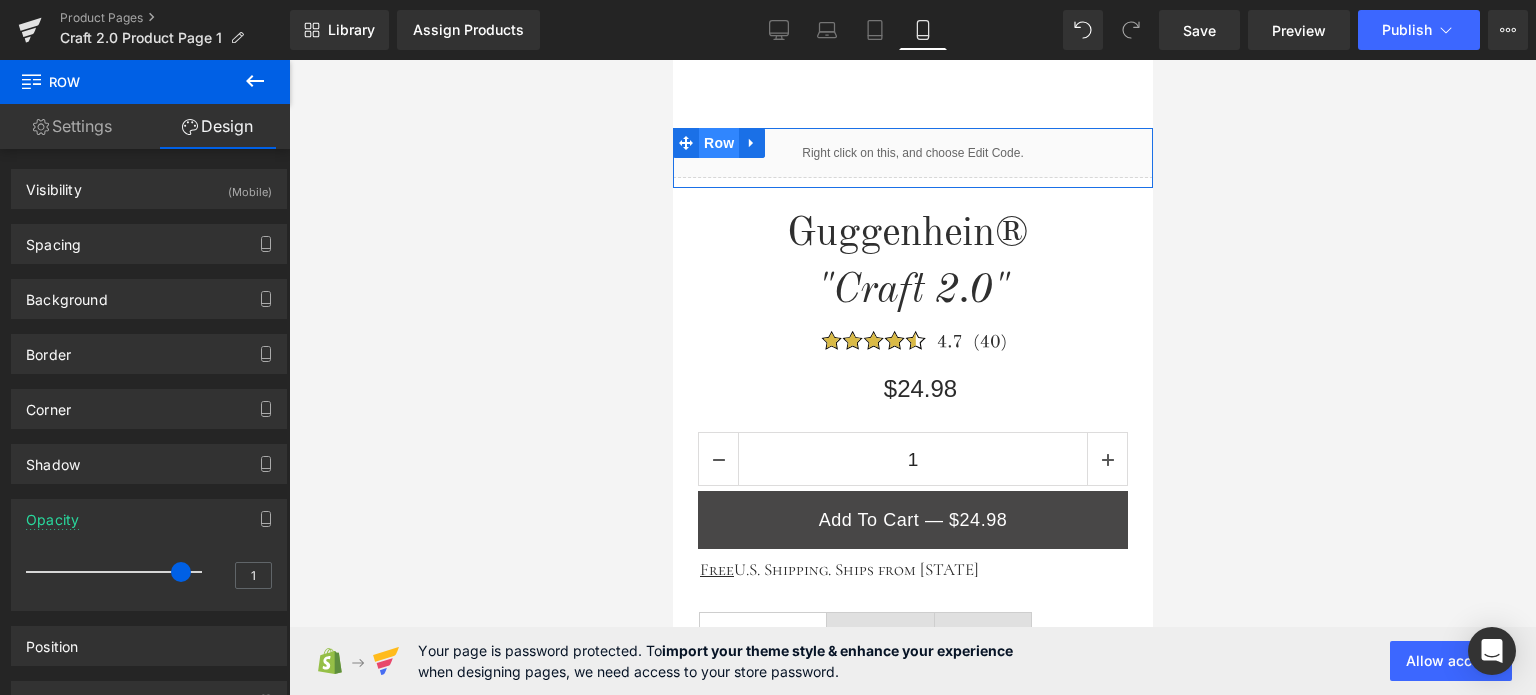 click on "Row" at bounding box center [718, 143] 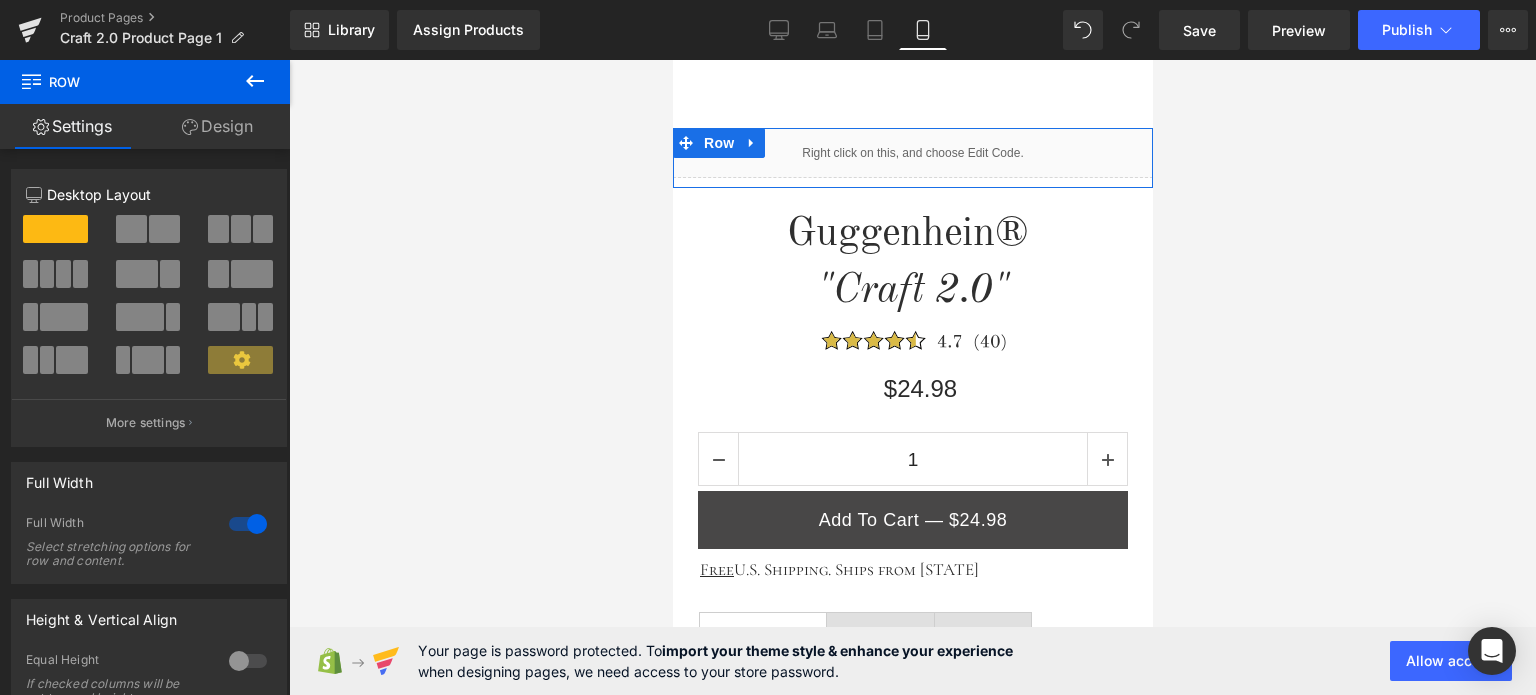 click on "Design" at bounding box center (217, 126) 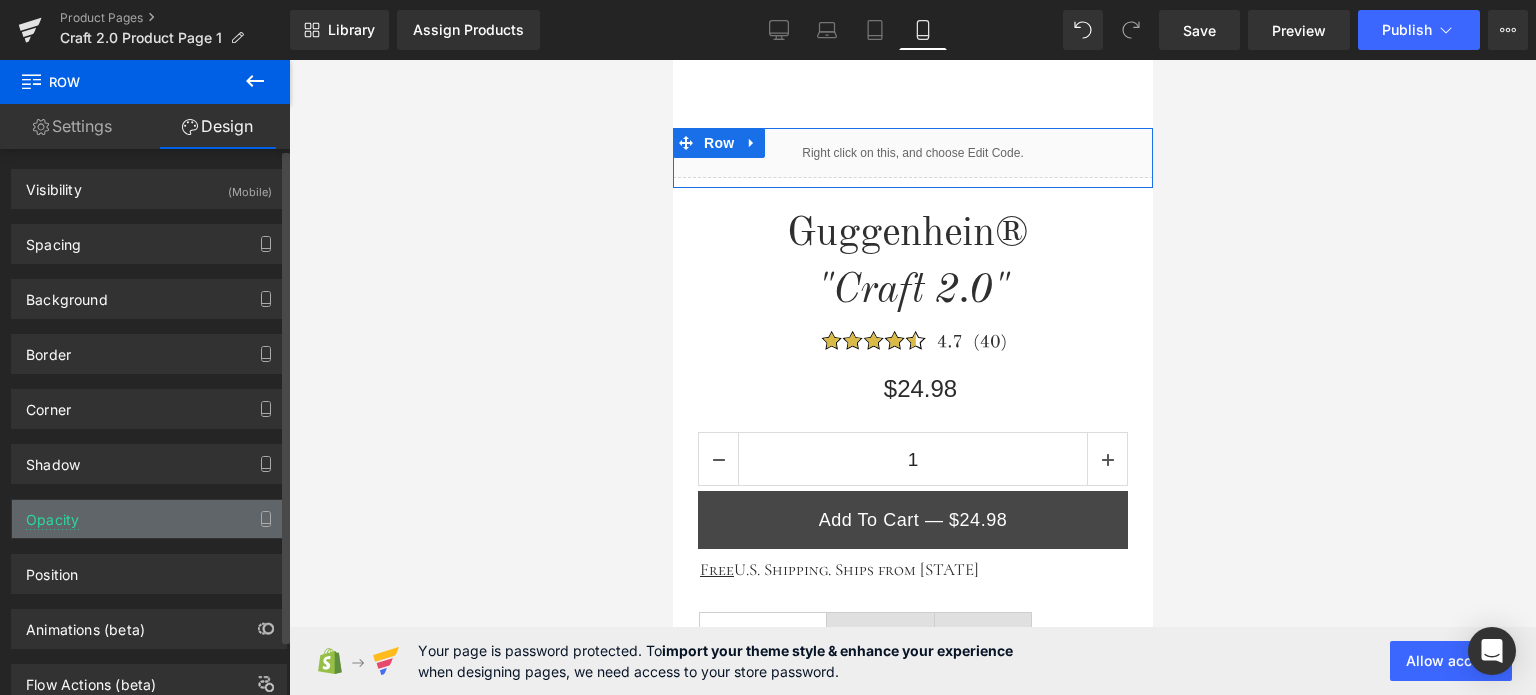 click on "Opacity" at bounding box center (149, 519) 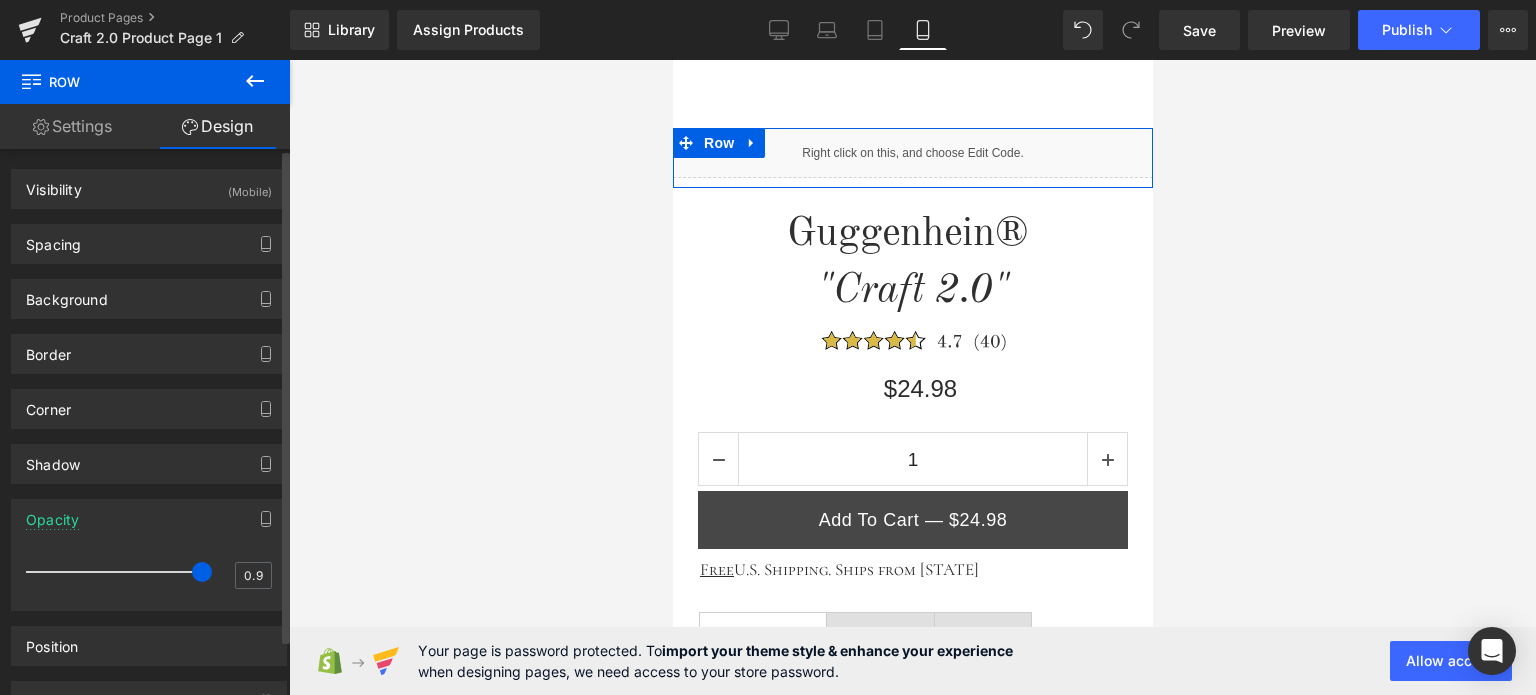 drag, startPoint x: 171, startPoint y: 565, endPoint x: 204, endPoint y: 565, distance: 33 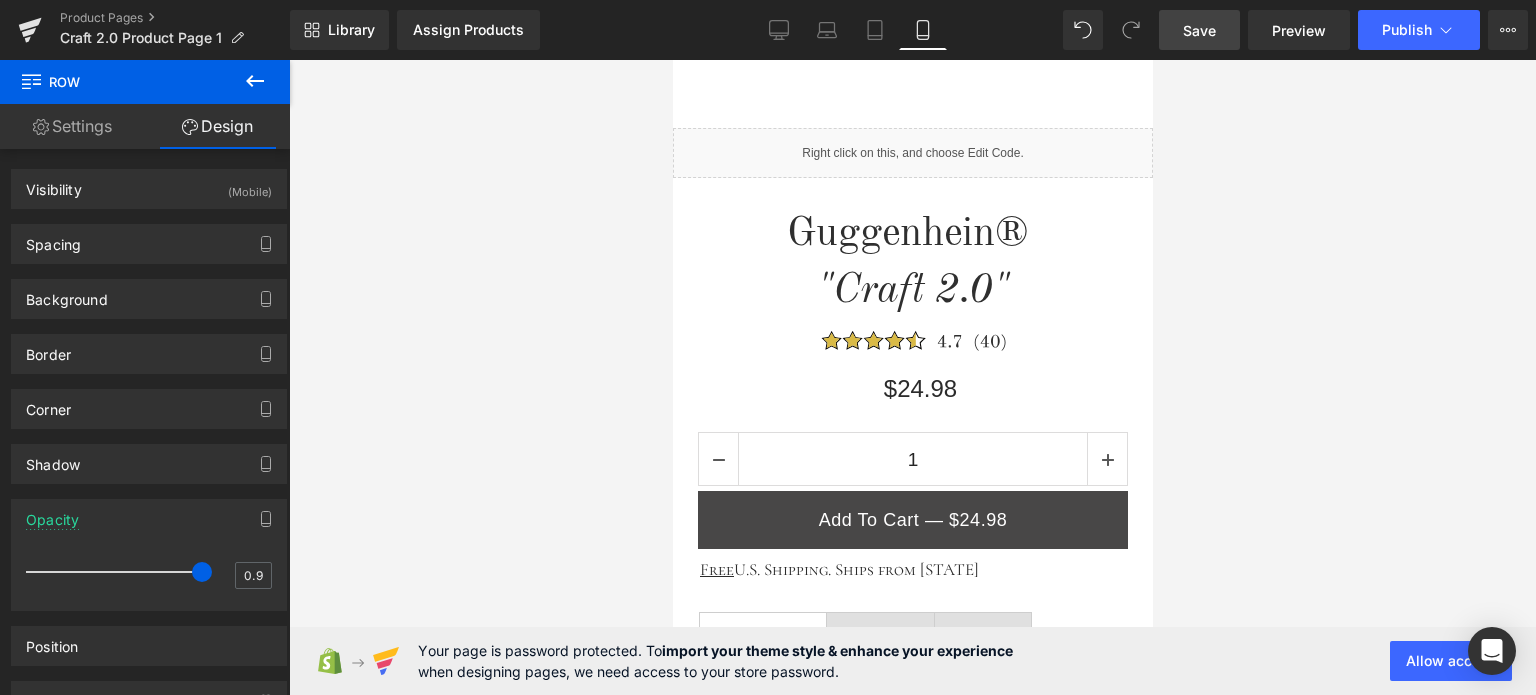 click on "Save" at bounding box center [1199, 30] 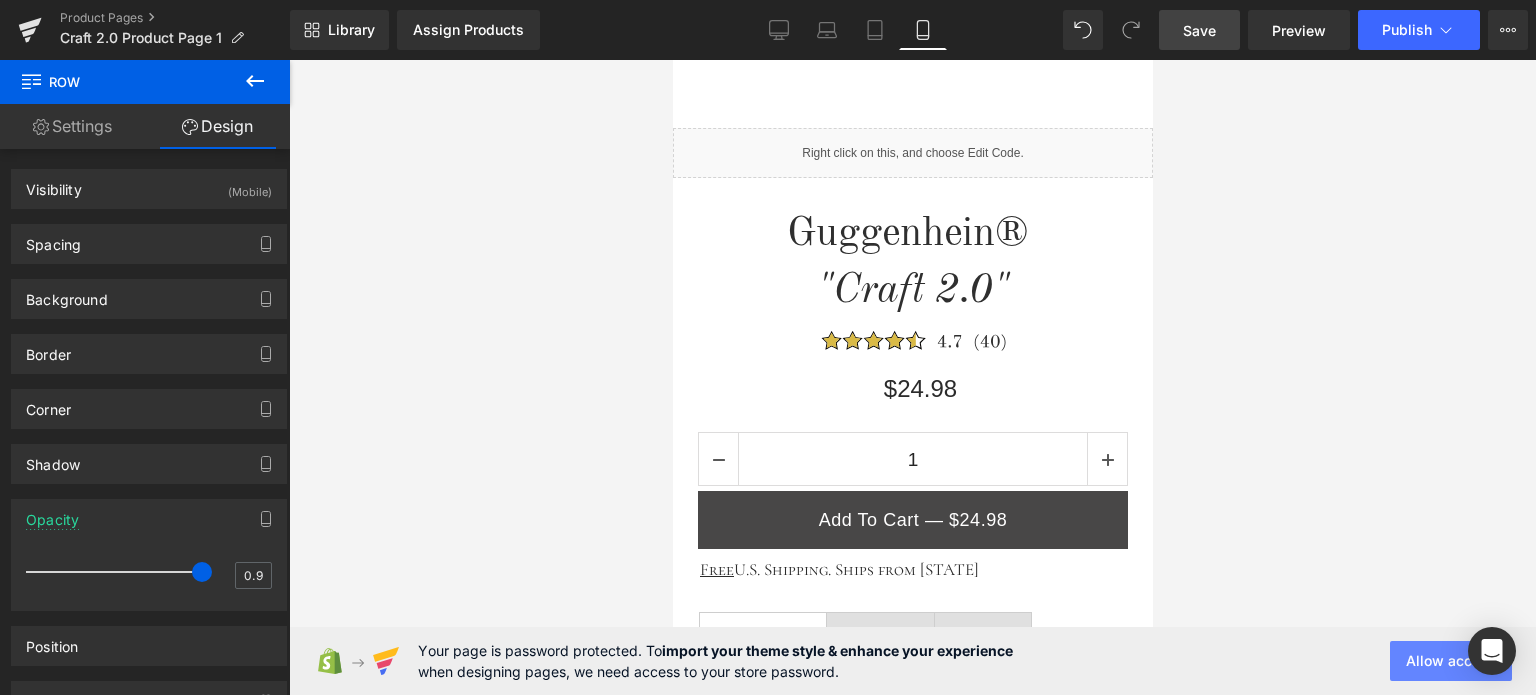 click on "Allow access" at bounding box center [1451, 661] 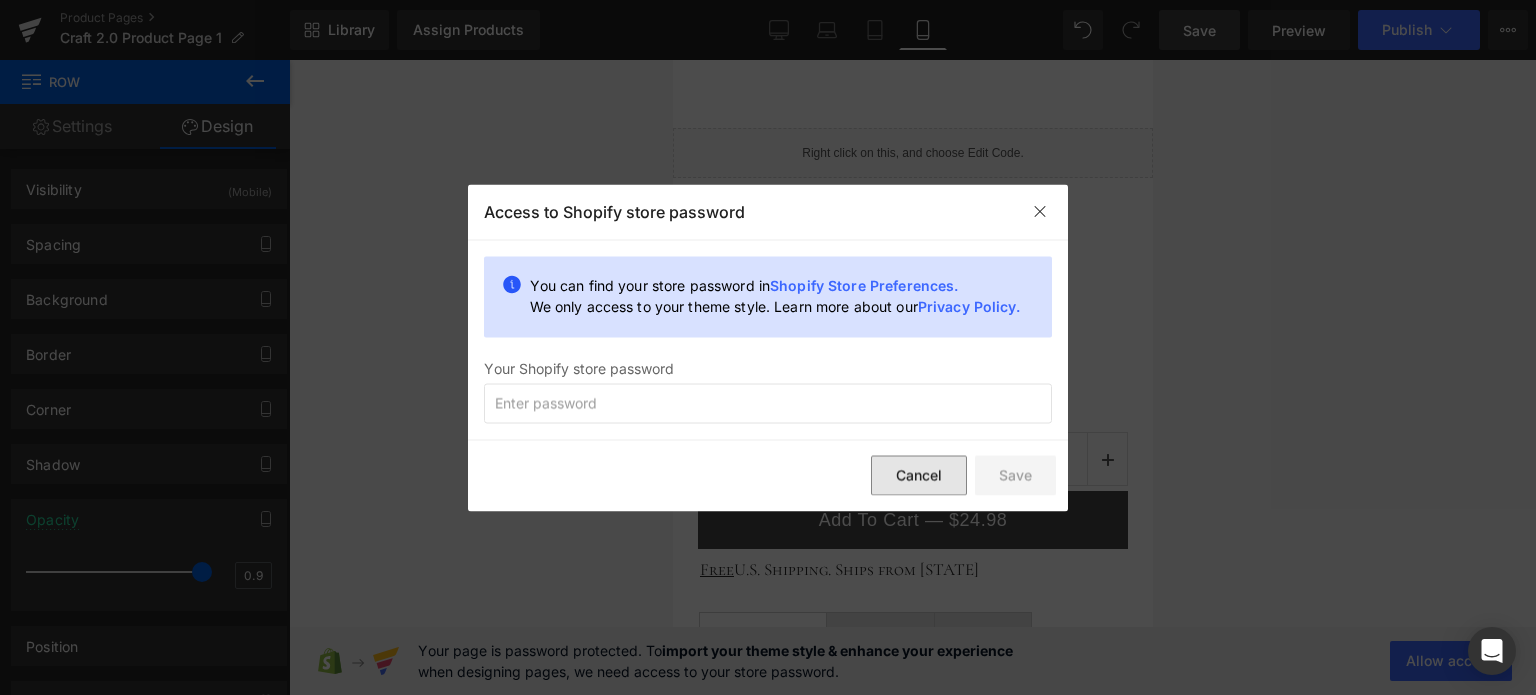 click on "Cancel" at bounding box center [919, 476] 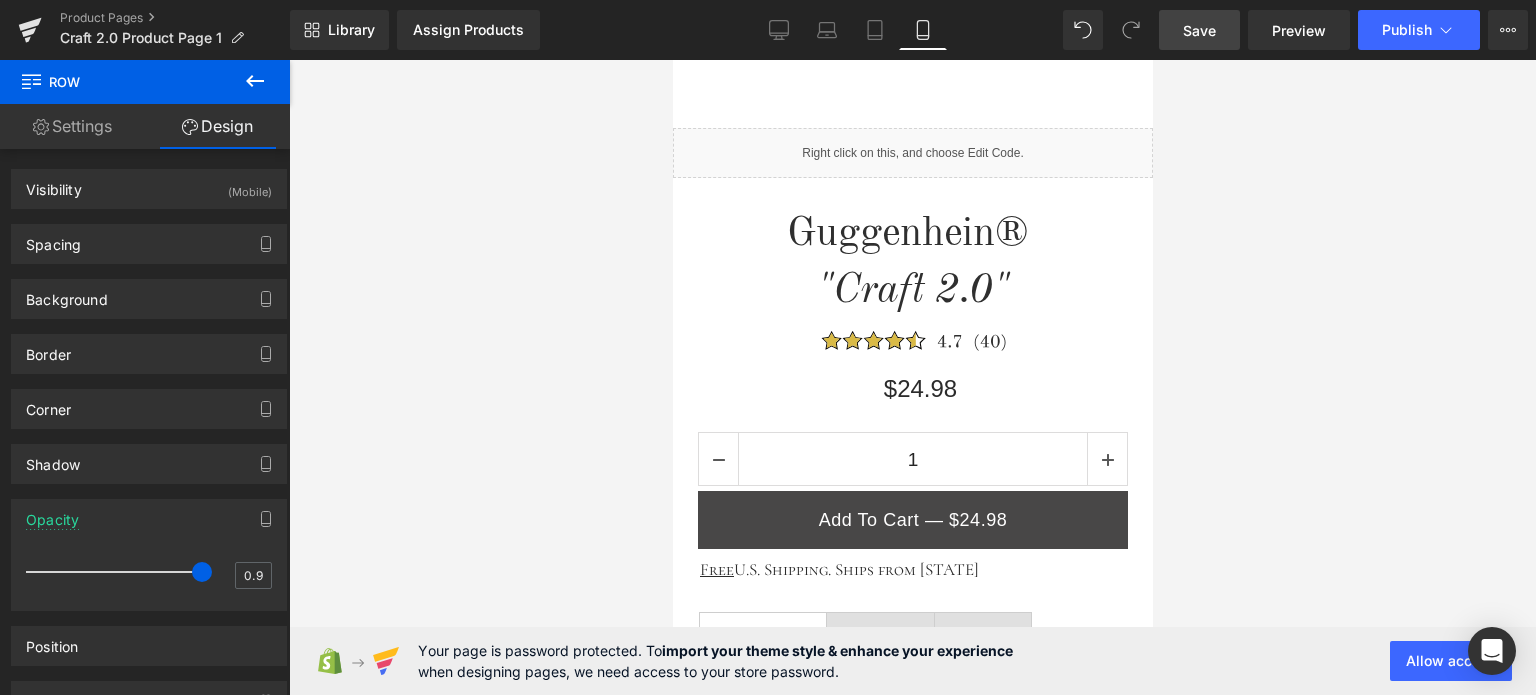 click on "Save" at bounding box center (1199, 30) 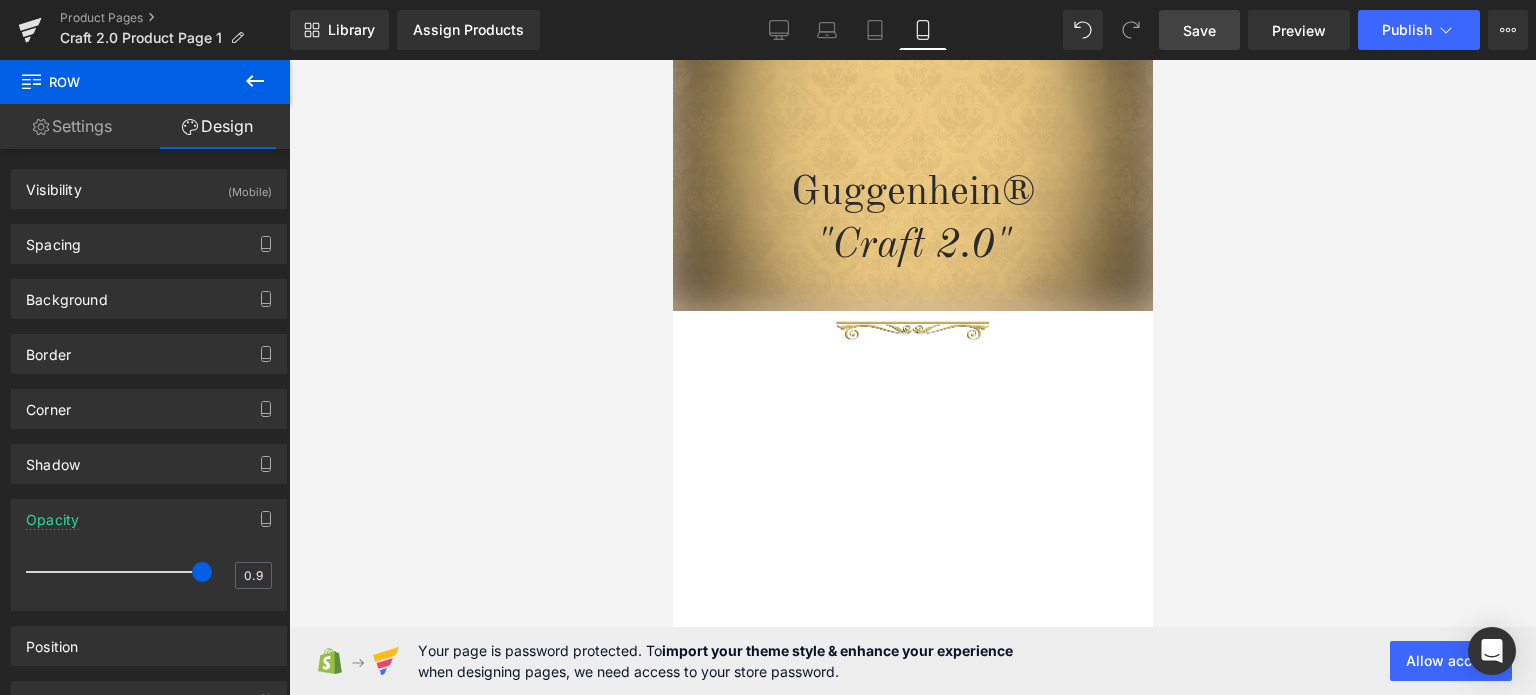 scroll, scrollTop: 0, scrollLeft: 0, axis: both 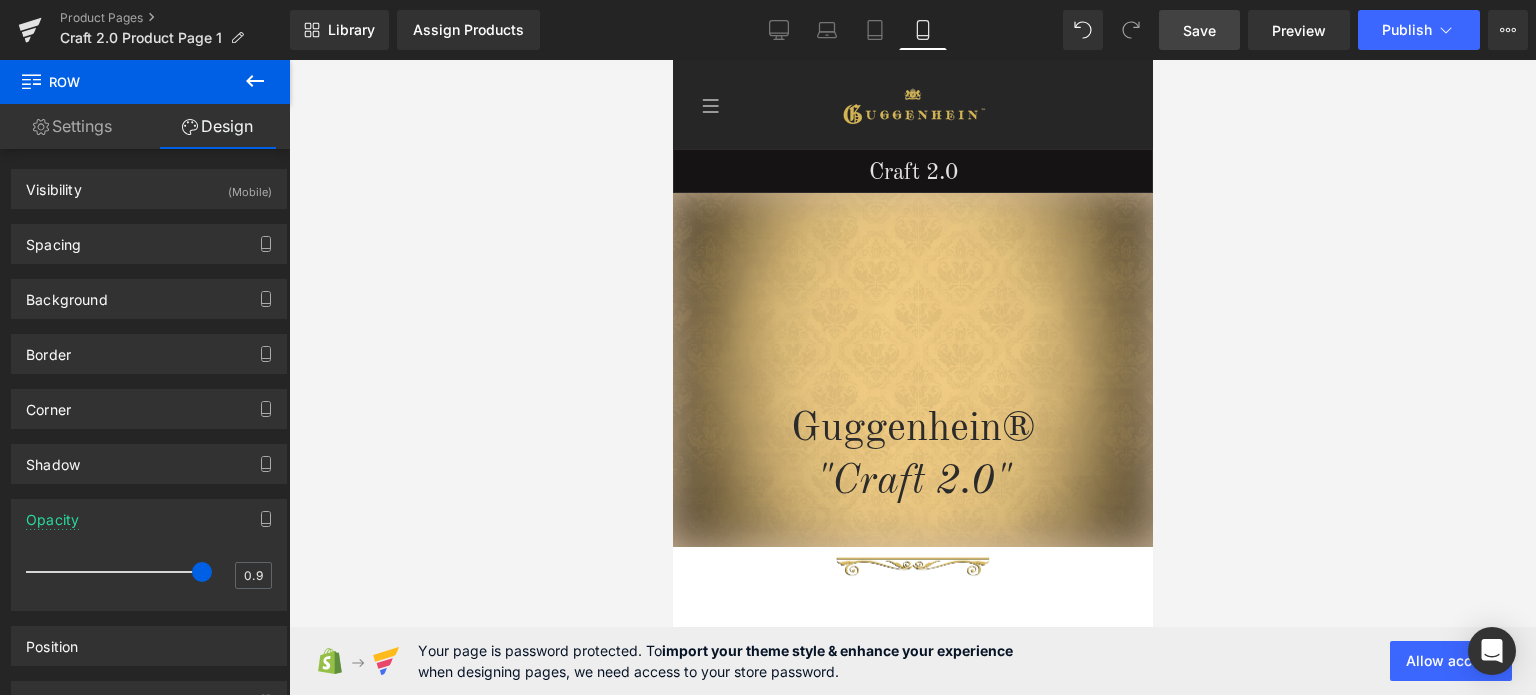 drag, startPoint x: 1149, startPoint y: 266, endPoint x: 1840, endPoint y: 162, distance: 698.78253 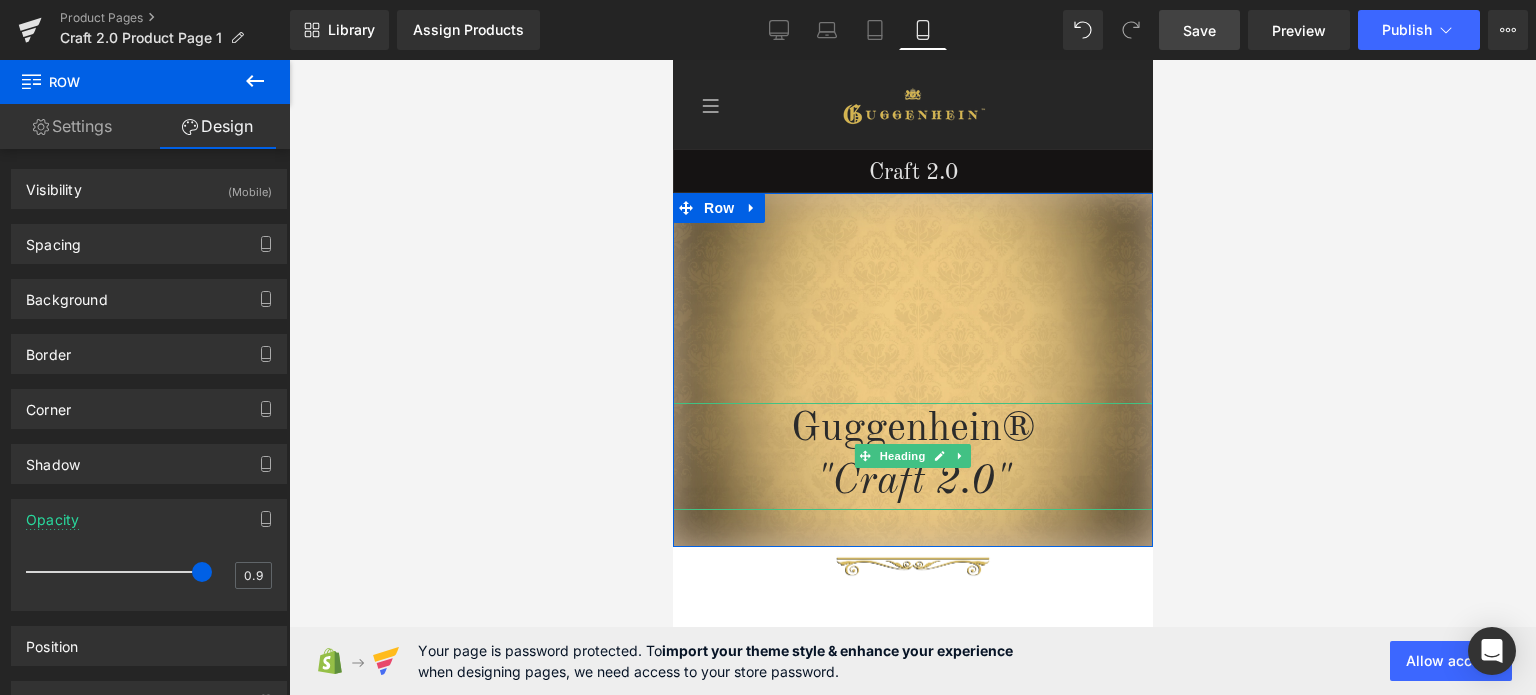 scroll, scrollTop: 300, scrollLeft: 0, axis: vertical 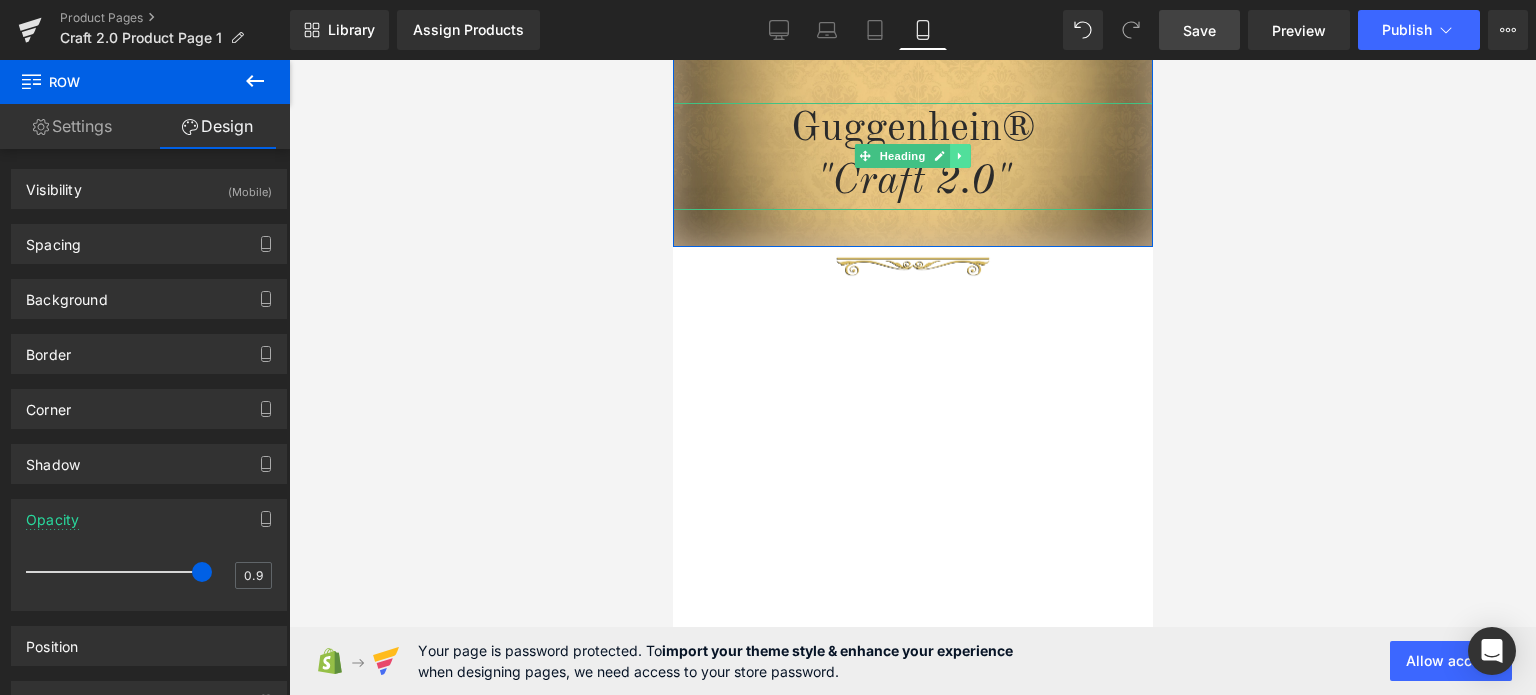 click 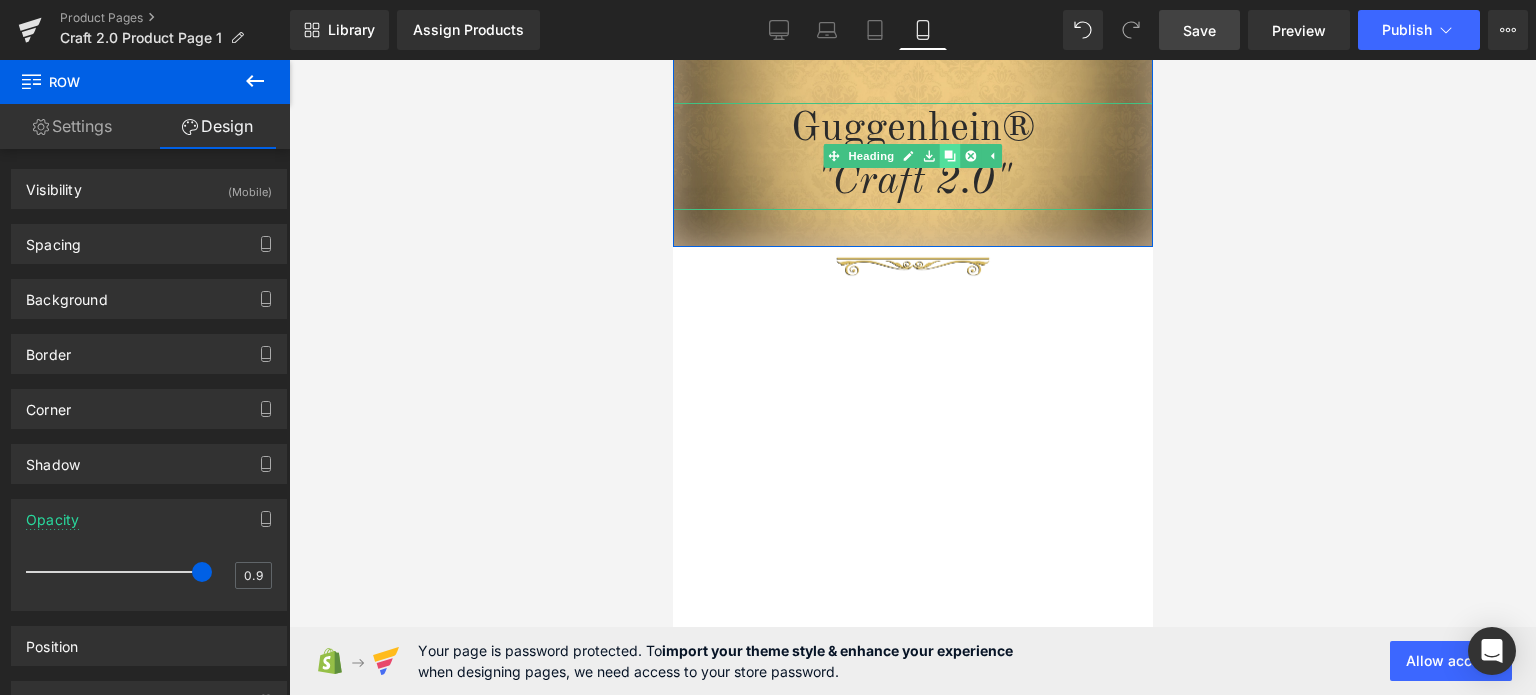 click 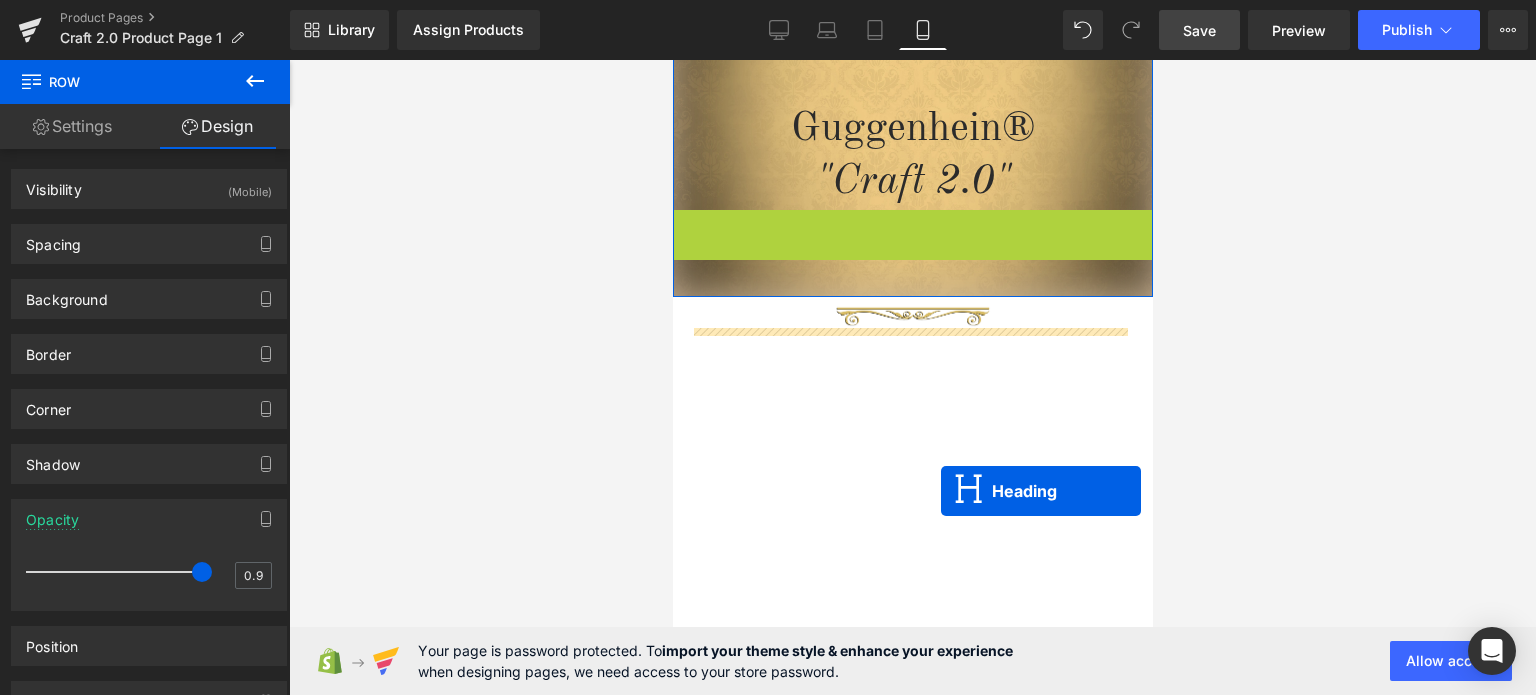 drag, startPoint x: 853, startPoint y: 257, endPoint x: 940, endPoint y: 491, distance: 249.64975 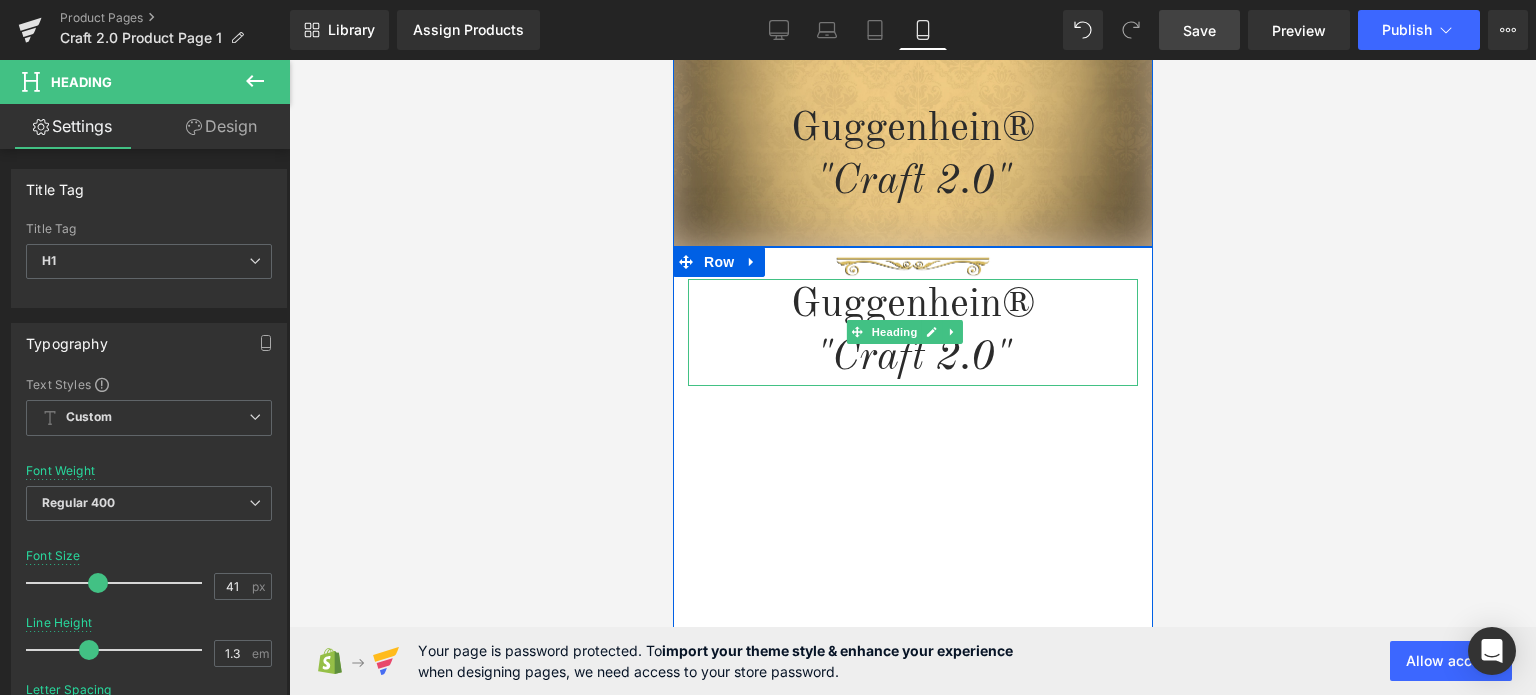 click on "Guggenhein®" at bounding box center (912, 305) 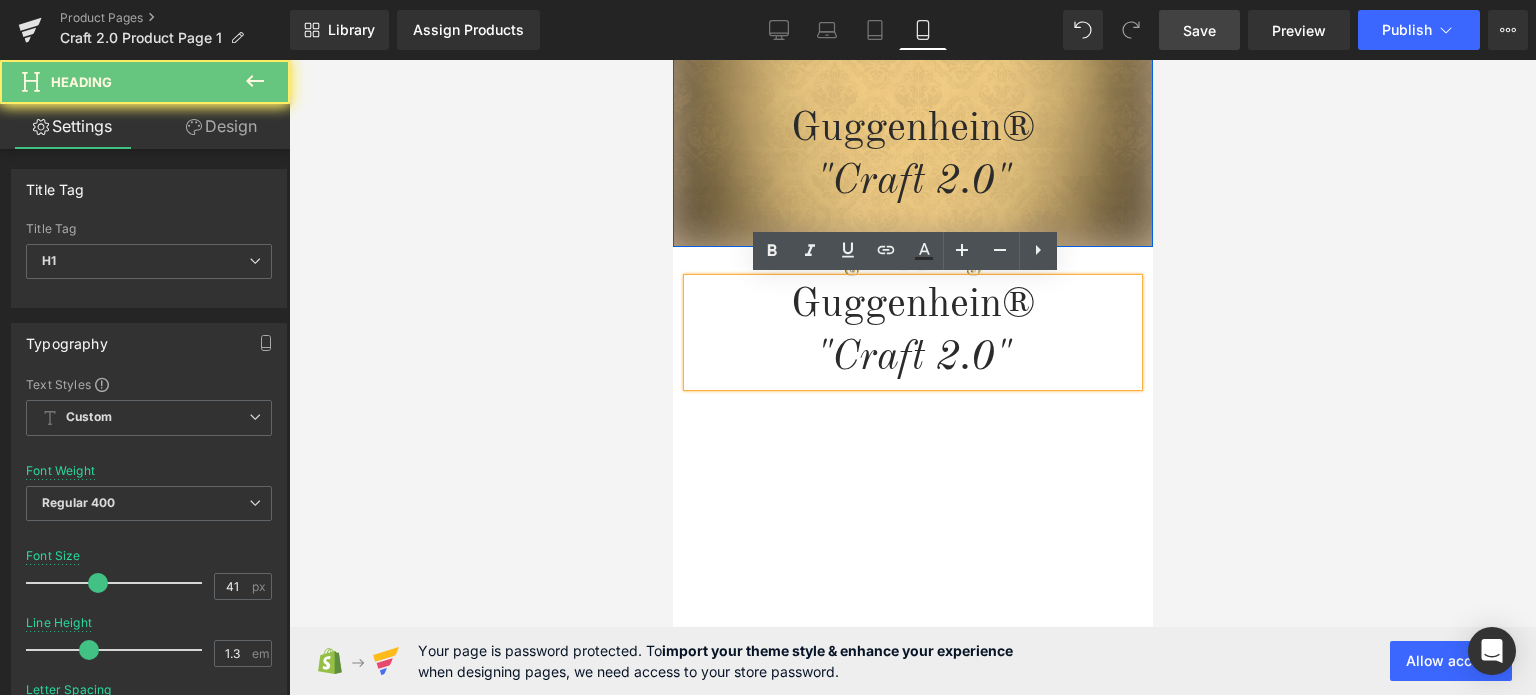 drag, startPoint x: 975, startPoint y: 300, endPoint x: 773, endPoint y: 299, distance: 202.00247 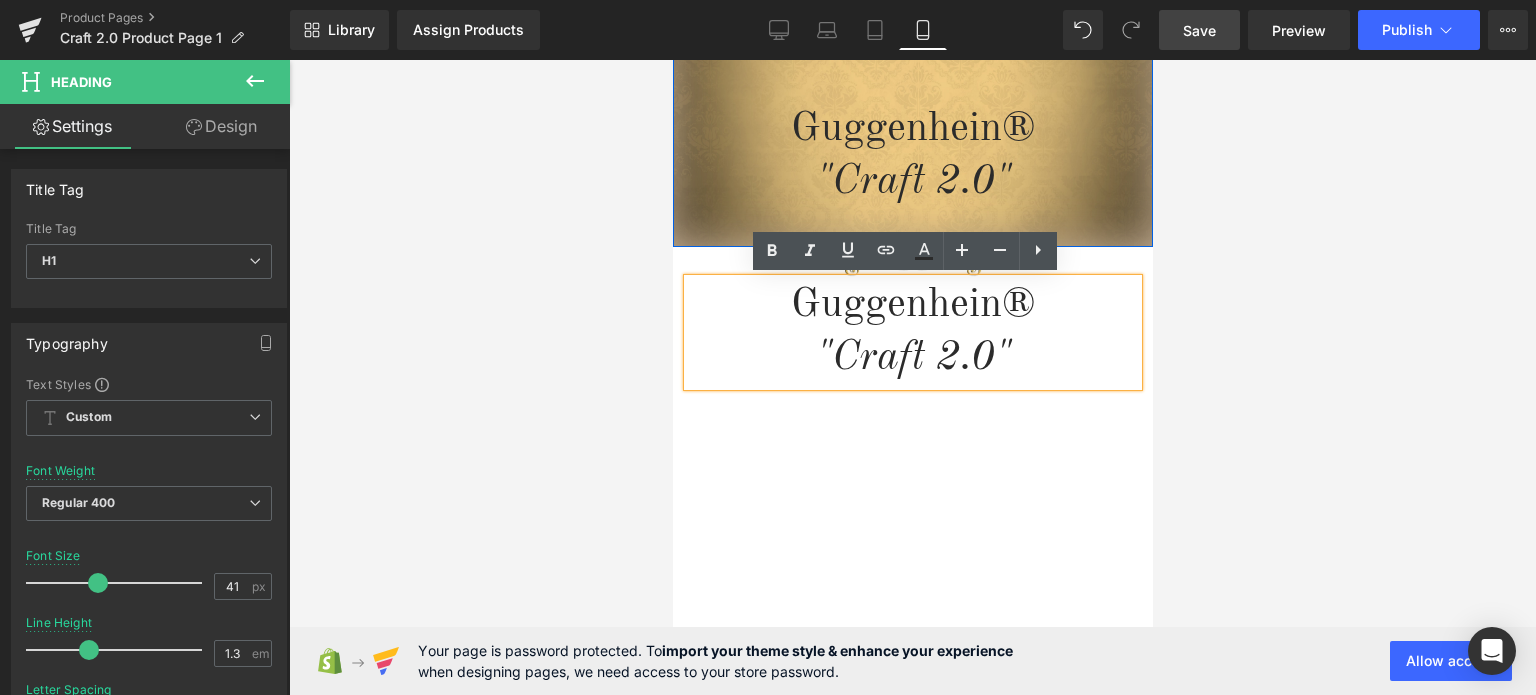 type 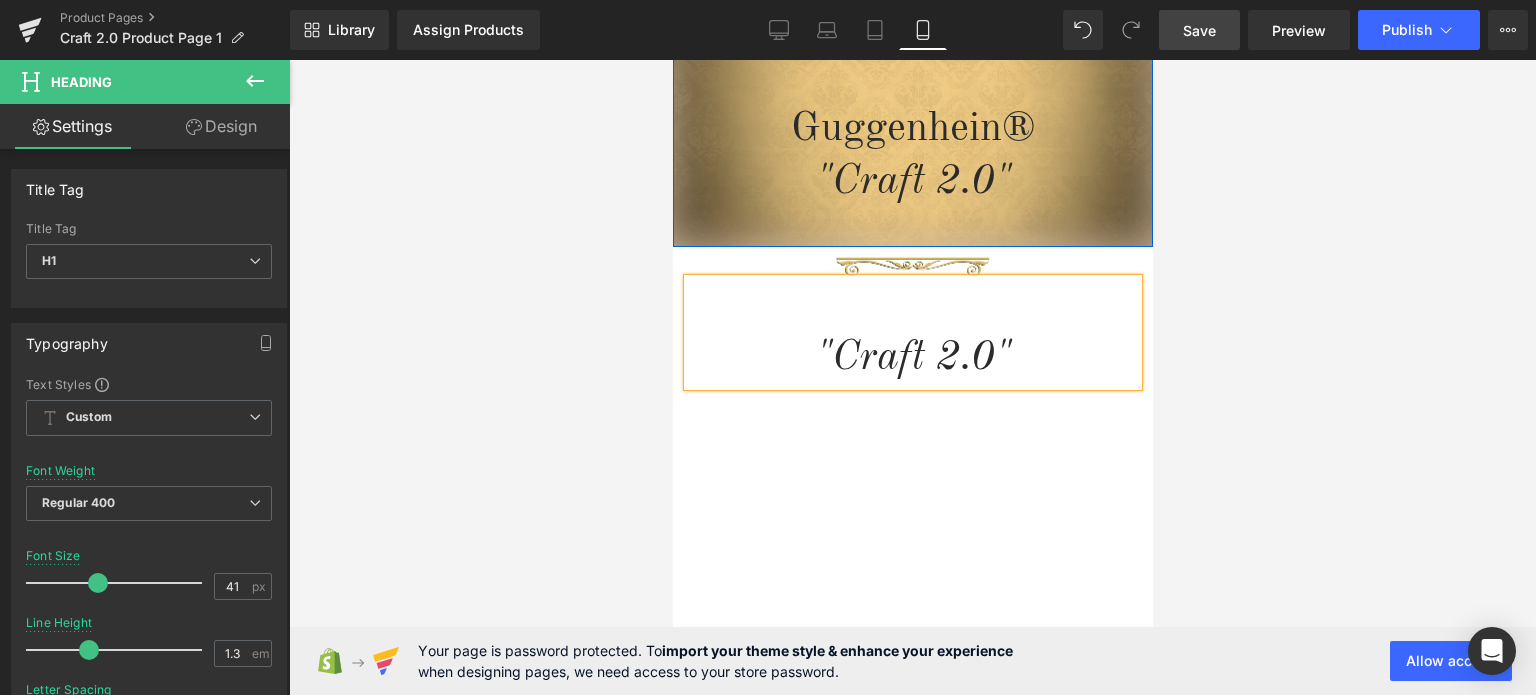 click on ""Craft 2.0"" at bounding box center [912, 358] 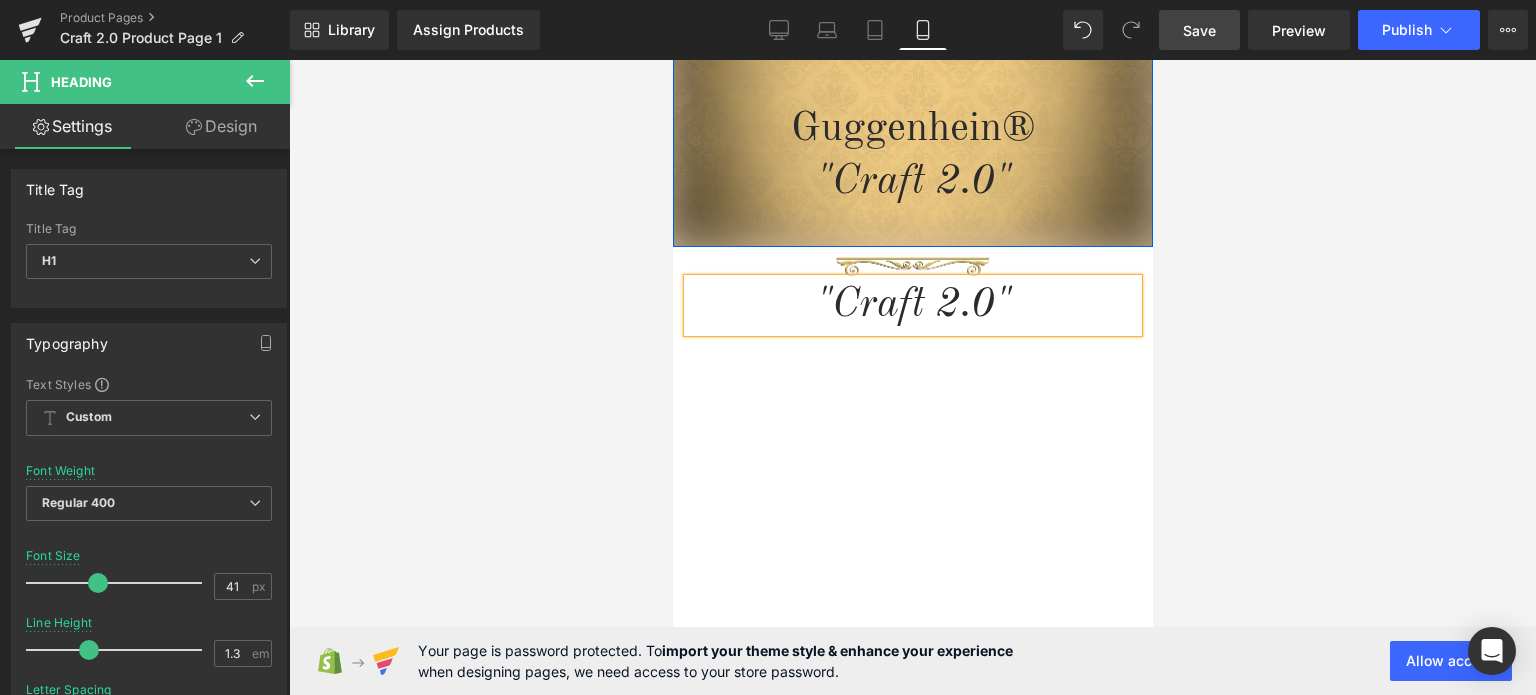 click at bounding box center (912, 377) 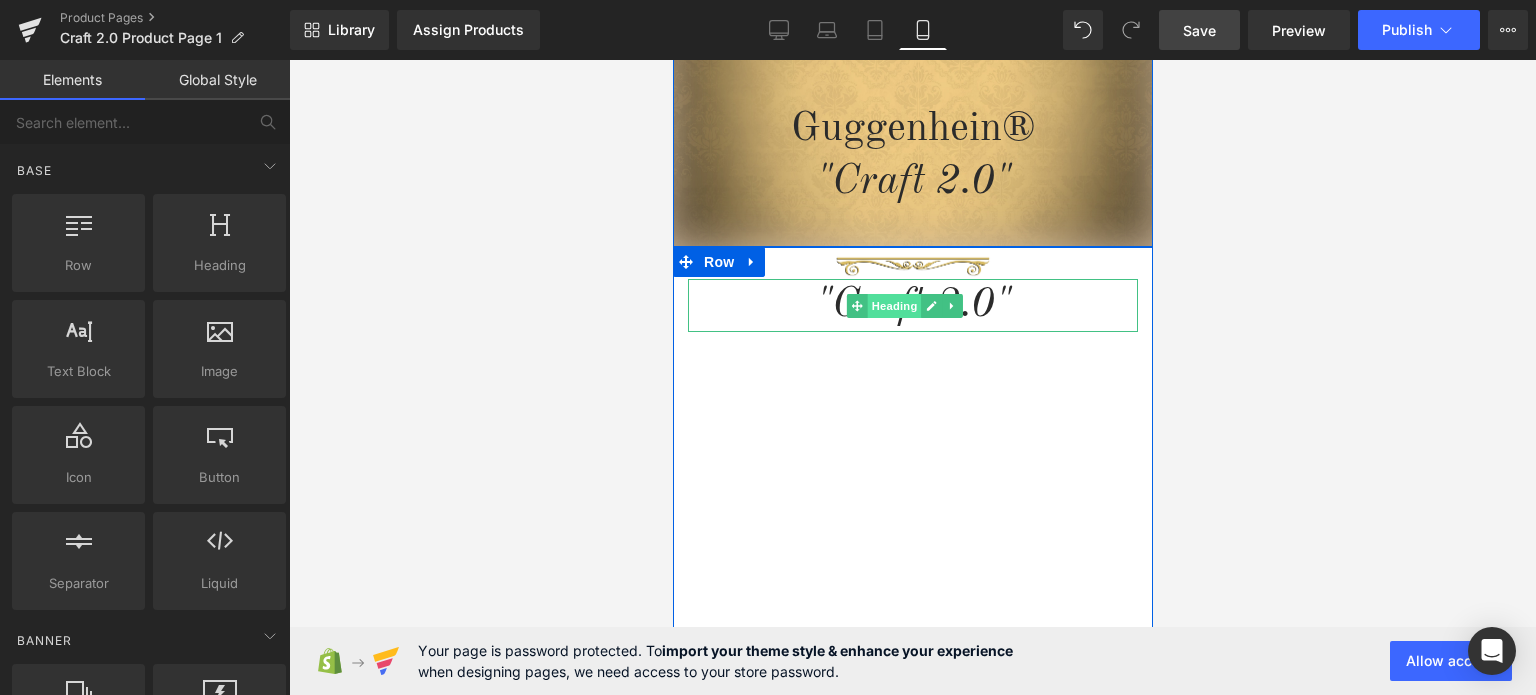 click on "Heading" at bounding box center [894, 306] 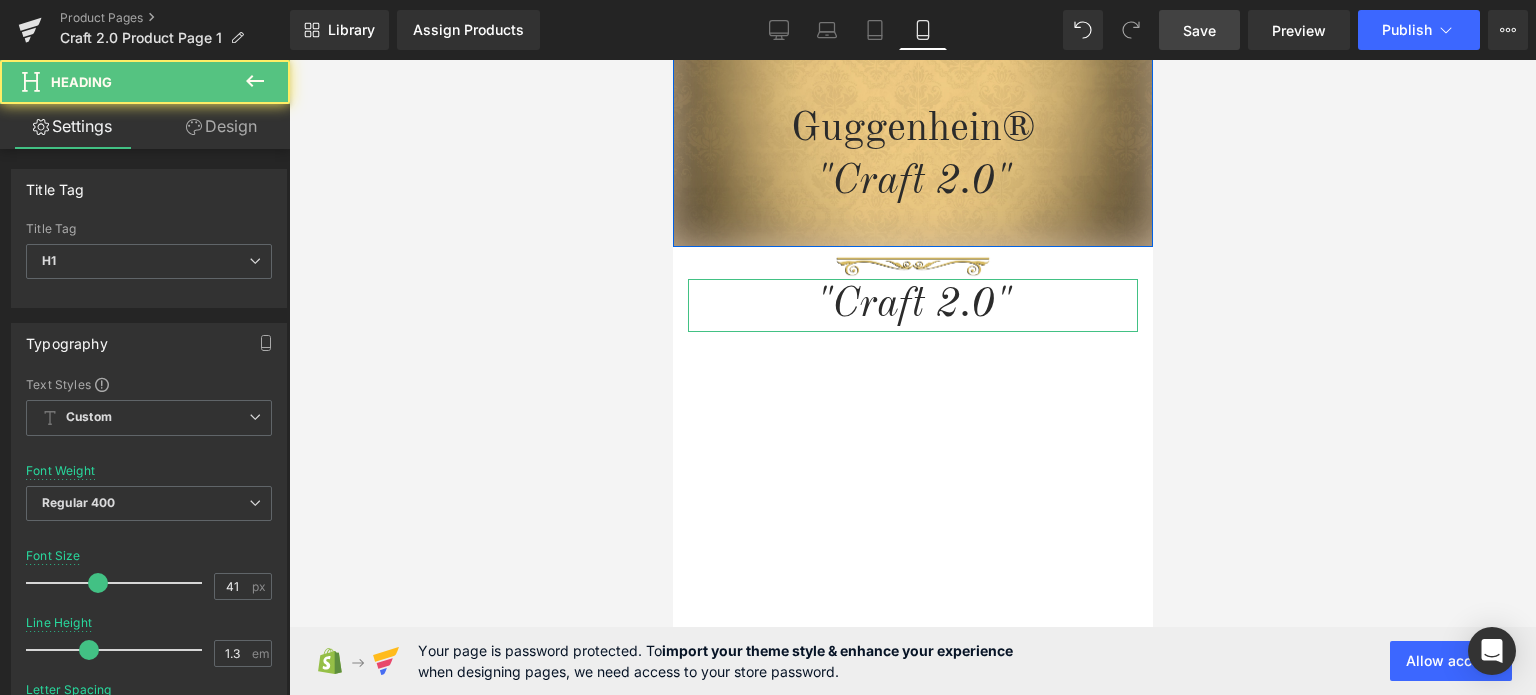 click on "Design" at bounding box center (221, 126) 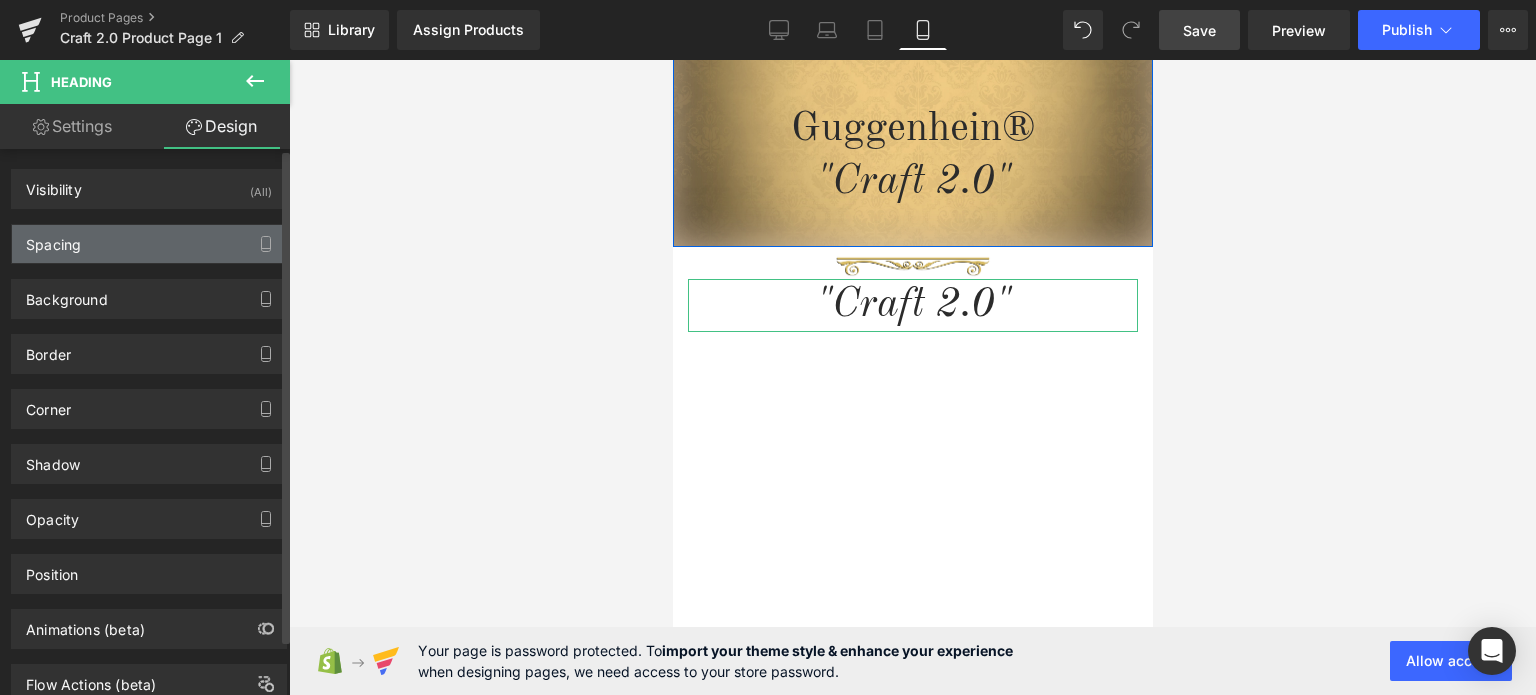drag, startPoint x: 116, startPoint y: 251, endPoint x: 122, endPoint y: 233, distance: 18.973665 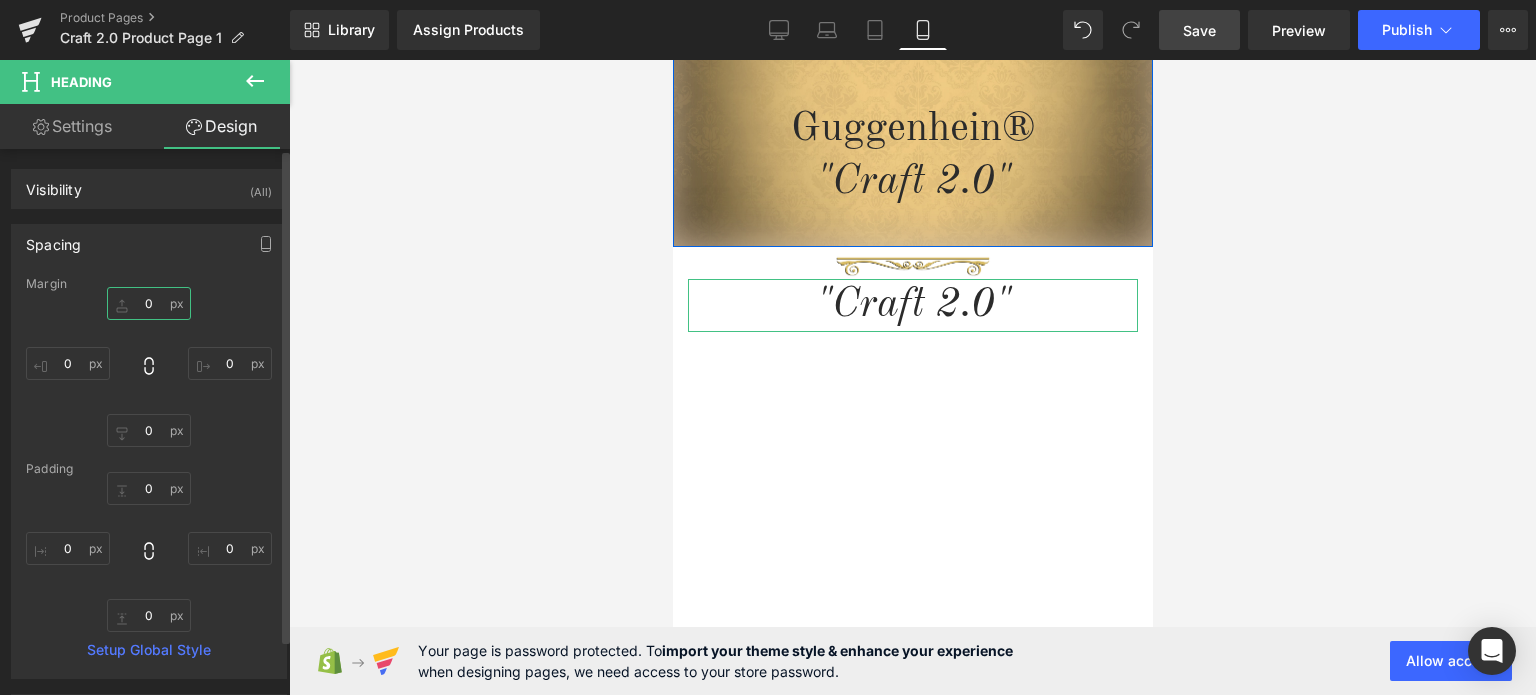click on "0" at bounding box center [149, 303] 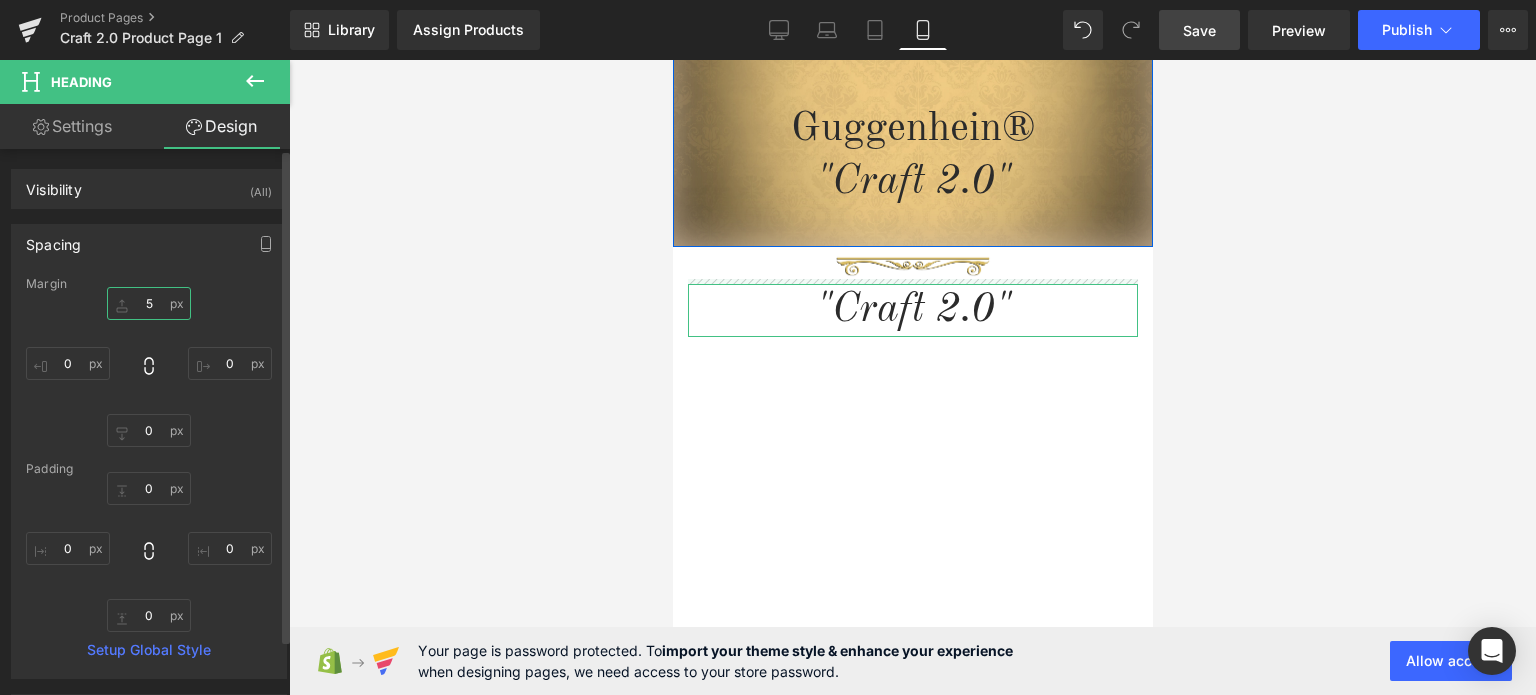 click on "5" at bounding box center (149, 303) 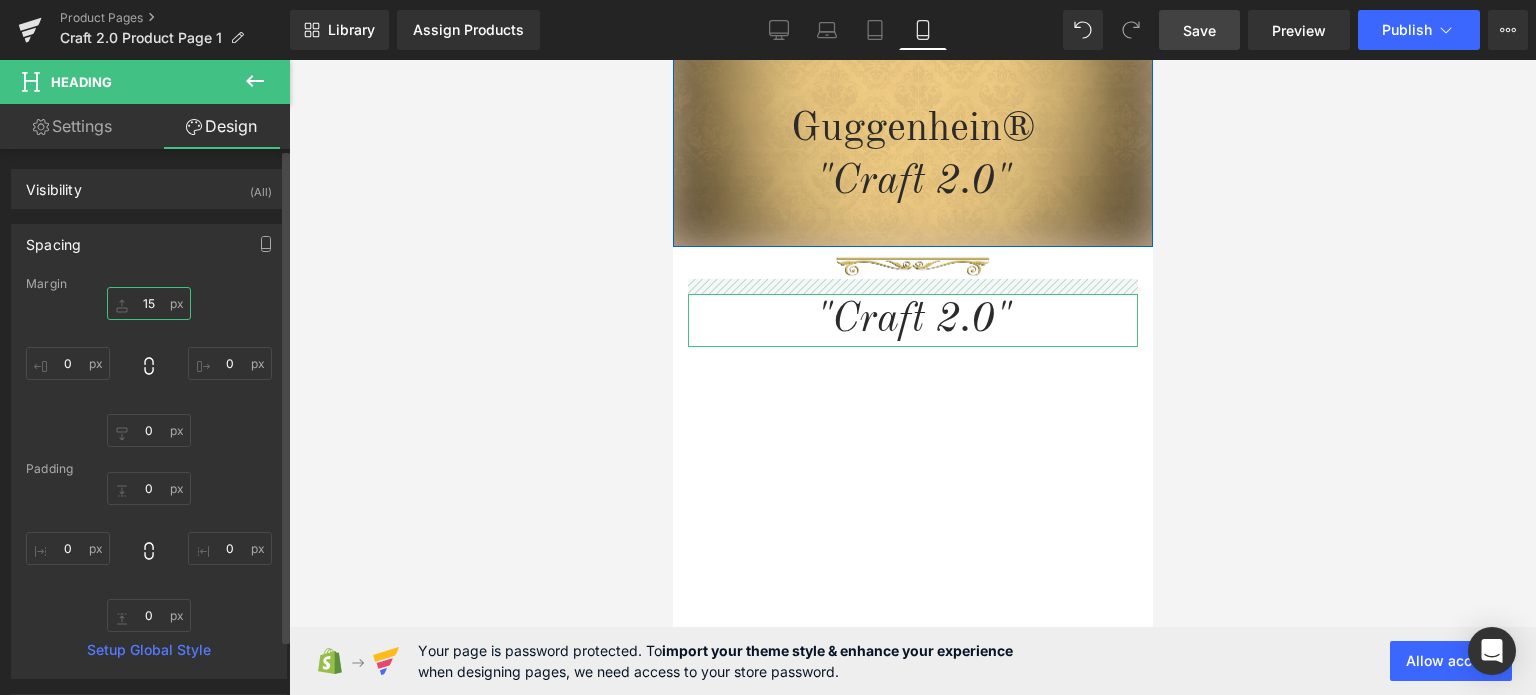 drag, startPoint x: 144, startPoint y: 304, endPoint x: 165, endPoint y: 313, distance: 22.847319 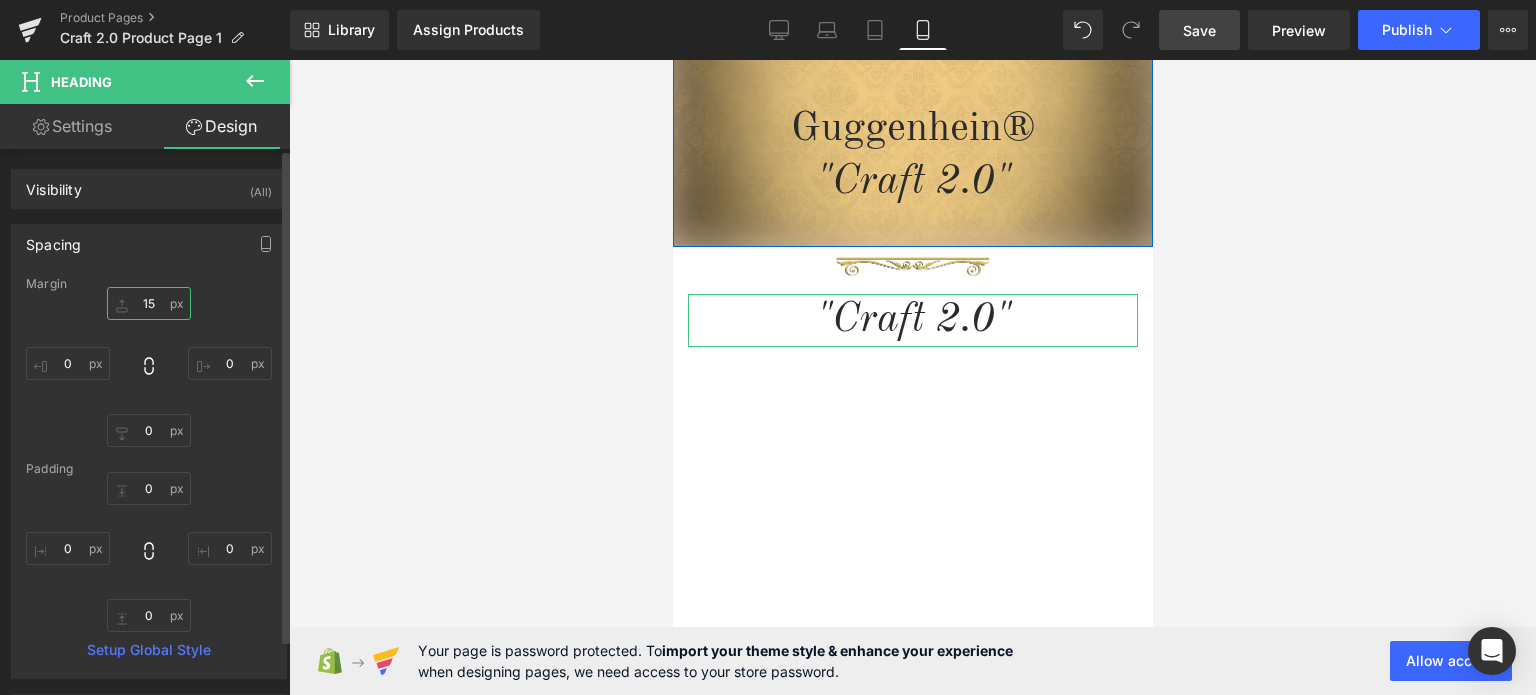 type on "25" 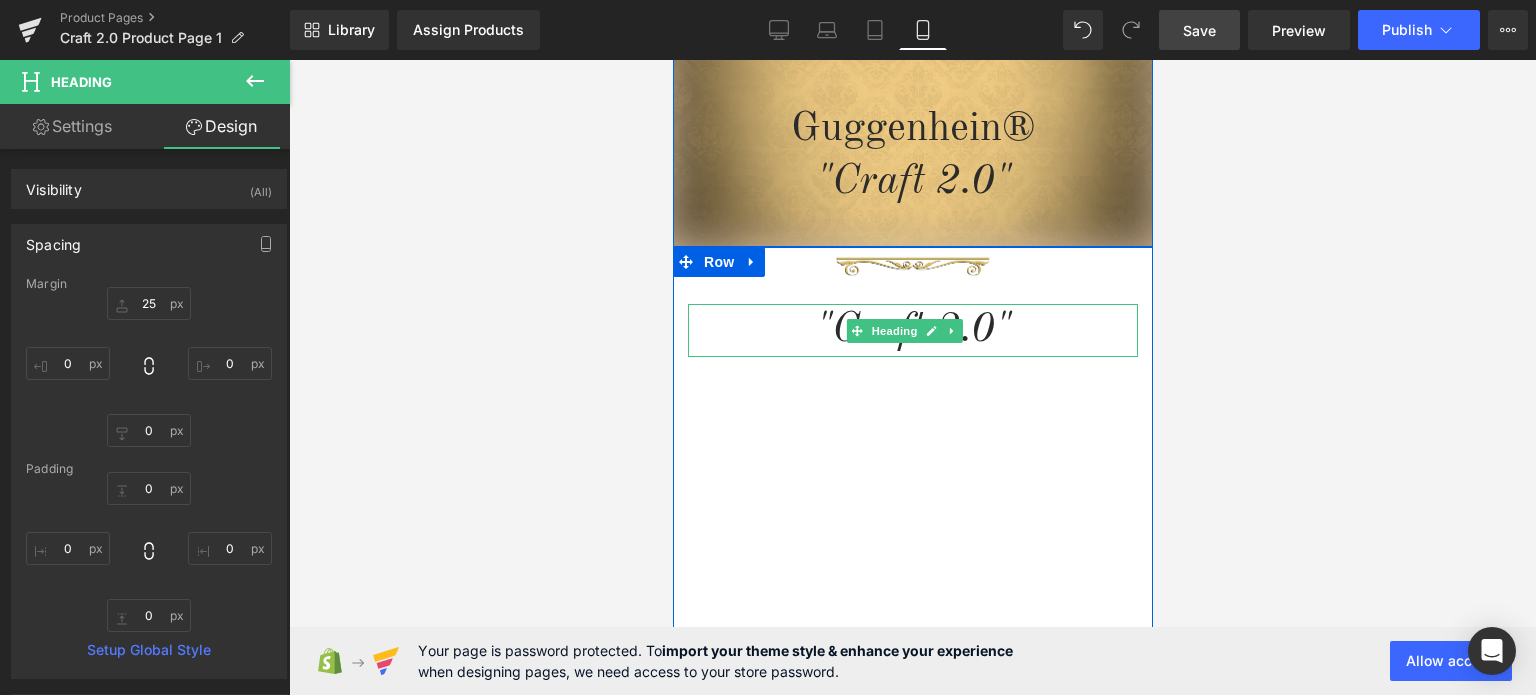 click on ""Craft 2.0"" at bounding box center (912, 330) 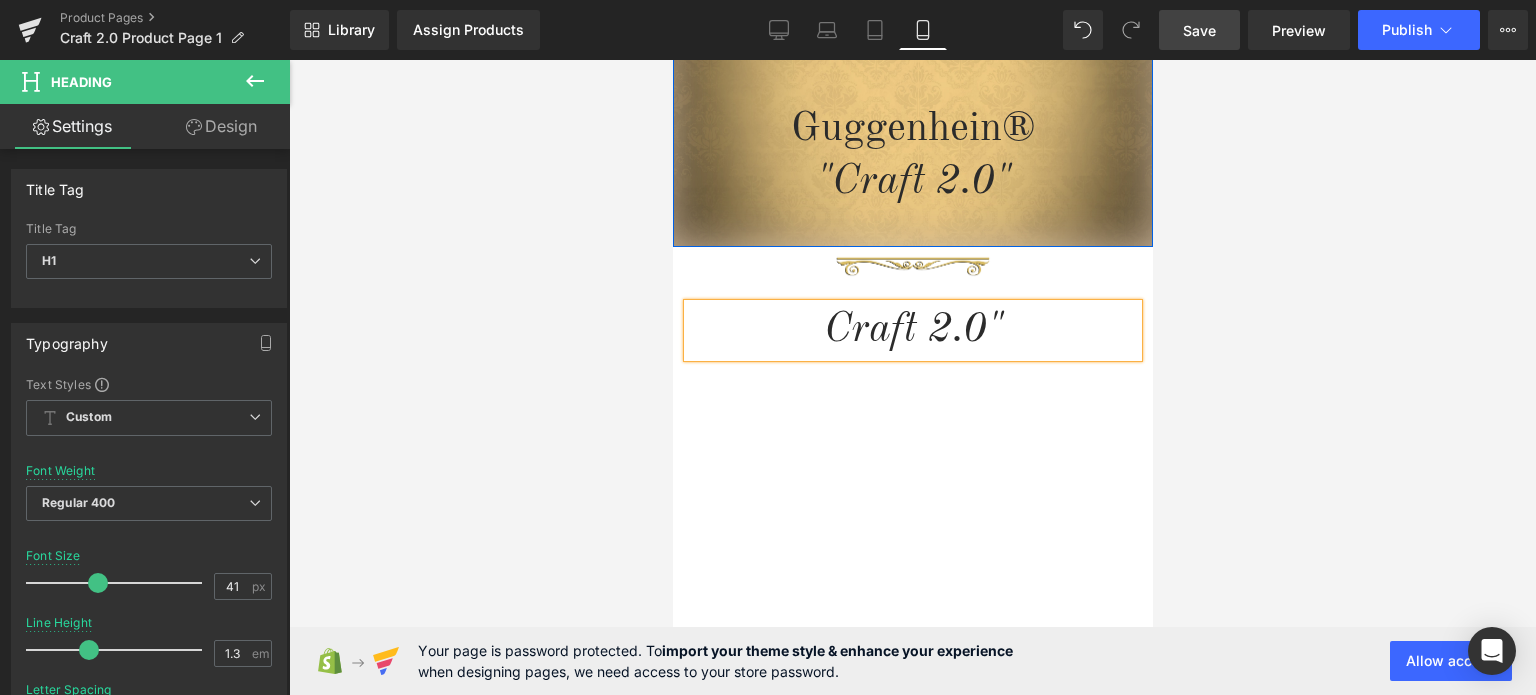 click on "Craft 2.0"" at bounding box center [912, 330] 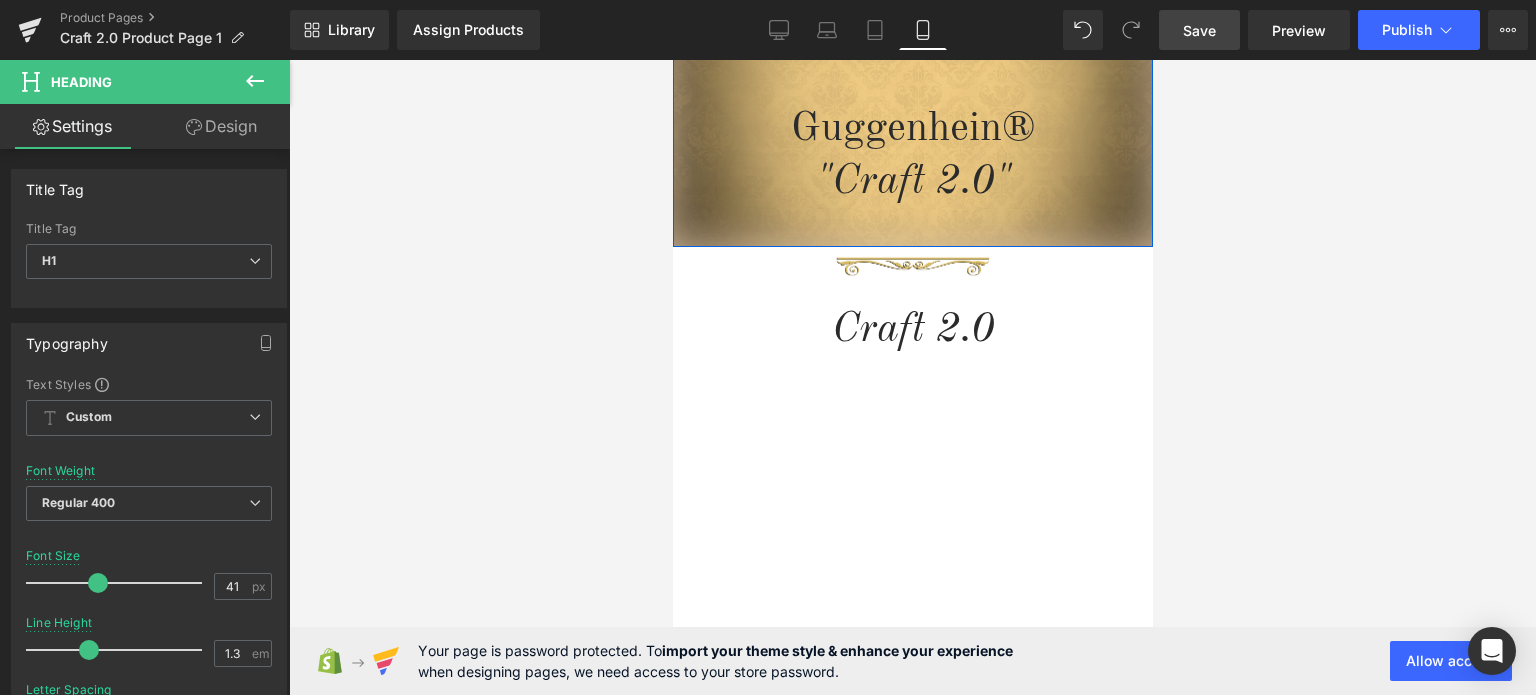 click at bounding box center [912, 377] 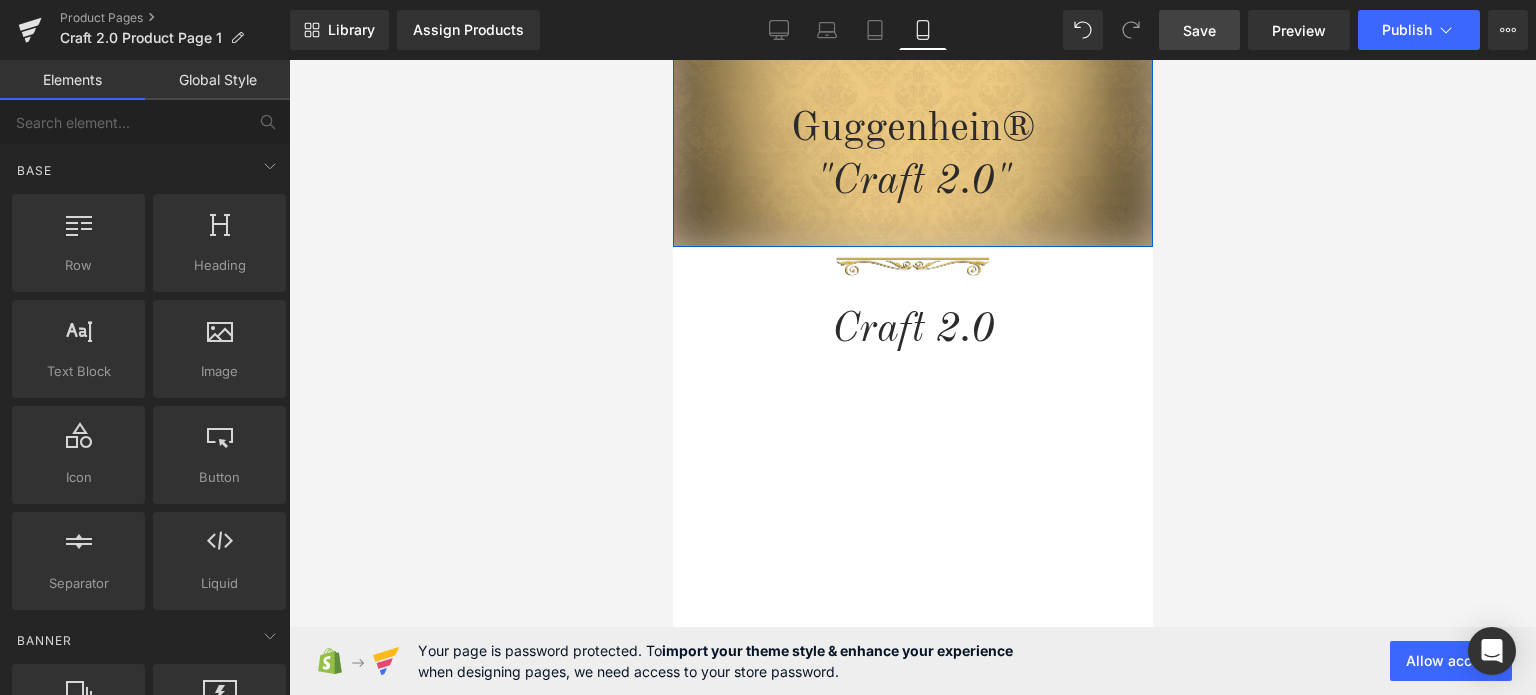 click on "Save" at bounding box center (1199, 30) 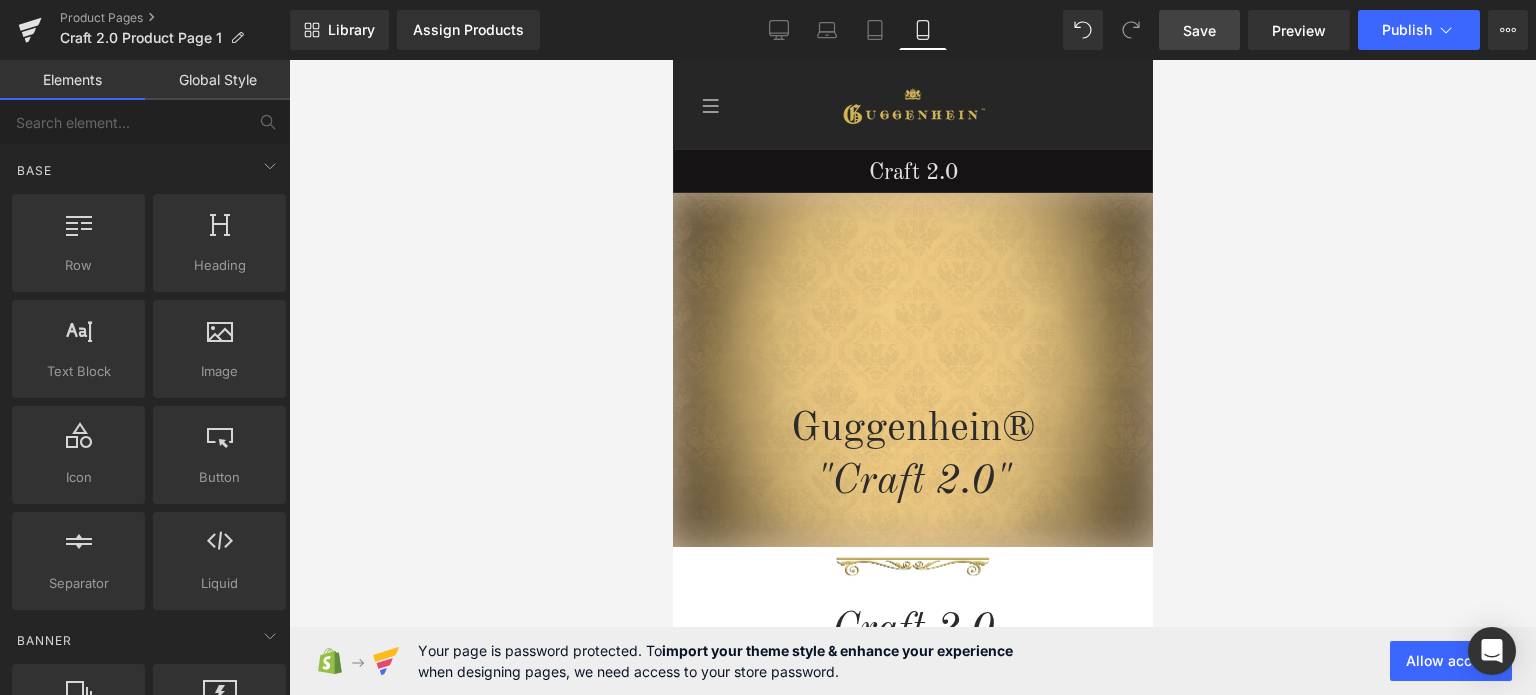 scroll, scrollTop: 357, scrollLeft: 0, axis: vertical 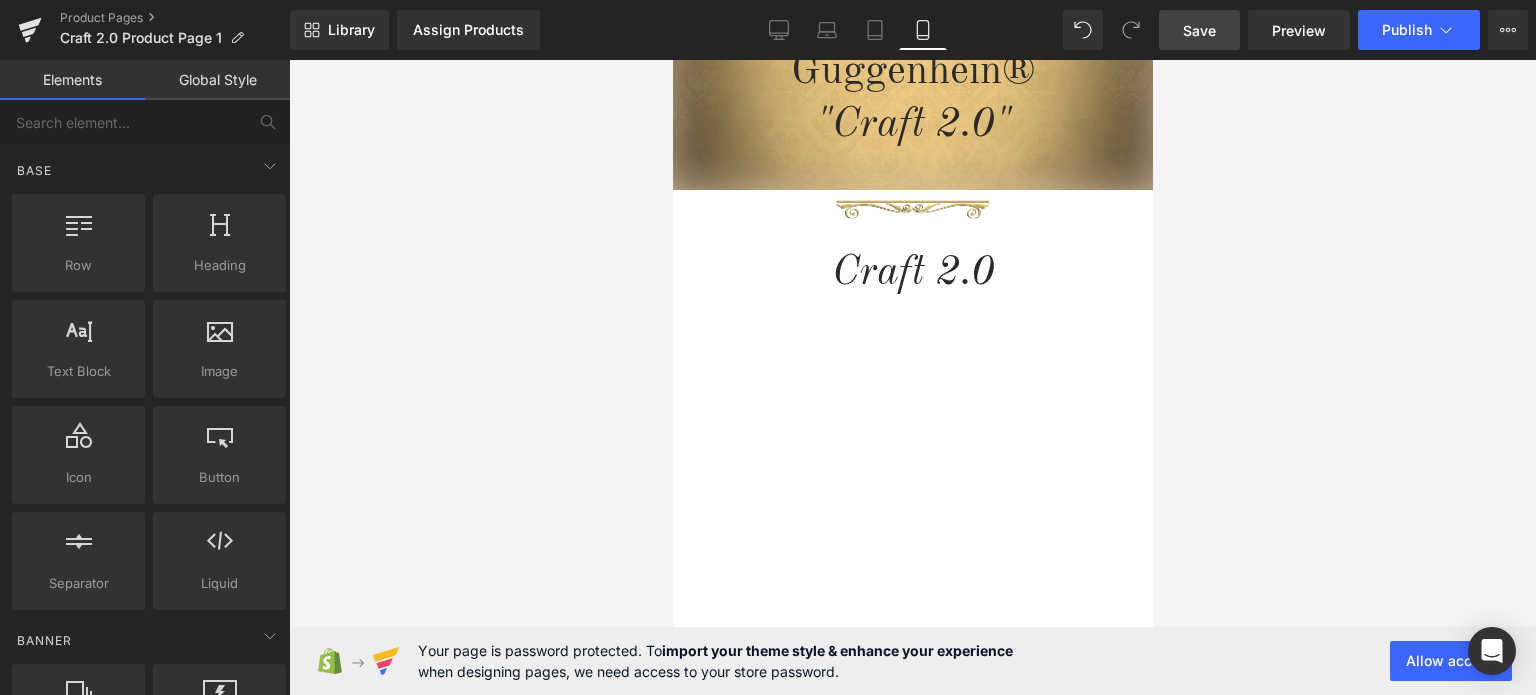 click on "Save" at bounding box center (1199, 30) 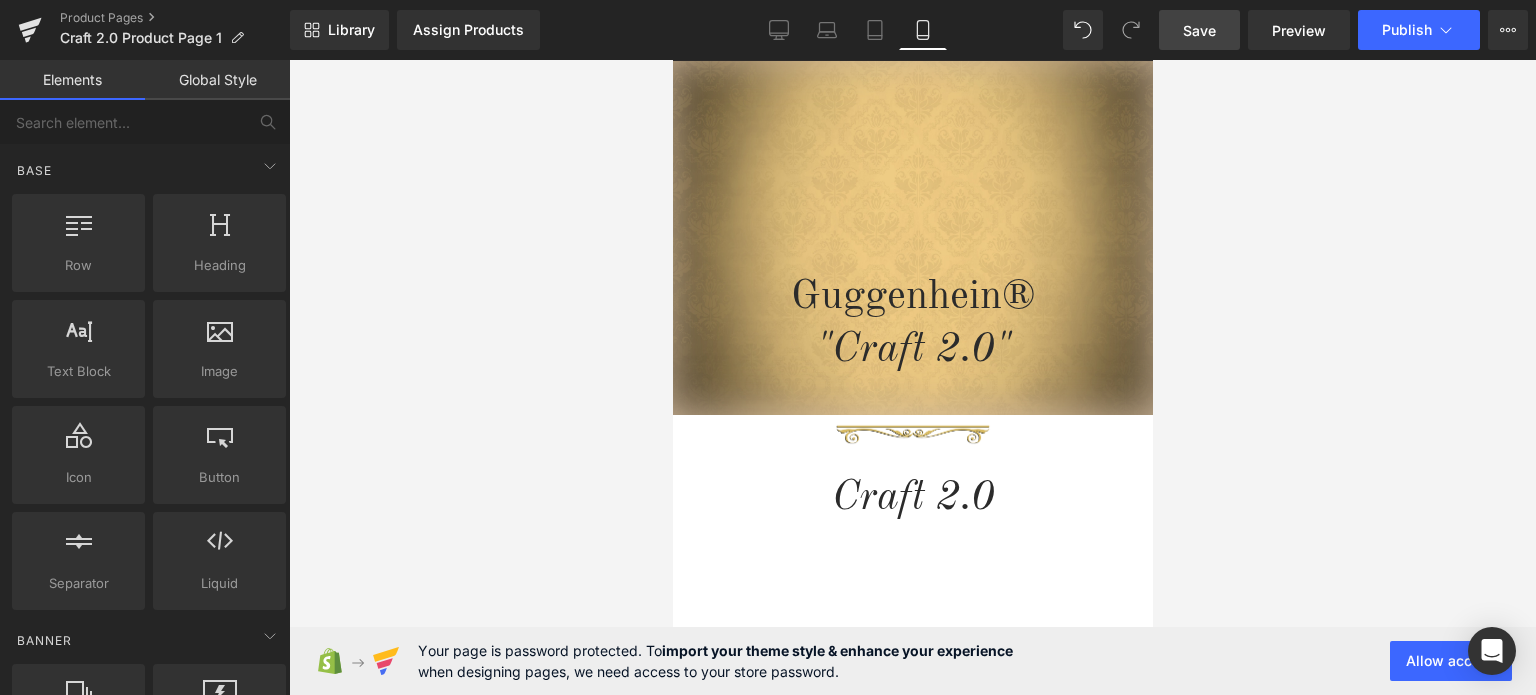 scroll, scrollTop: 0, scrollLeft: 0, axis: both 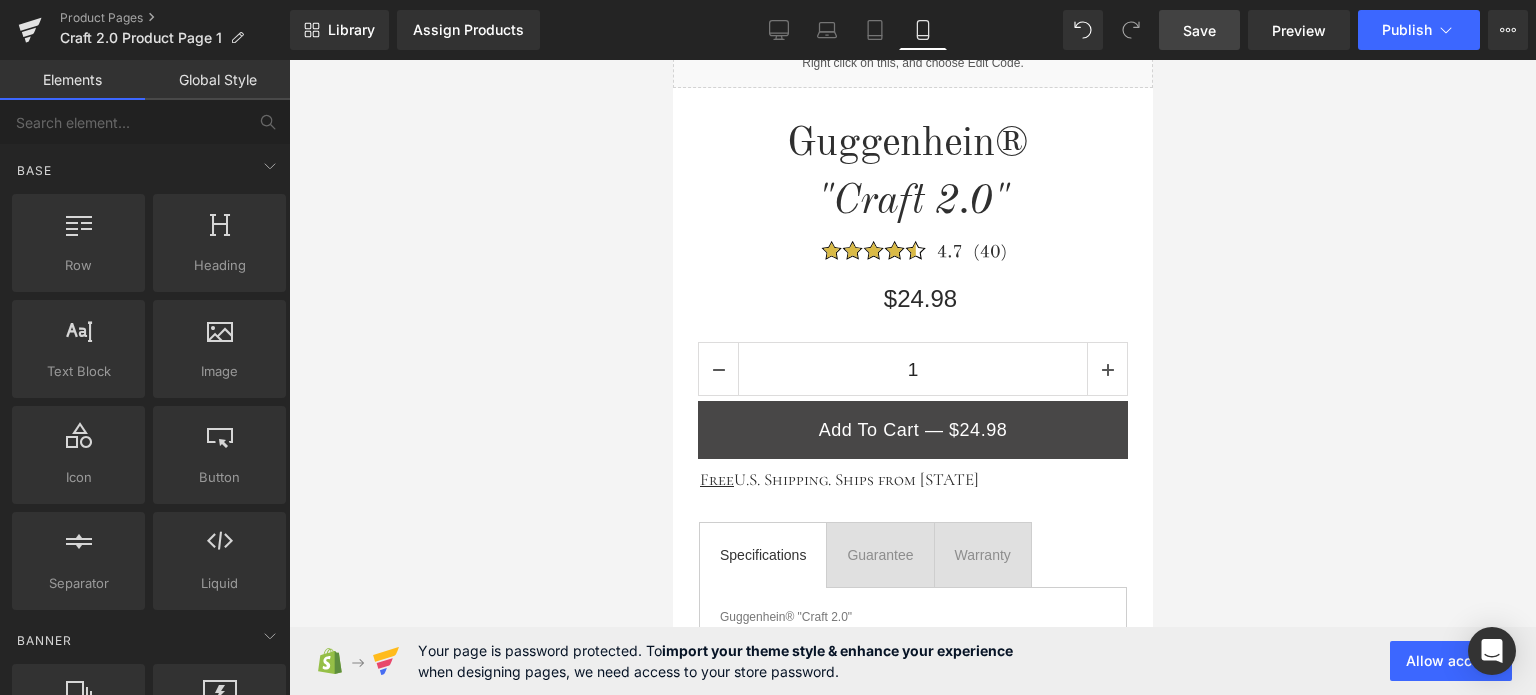 drag, startPoint x: 1146, startPoint y: 117, endPoint x: 1832, endPoint y: 311, distance: 712.90393 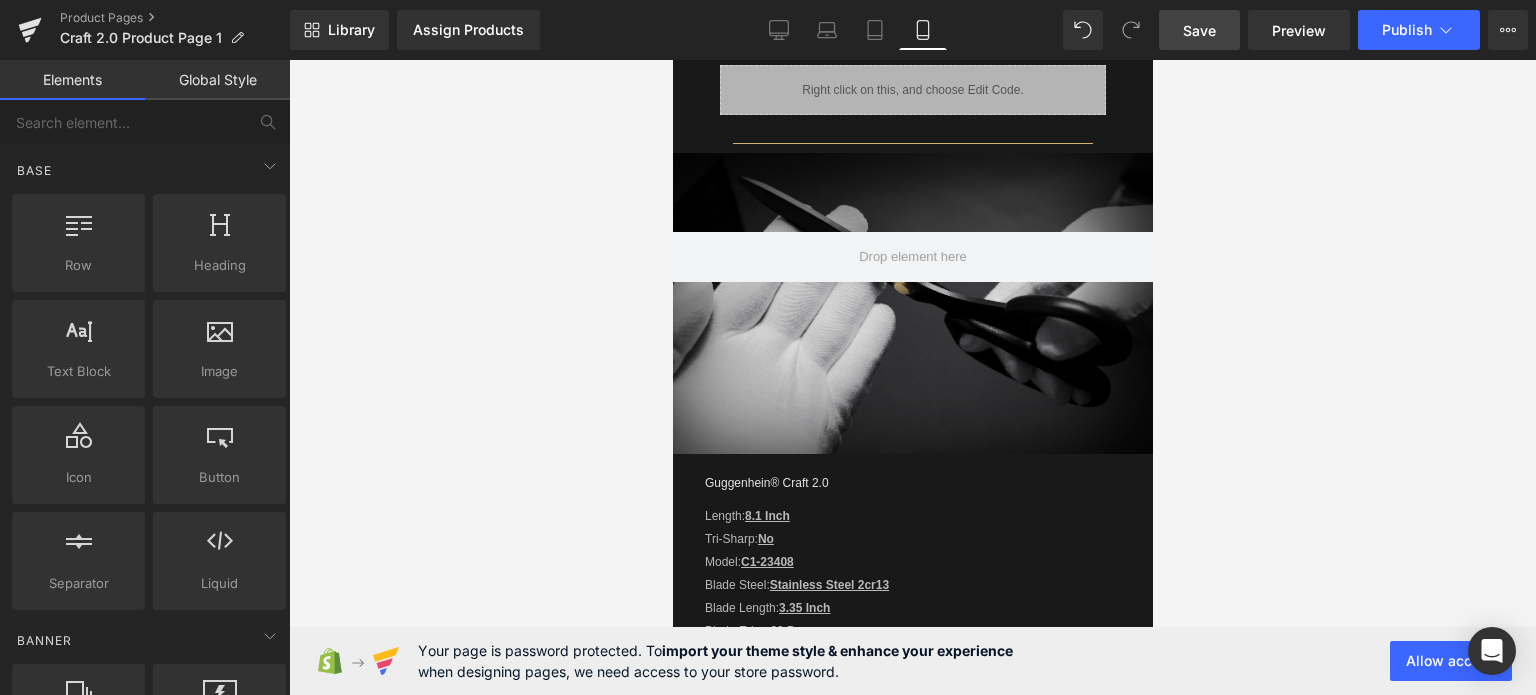 scroll, scrollTop: 1966, scrollLeft: 0, axis: vertical 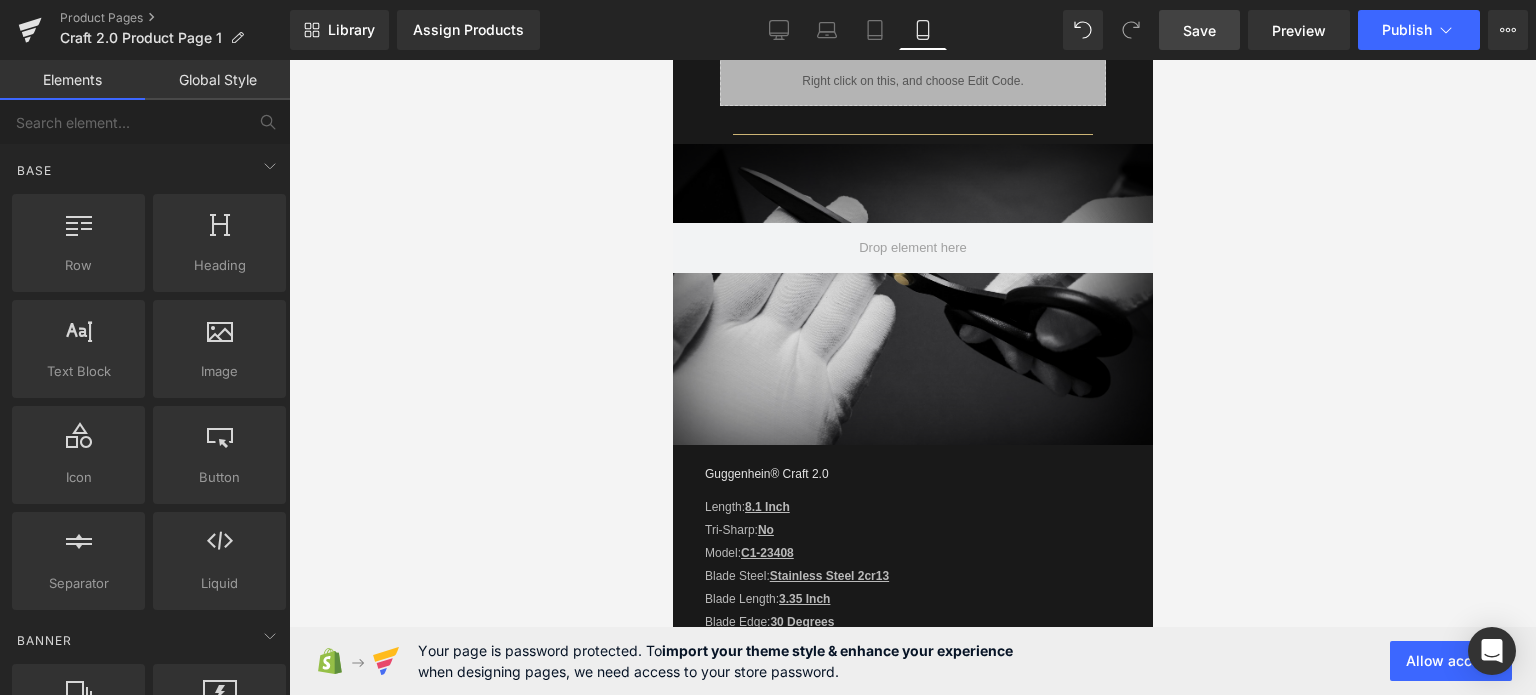 drag, startPoint x: 1146, startPoint y: 252, endPoint x: 1827, endPoint y: 431, distance: 704.1321 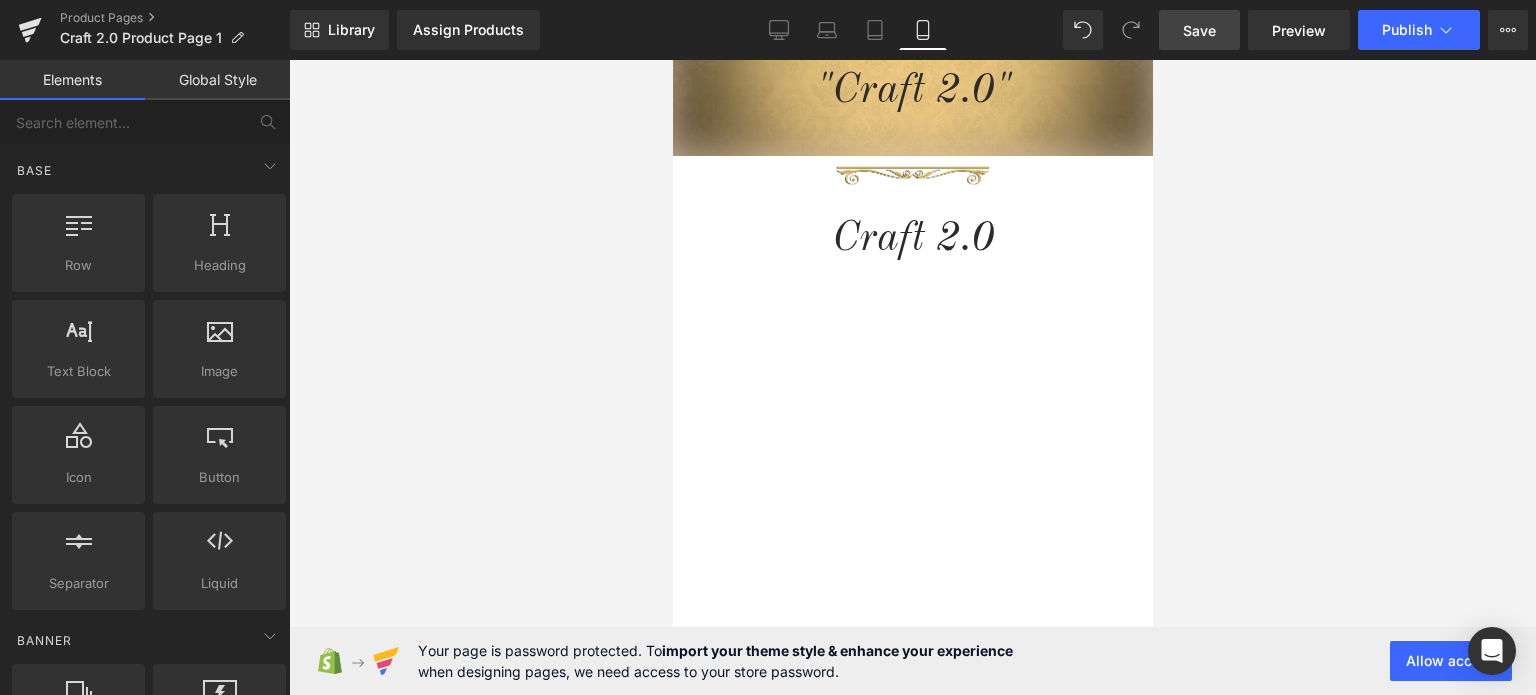 scroll, scrollTop: 0, scrollLeft: 0, axis: both 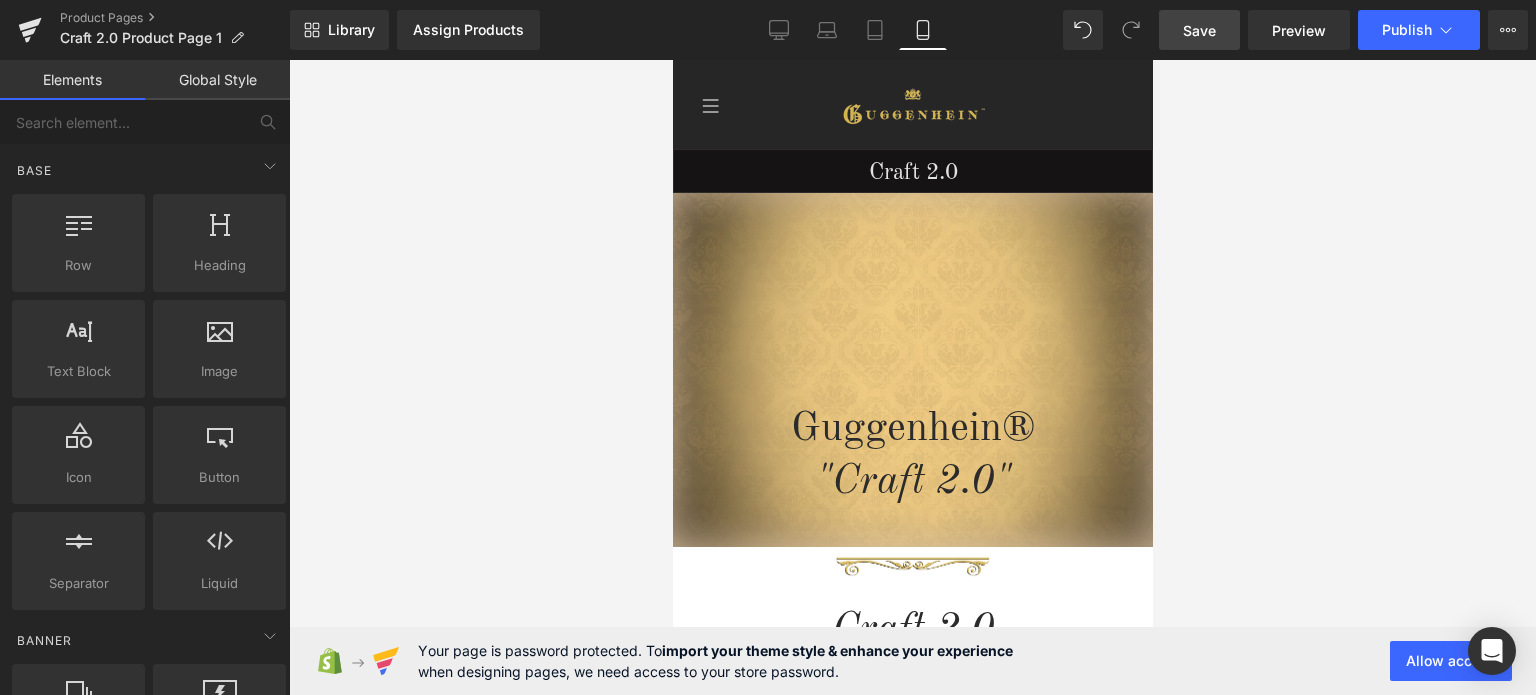 click on "Save" at bounding box center (1199, 30) 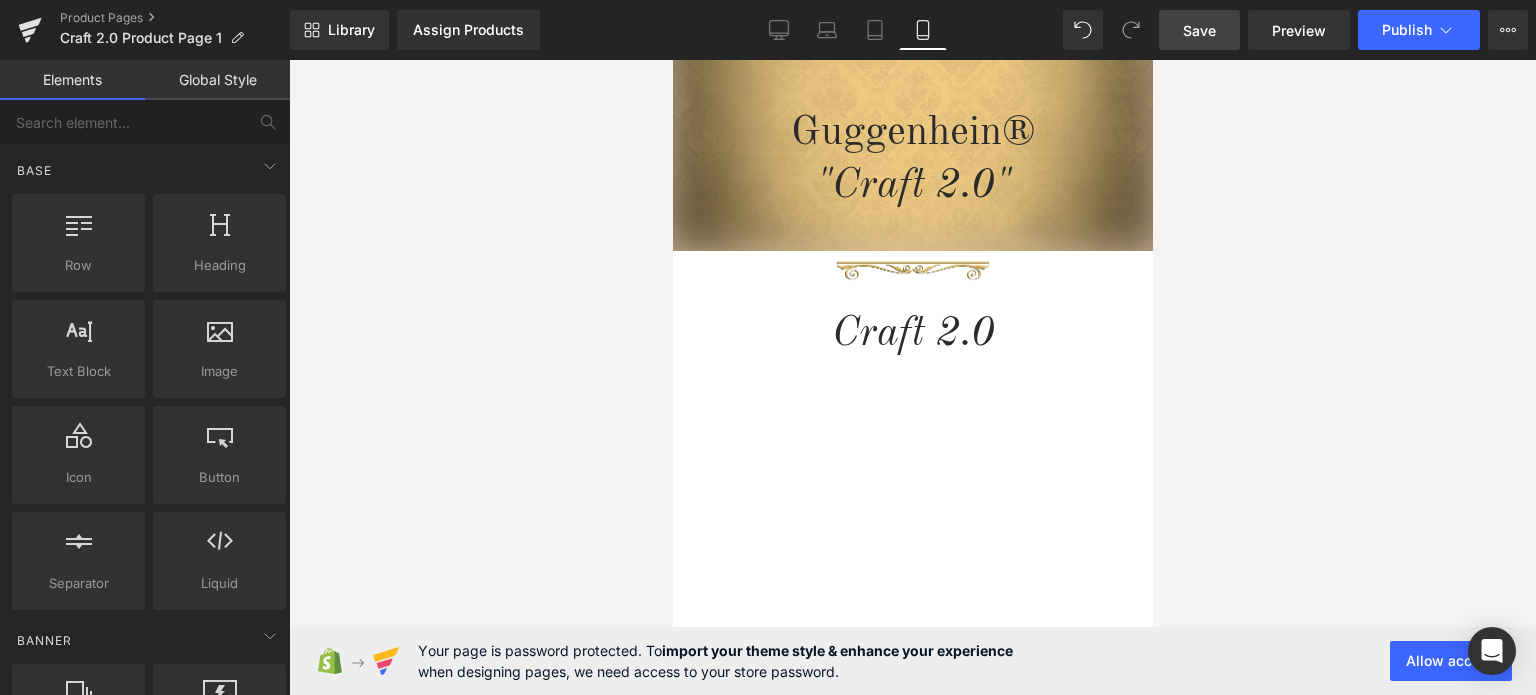 scroll, scrollTop: 400, scrollLeft: 0, axis: vertical 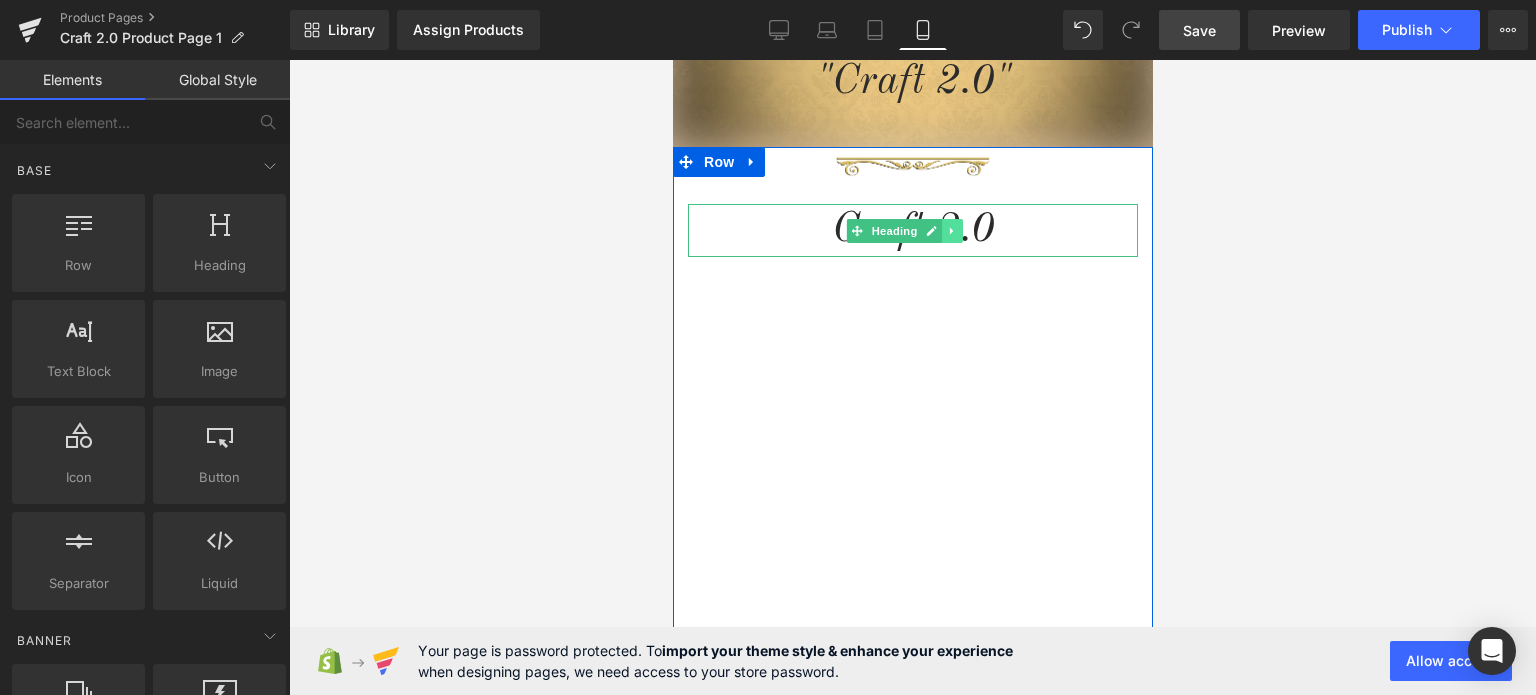 click 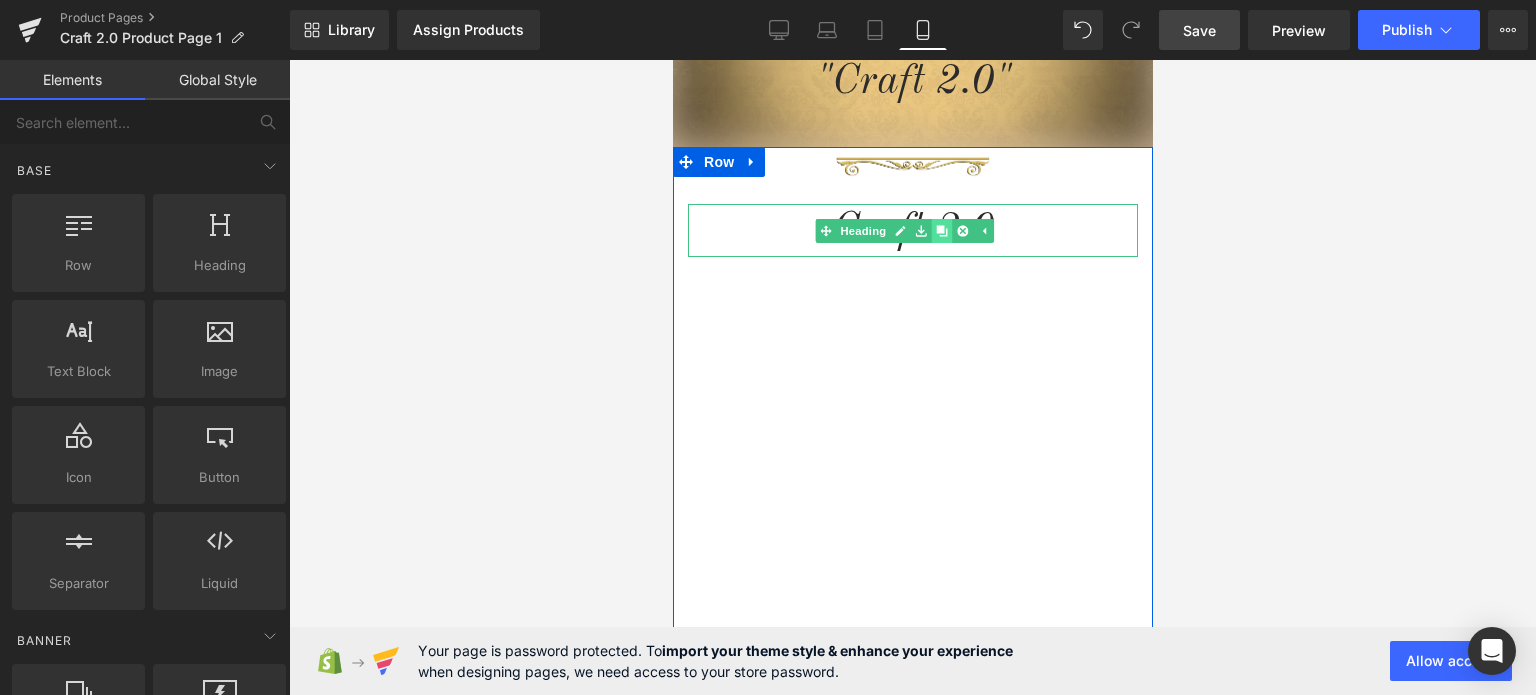click at bounding box center [941, 231] 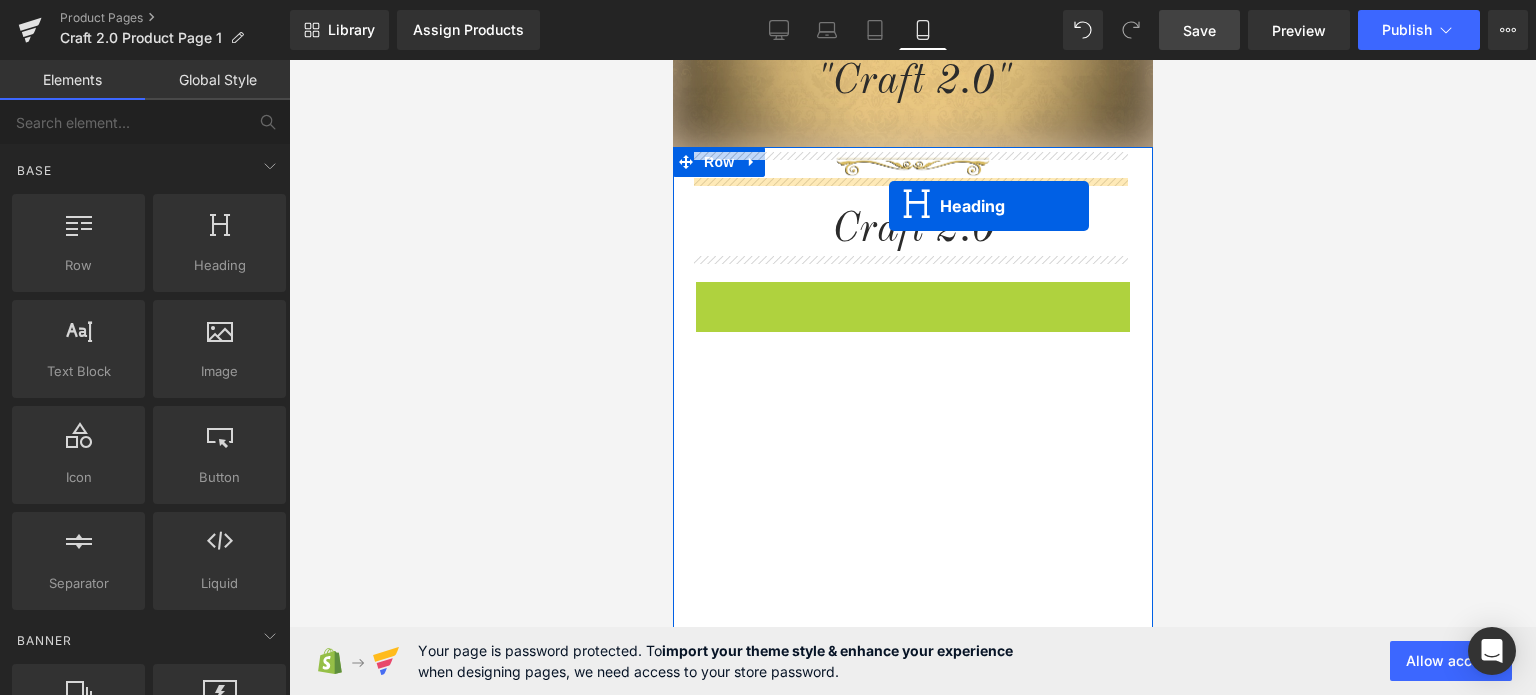 drag, startPoint x: 857, startPoint y: 302, endPoint x: 888, endPoint y: 206, distance: 100.88112 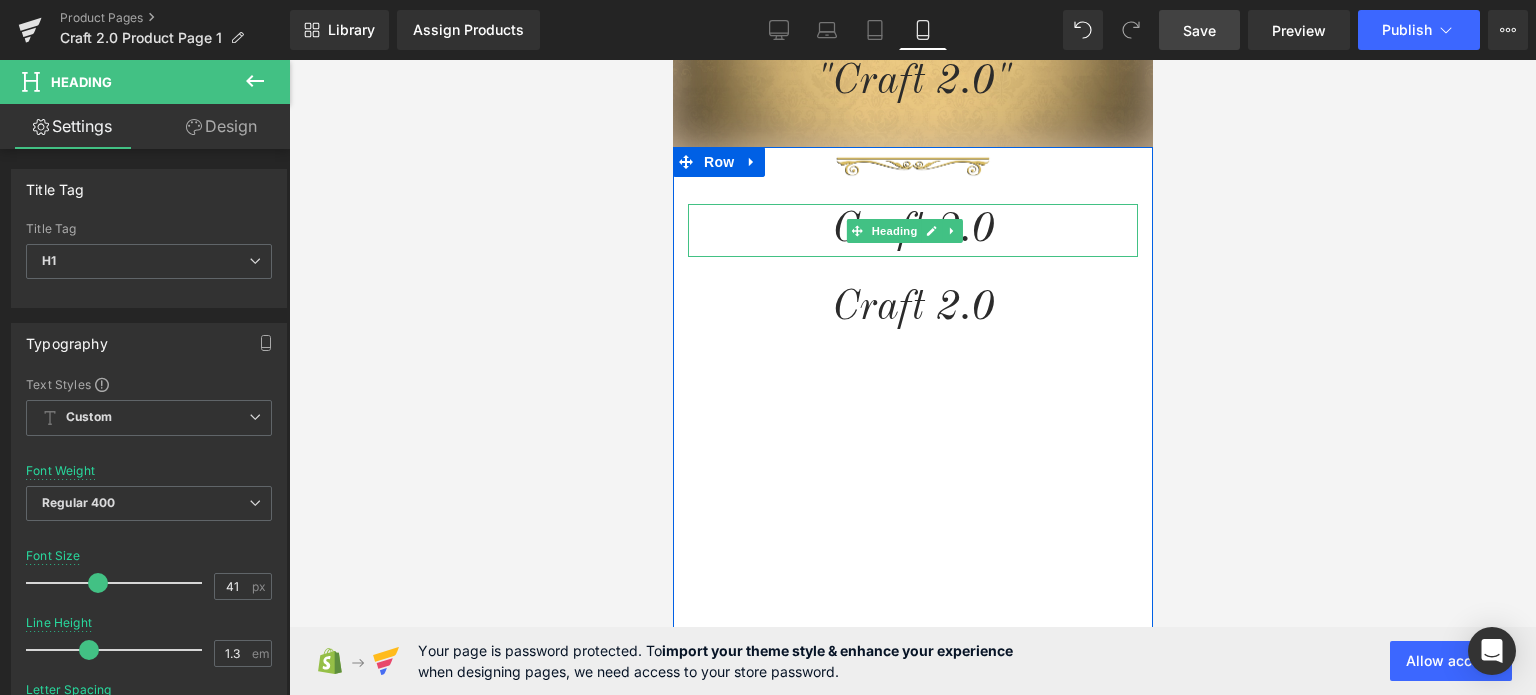 click on "Craft 2.0" at bounding box center [912, 230] 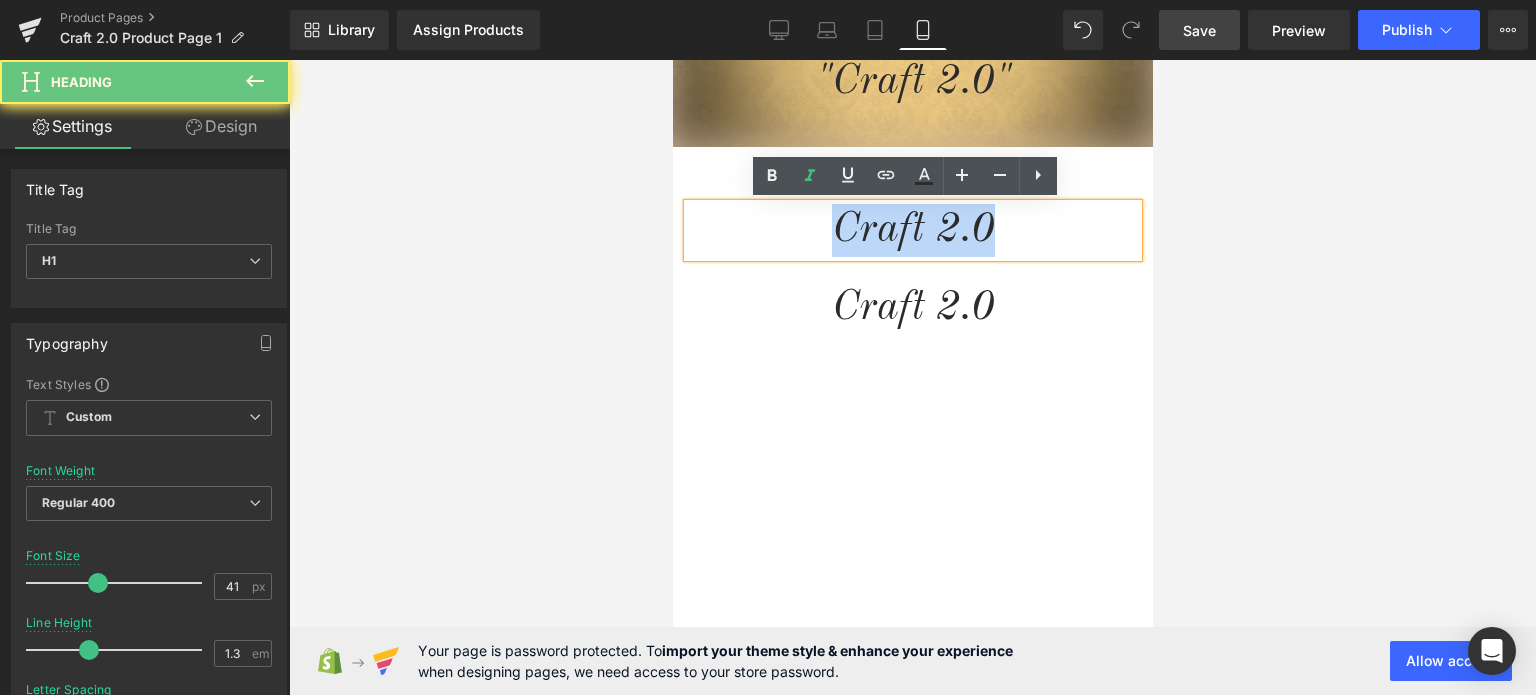 drag, startPoint x: 1021, startPoint y: 221, endPoint x: 794, endPoint y: 223, distance: 227.0088 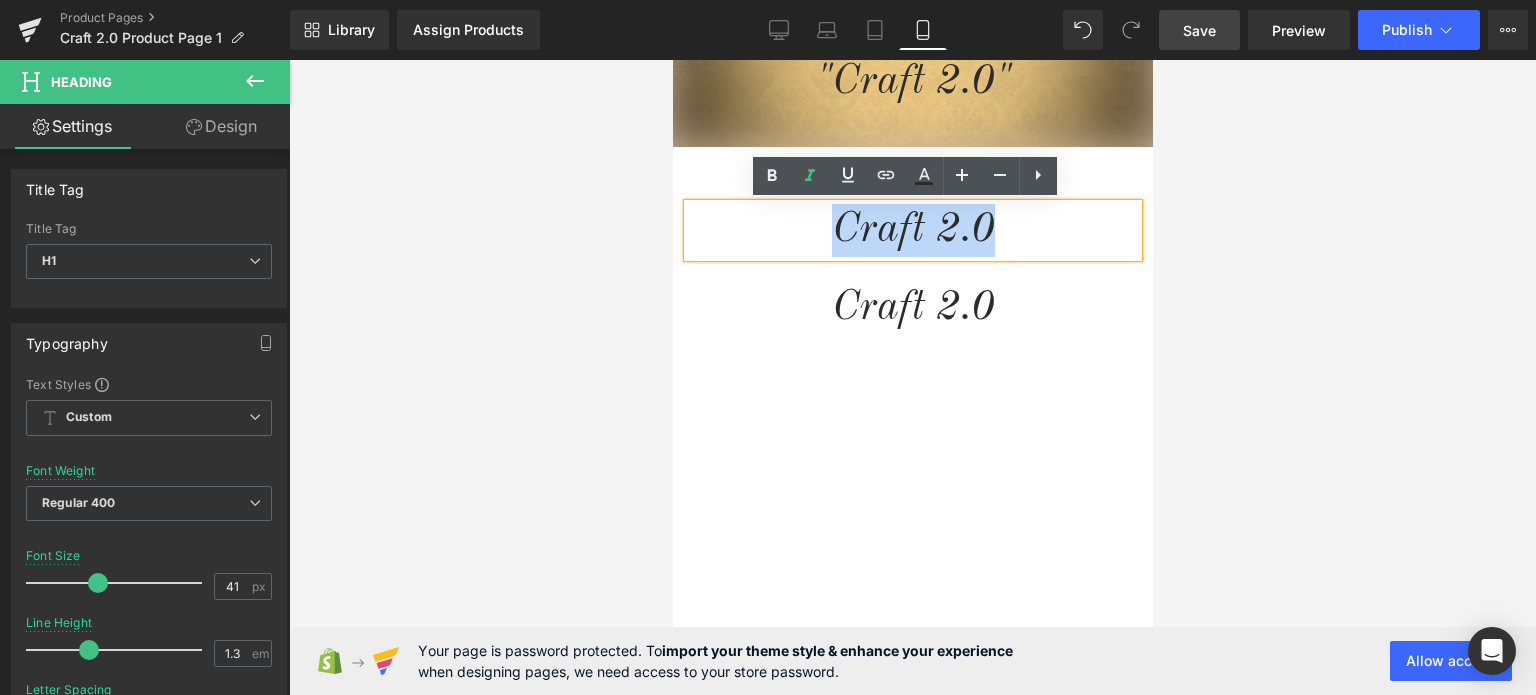 type 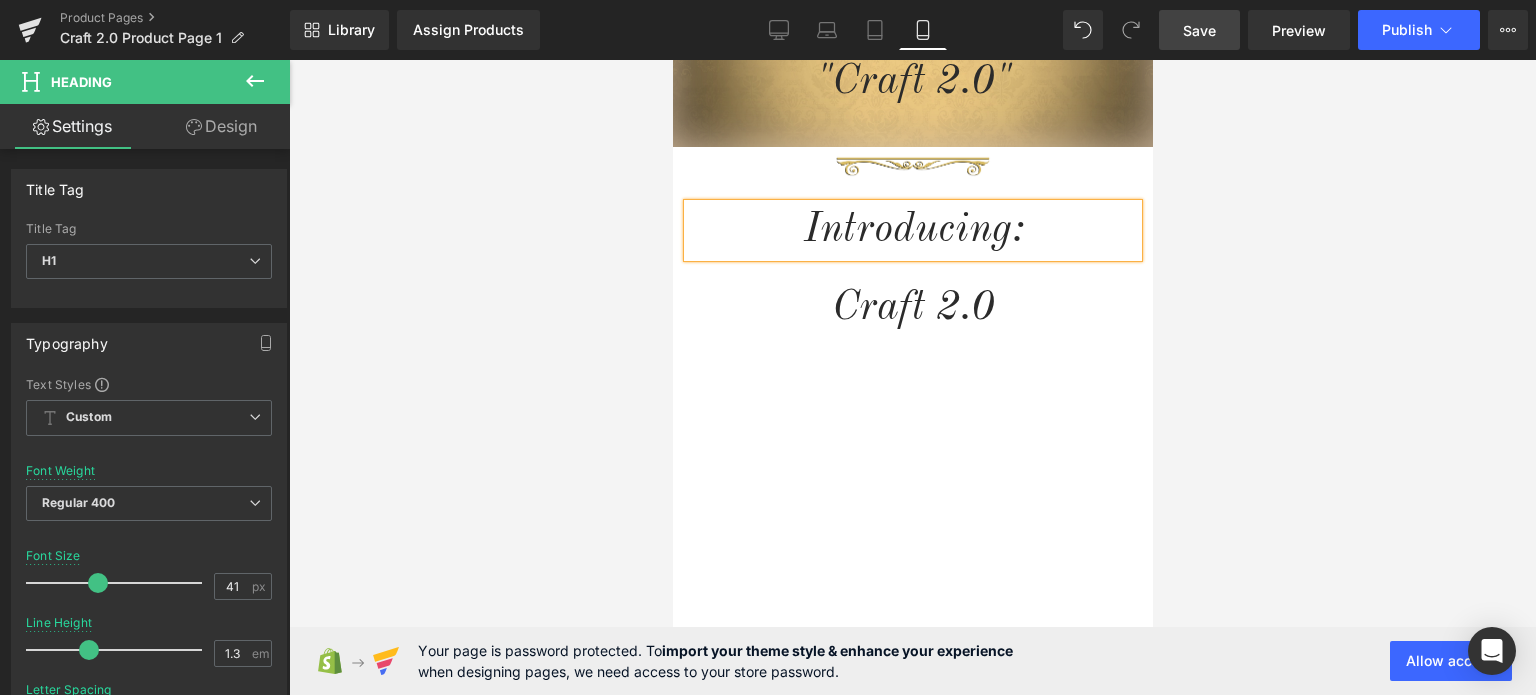 click at bounding box center (912, 377) 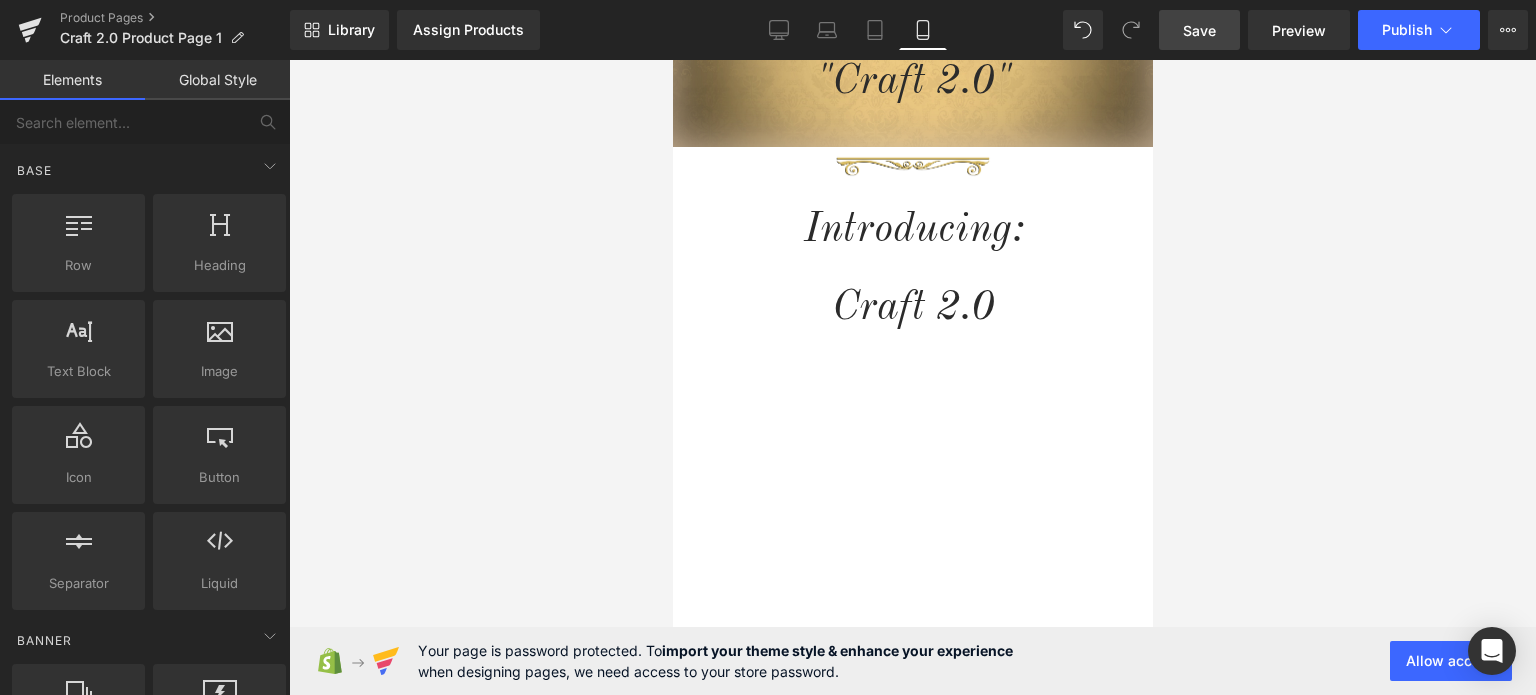 click on "Save" at bounding box center [1199, 30] 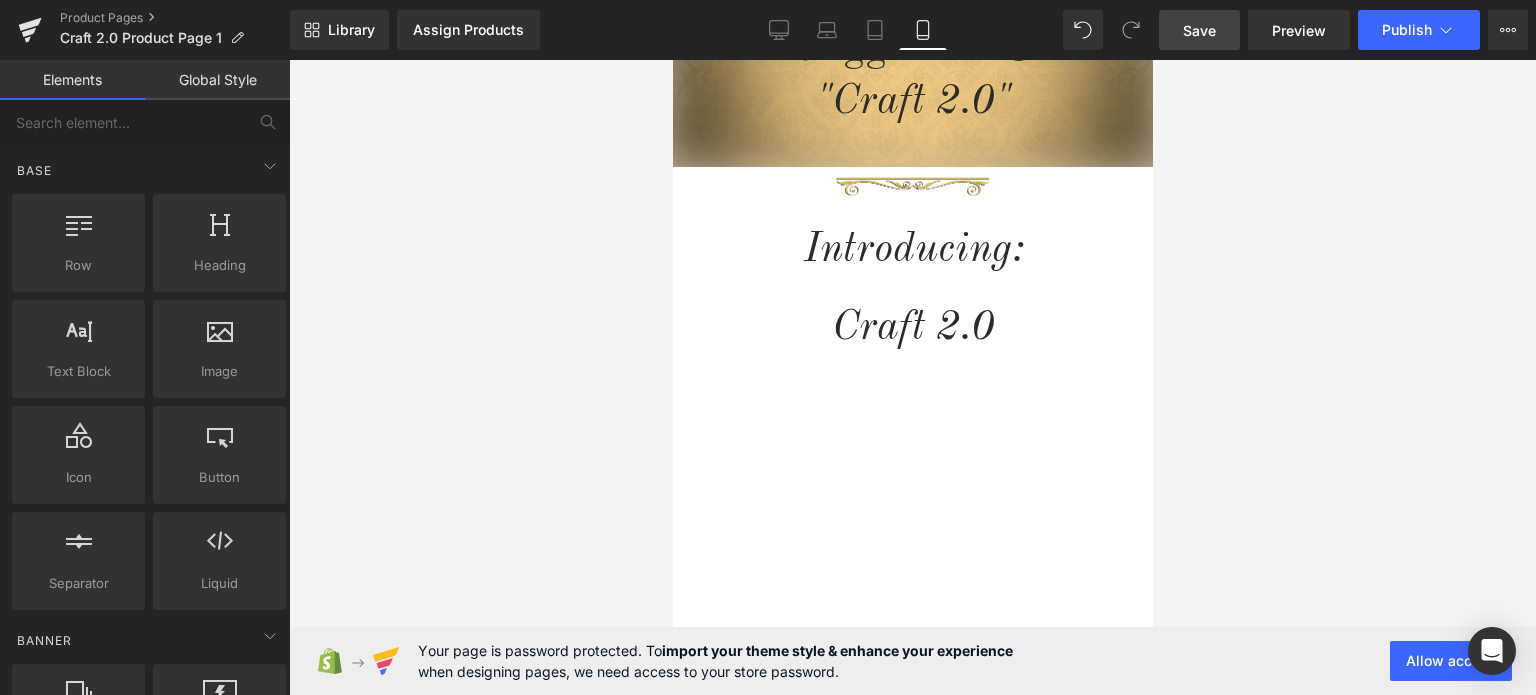 scroll, scrollTop: 374, scrollLeft: 0, axis: vertical 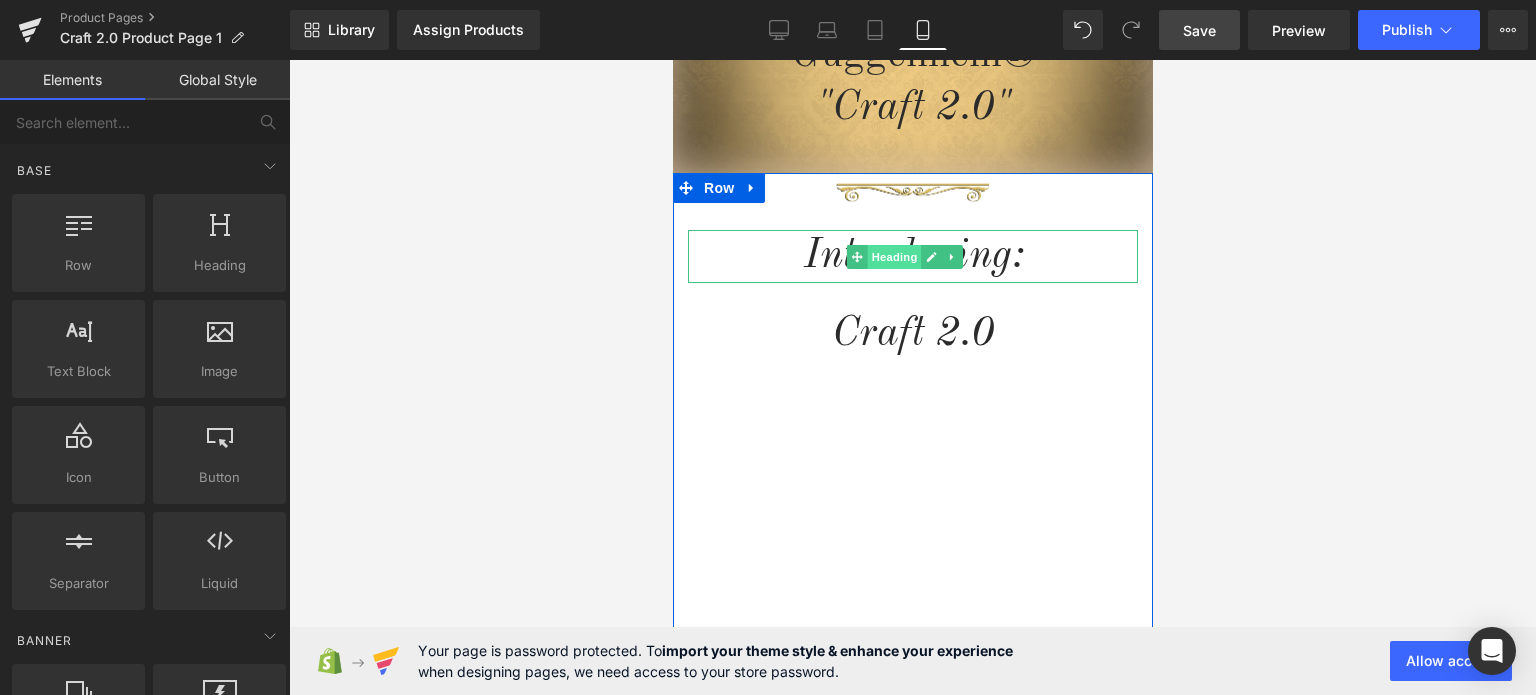 click on "Heading" at bounding box center [894, 257] 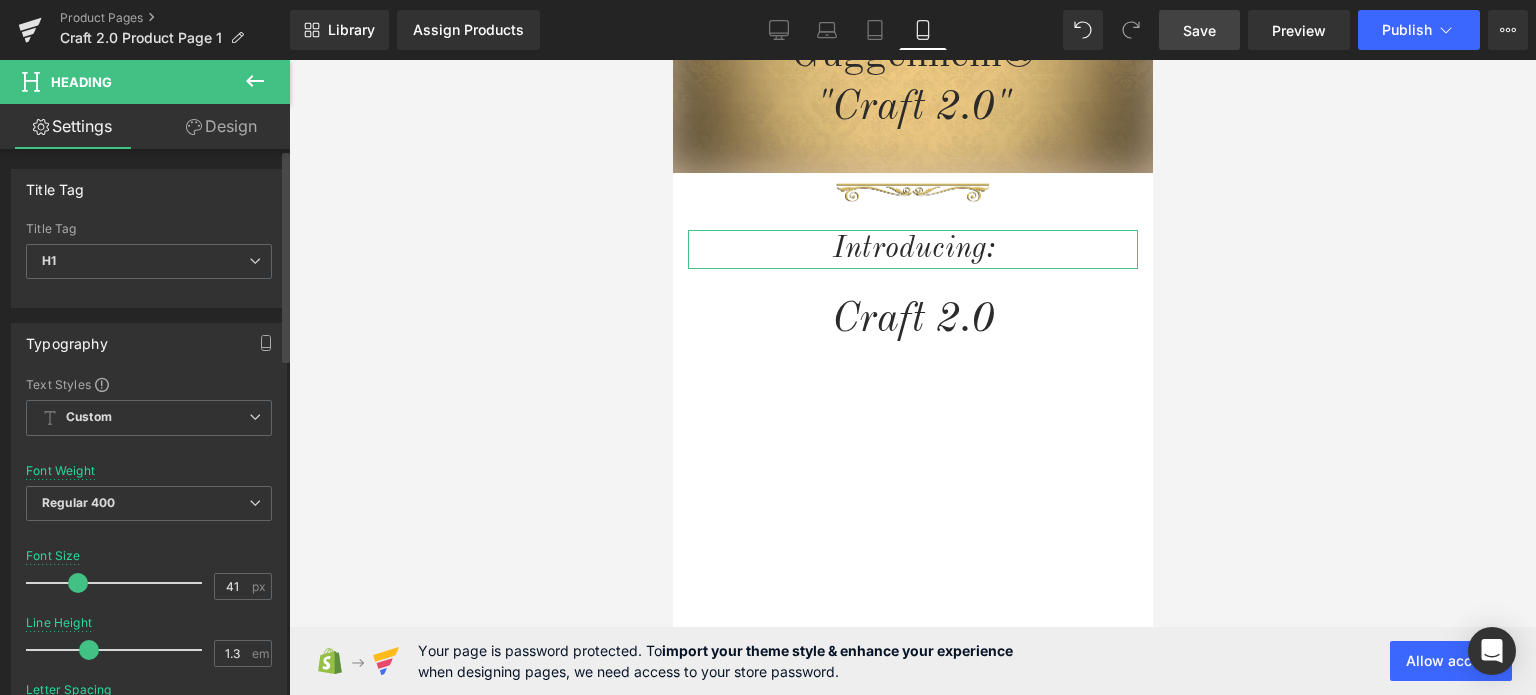 drag, startPoint x: 91, startPoint y: 581, endPoint x: 73, endPoint y: 579, distance: 18.110771 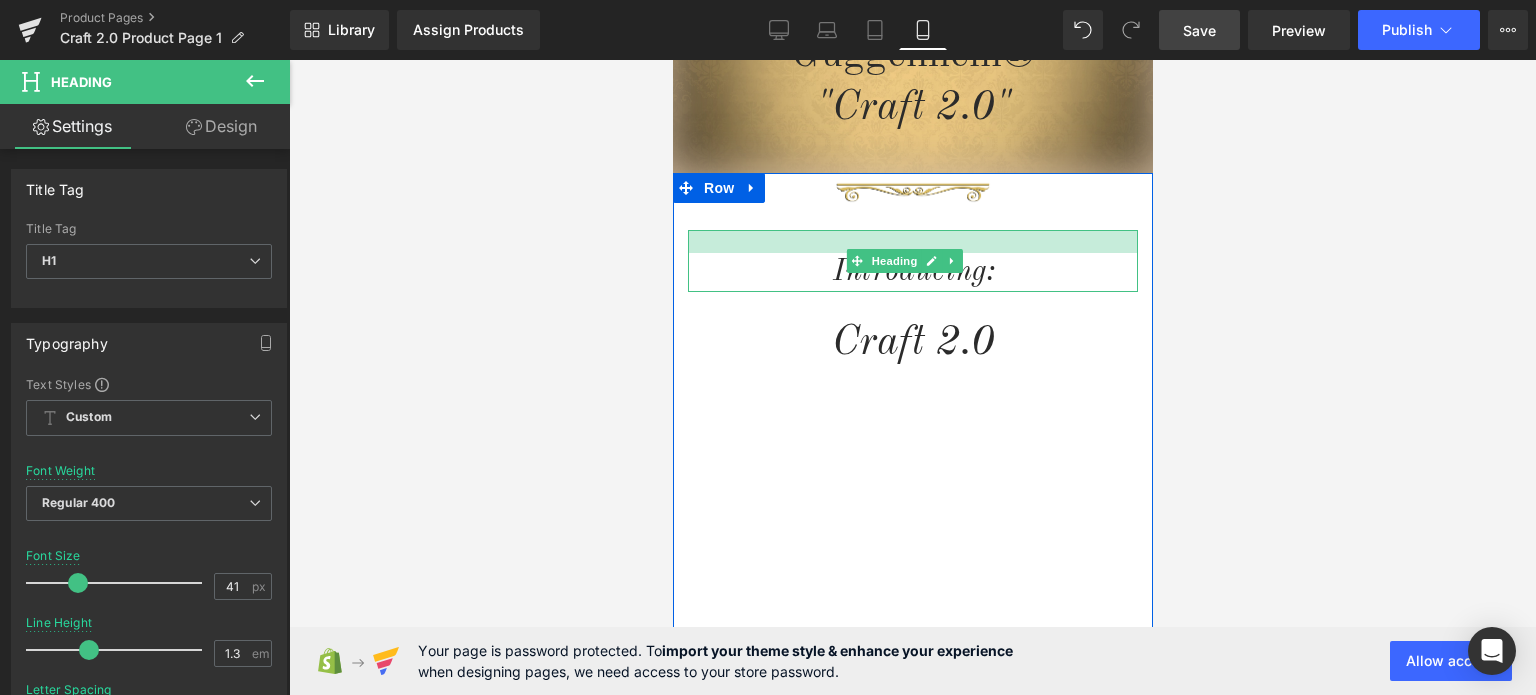 drag, startPoint x: 1003, startPoint y: 231, endPoint x: 999, endPoint y: 255, distance: 24.33105 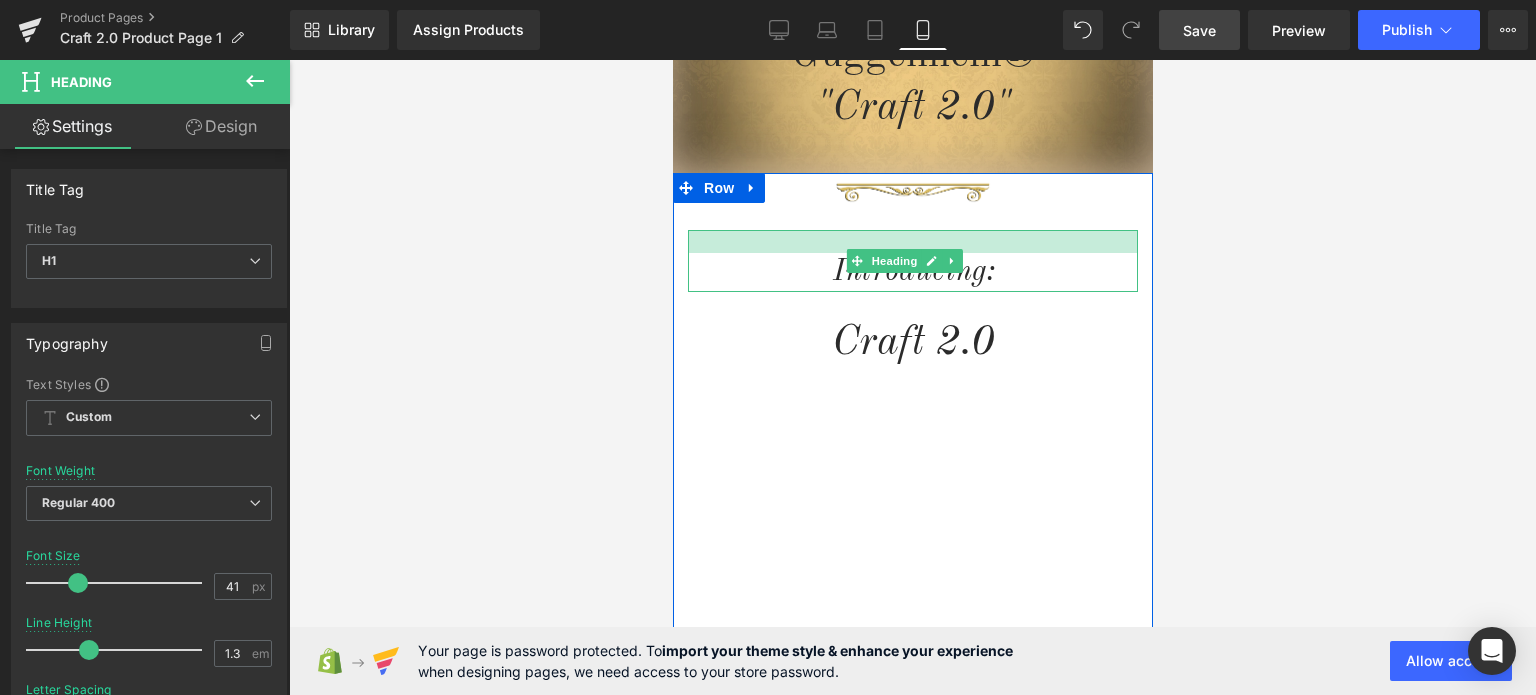 click on "Introducing: Heading" at bounding box center [912, 261] 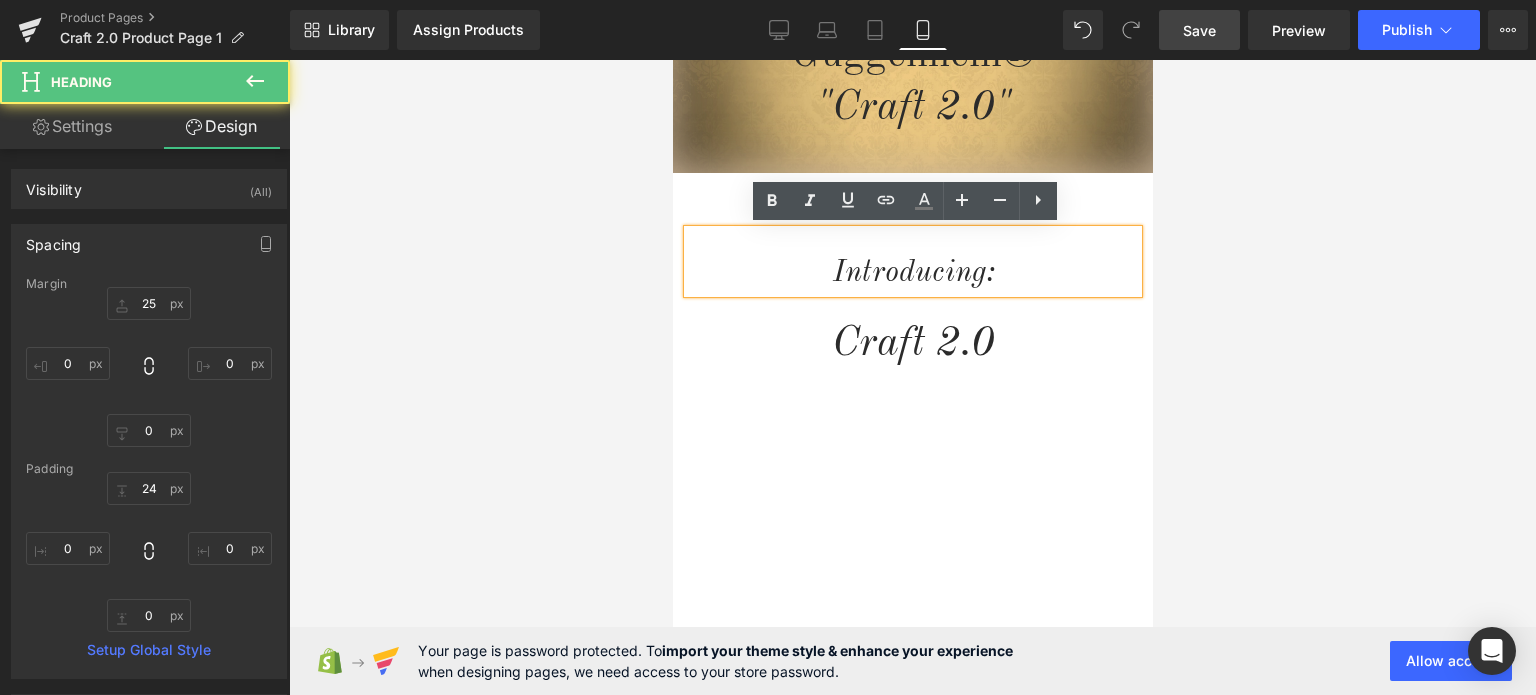 drag, startPoint x: 1332, startPoint y: 362, endPoint x: 1342, endPoint y: 357, distance: 11.18034 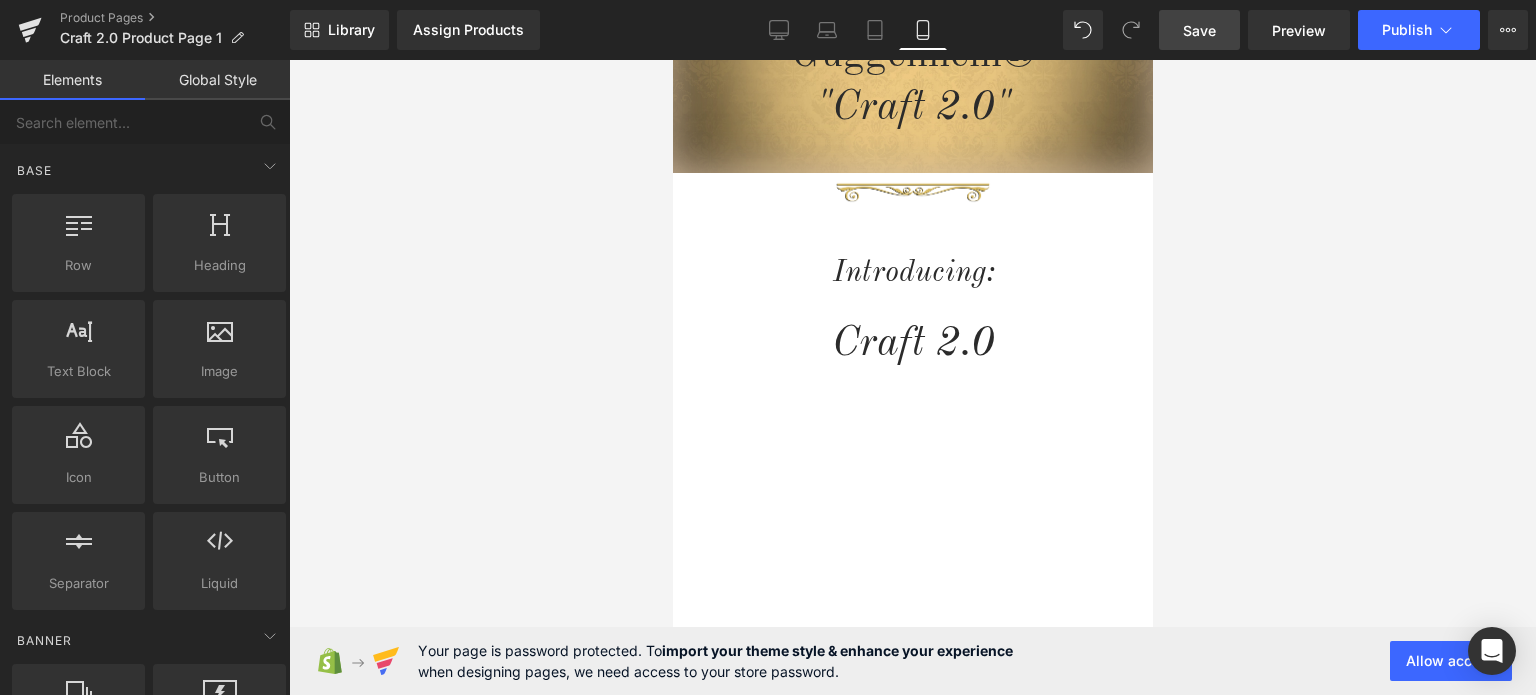 click on "Save" at bounding box center (1199, 30) 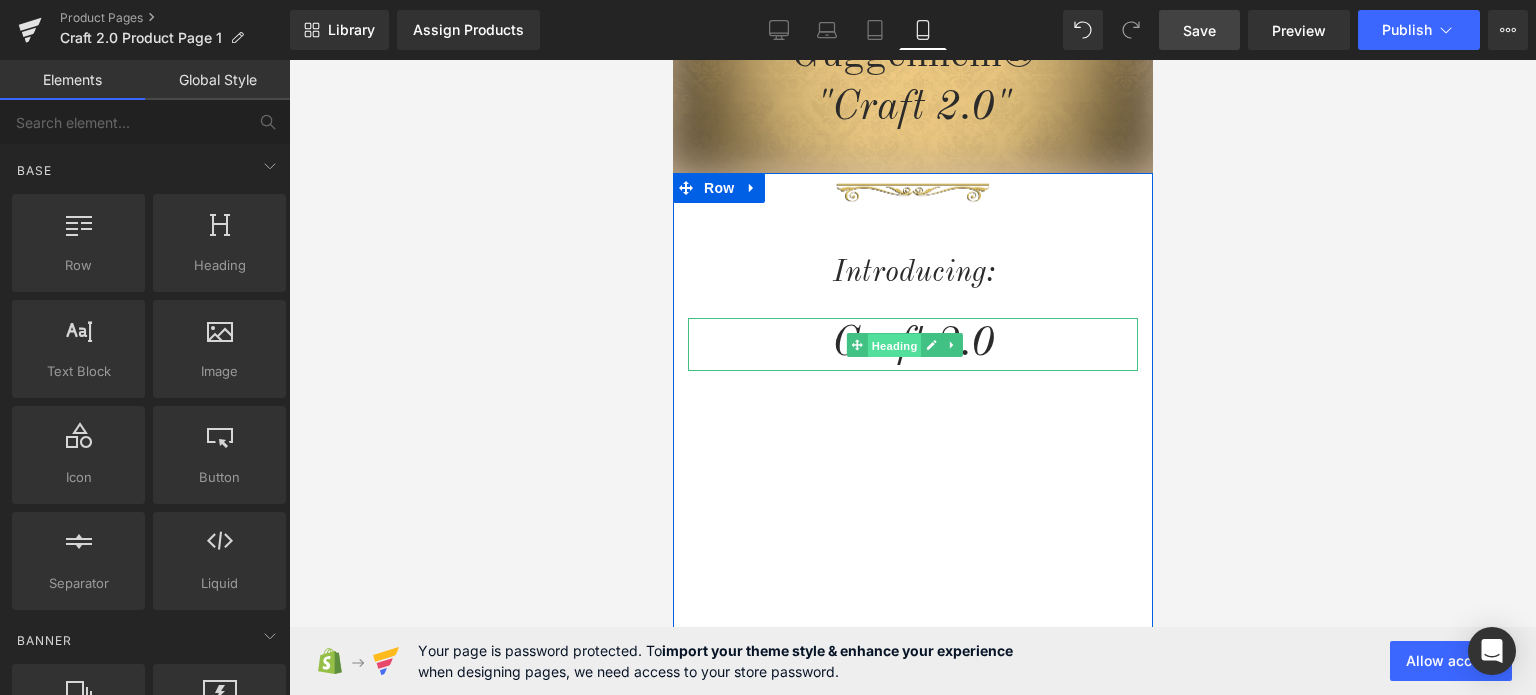 click on "Heading" at bounding box center [894, 345] 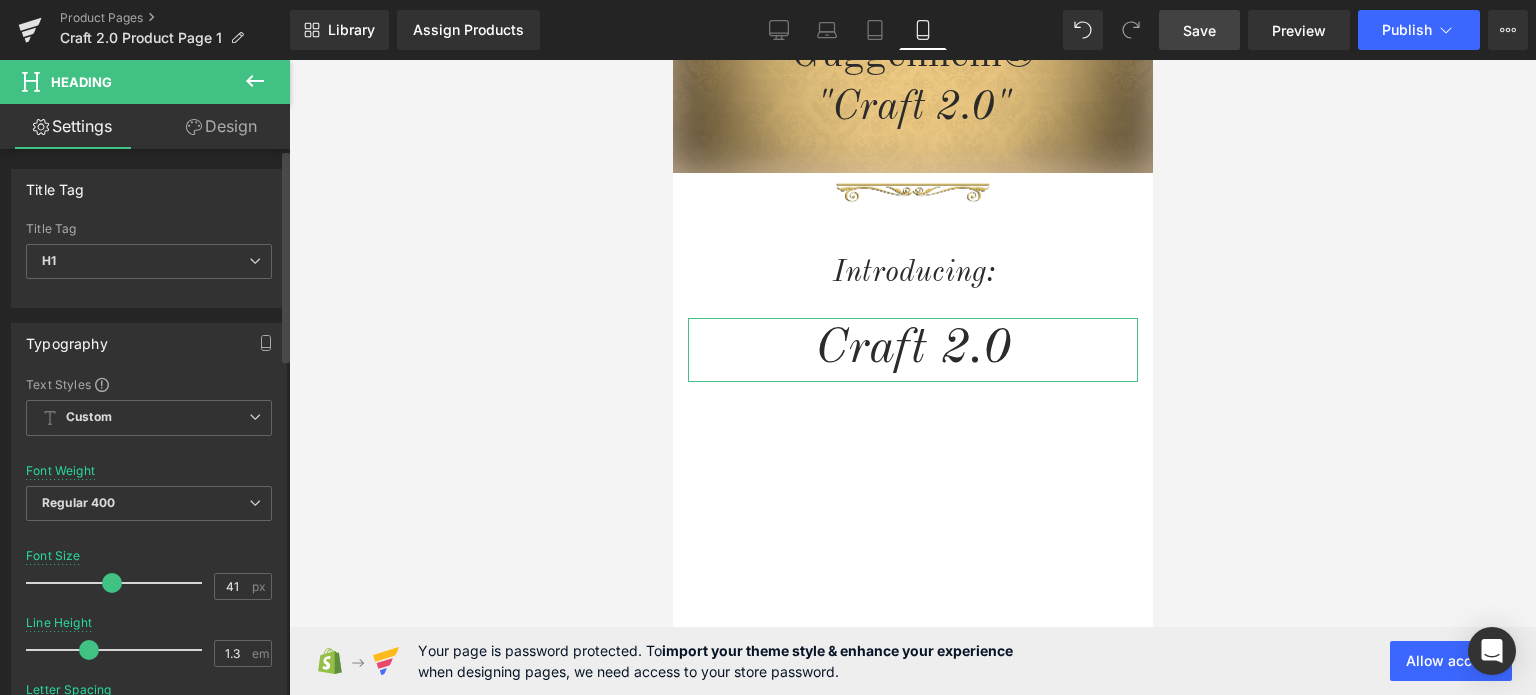 drag, startPoint x: 102, startPoint y: 579, endPoint x: 115, endPoint y: 580, distance: 13.038404 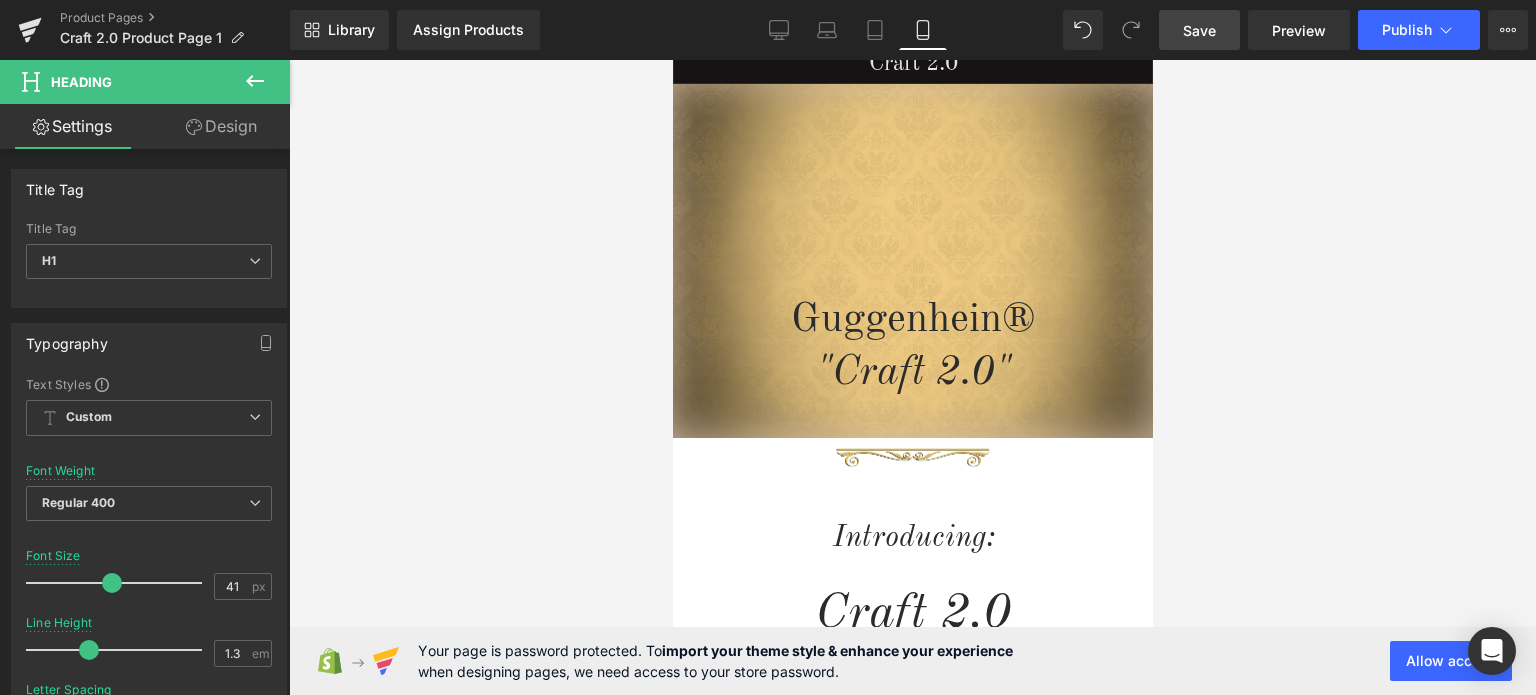 scroll, scrollTop: 106, scrollLeft: 0, axis: vertical 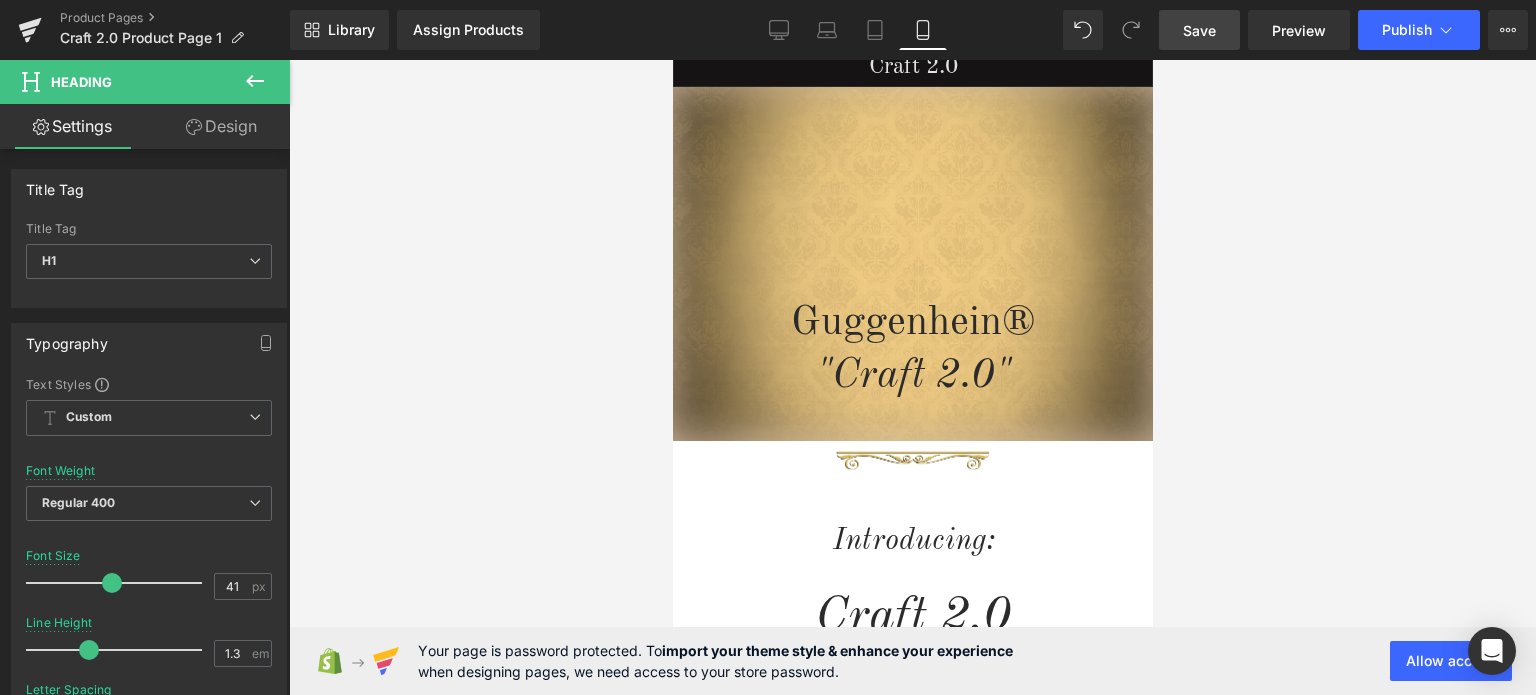 click on "Save" at bounding box center [1199, 30] 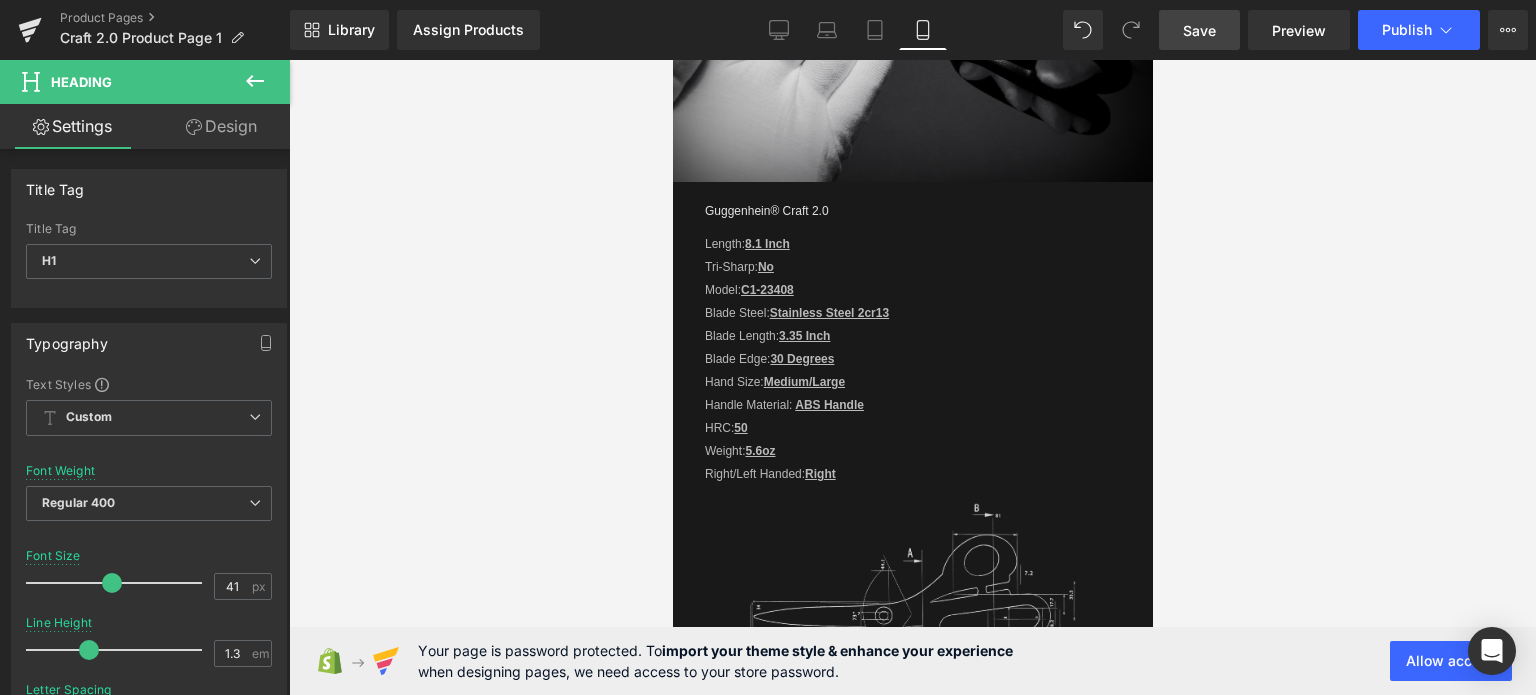 scroll, scrollTop: 2534, scrollLeft: 0, axis: vertical 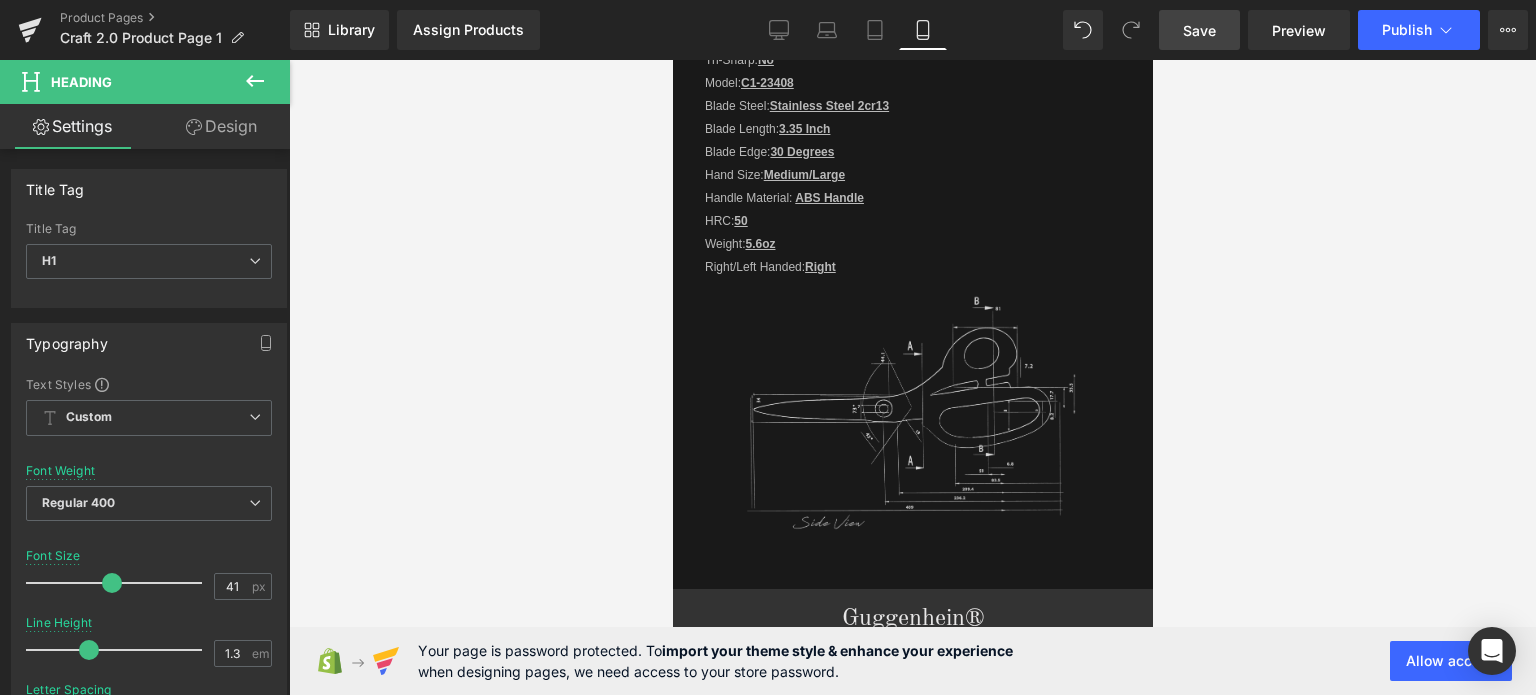 drag, startPoint x: 1145, startPoint y: 111, endPoint x: 1889, endPoint y: 483, distance: 831.81726 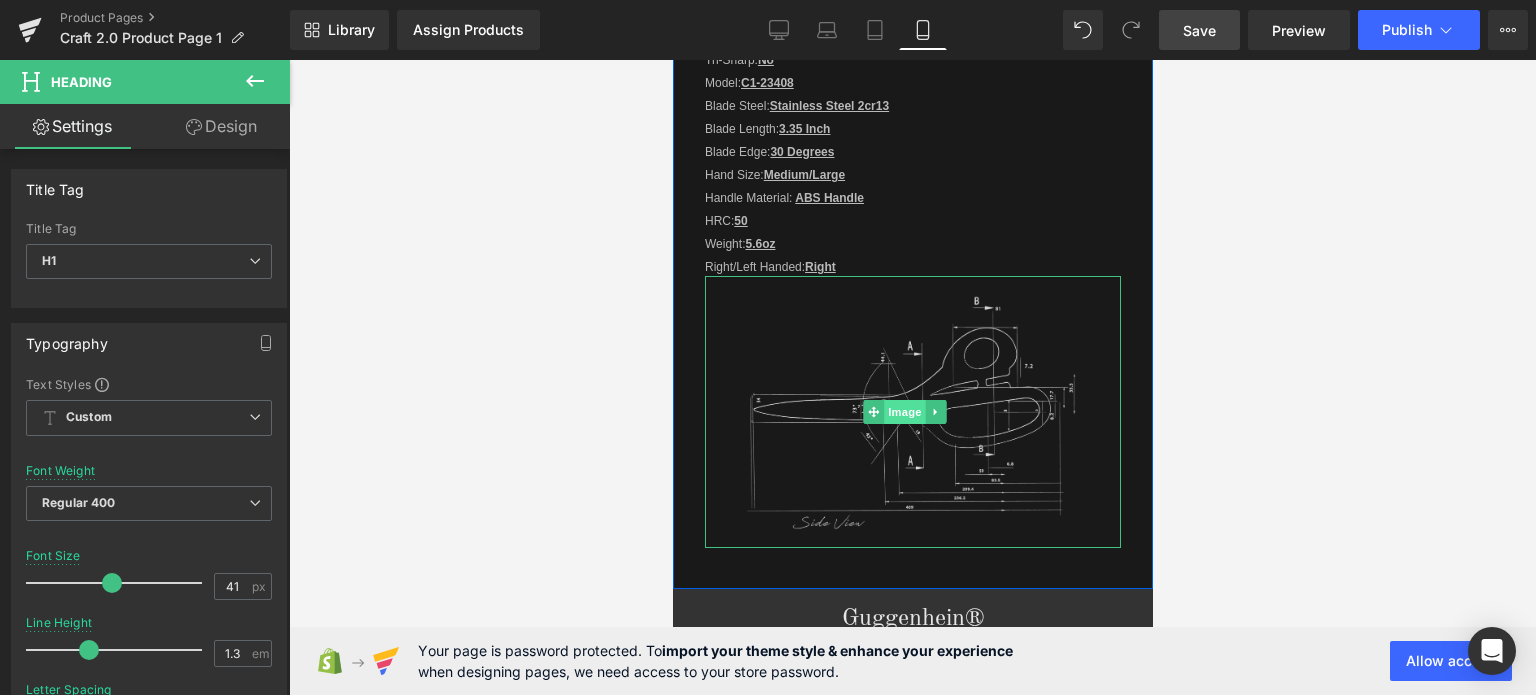 click on "Image" at bounding box center (905, 412) 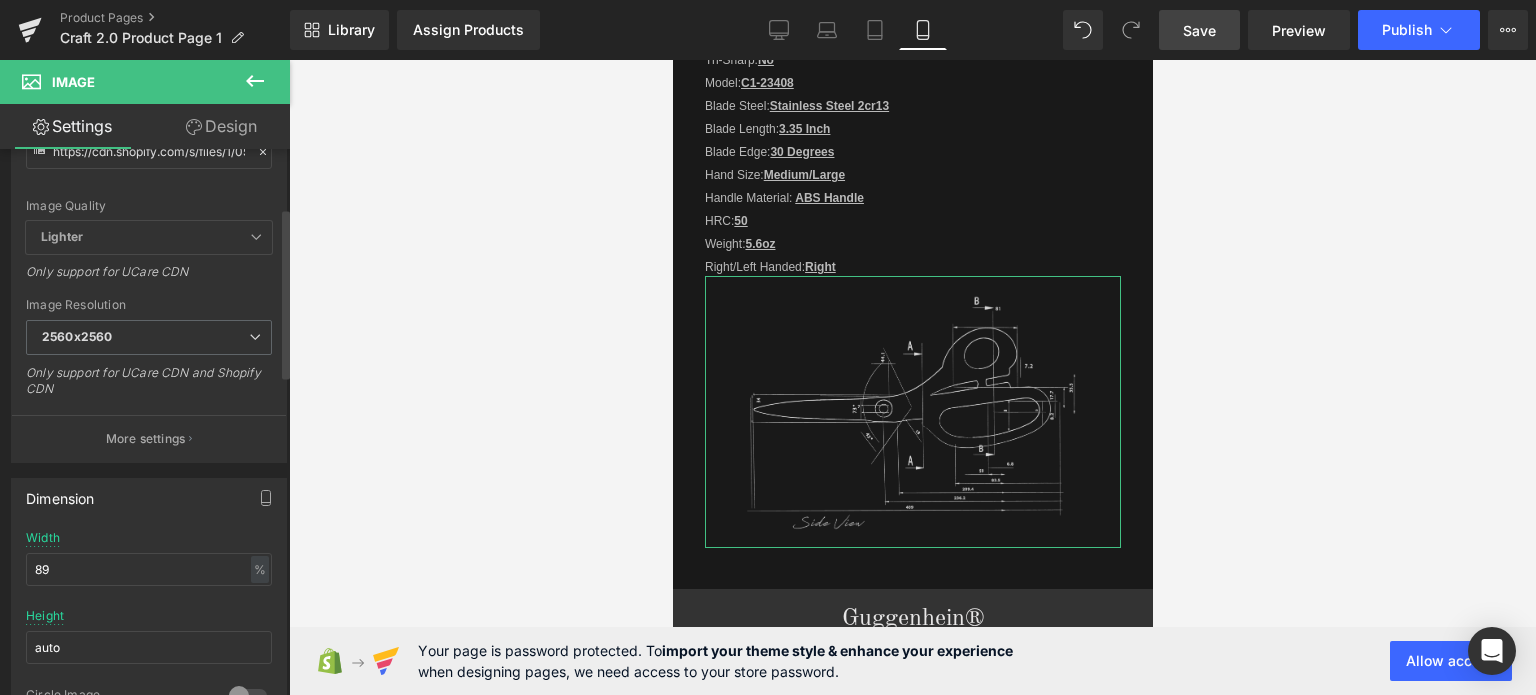 scroll, scrollTop: 119, scrollLeft: 0, axis: vertical 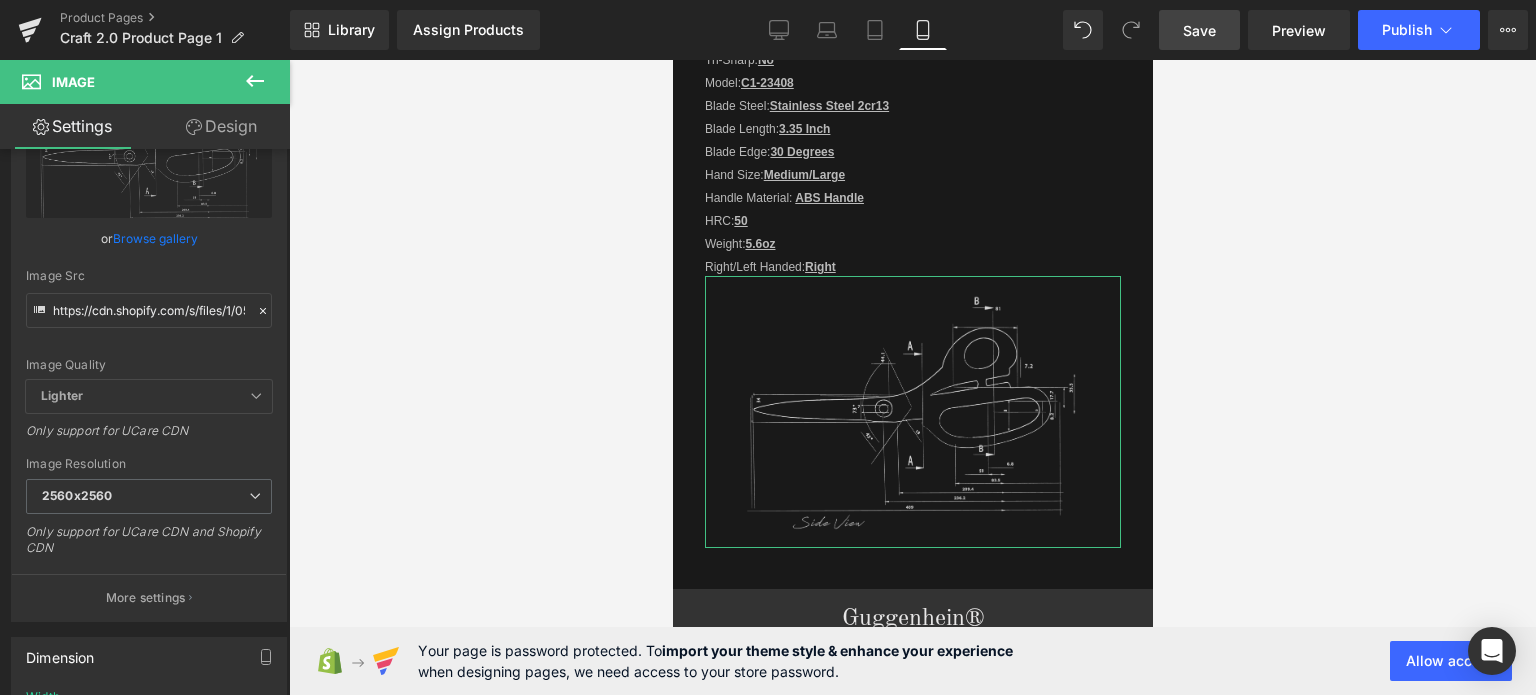 click on "Design" at bounding box center [221, 126] 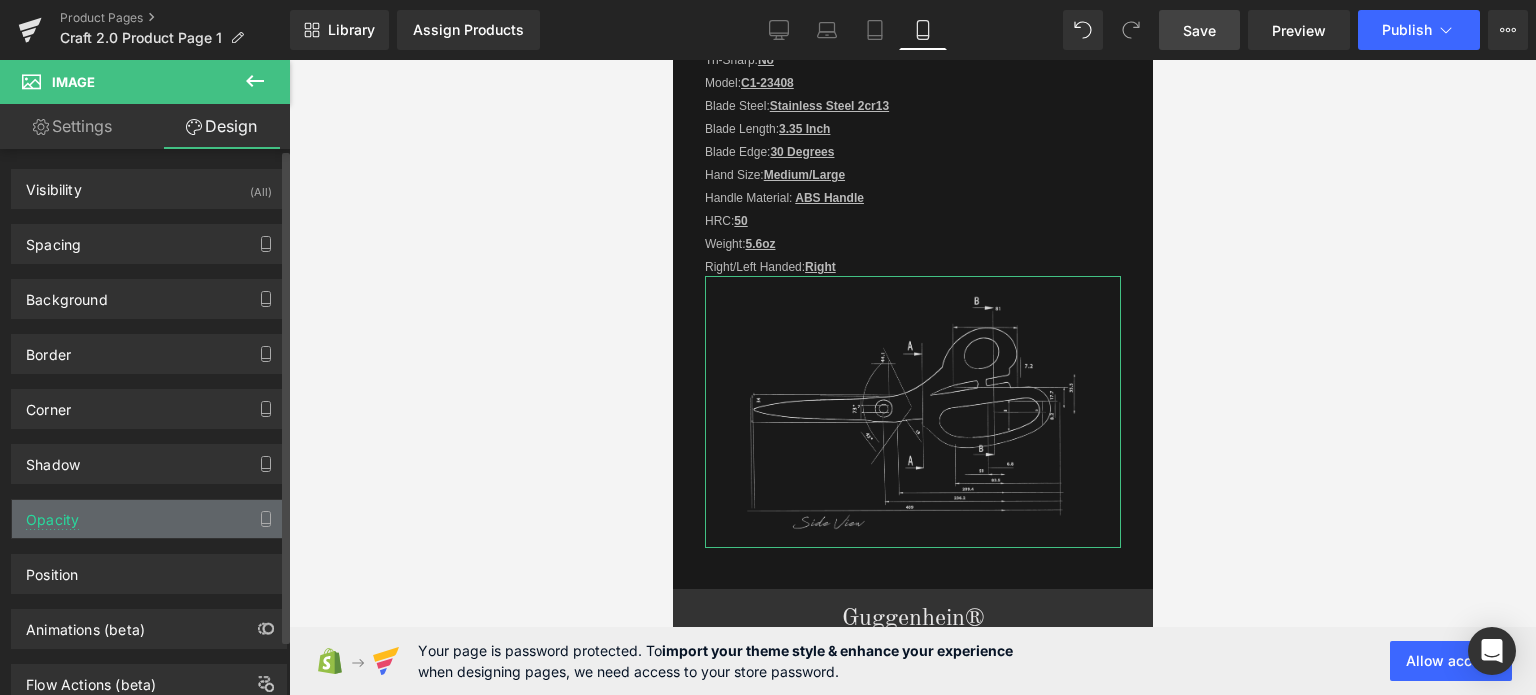 click on "Opacity" at bounding box center [149, 519] 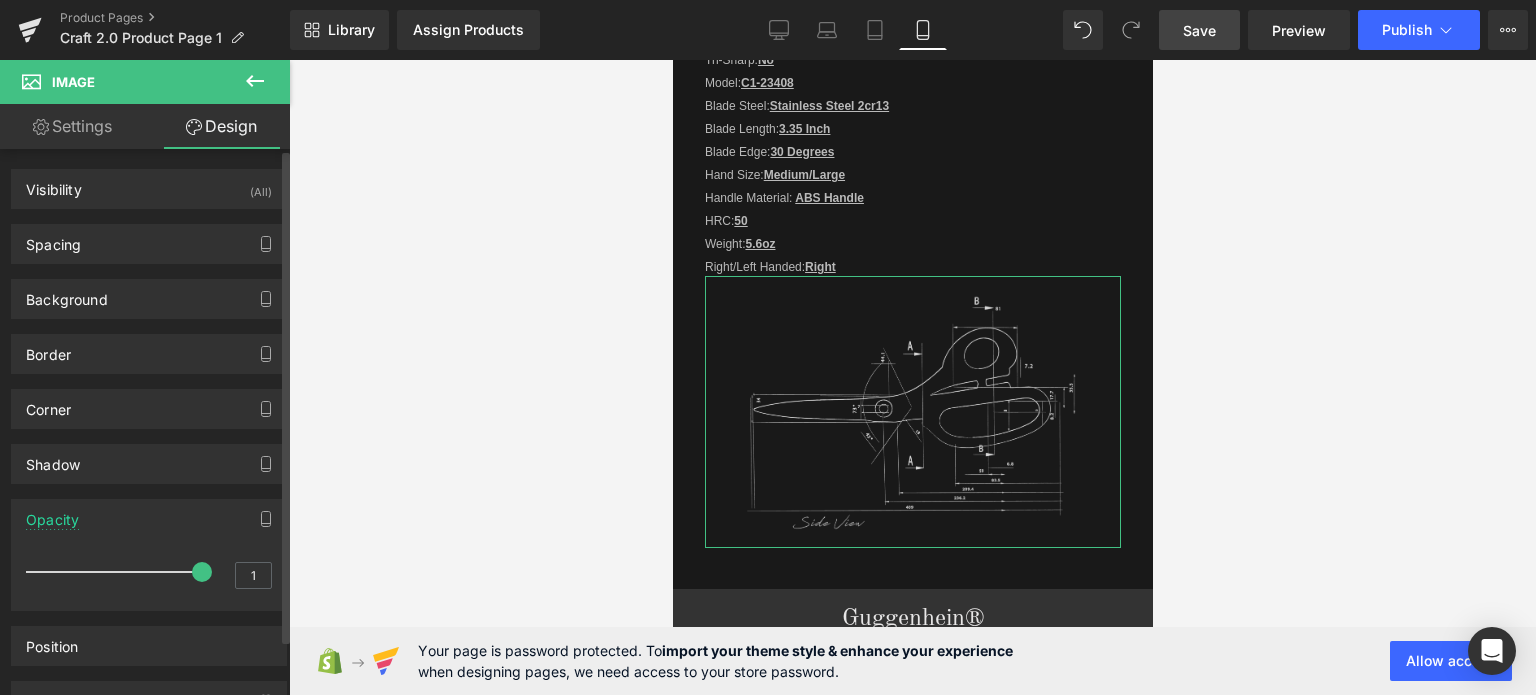 click on "Opacity" at bounding box center (149, 519) 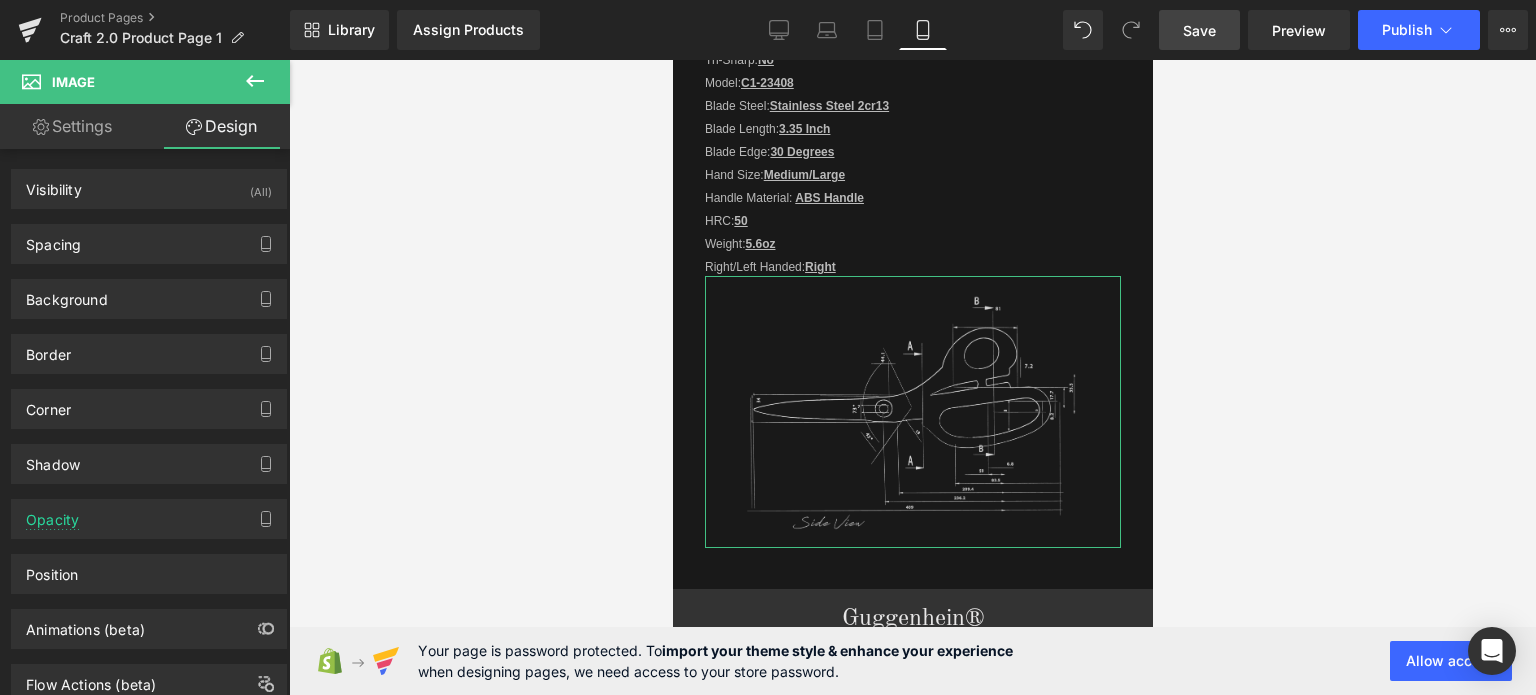 click on "Settings" at bounding box center [72, 126] 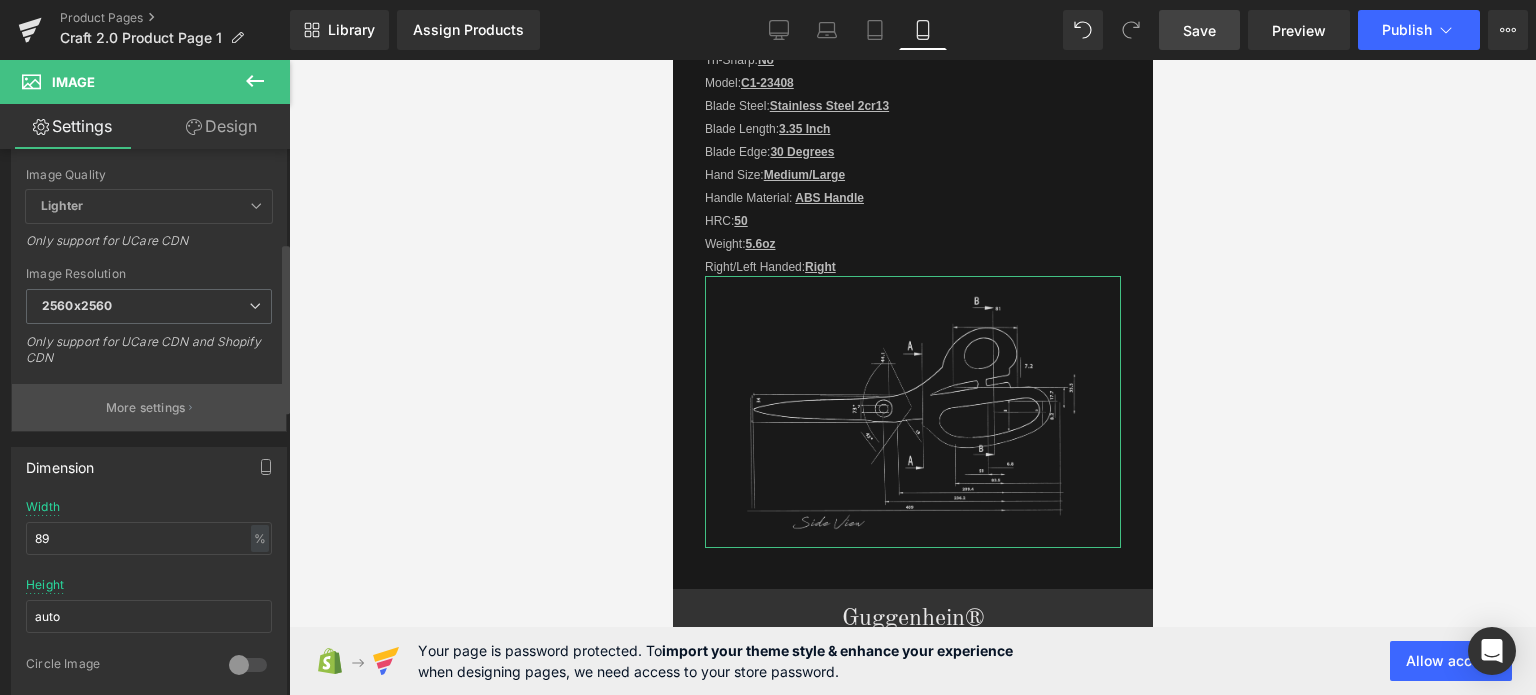 scroll, scrollTop: 300, scrollLeft: 0, axis: vertical 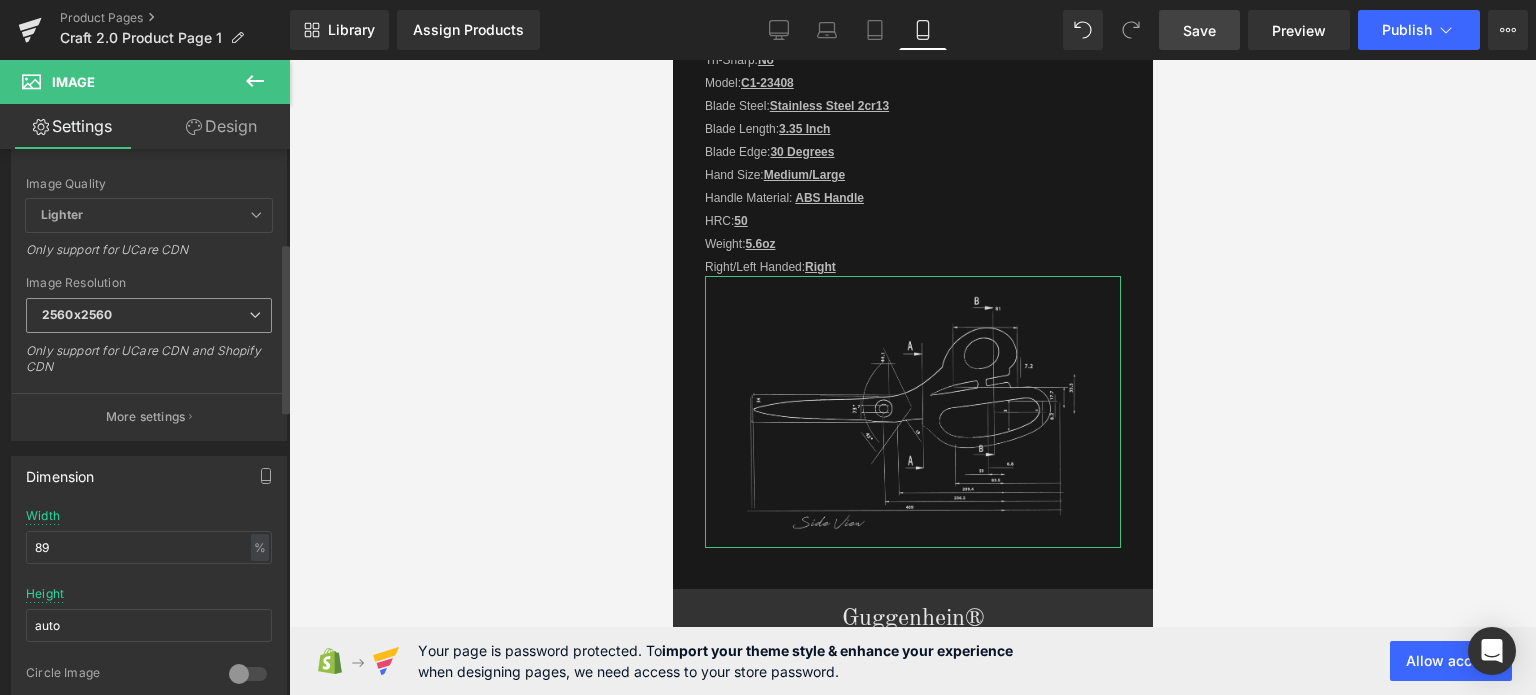 click on "2560x2560" at bounding box center (149, 315) 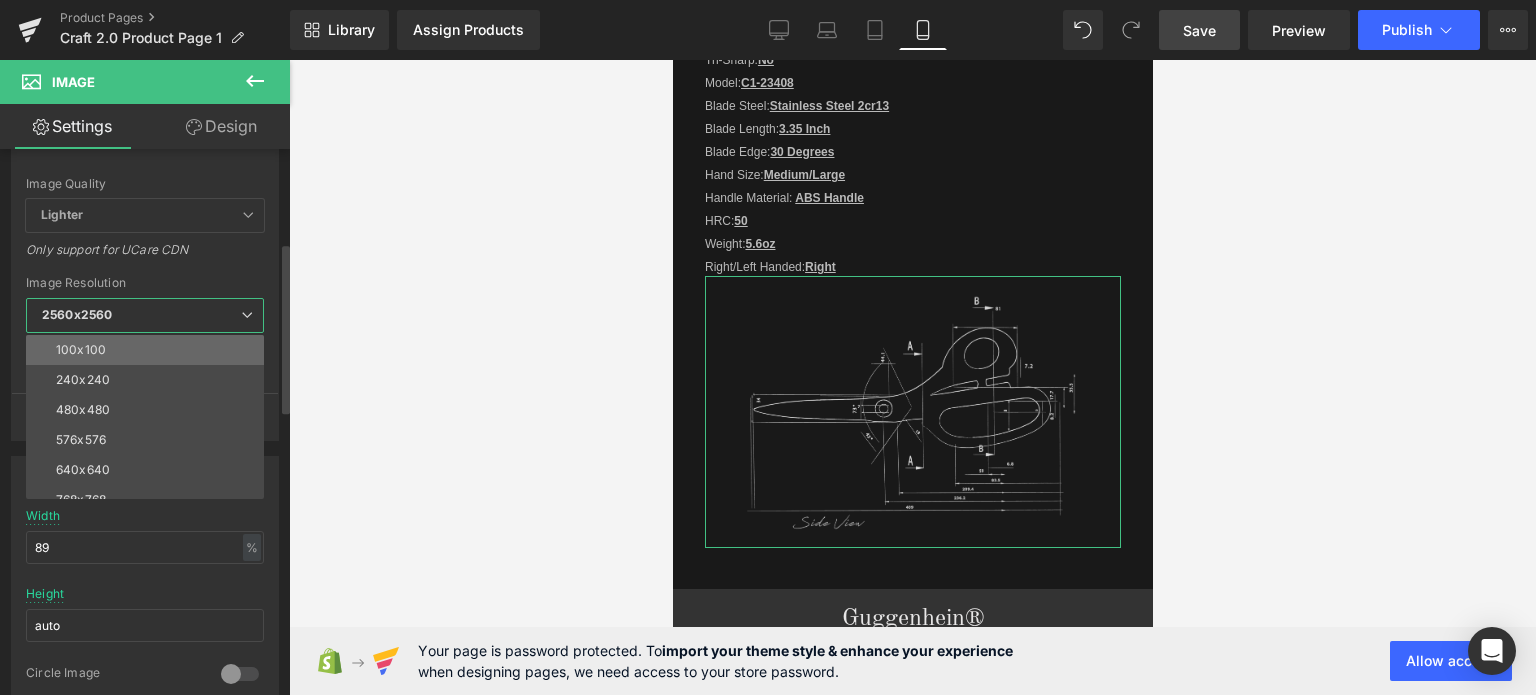 click on "100x100" at bounding box center [149, 350] 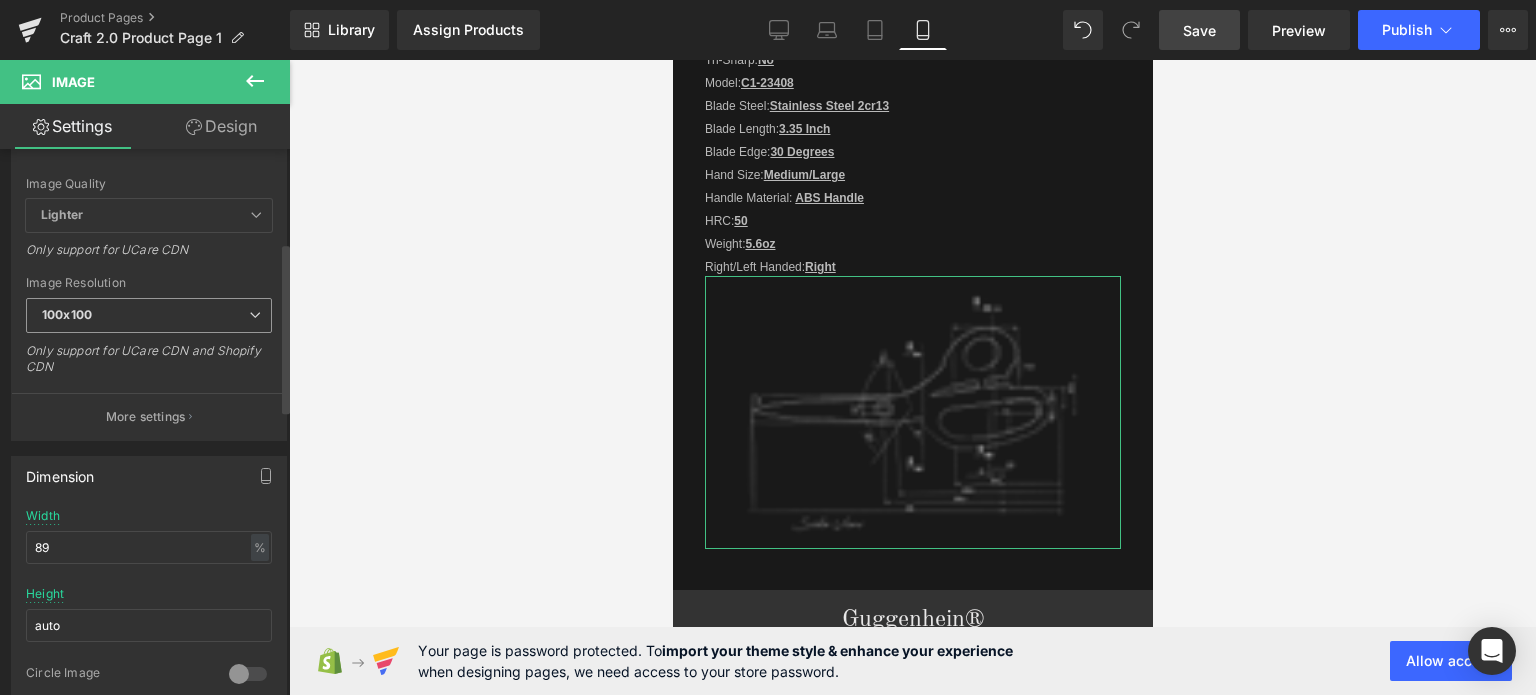 click on "100x100" at bounding box center [149, 315] 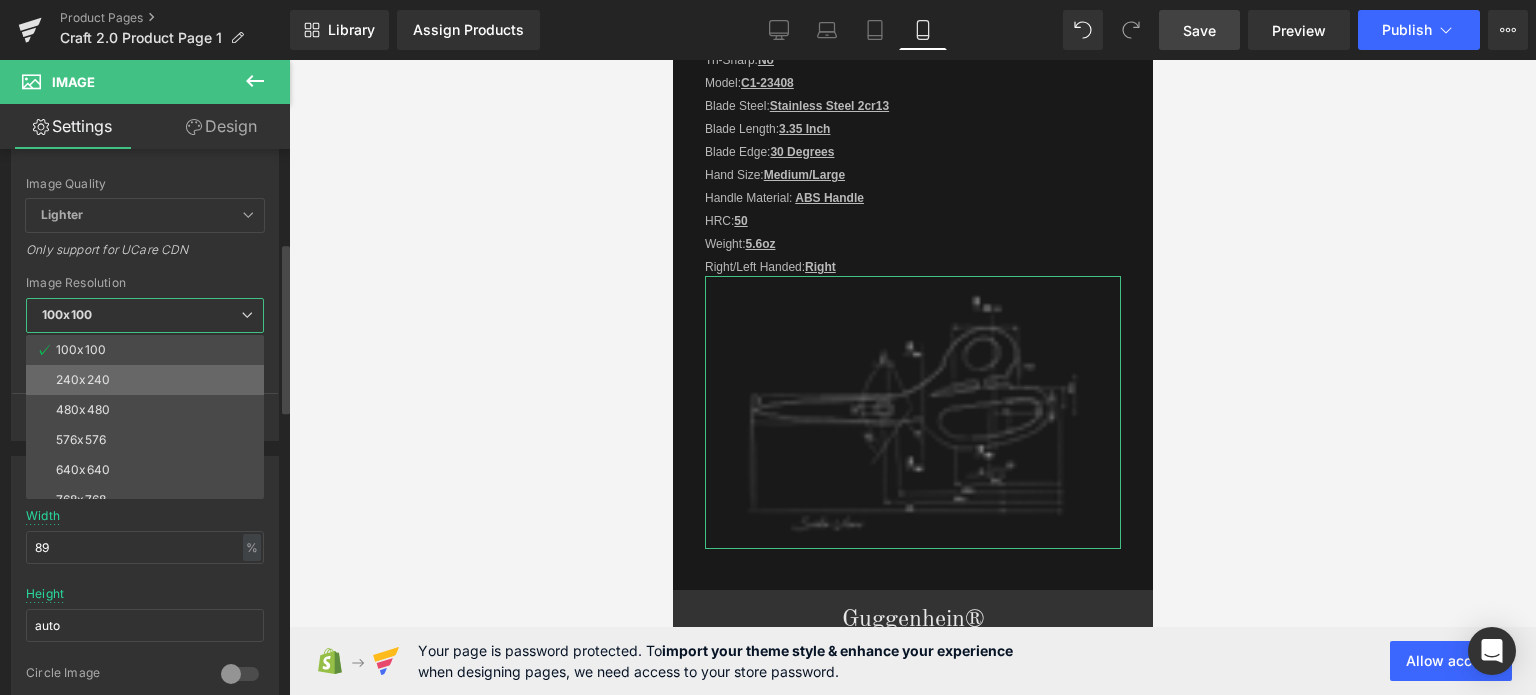 click on "240x240" at bounding box center [149, 380] 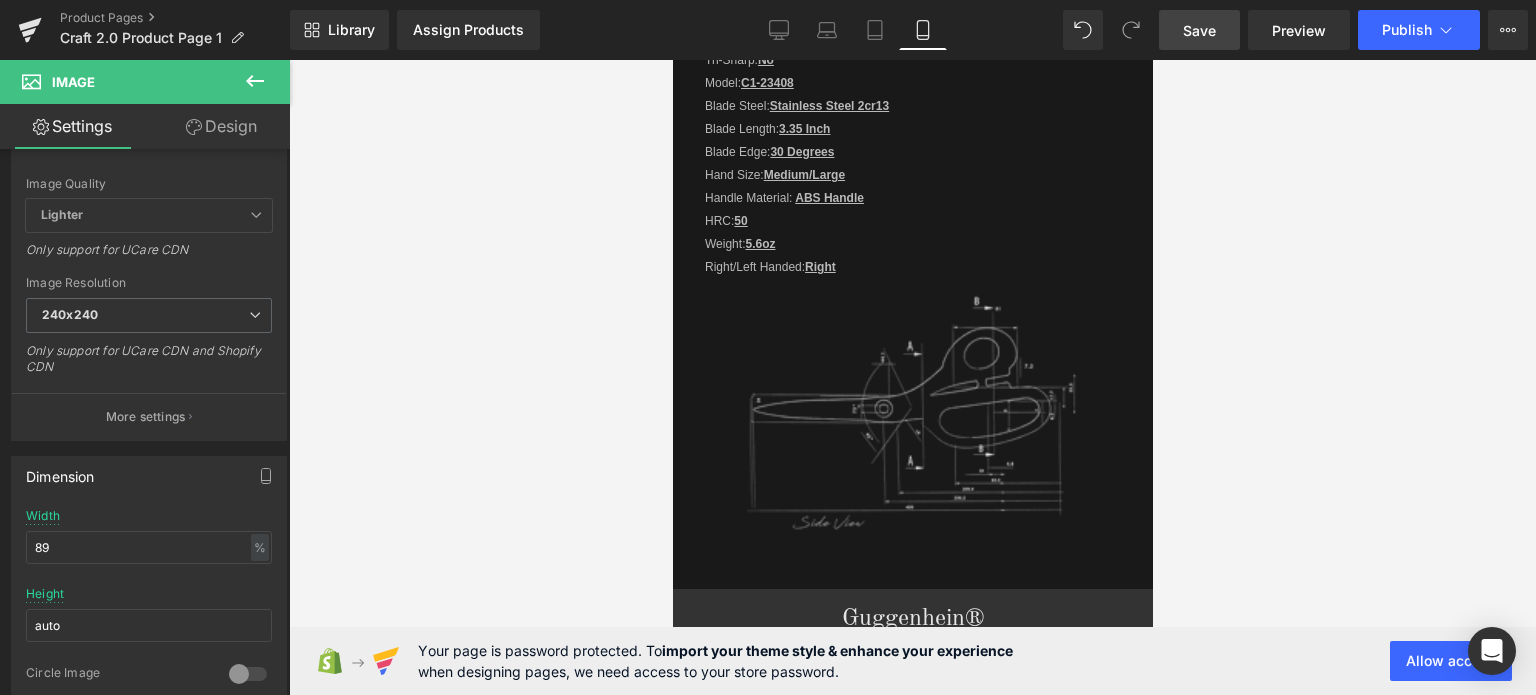 click on "Save" at bounding box center [1199, 30] 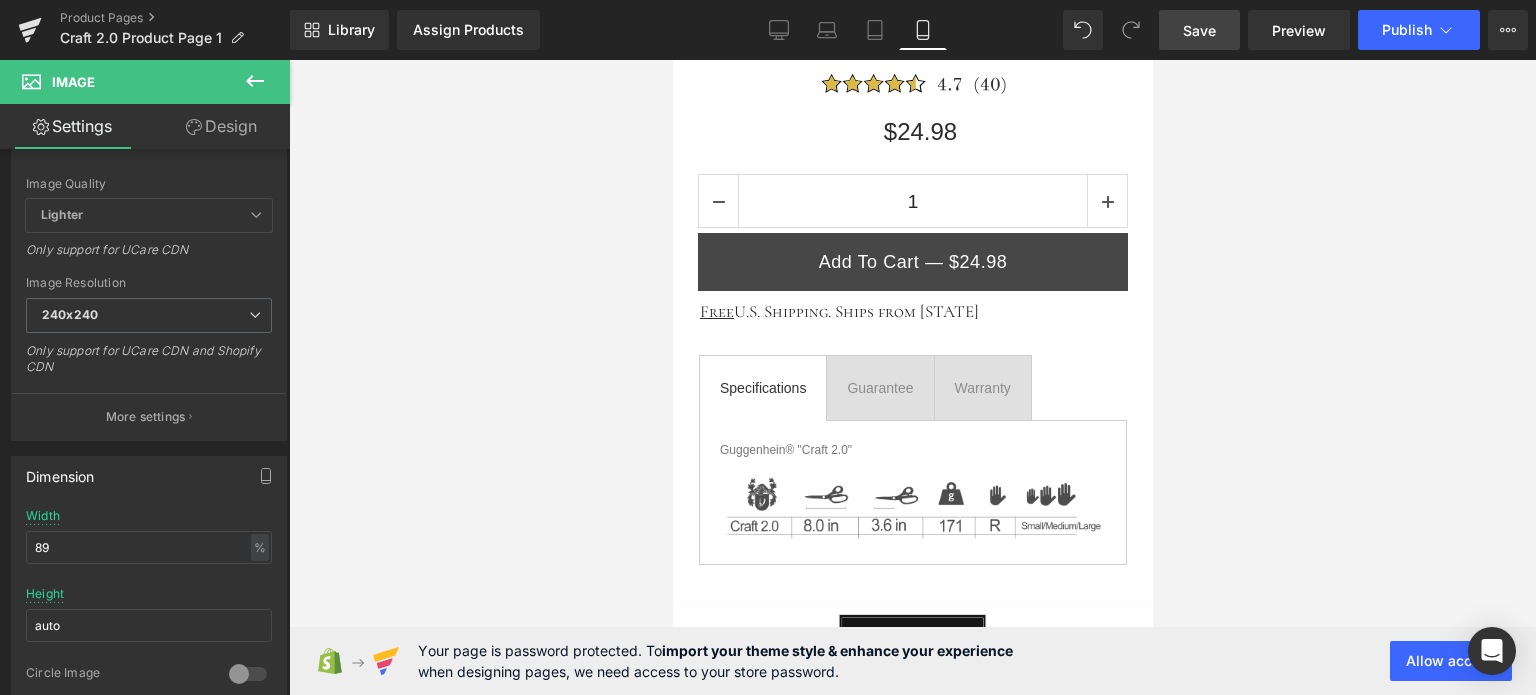 scroll, scrollTop: 1034, scrollLeft: 0, axis: vertical 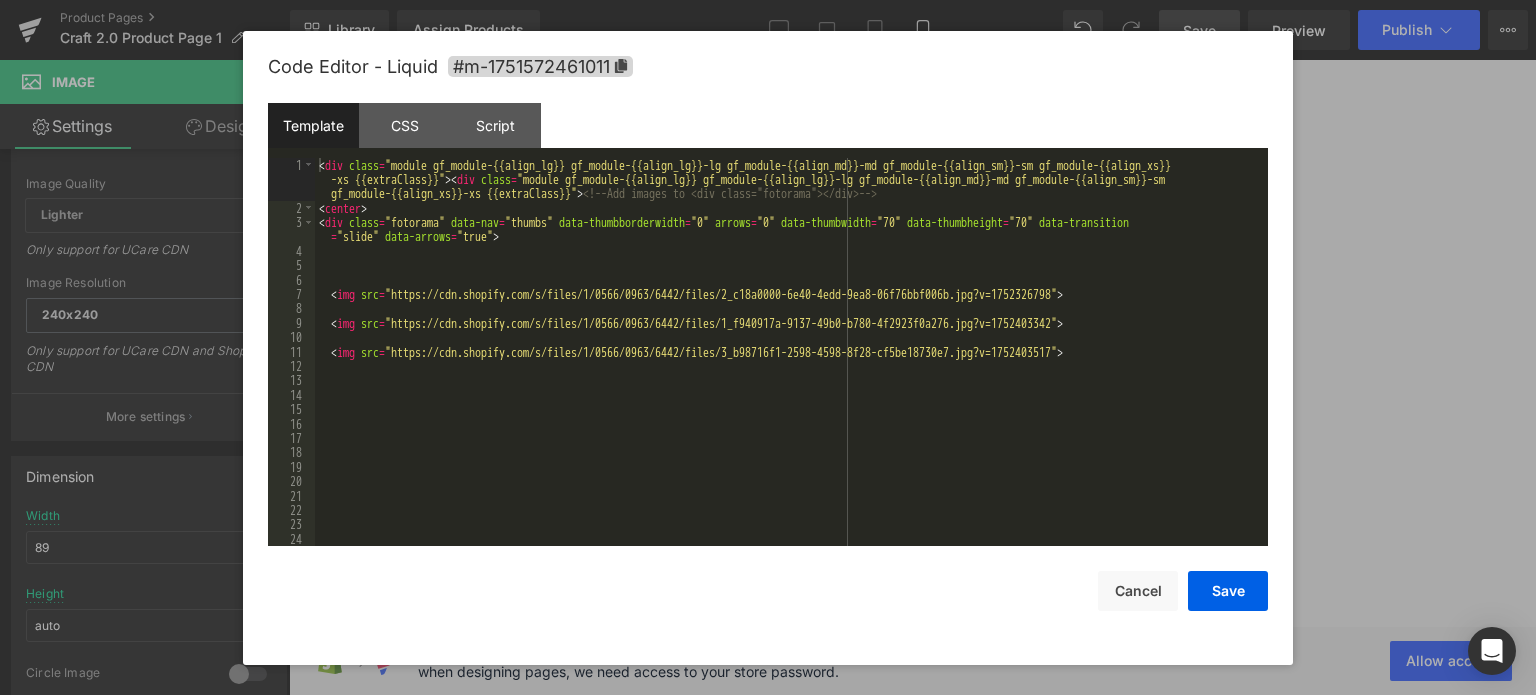 click on "Liquid" at bounding box center [912, 196] 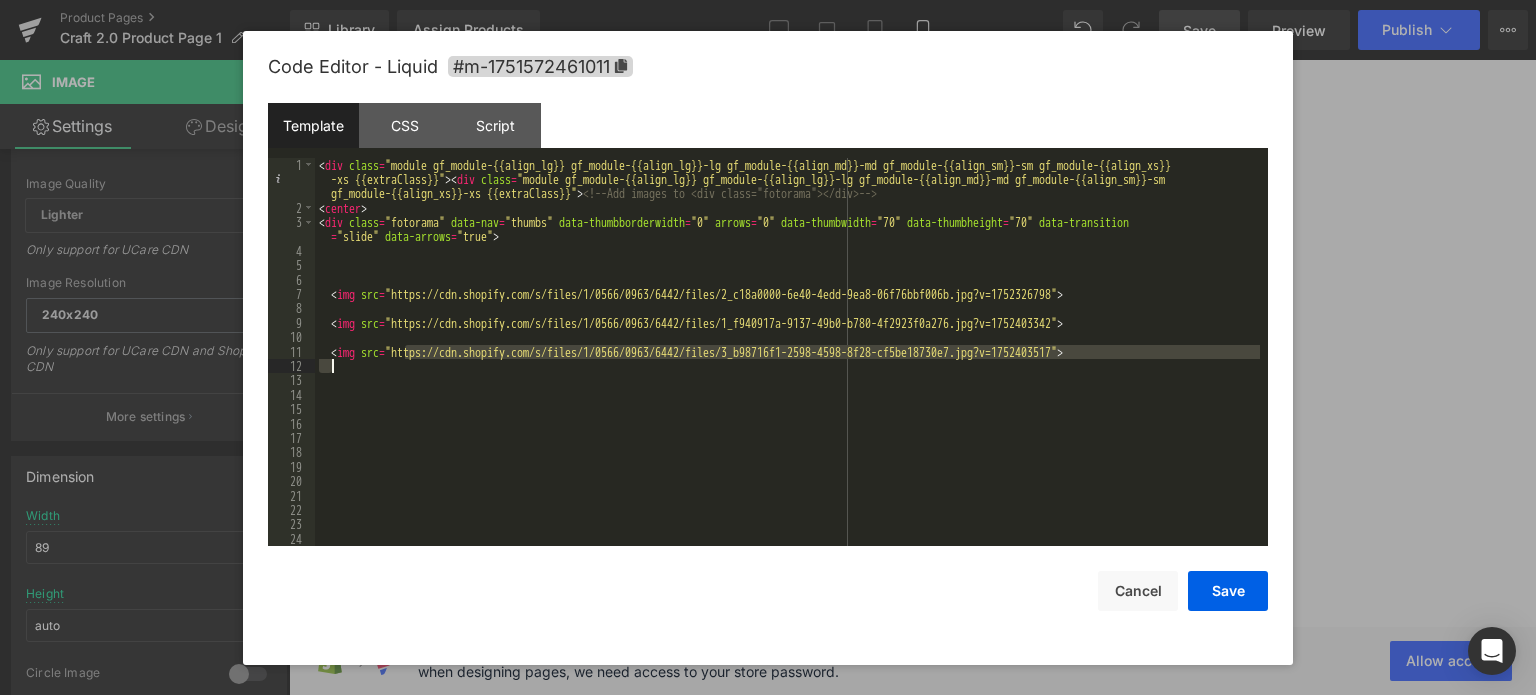 drag, startPoint x: 402, startPoint y: 355, endPoint x: 459, endPoint y: 351, distance: 57.14018 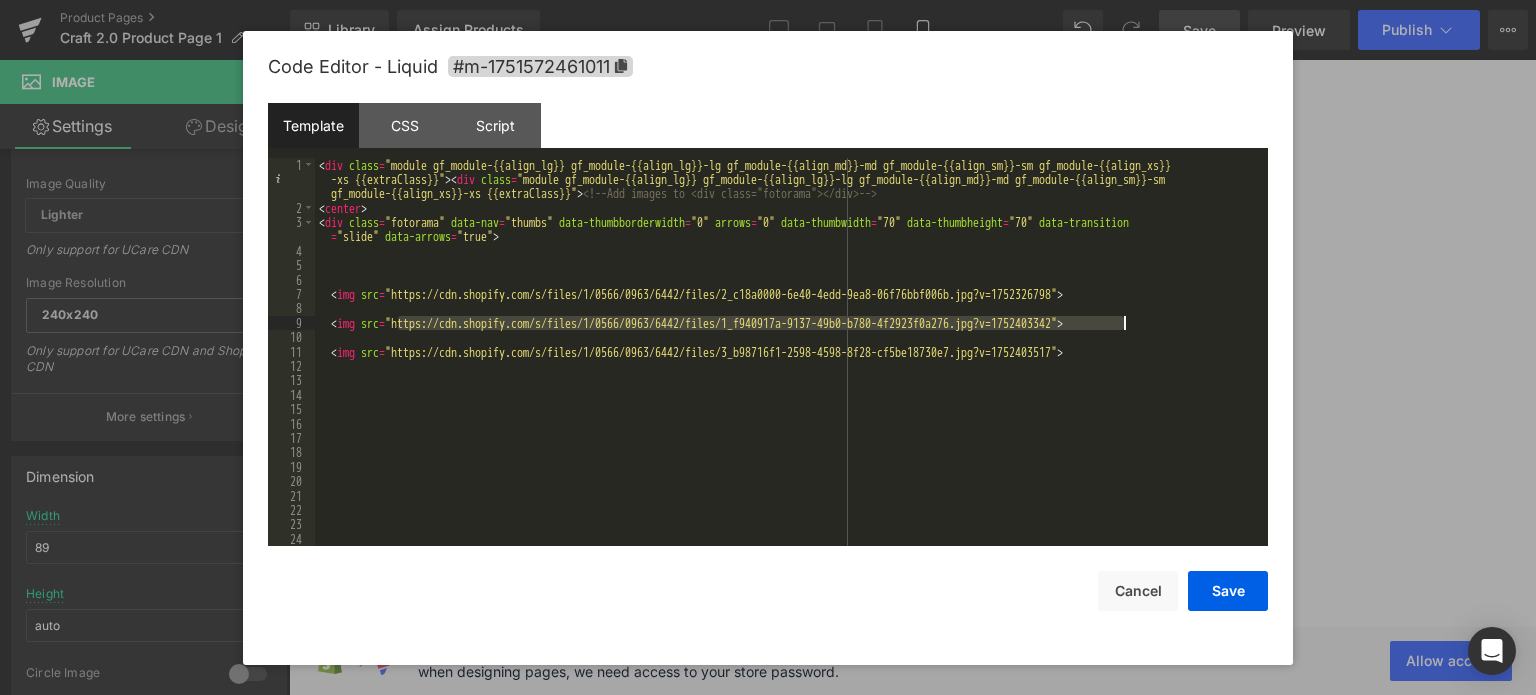 drag, startPoint x: 399, startPoint y: 320, endPoint x: 1122, endPoint y: 325, distance: 723.0173 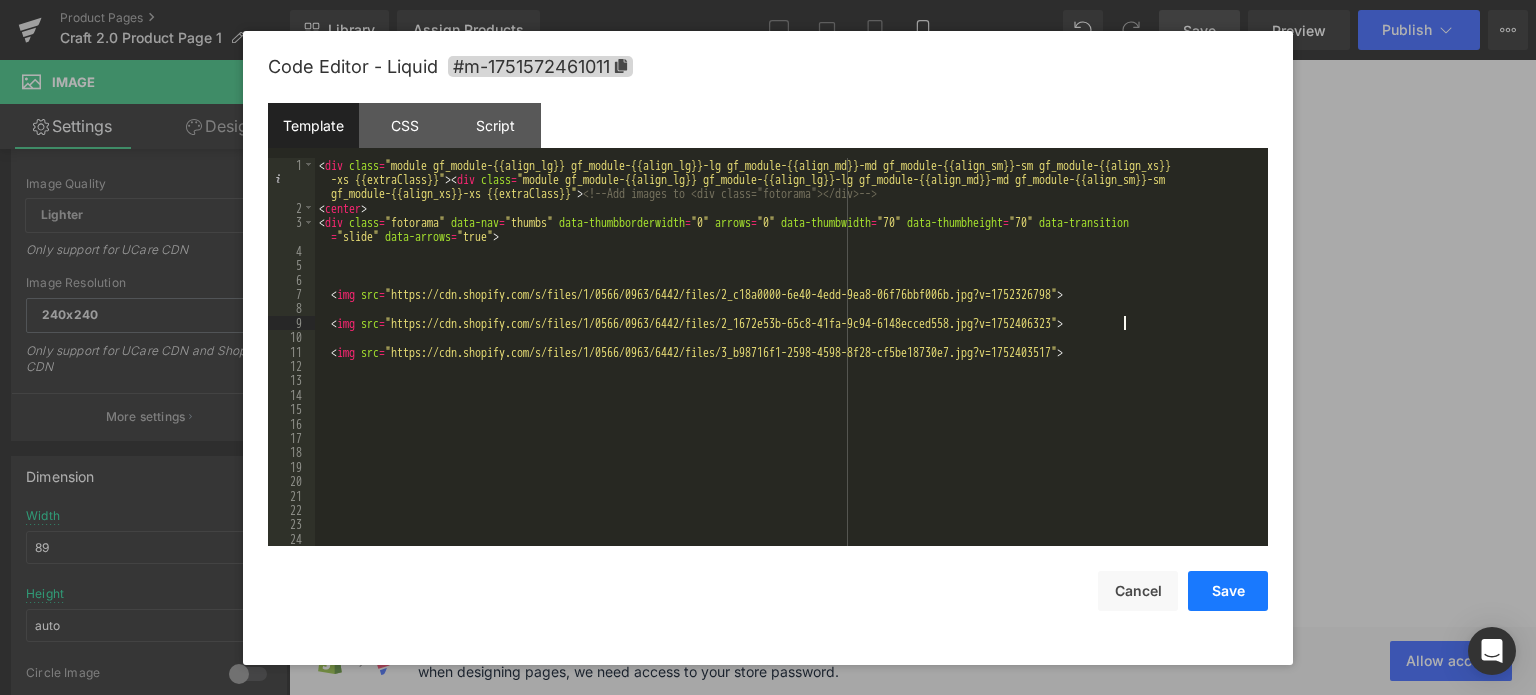 click on "Save" at bounding box center (1228, 591) 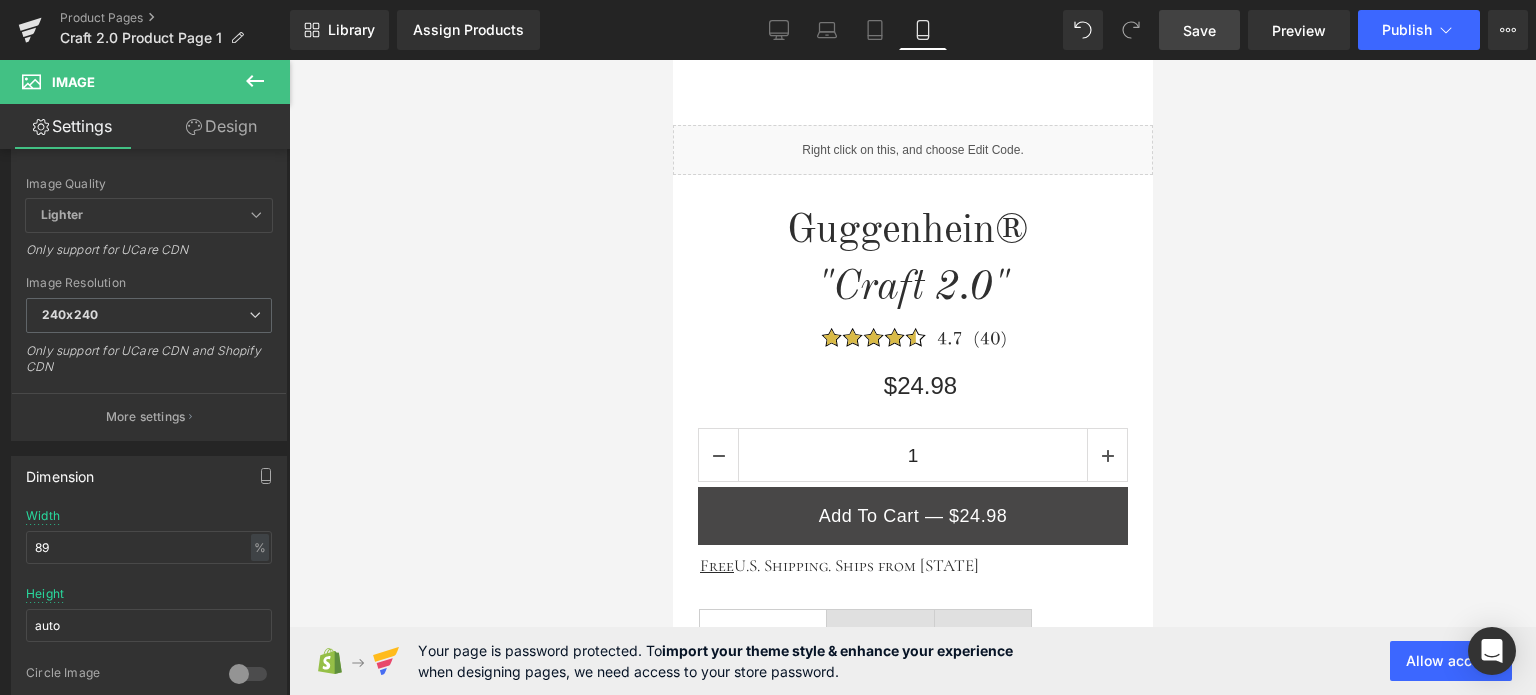 scroll, scrollTop: 1034, scrollLeft: 0, axis: vertical 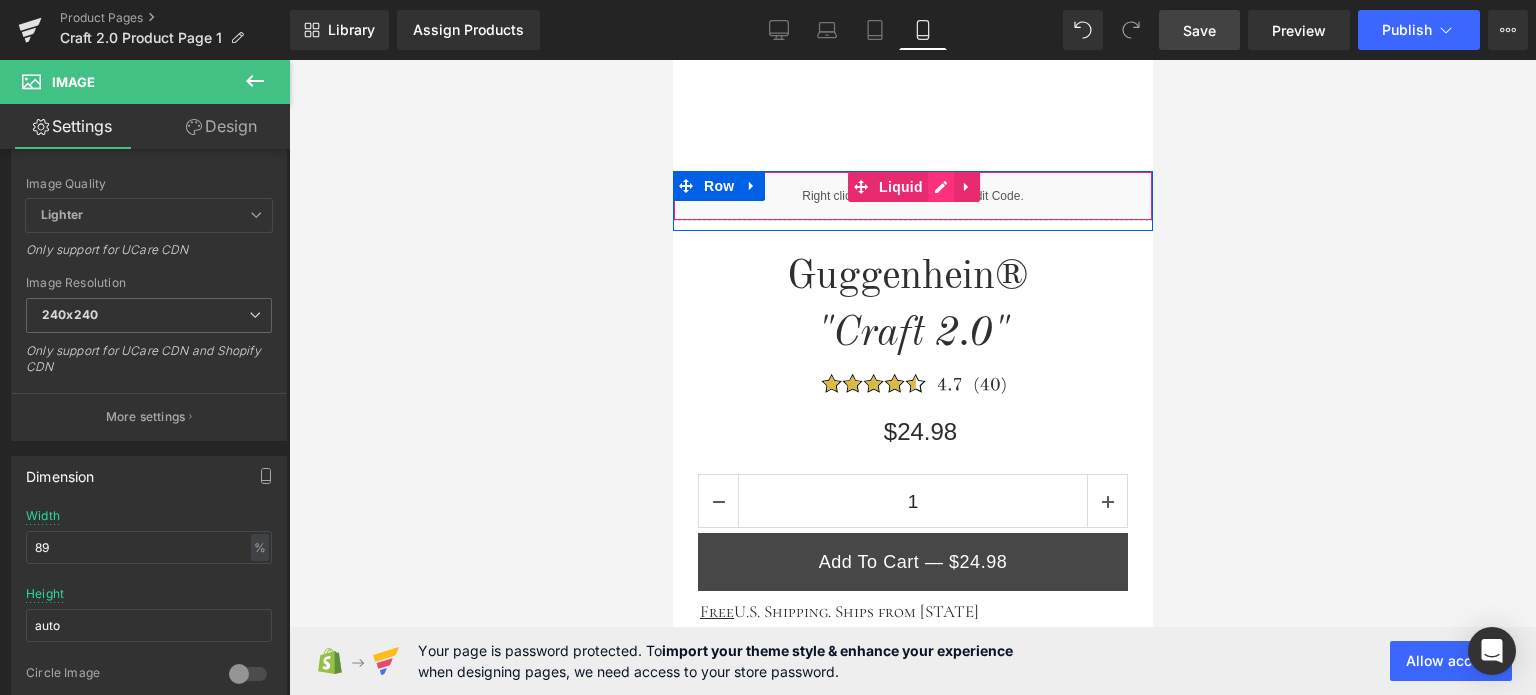 click on "Liquid" at bounding box center (912, 196) 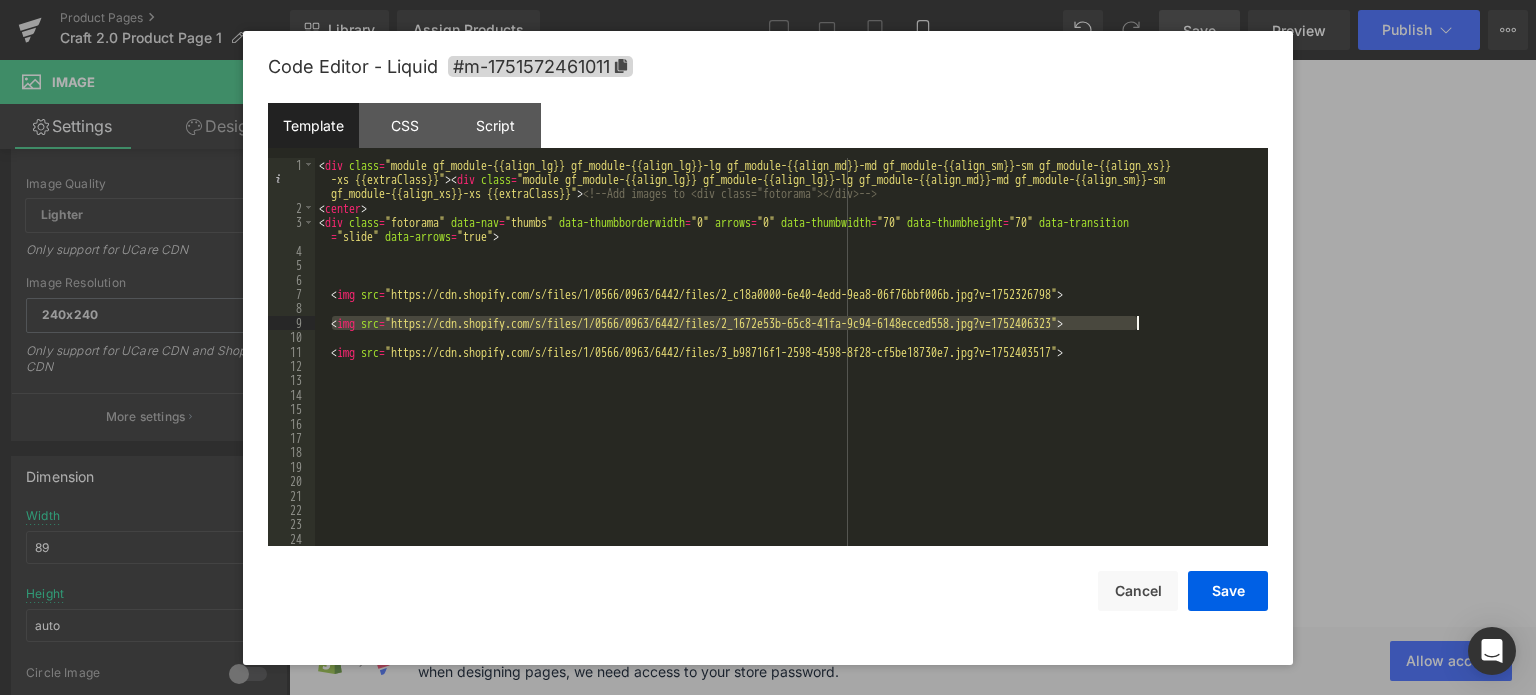 drag, startPoint x: 330, startPoint y: 326, endPoint x: 1168, endPoint y: 330, distance: 838.0095 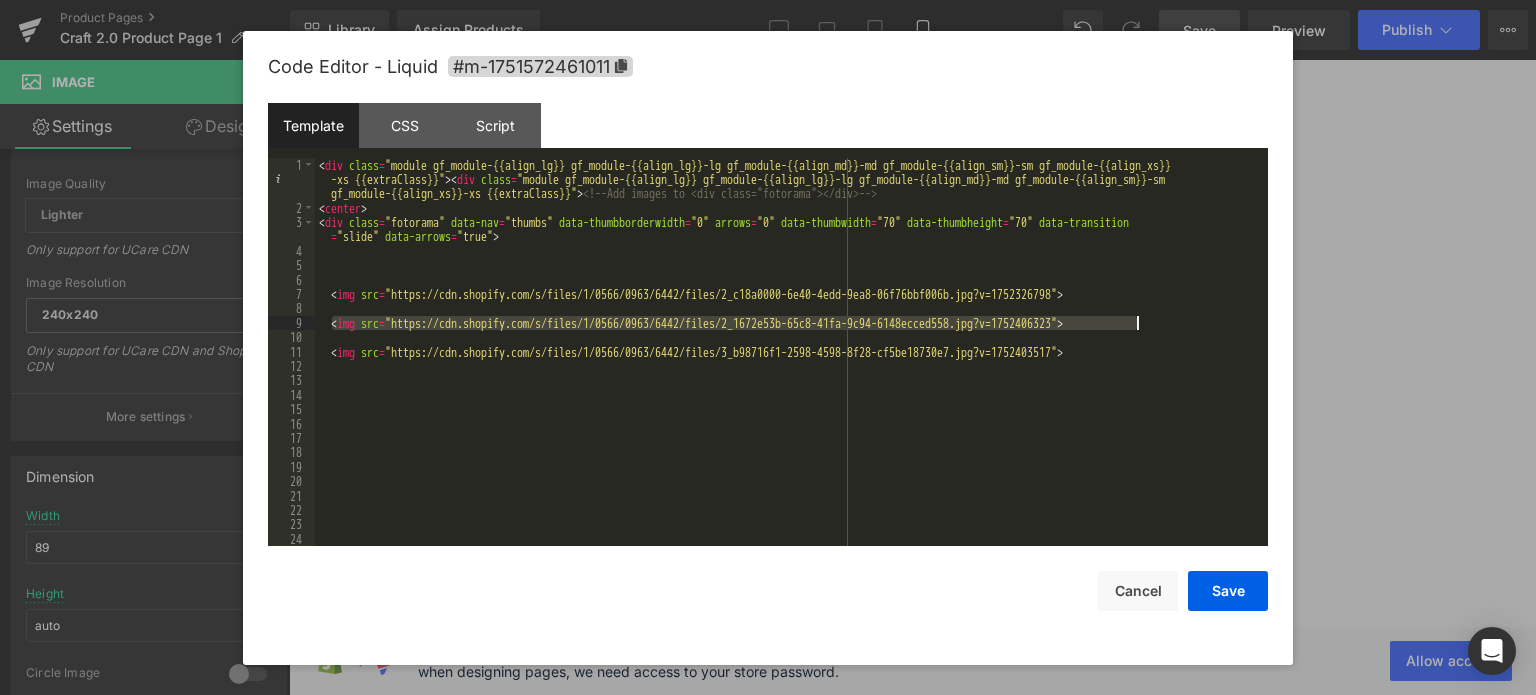 click on "< div   class = "module gf_module-{{align_lg}} gf_module-{{align_lg}}-lg gf_module-{{align_md}}-md gf_module-{{align_sm}}-sm gf_module-{{align_xs}}    -xs {{extraClass}}" > < div   class = "module gf_module-{{align_lg}} gf_module-{{align_lg}}-lg gf_module-{{align_md}}-md gf_module-{{align_sm}}-sm     gf_module-{{align_xs}}-xs {{extraClass}}" > <!--  Add images to <div class="fotorama"></div>  --> < center > < div   class = "fotorama"   data-nav = "thumbs"   data-thumbborderwidth = "0"   arrows = "0"   data-thumbwidth = "70"   data-thumbheight = "70"   data-transition    = "slide"   data-arrows = "true" >          < img   src = "https://cdn.shopify.com/s/files/1/0566/0963/6442/files/2_c18a0000-6e40-4edd-9ea8-06f76bbf006b.jpg?v=1752326798" >       < img   src = "https://cdn.shopify.com/s/files/1/0566/0963/6442/files/2_1672e53b-65c8-41fa-9c94-6148ecced558.jpg?v=1752406323" >       < img   src = "https://cdn.shopify.com/s/files/1/0566/0963/6442/files/3_b98716f1-2598-4598-8f28-cf5be18730e7.jpg?v=1752403517"" at bounding box center [787, 352] 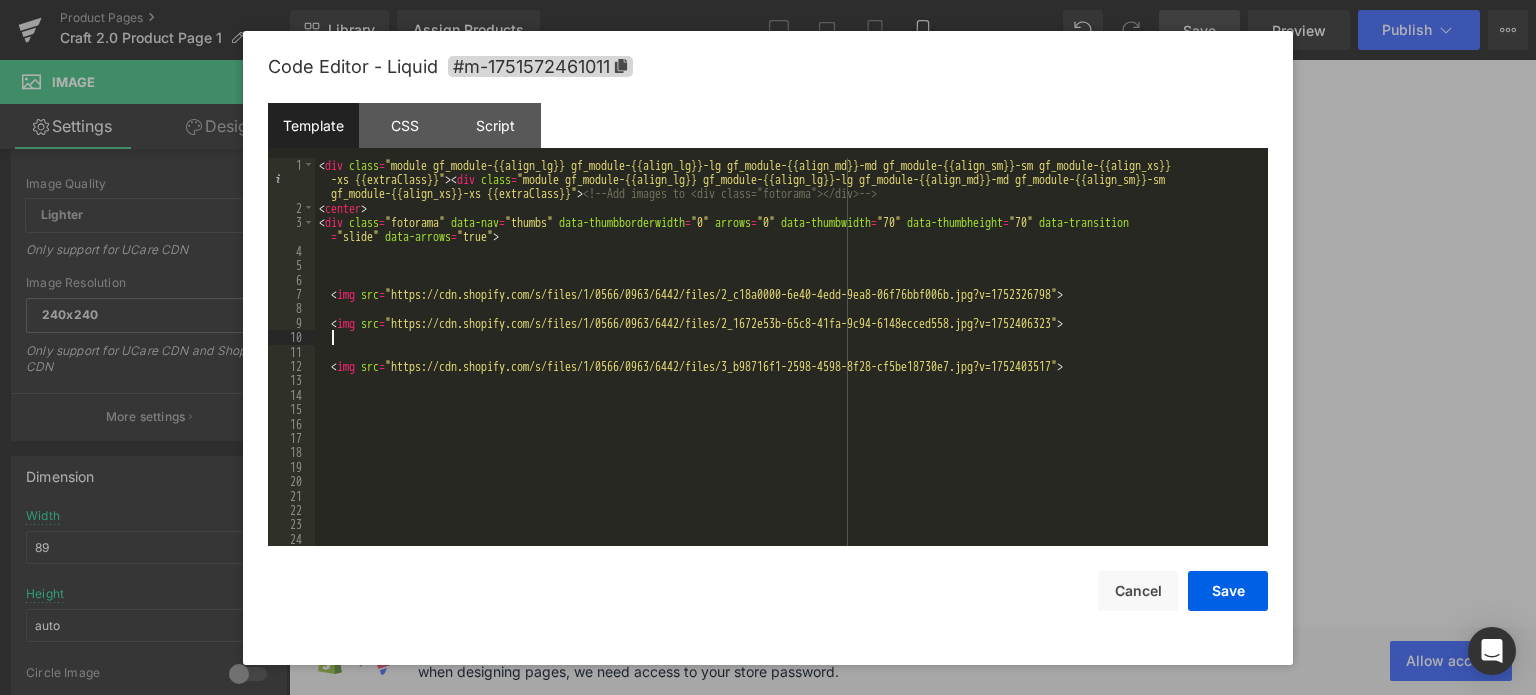 type 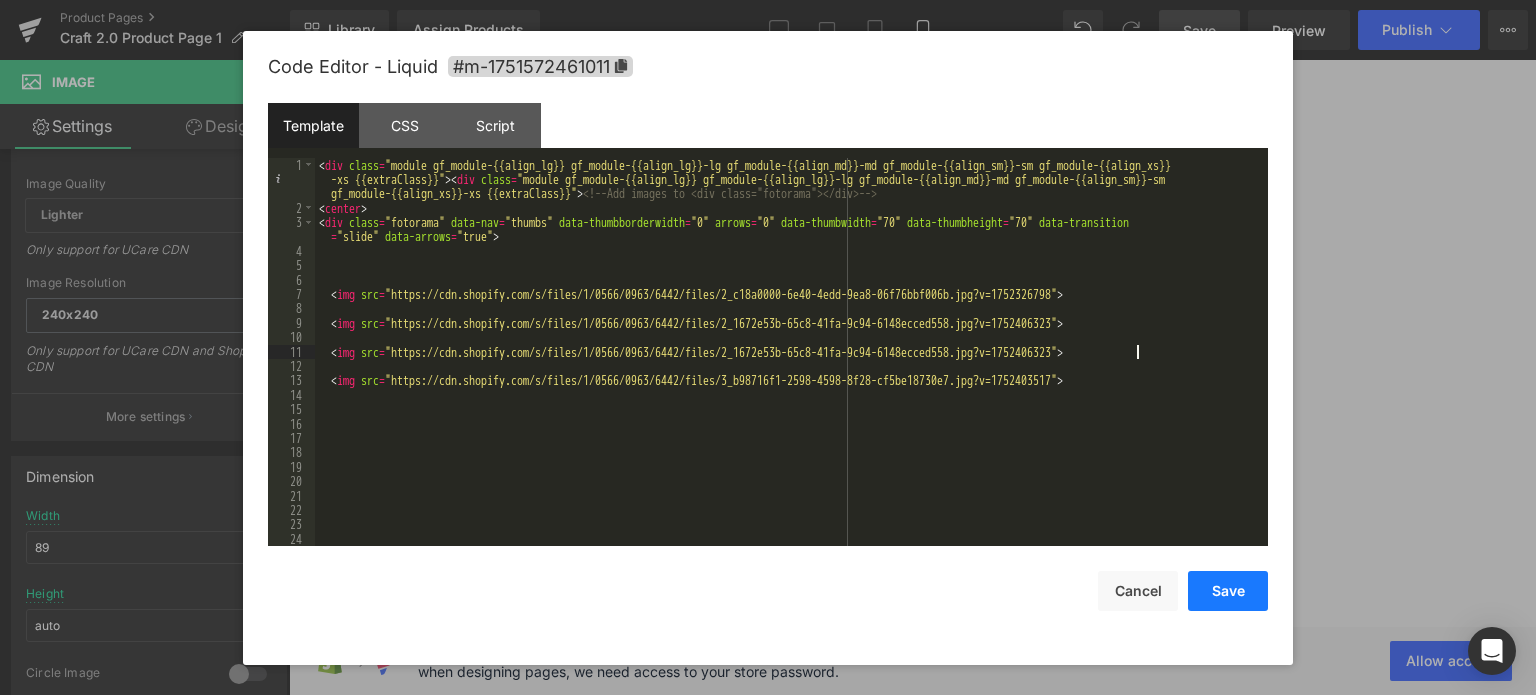 click on "Save" at bounding box center (1228, 591) 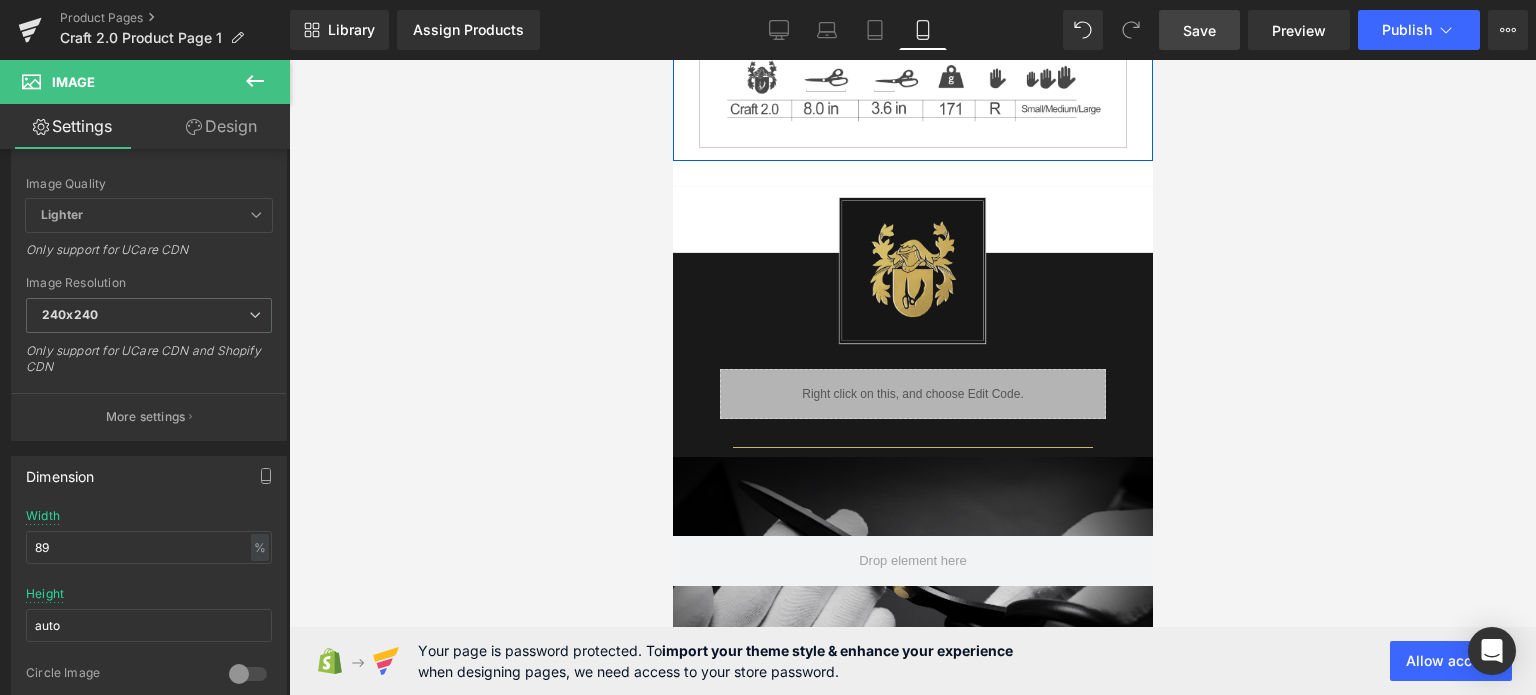 scroll, scrollTop: 1834, scrollLeft: 0, axis: vertical 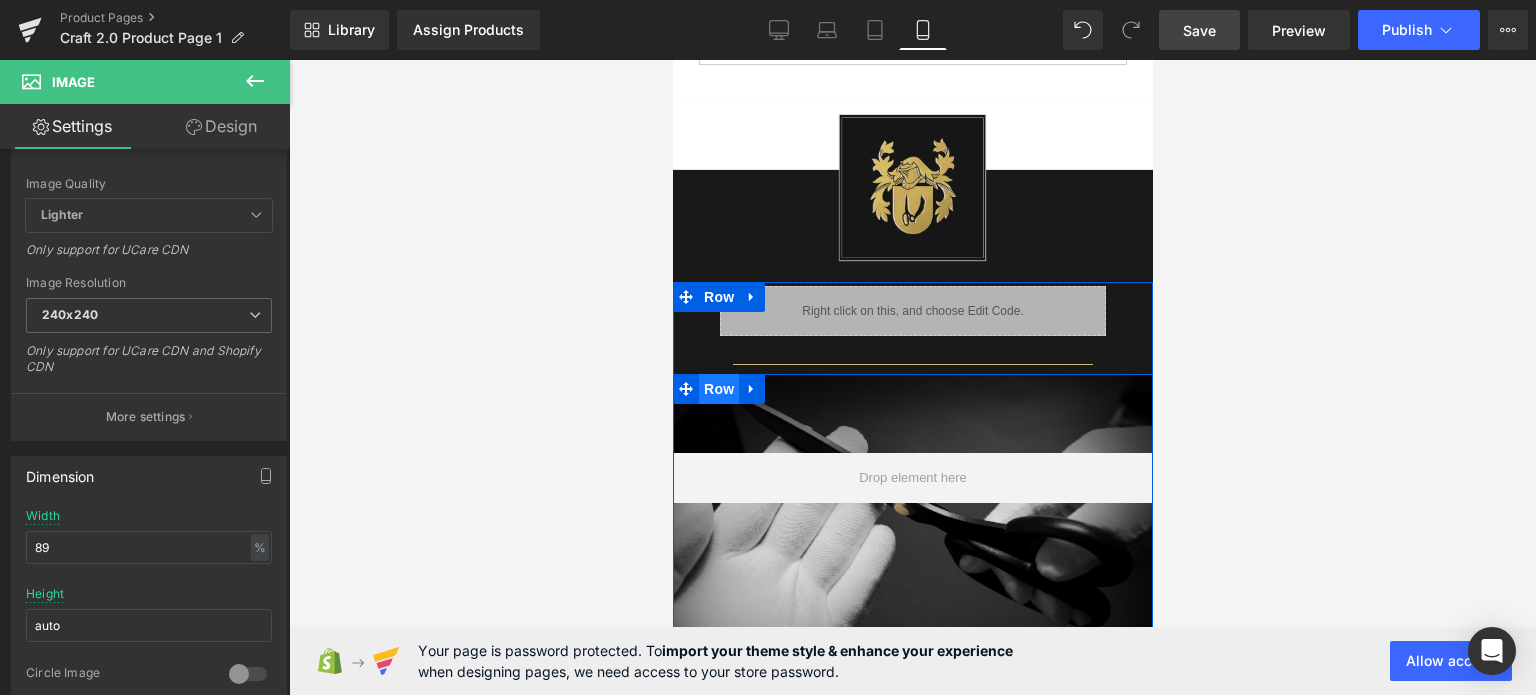 click on "Row" at bounding box center [718, 389] 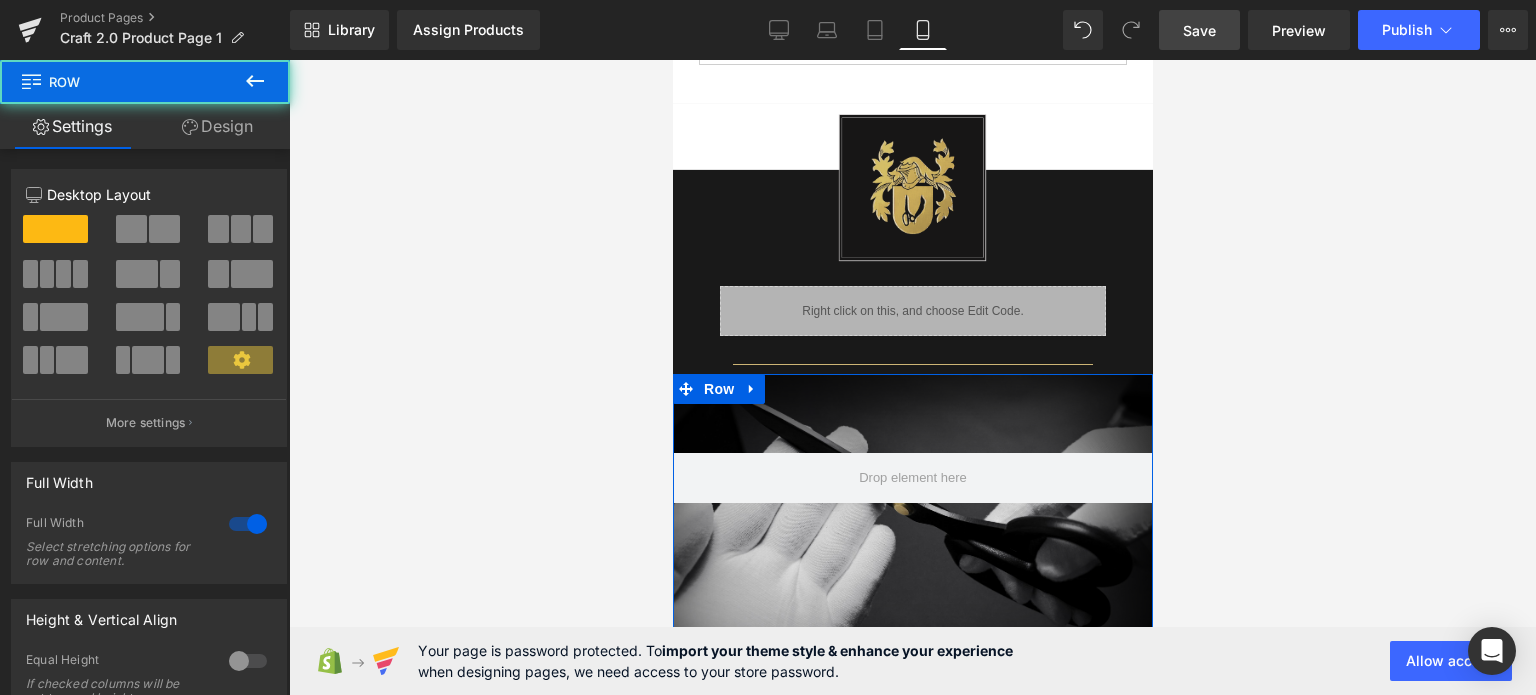 click on "Design" at bounding box center [217, 126] 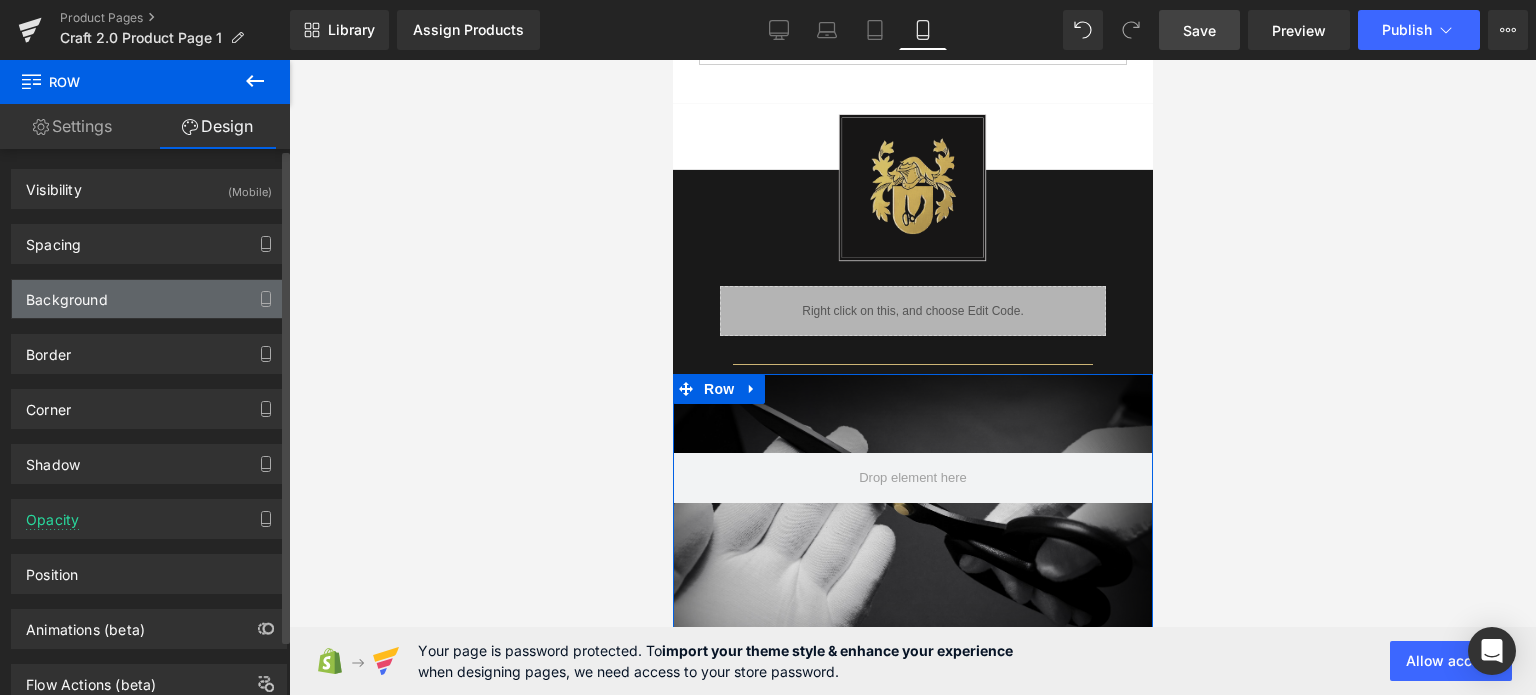 click on "Background" at bounding box center (149, 299) 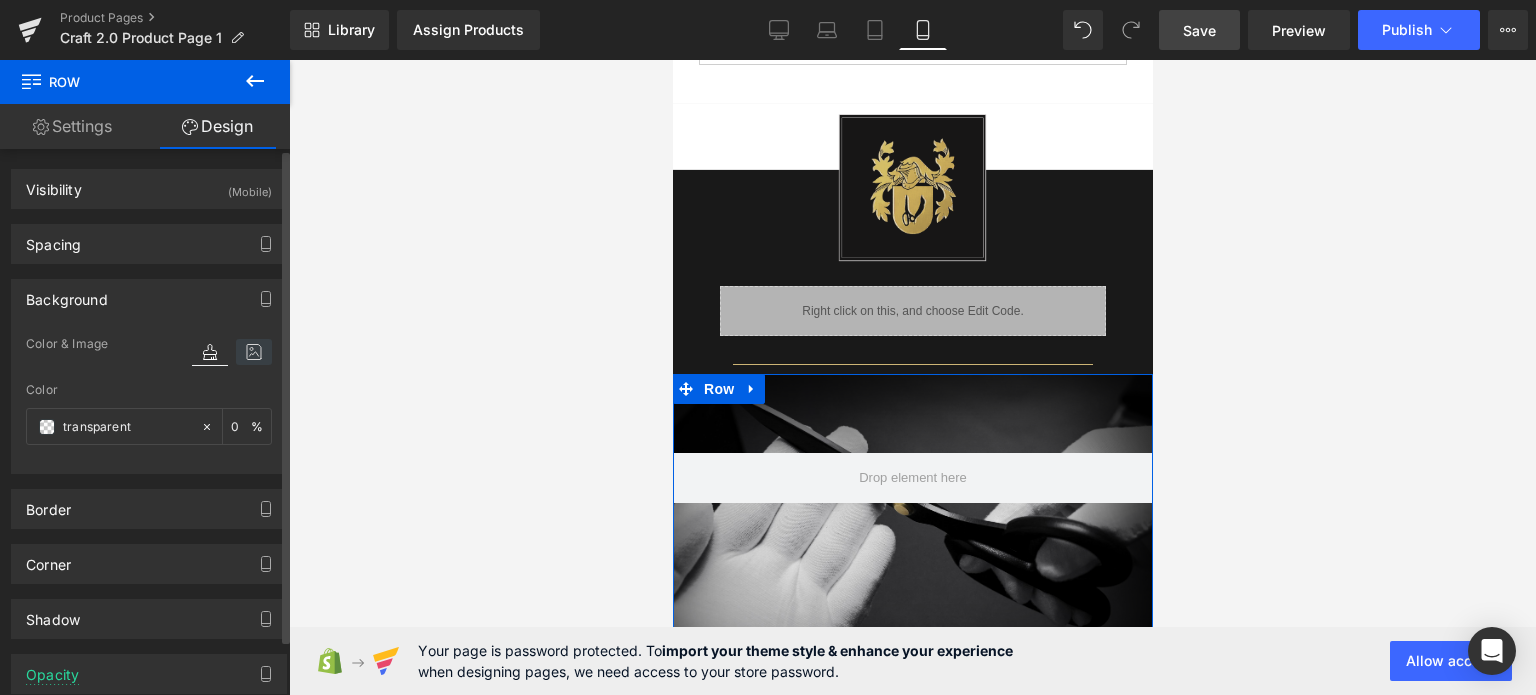 click at bounding box center [254, 352] 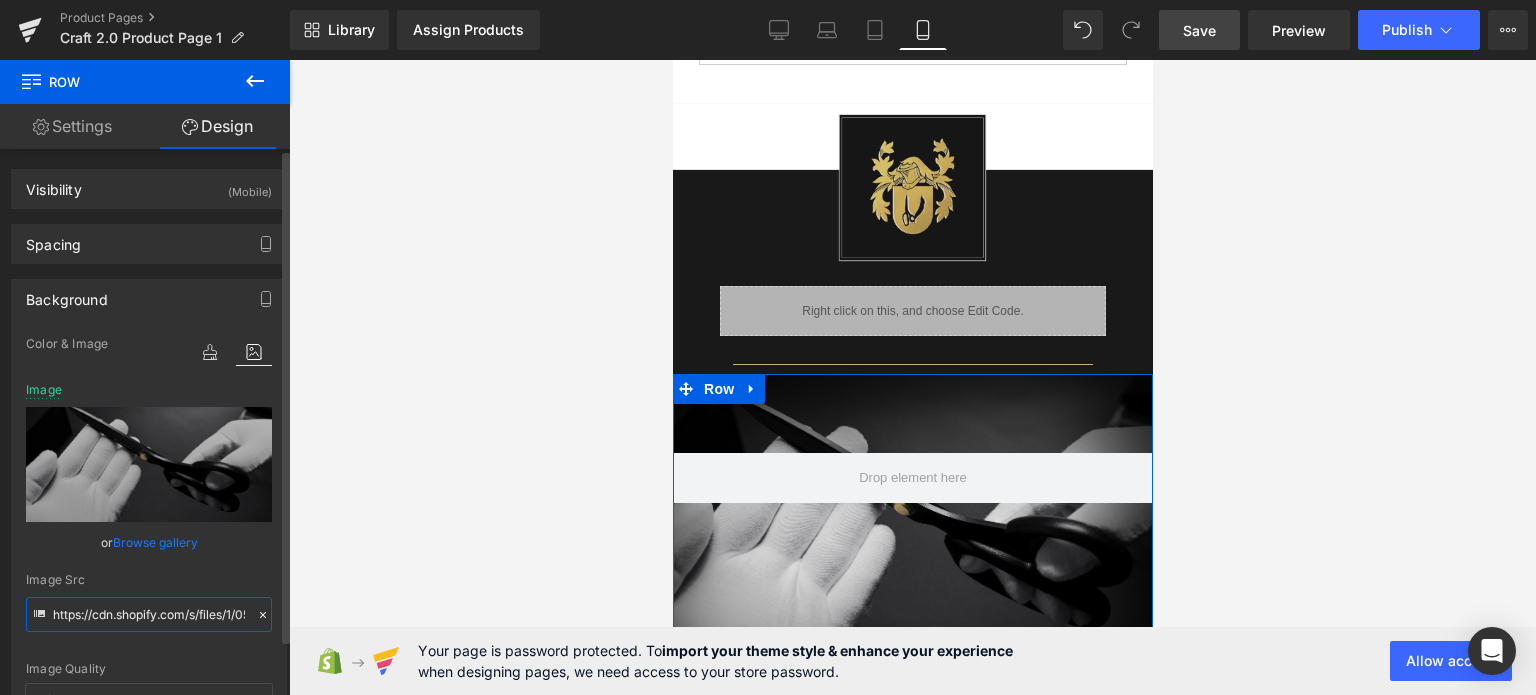 click on "https://cdn.shopify.com/s/files/1/0566/0963/6442/files/1_d193505c-5484-4fb9-b6be-aa4e2f764b88.jpg?v=1752290655" at bounding box center [149, 614] 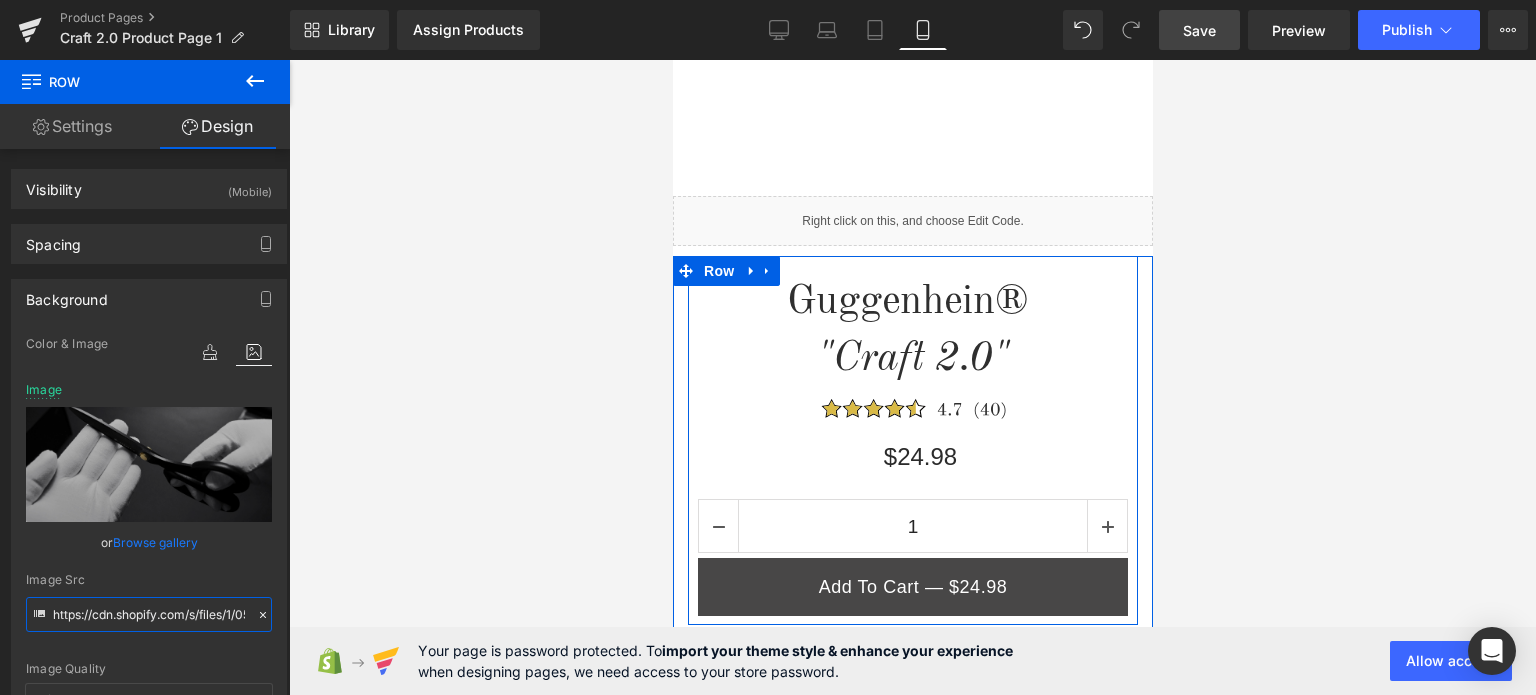 scroll, scrollTop: 934, scrollLeft: 0, axis: vertical 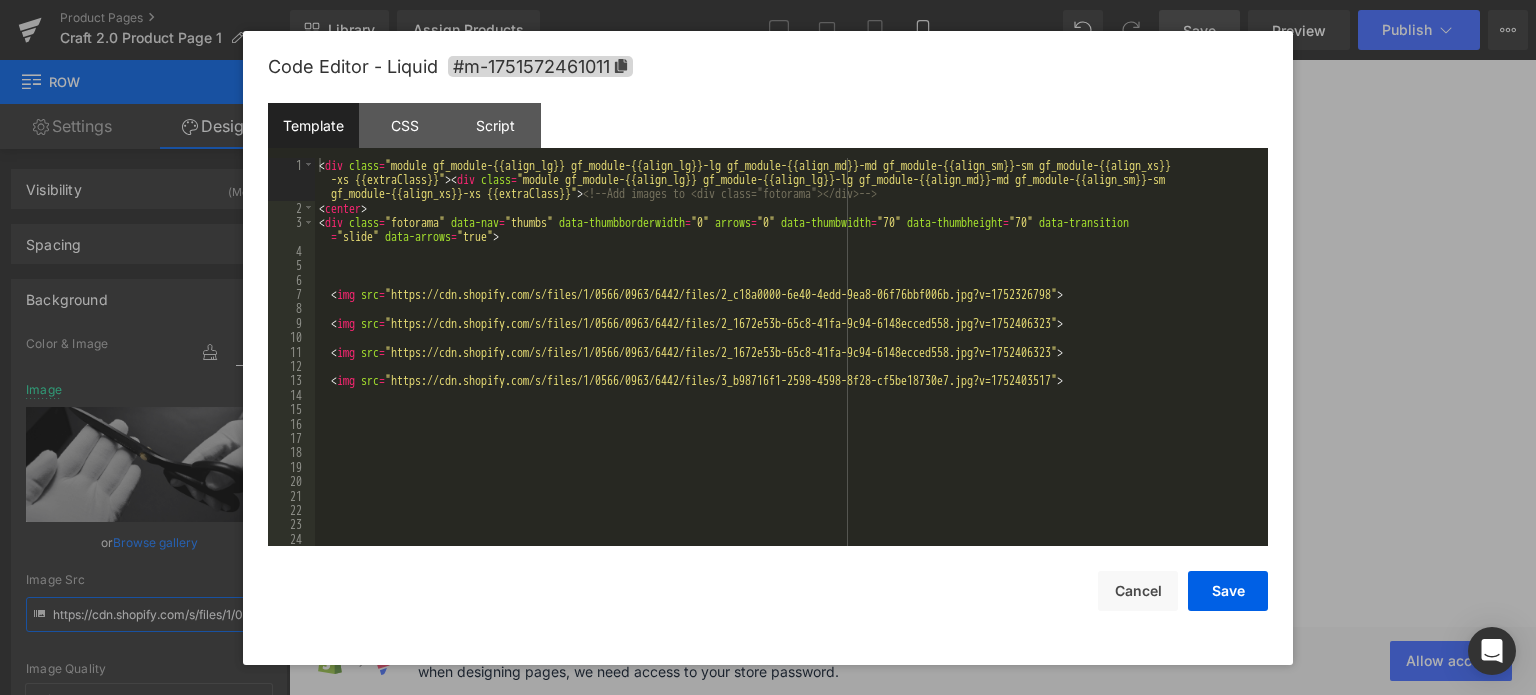 click on "Liquid" at bounding box center [912, 296] 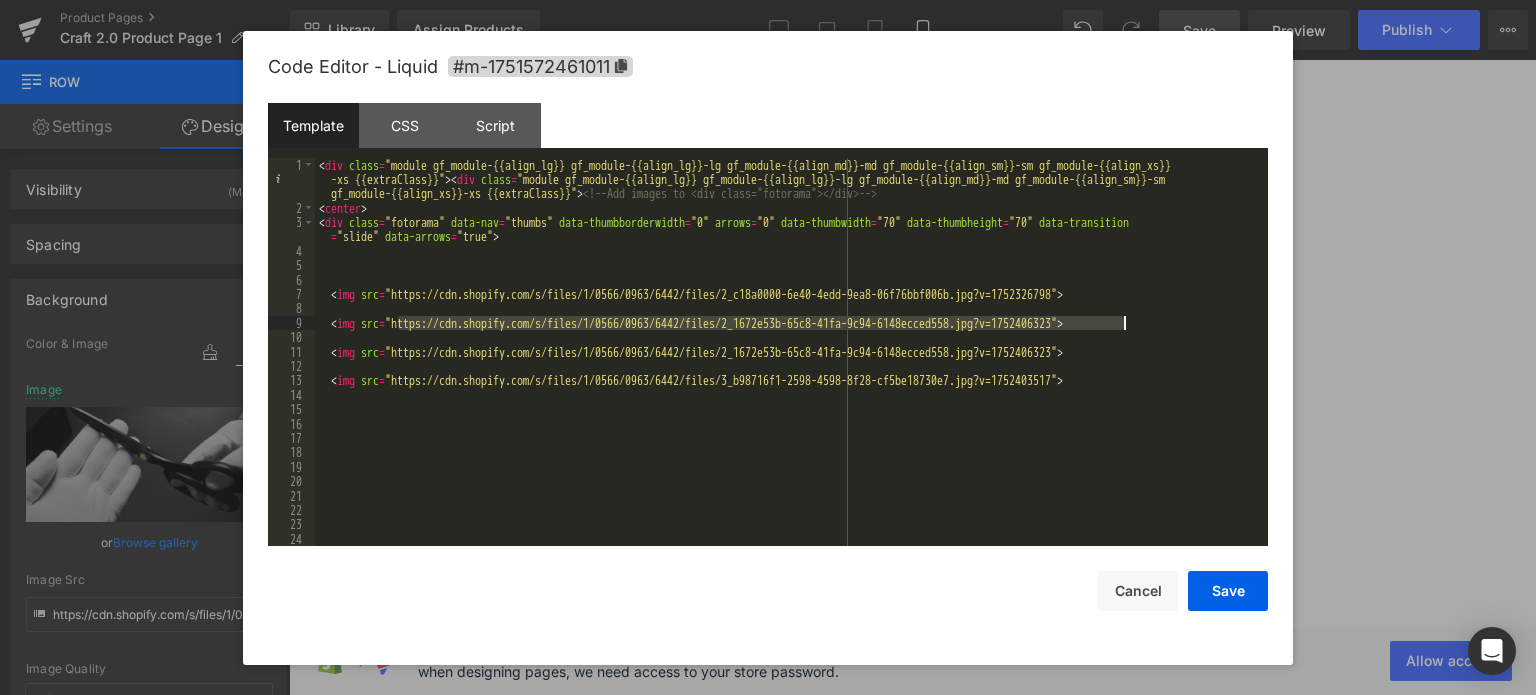 drag, startPoint x: 396, startPoint y: 325, endPoint x: 1122, endPoint y: 330, distance: 726.0172 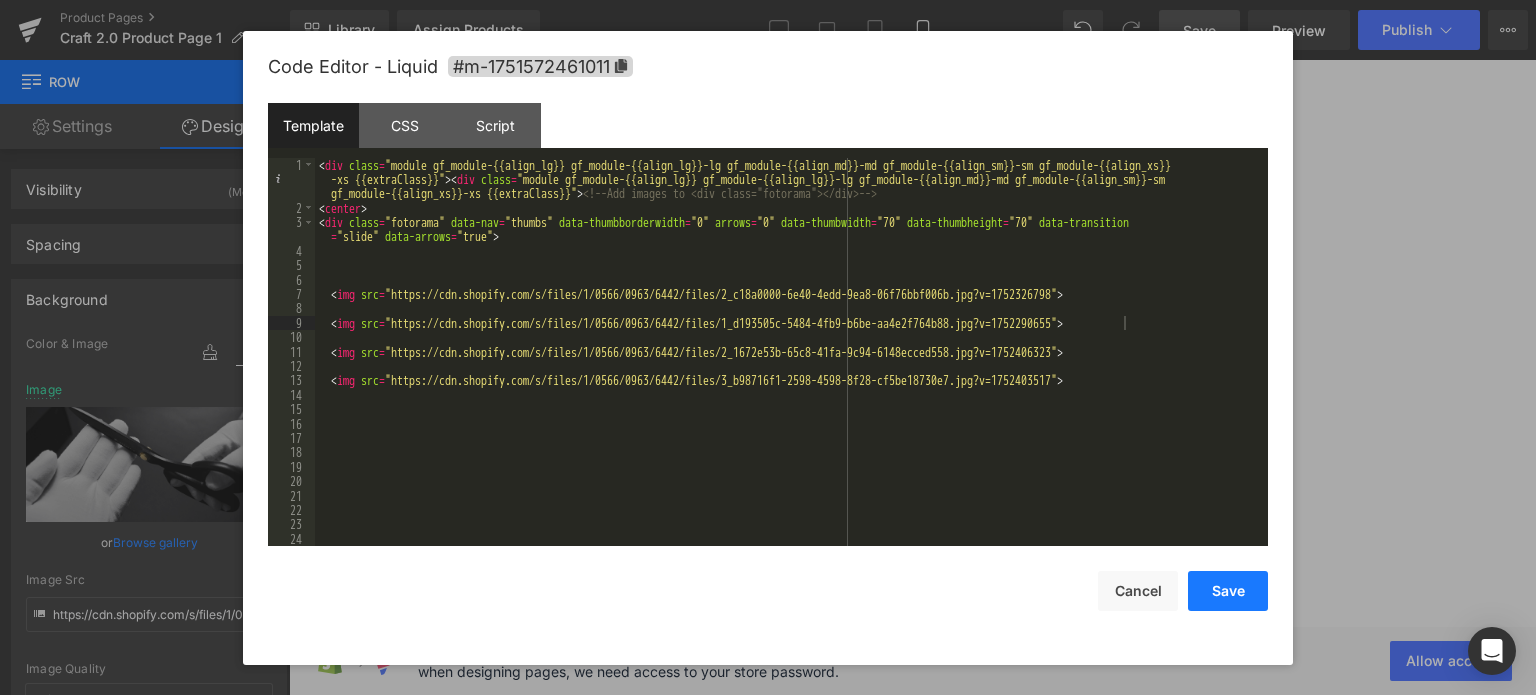 click on "Save" at bounding box center (1228, 591) 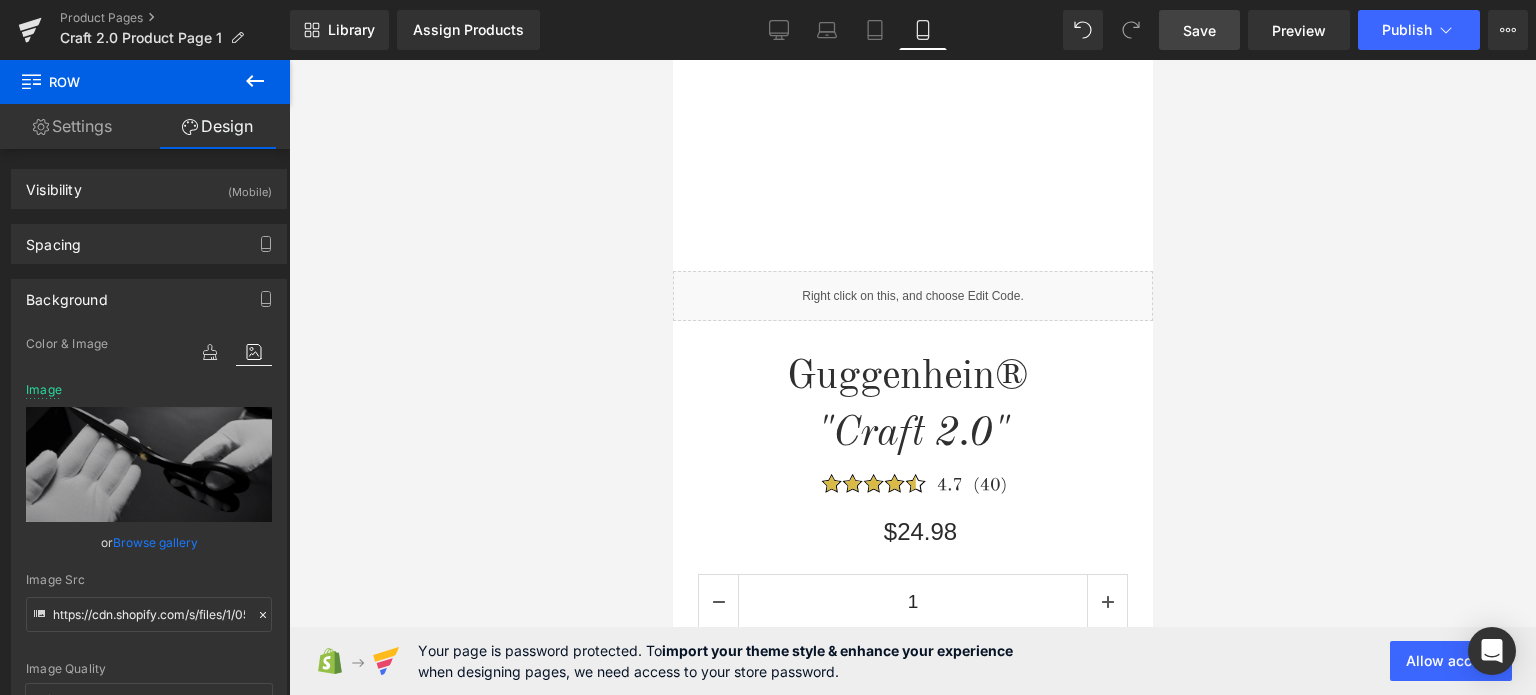 click on "Save" at bounding box center (1199, 30) 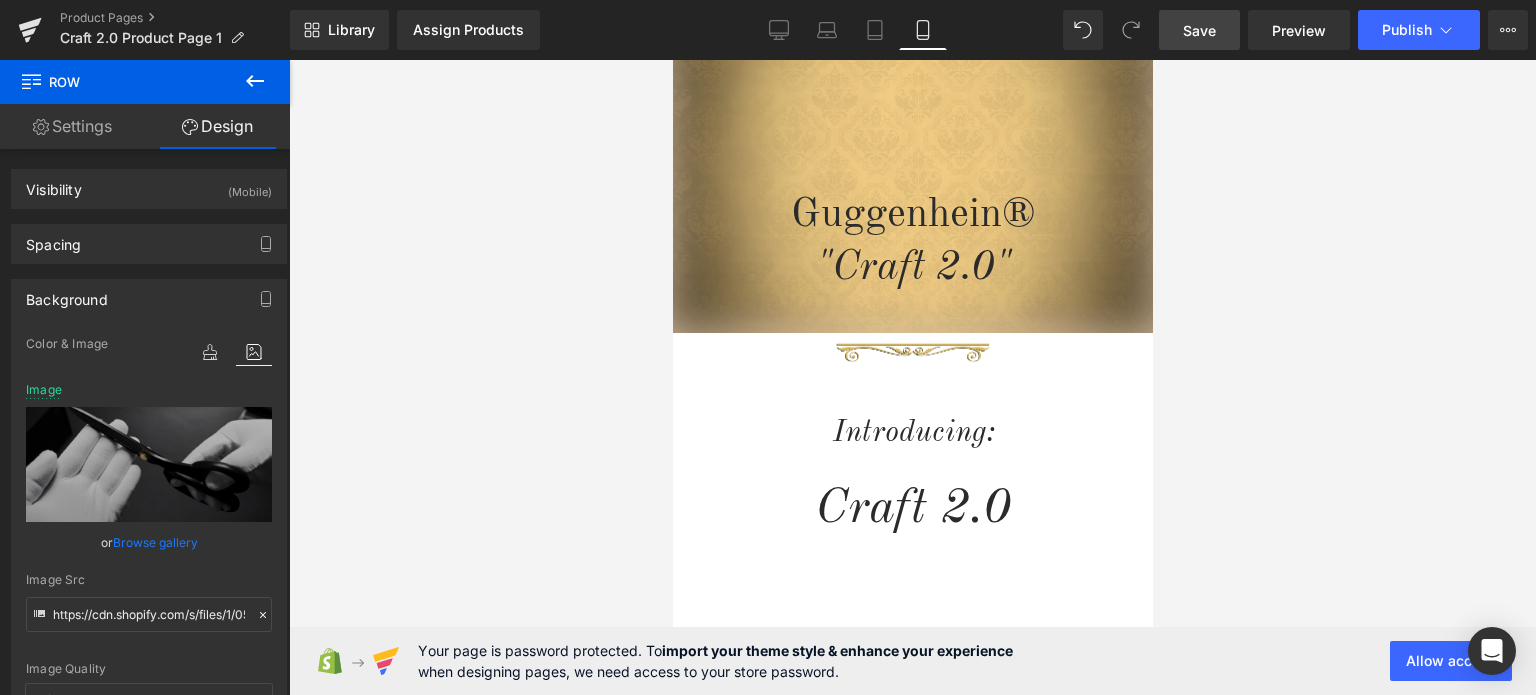 scroll, scrollTop: 0, scrollLeft: 0, axis: both 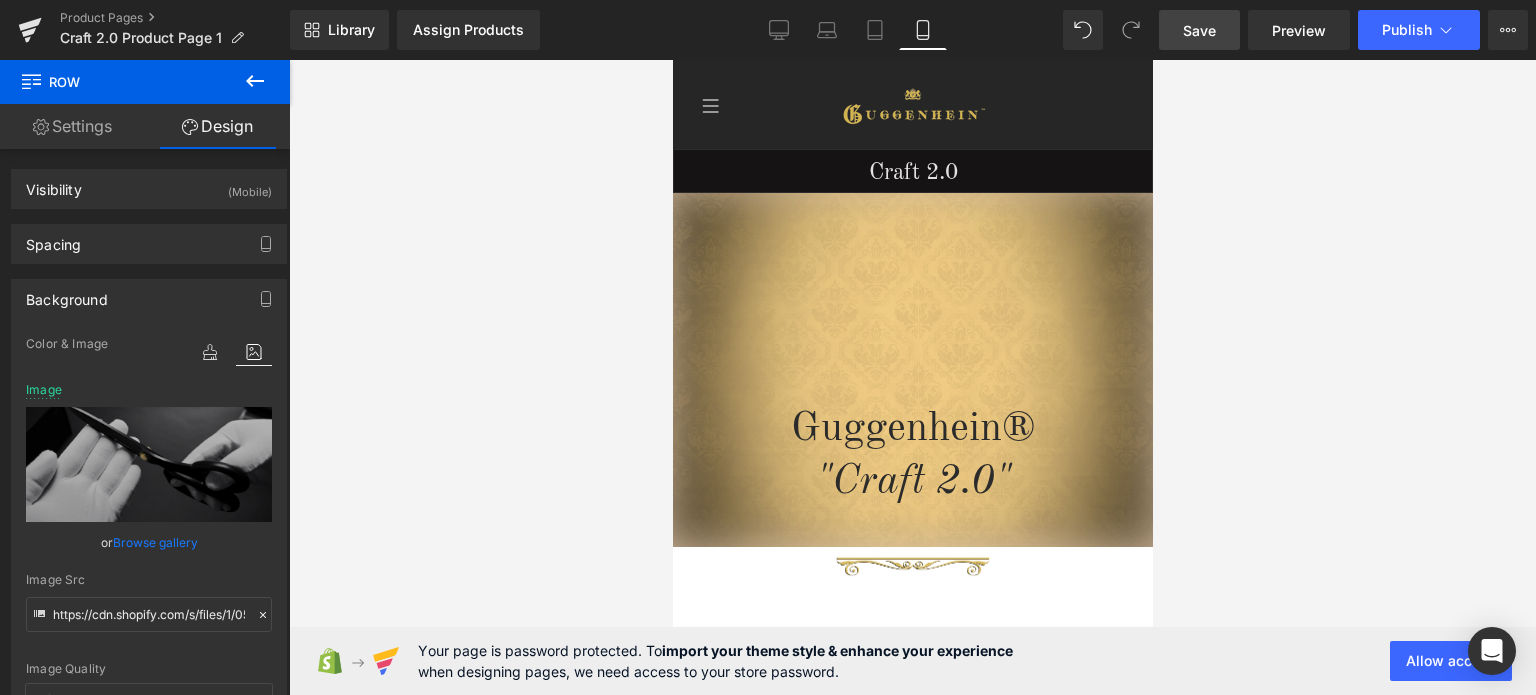 drag, startPoint x: 1149, startPoint y: 263, endPoint x: 1844, endPoint y: 163, distance: 702.1574 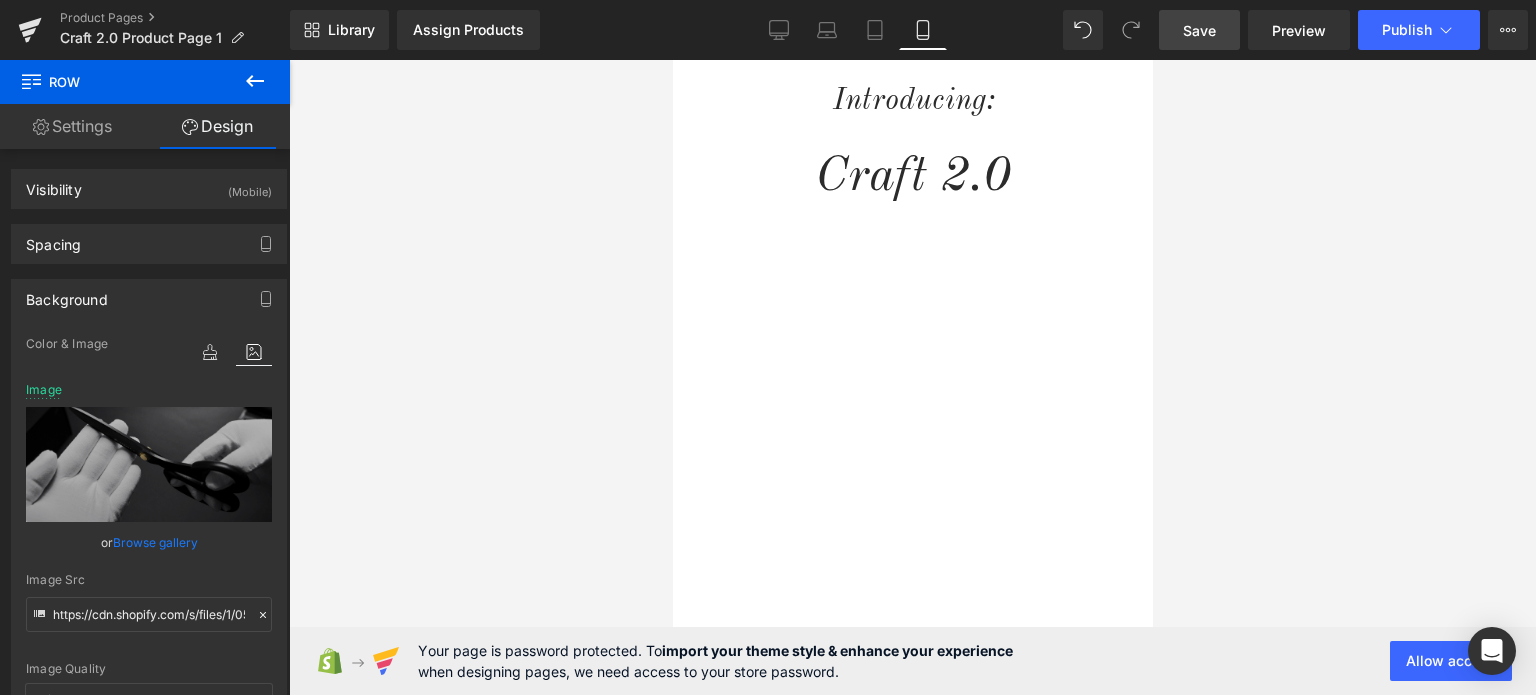 scroll, scrollTop: 0, scrollLeft: 0, axis: both 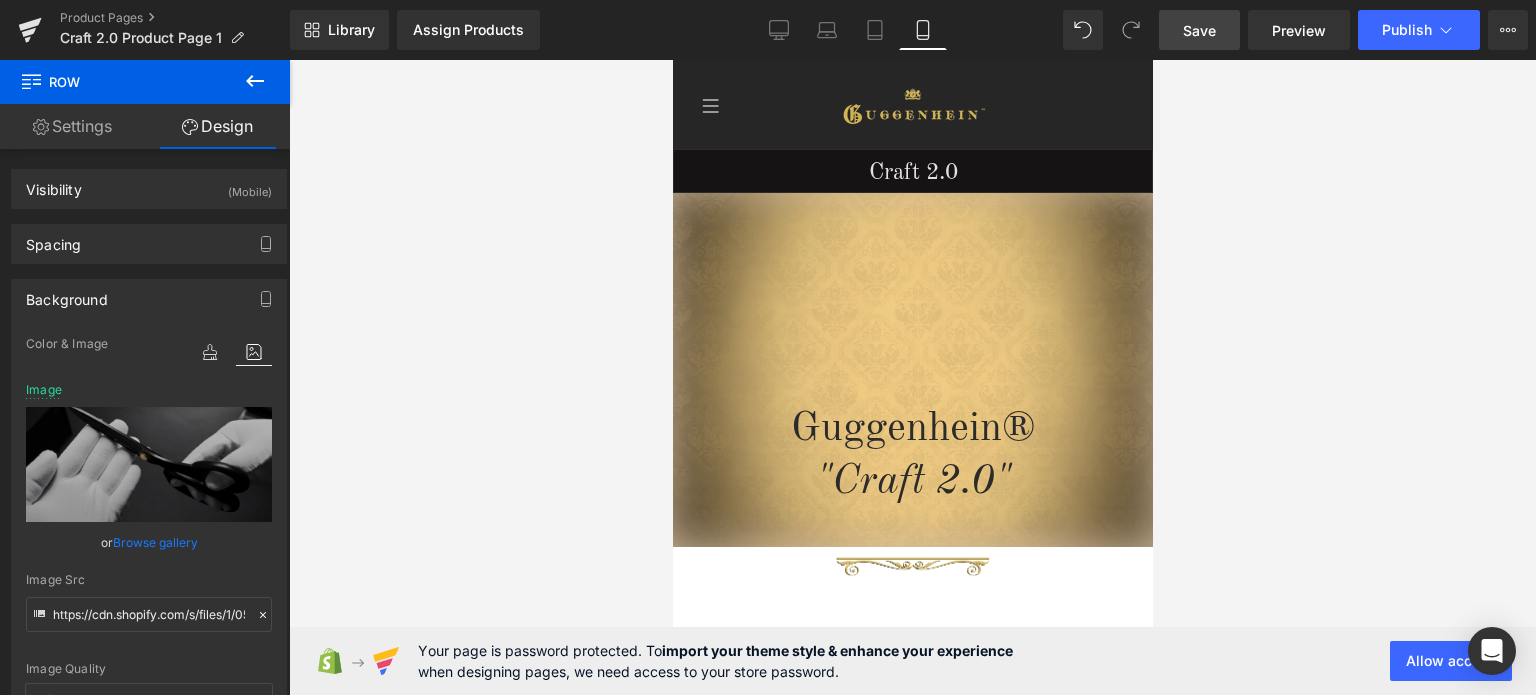 click on "Save" at bounding box center (1199, 30) 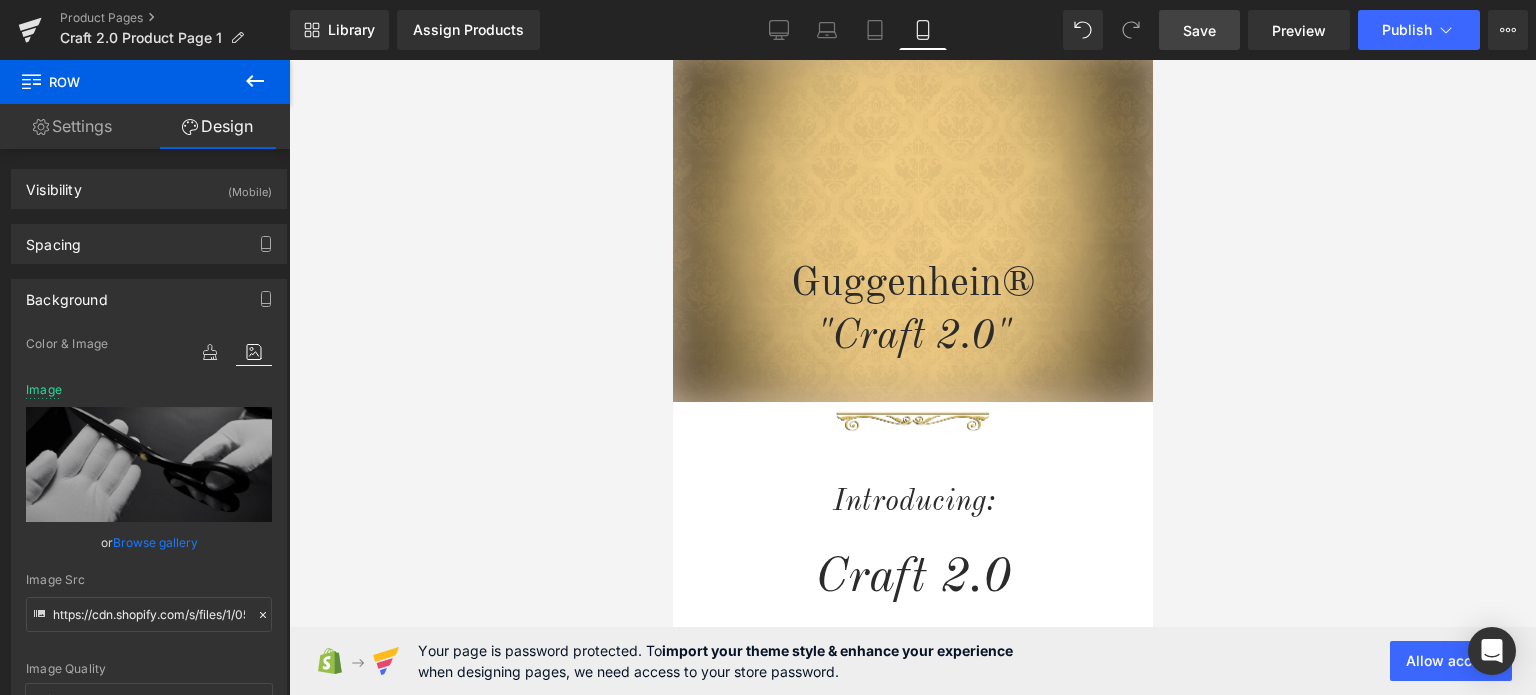 scroll, scrollTop: 0, scrollLeft: 0, axis: both 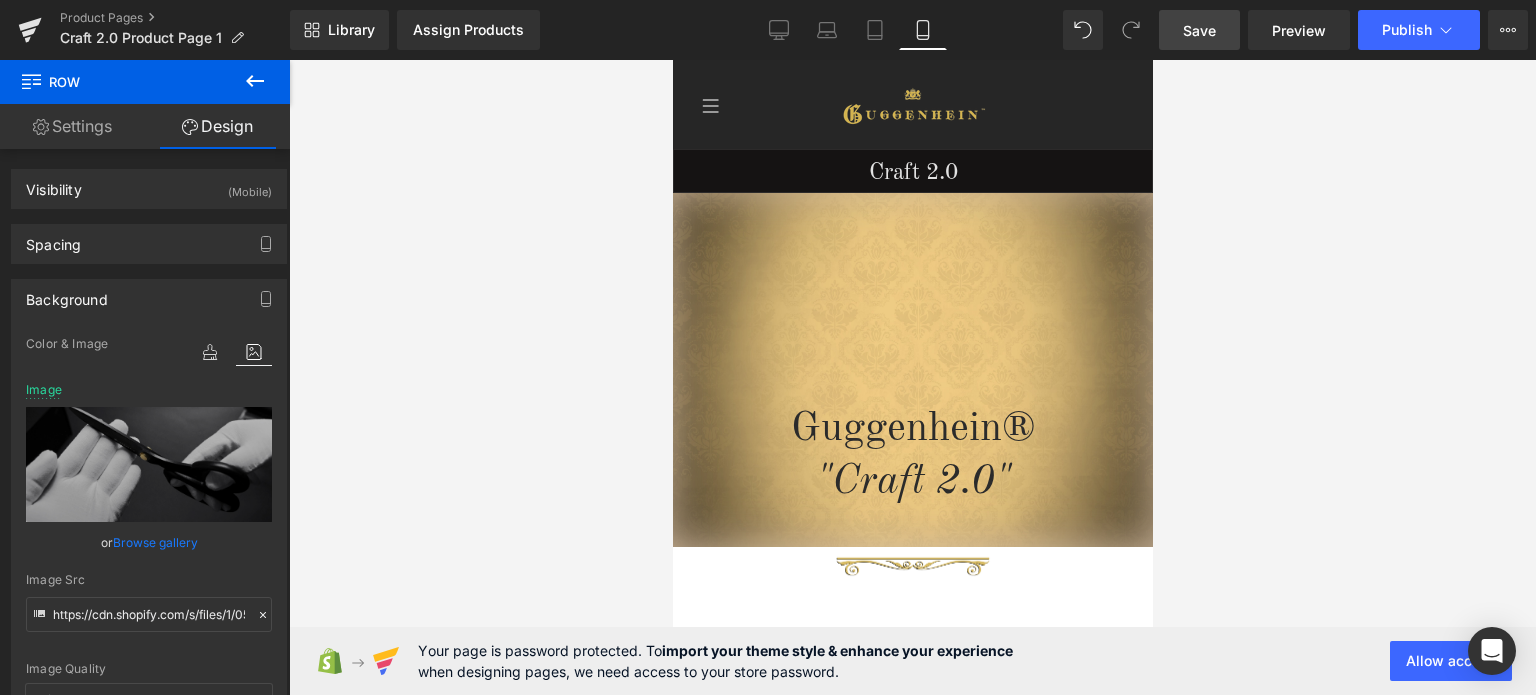 click on "Save" at bounding box center (1199, 30) 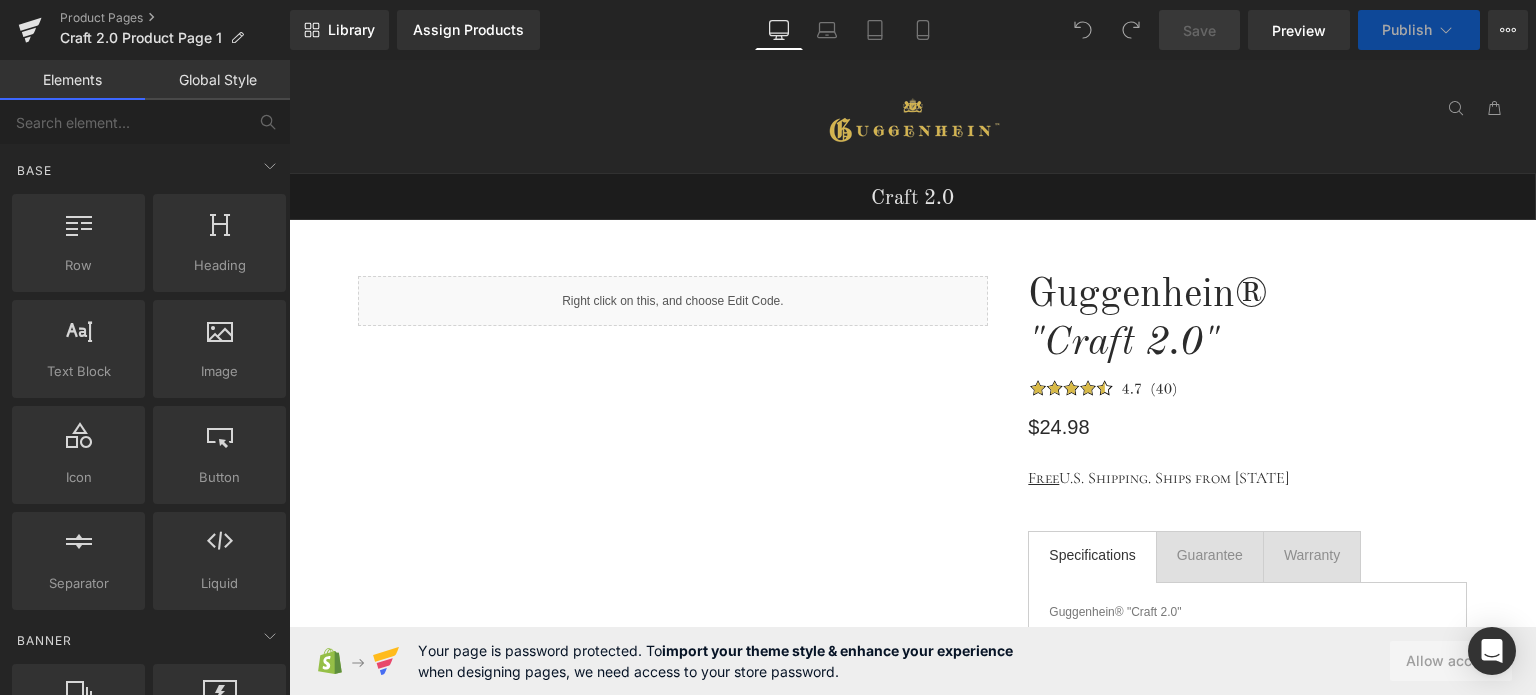 scroll, scrollTop: 0, scrollLeft: 0, axis: both 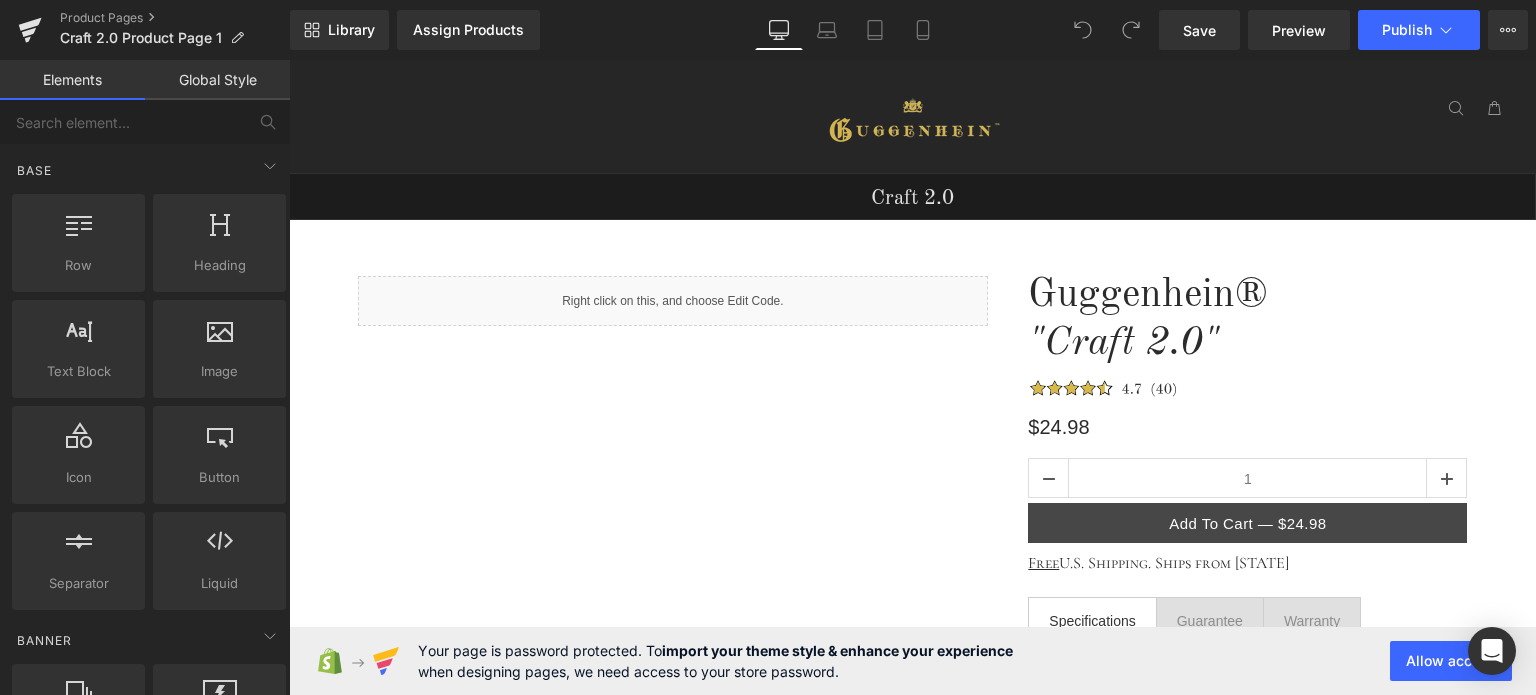 drag, startPoint x: 1127, startPoint y: 664, endPoint x: 1106, endPoint y: 662, distance: 21.095022 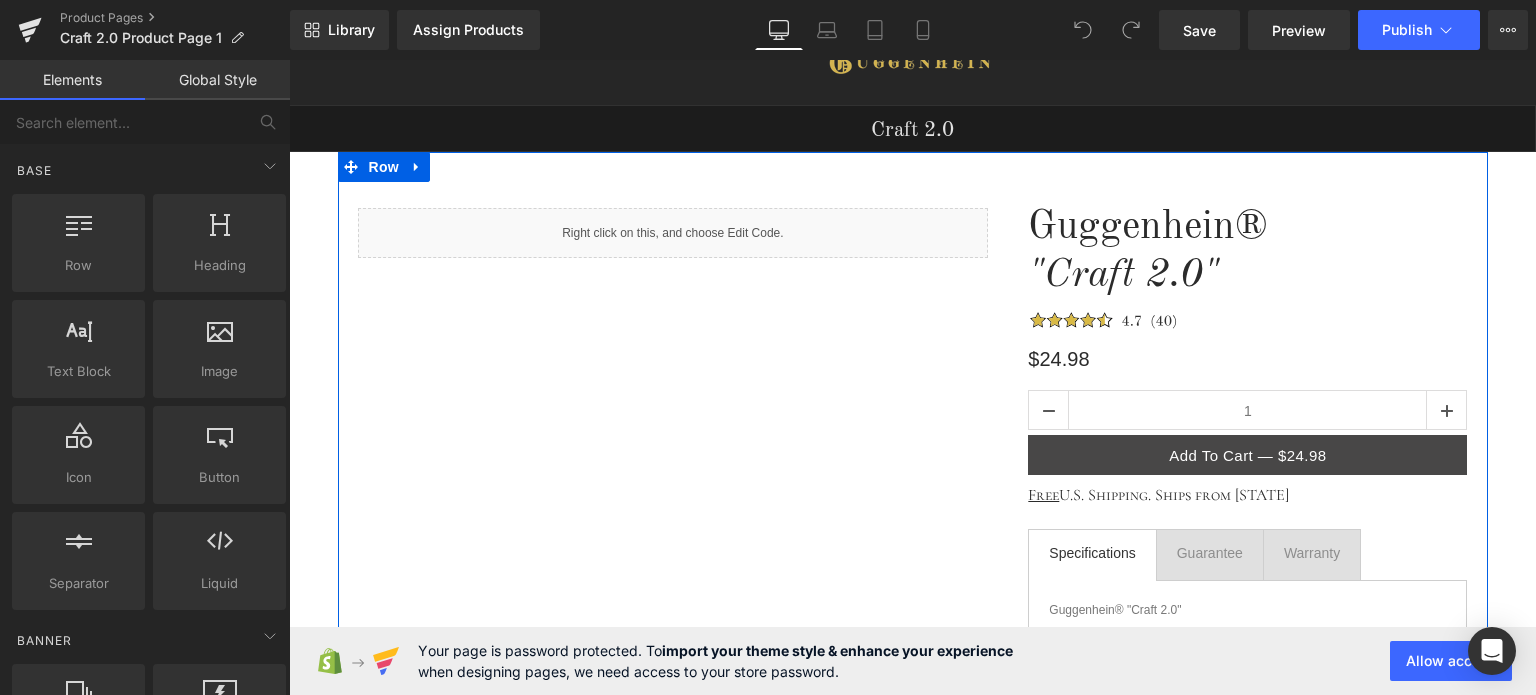 scroll, scrollTop: 0, scrollLeft: 0, axis: both 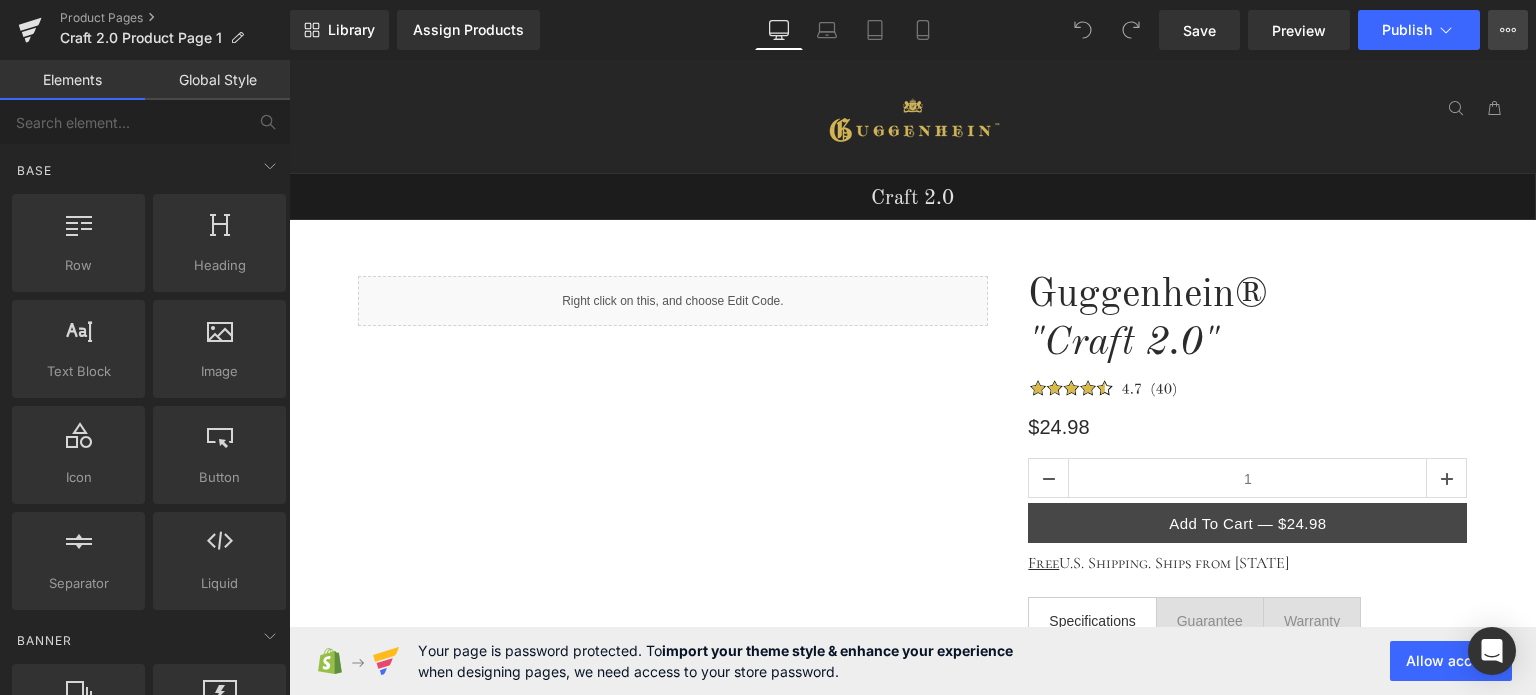 click 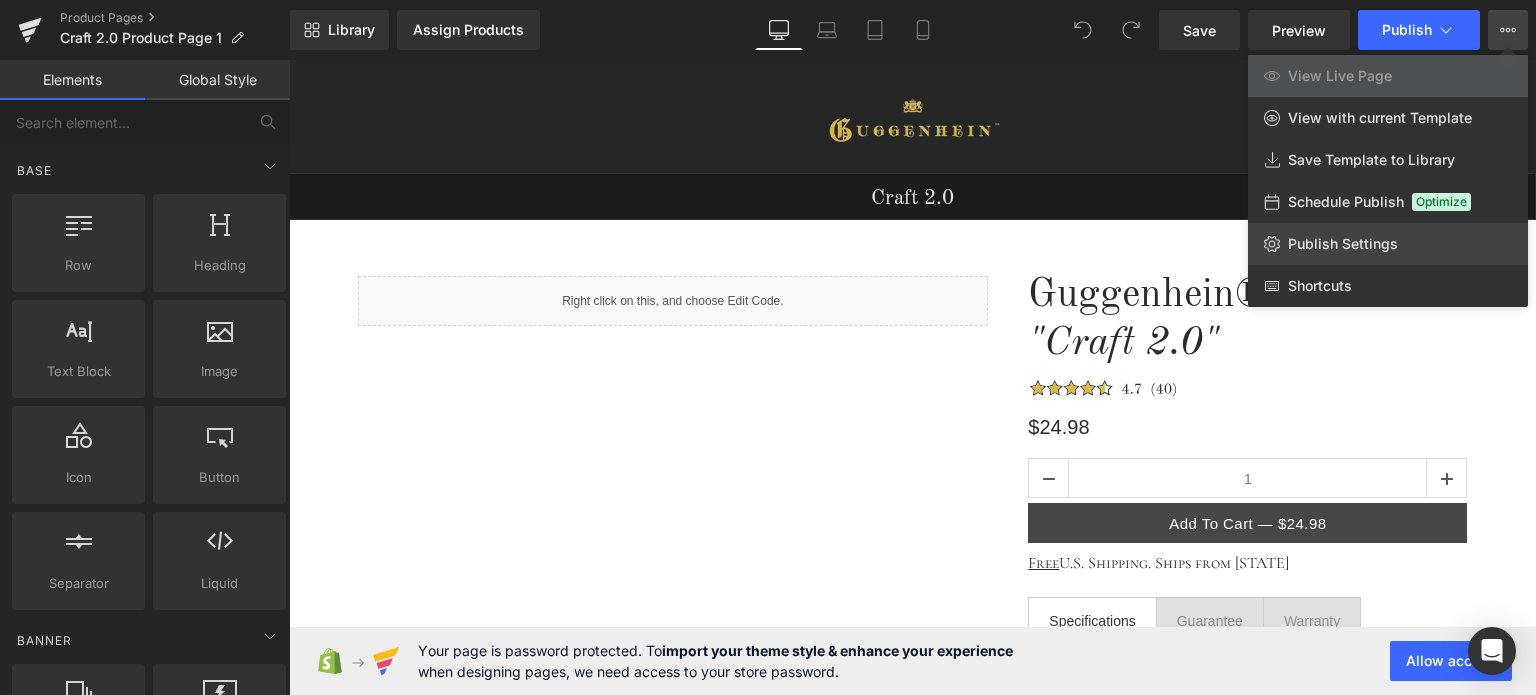 click on "Publish Settings" at bounding box center [1343, 244] 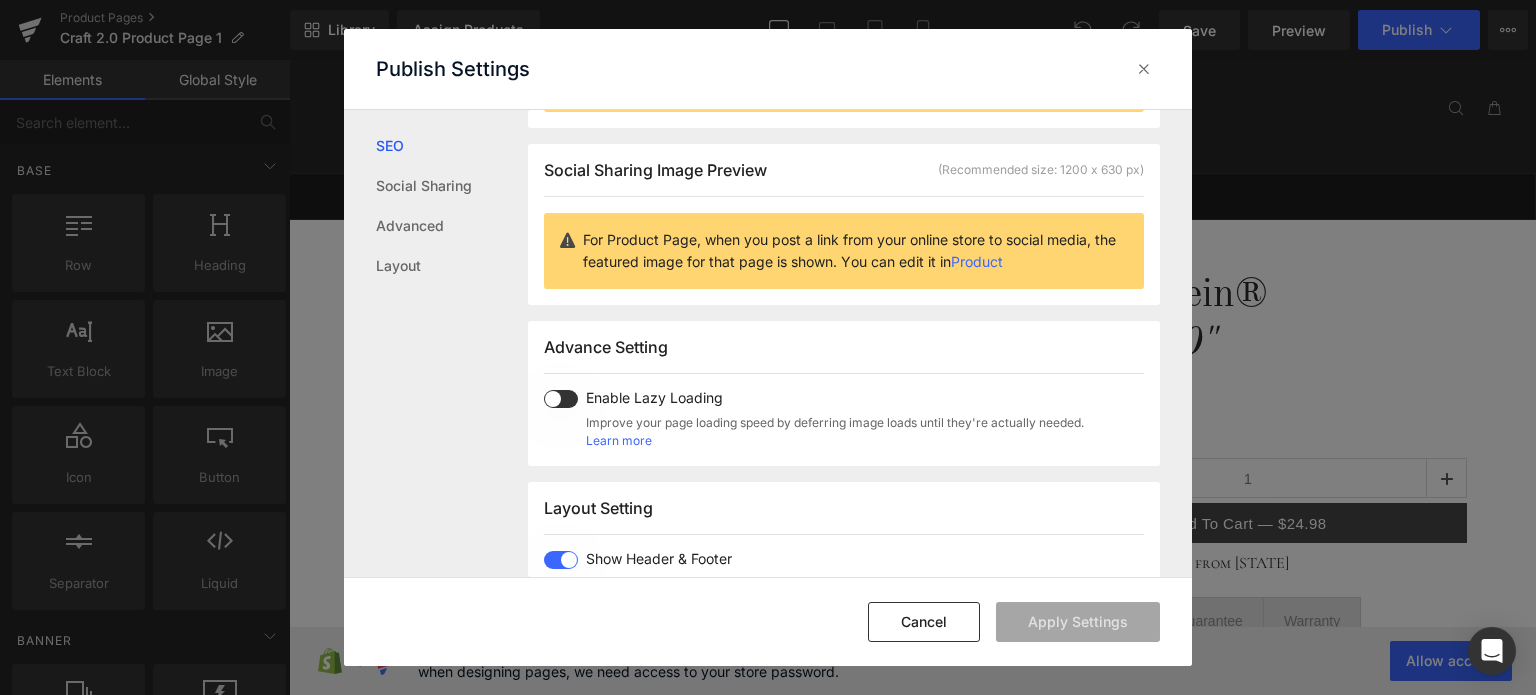 scroll, scrollTop: 301, scrollLeft: 0, axis: vertical 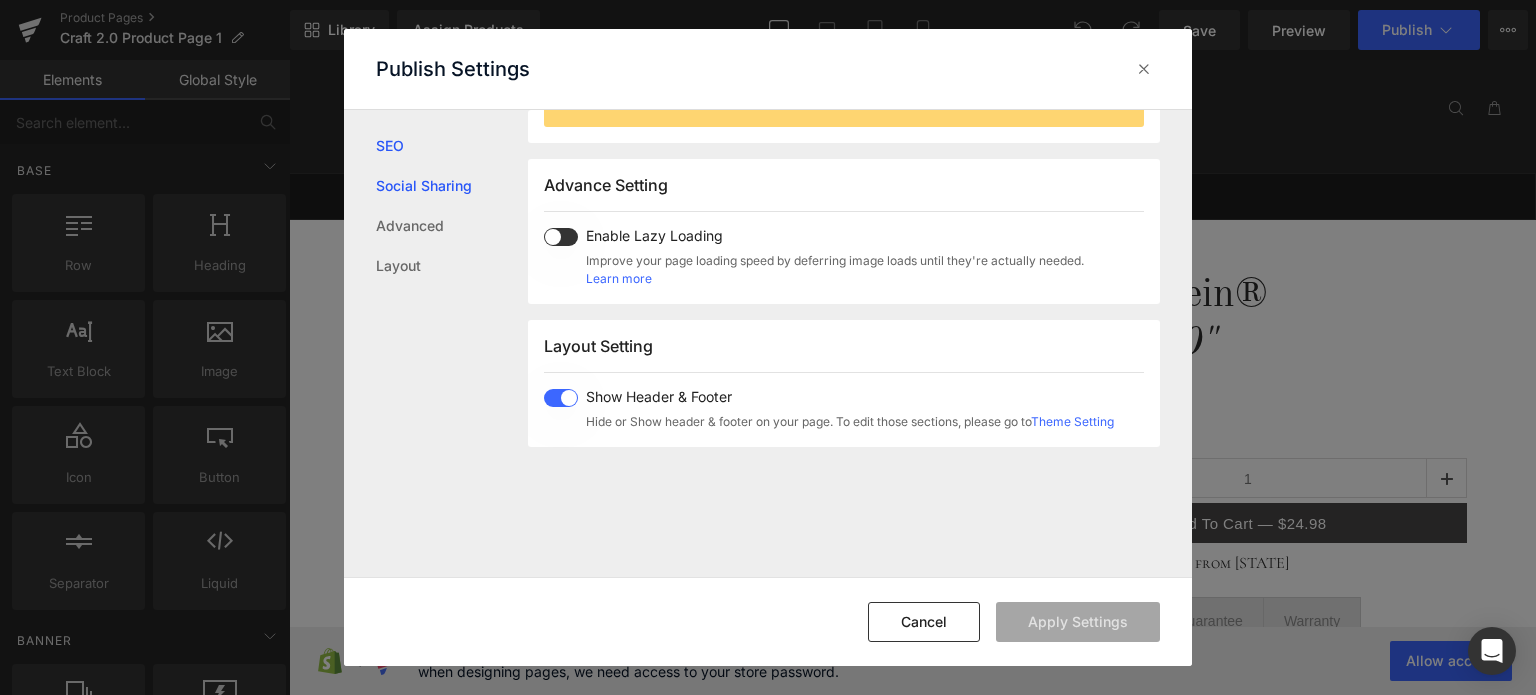 click on "Social Sharing" at bounding box center (452, 186) 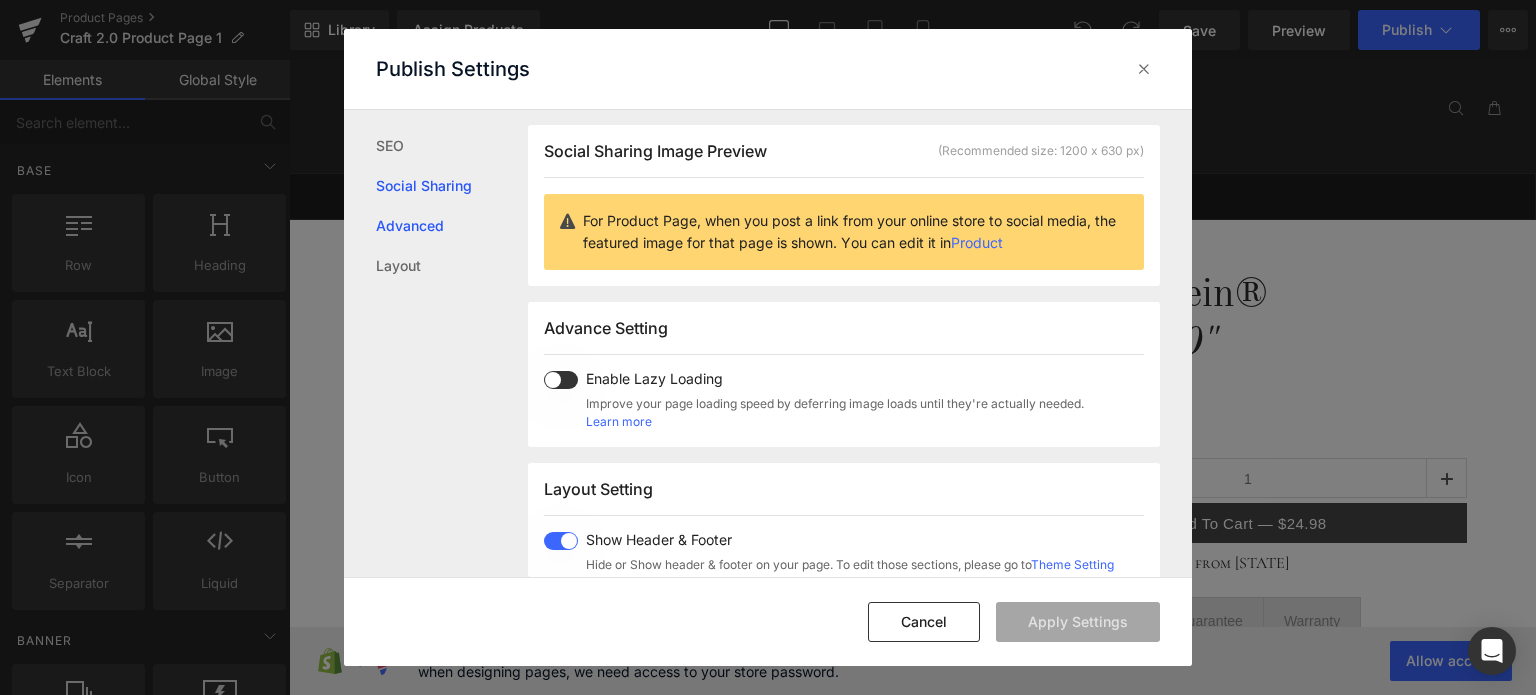 click on "Advanced" at bounding box center [452, 226] 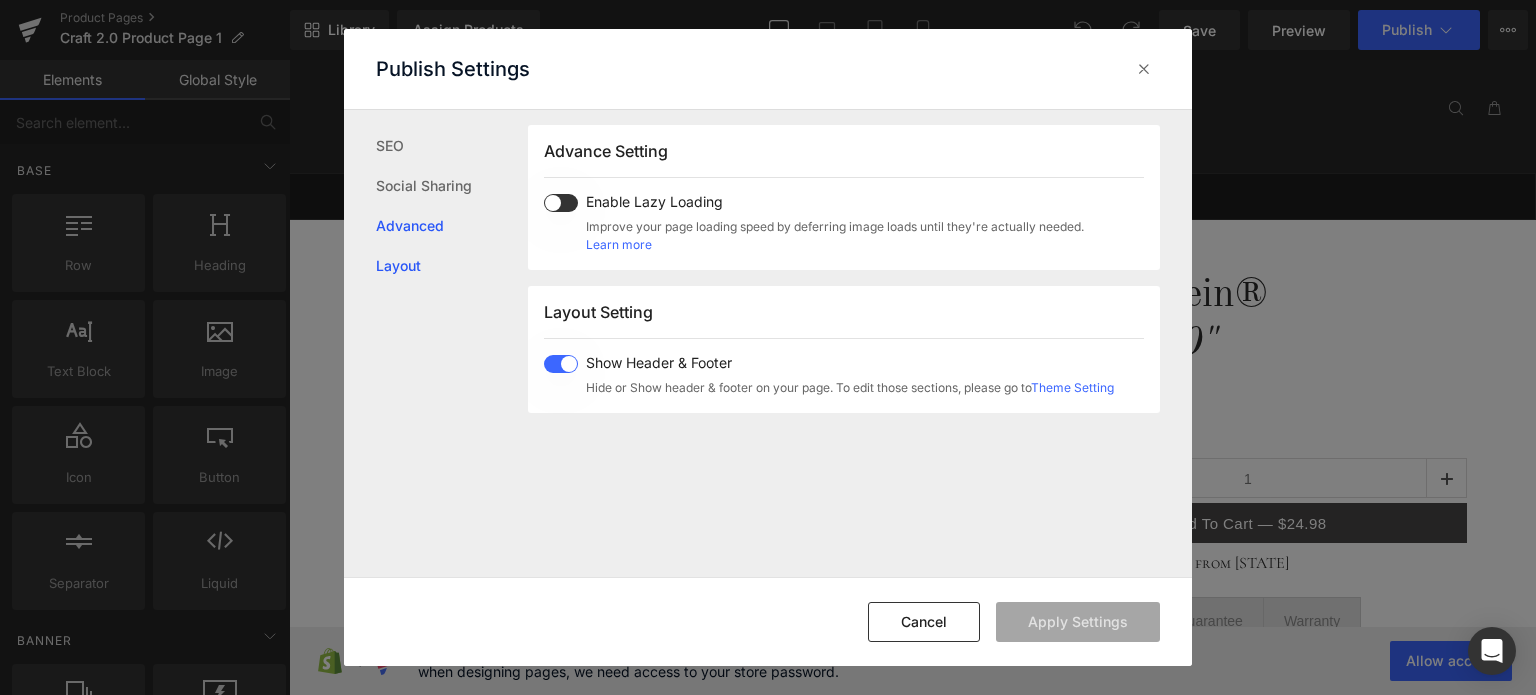 click on "Layout" at bounding box center [452, 266] 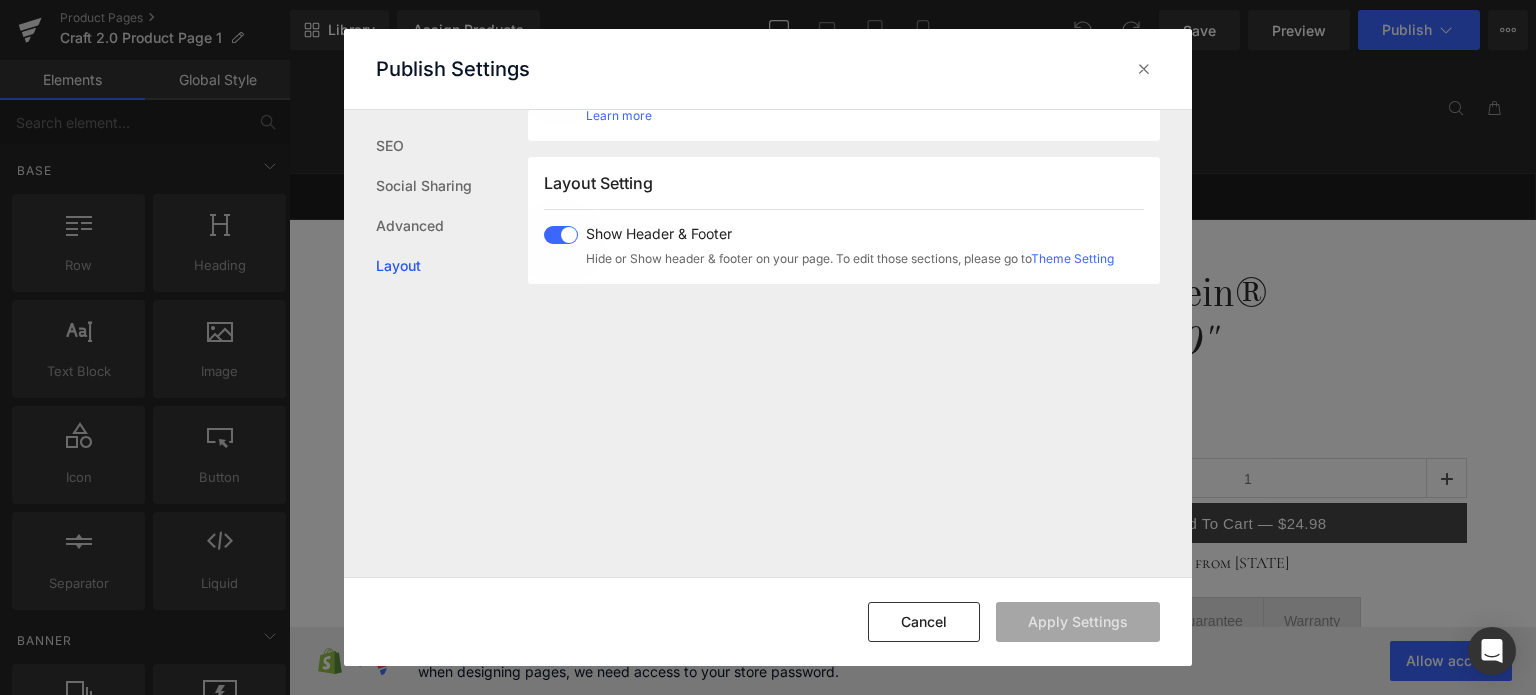 scroll, scrollTop: 494, scrollLeft: 0, axis: vertical 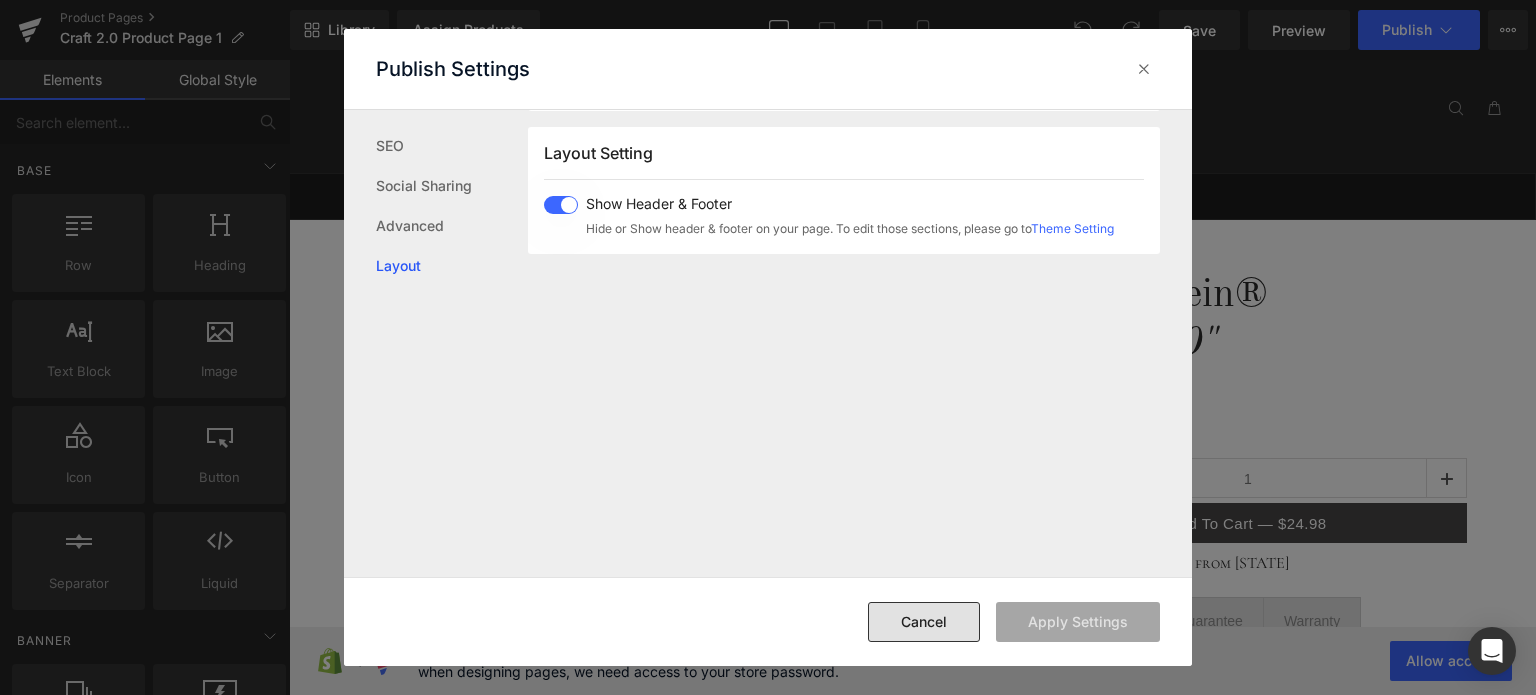 click on "Cancel" at bounding box center (924, 622) 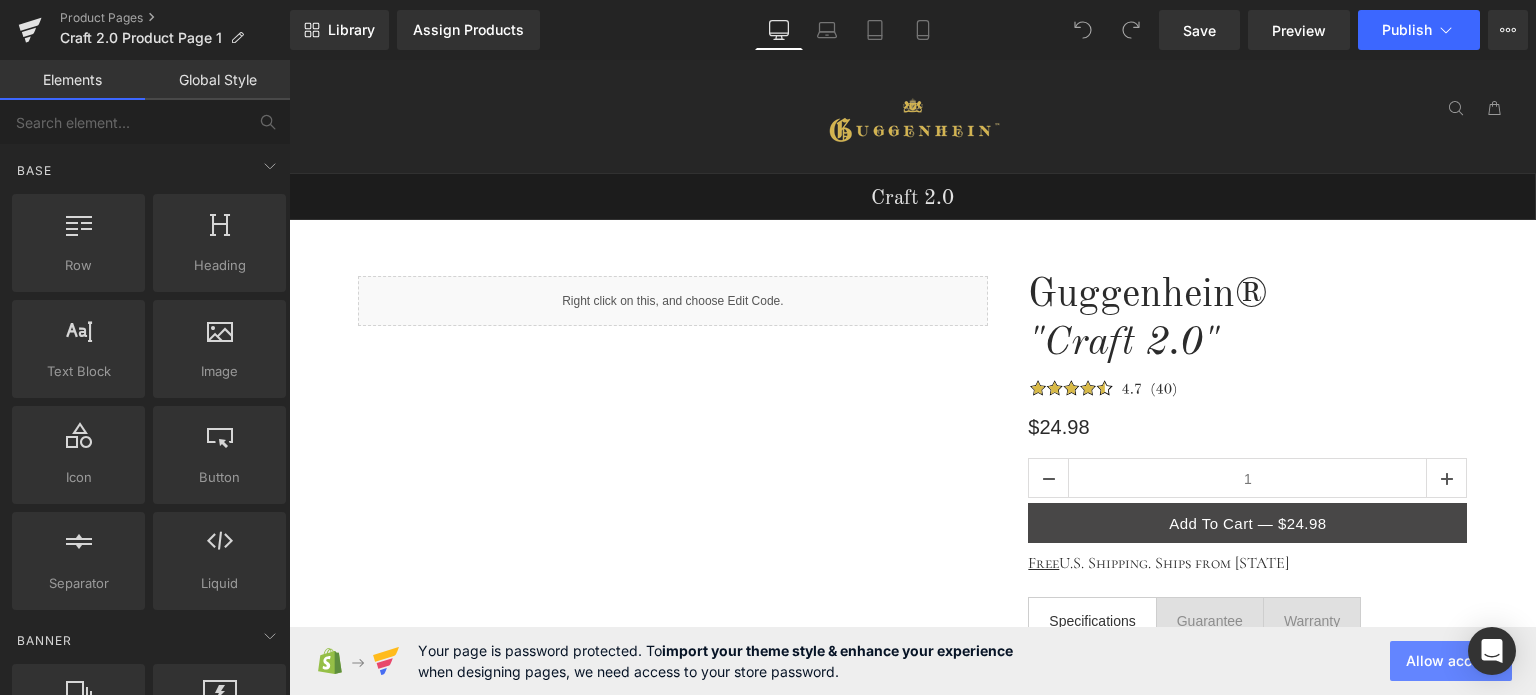 click on "Allow access" at bounding box center [1451, 661] 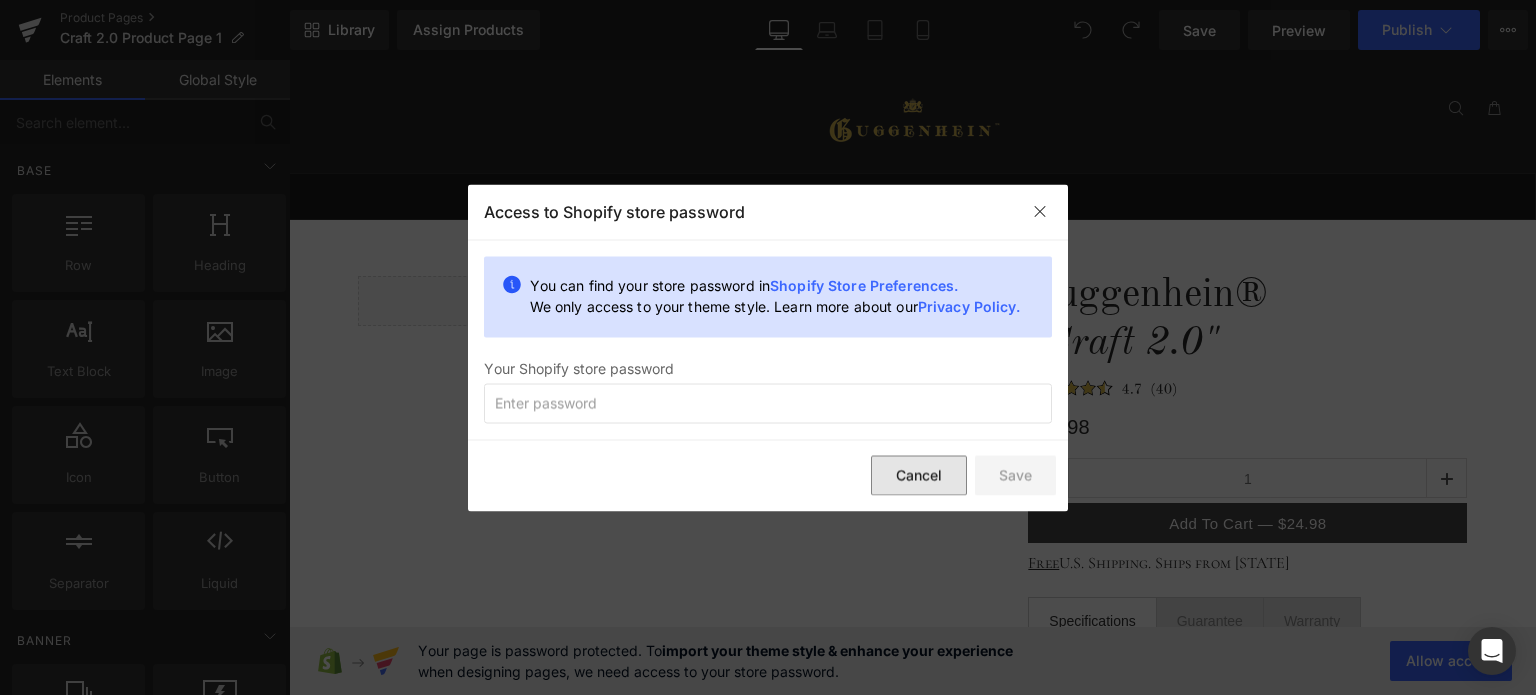 drag, startPoint x: 939, startPoint y: 477, endPoint x: 649, endPoint y: 407, distance: 298.32867 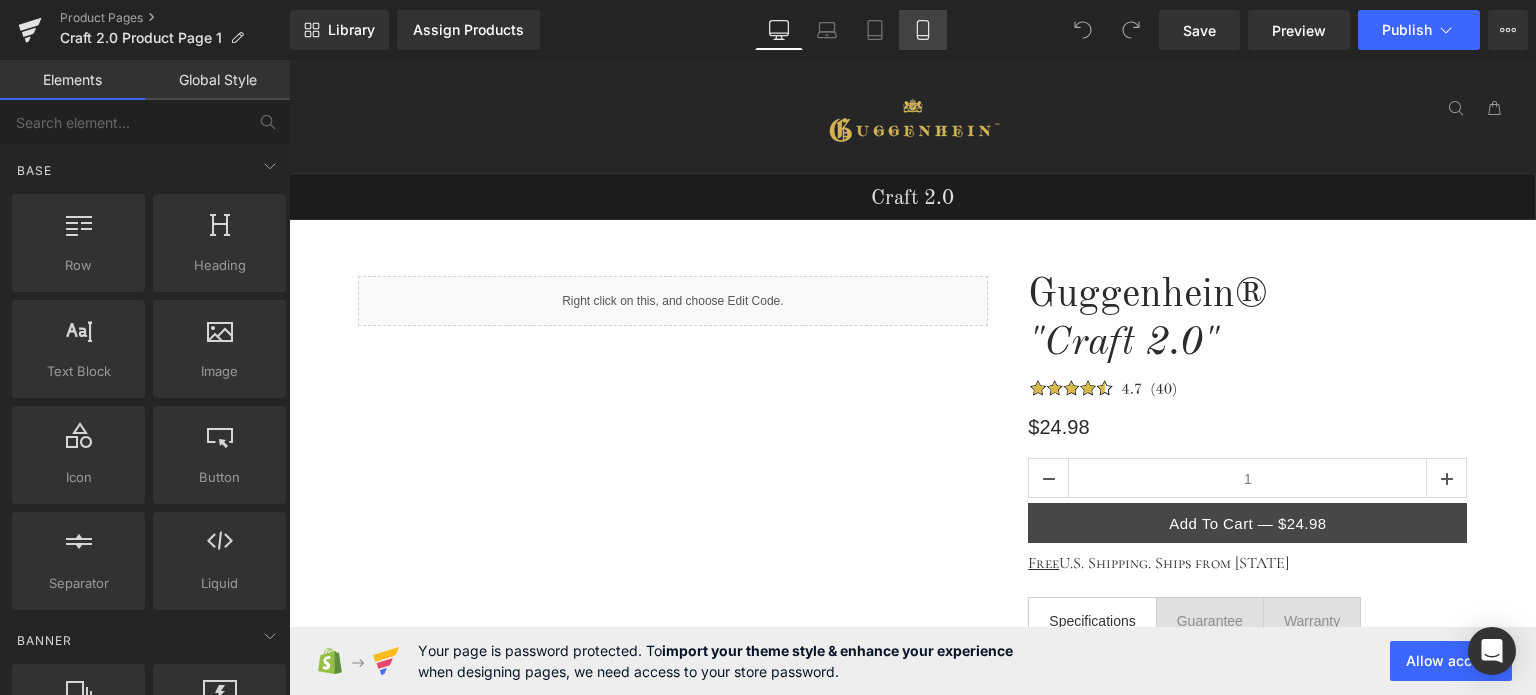 click 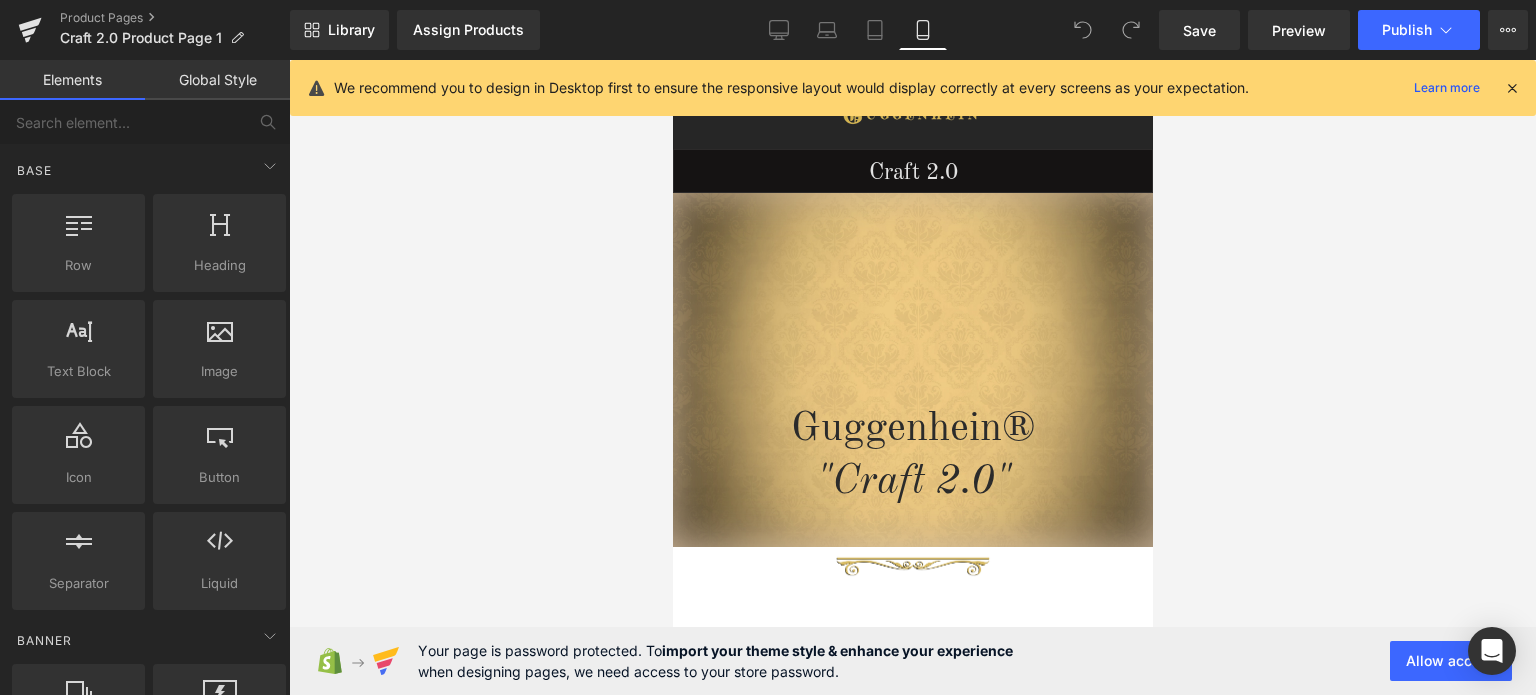 click at bounding box center (1512, 88) 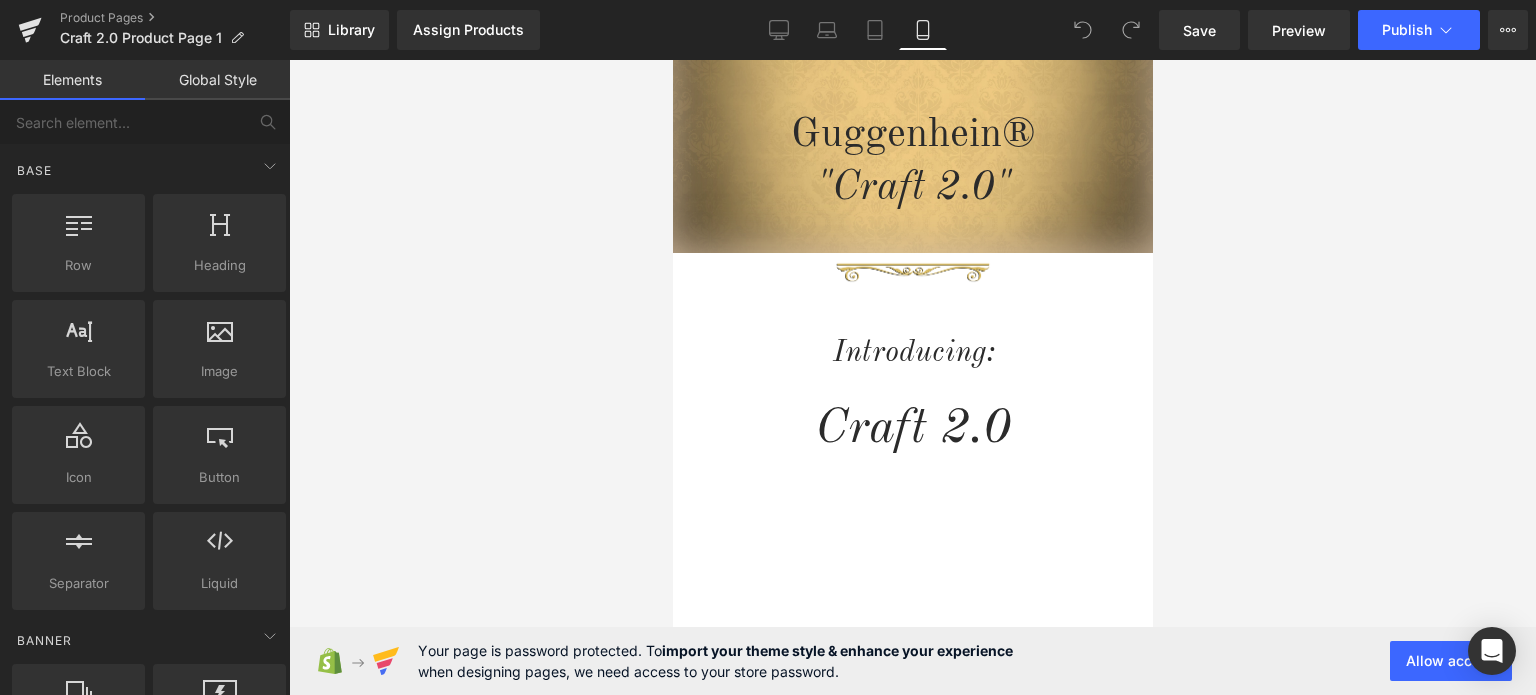 scroll, scrollTop: 400, scrollLeft: 0, axis: vertical 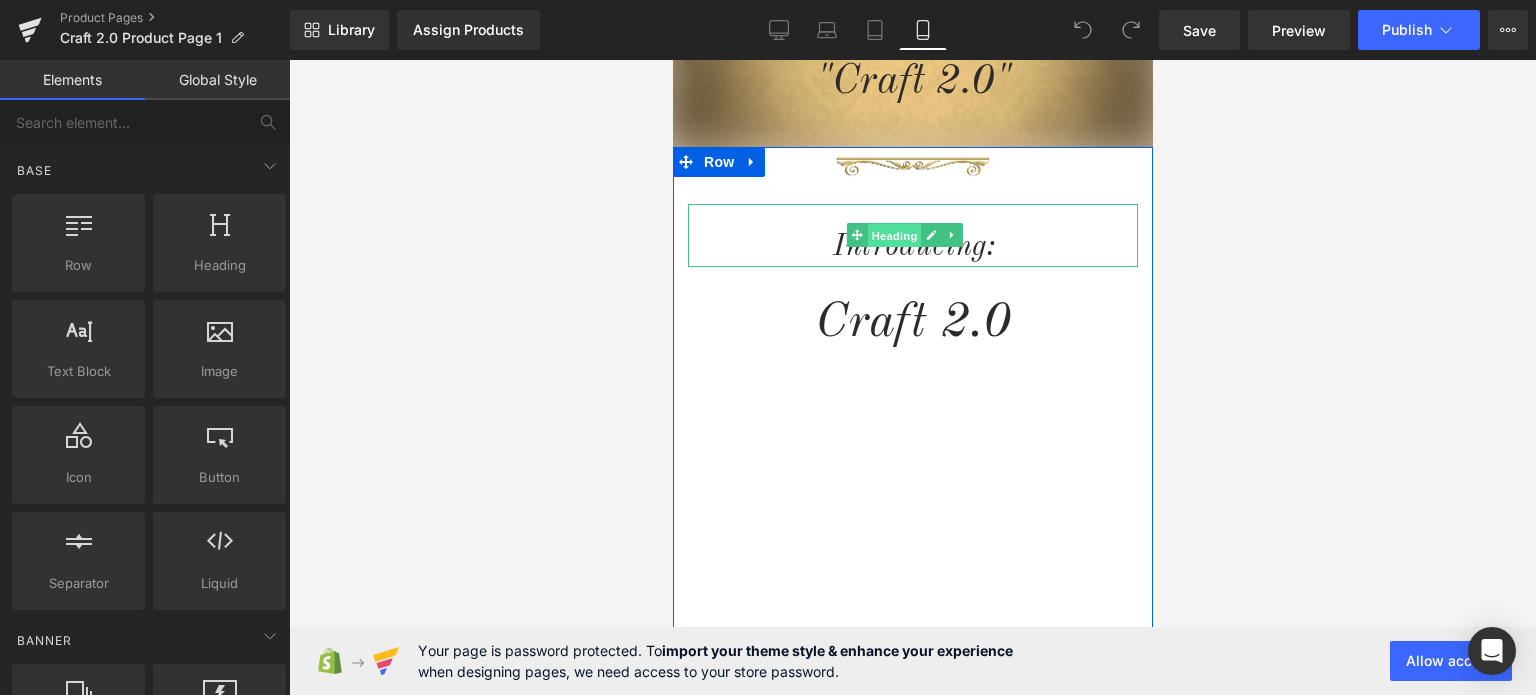 click on "Heading" at bounding box center (894, 236) 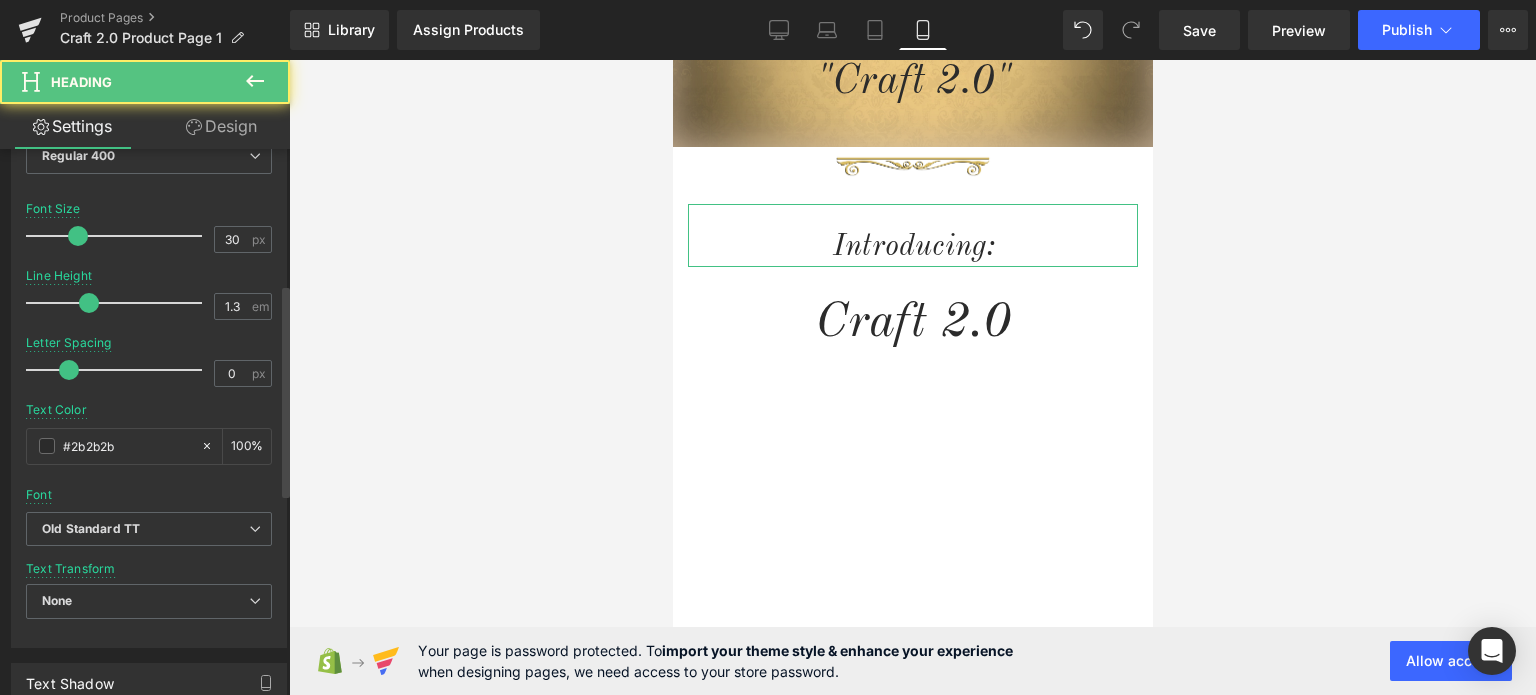 scroll, scrollTop: 600, scrollLeft: 0, axis: vertical 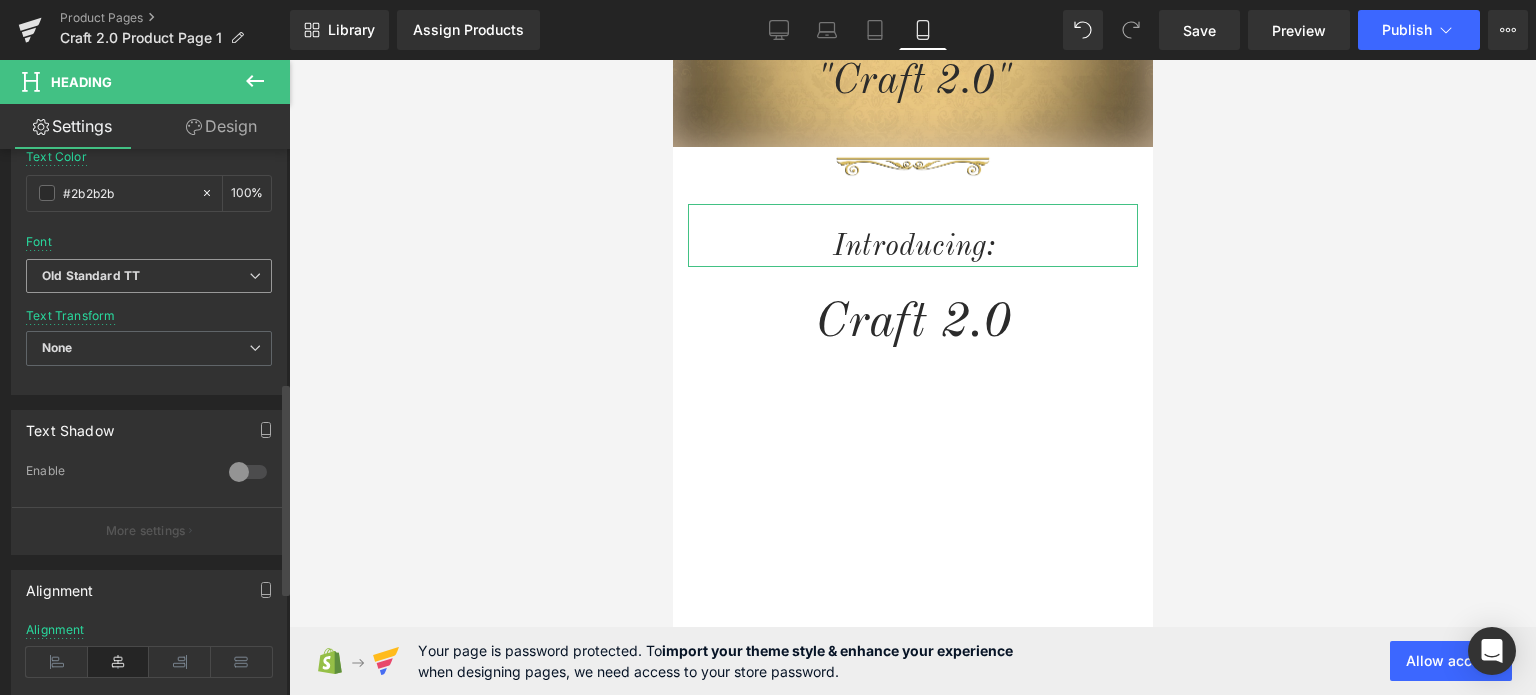 click on "Old Standard TT" at bounding box center [145, 276] 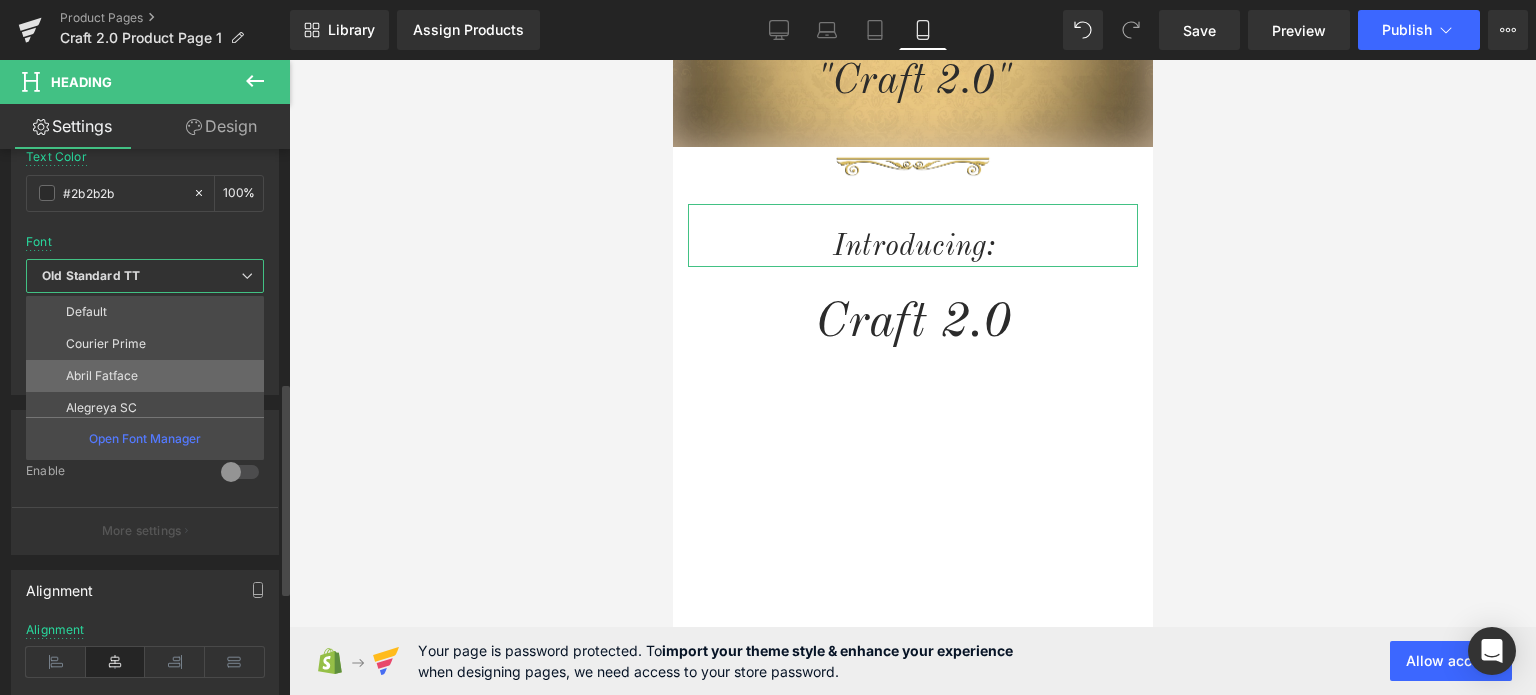 scroll, scrollTop: 500, scrollLeft: 0, axis: vertical 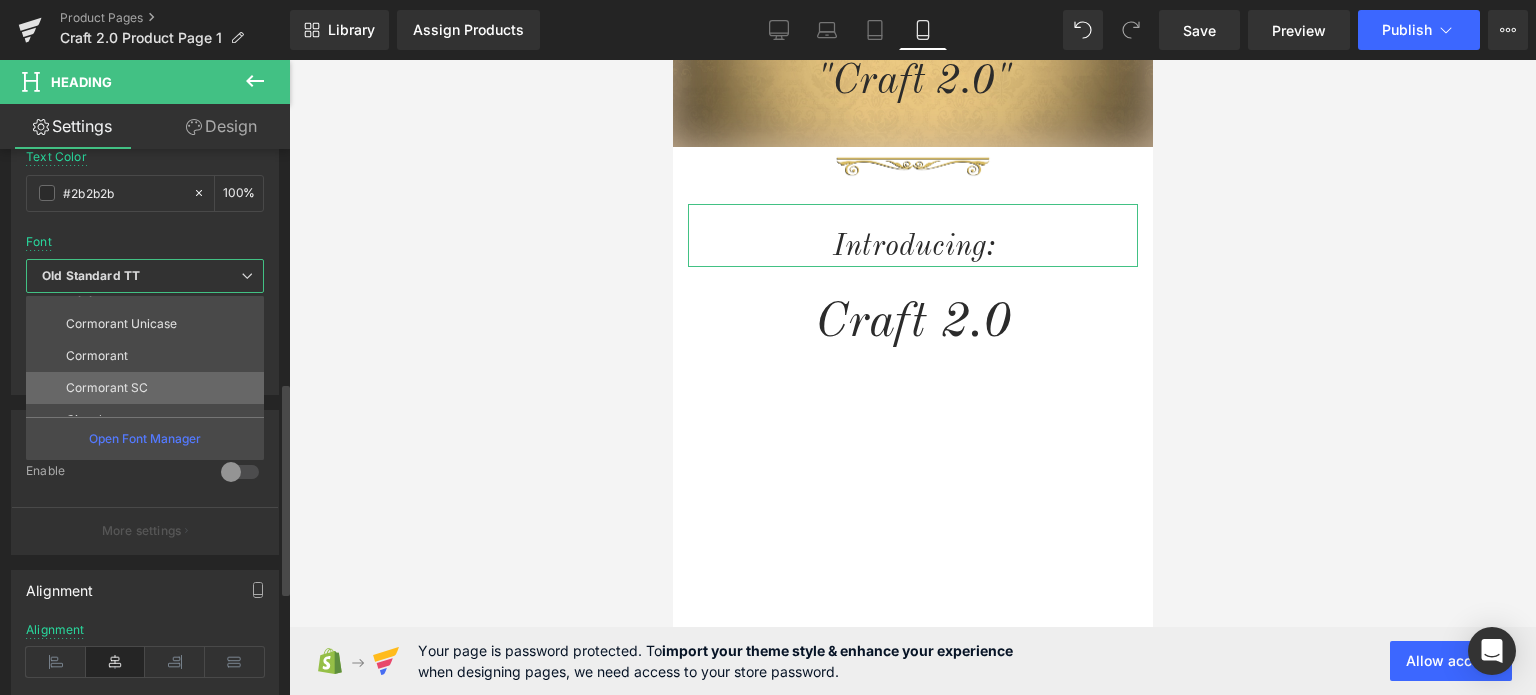 click on "Cormorant SC" at bounding box center [149, 388] 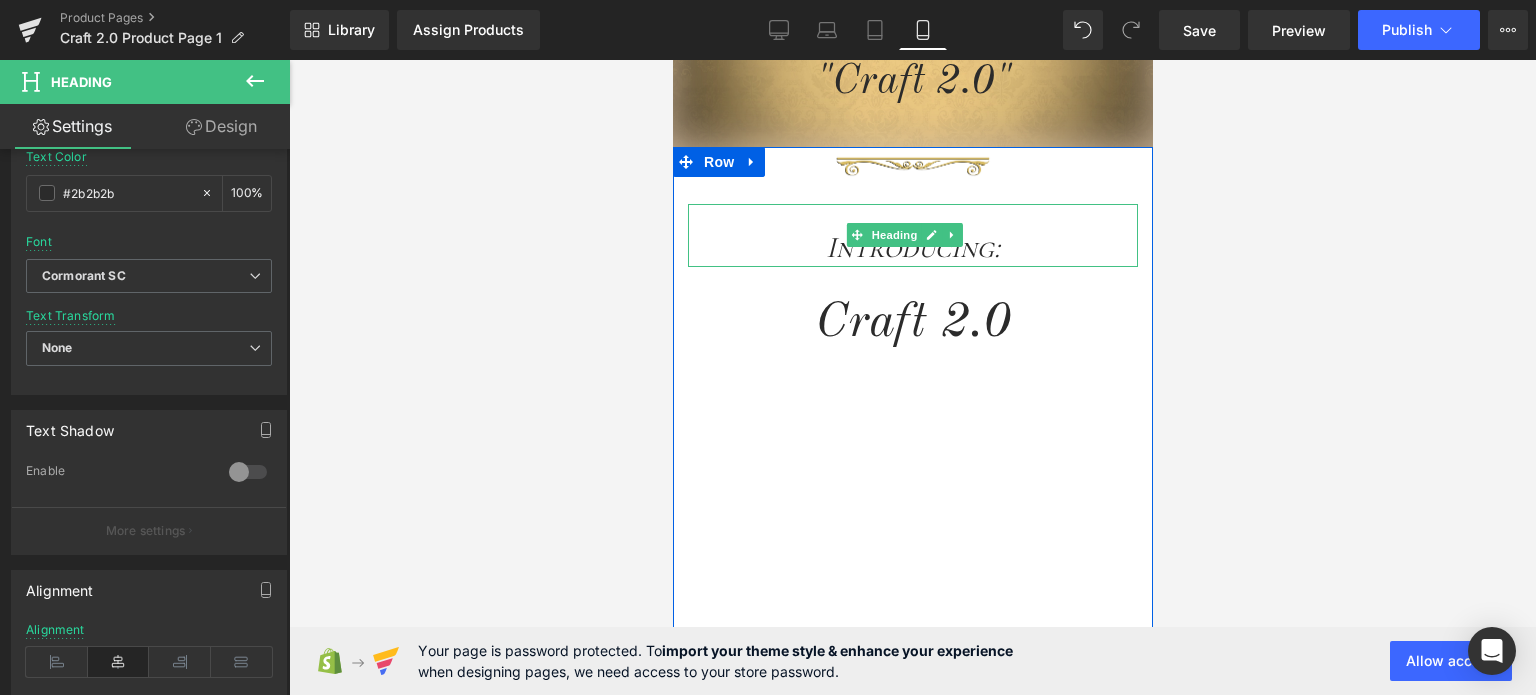 click on "Introducing:" at bounding box center [912, 247] 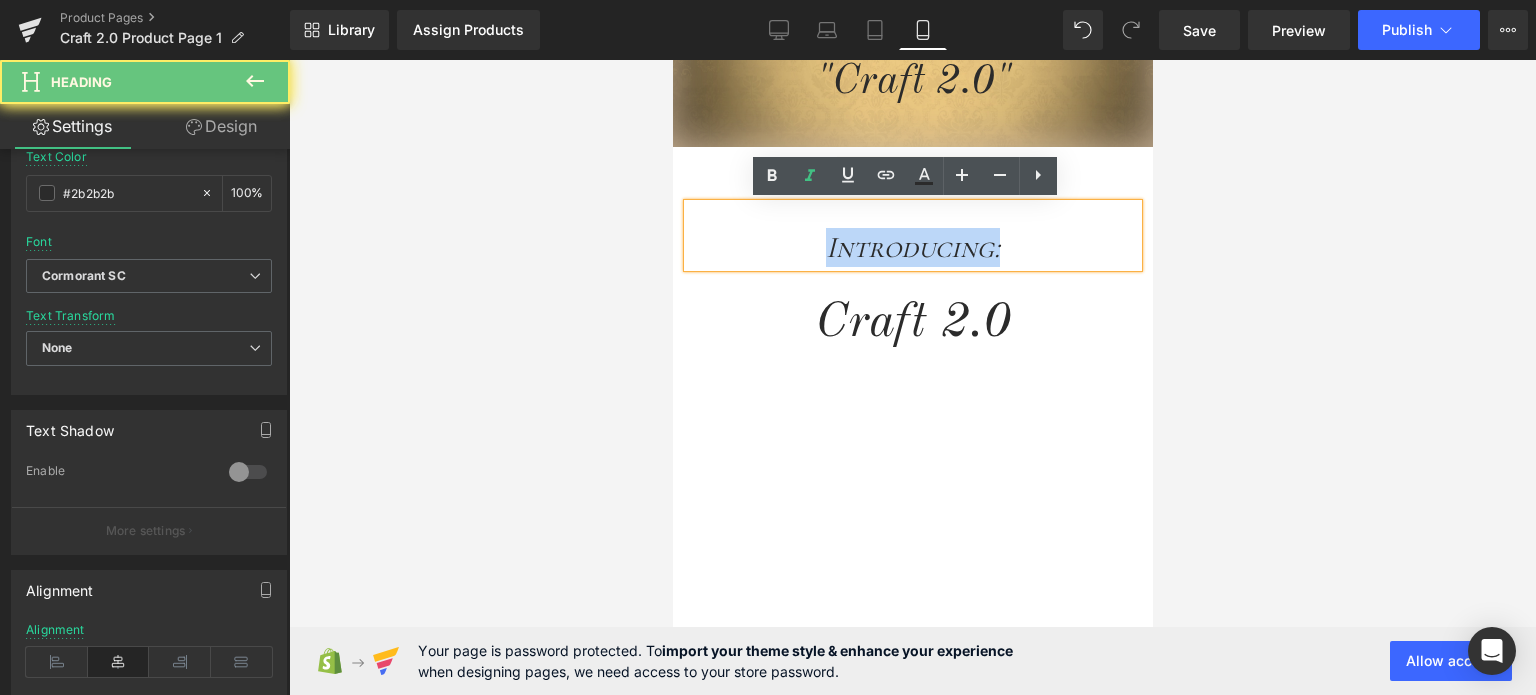 drag, startPoint x: 999, startPoint y: 247, endPoint x: 800, endPoint y: 248, distance: 199.00252 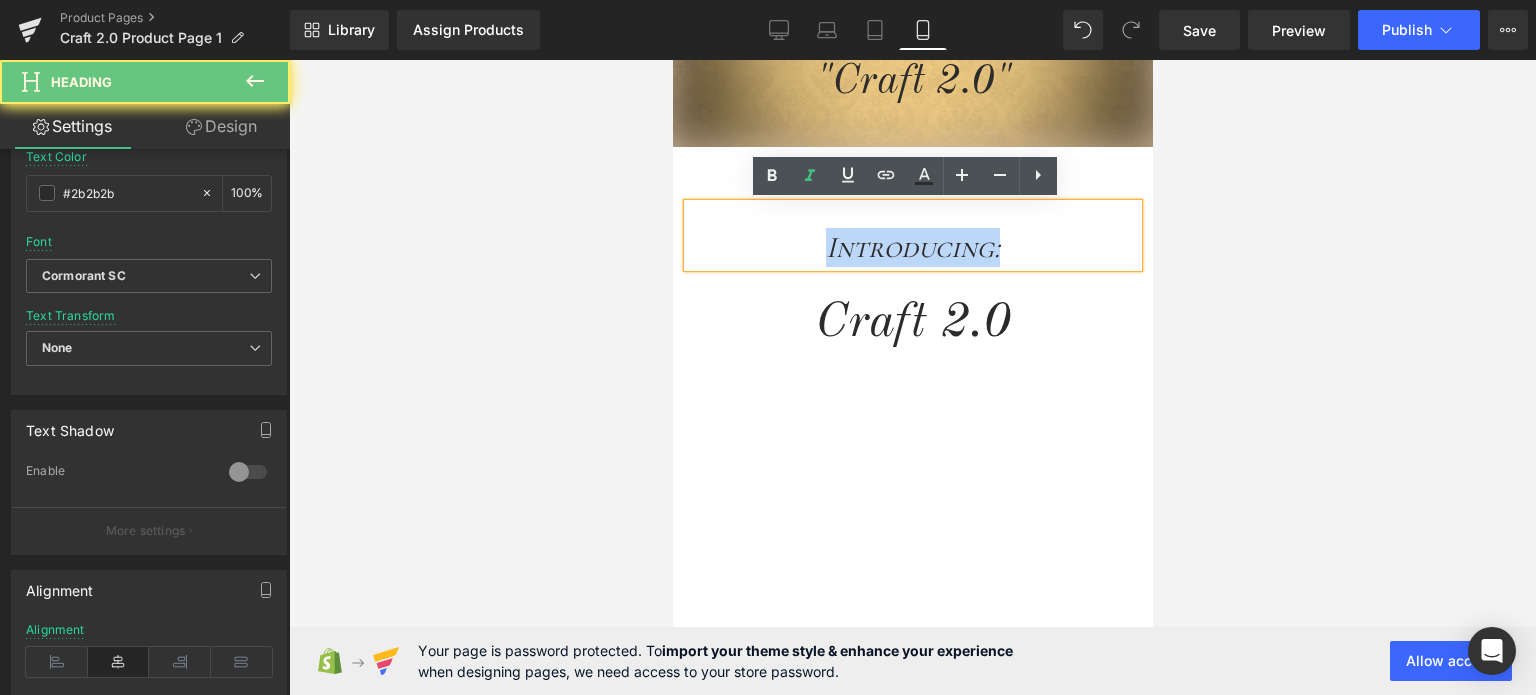 click on "Introducing:" at bounding box center (912, 247) 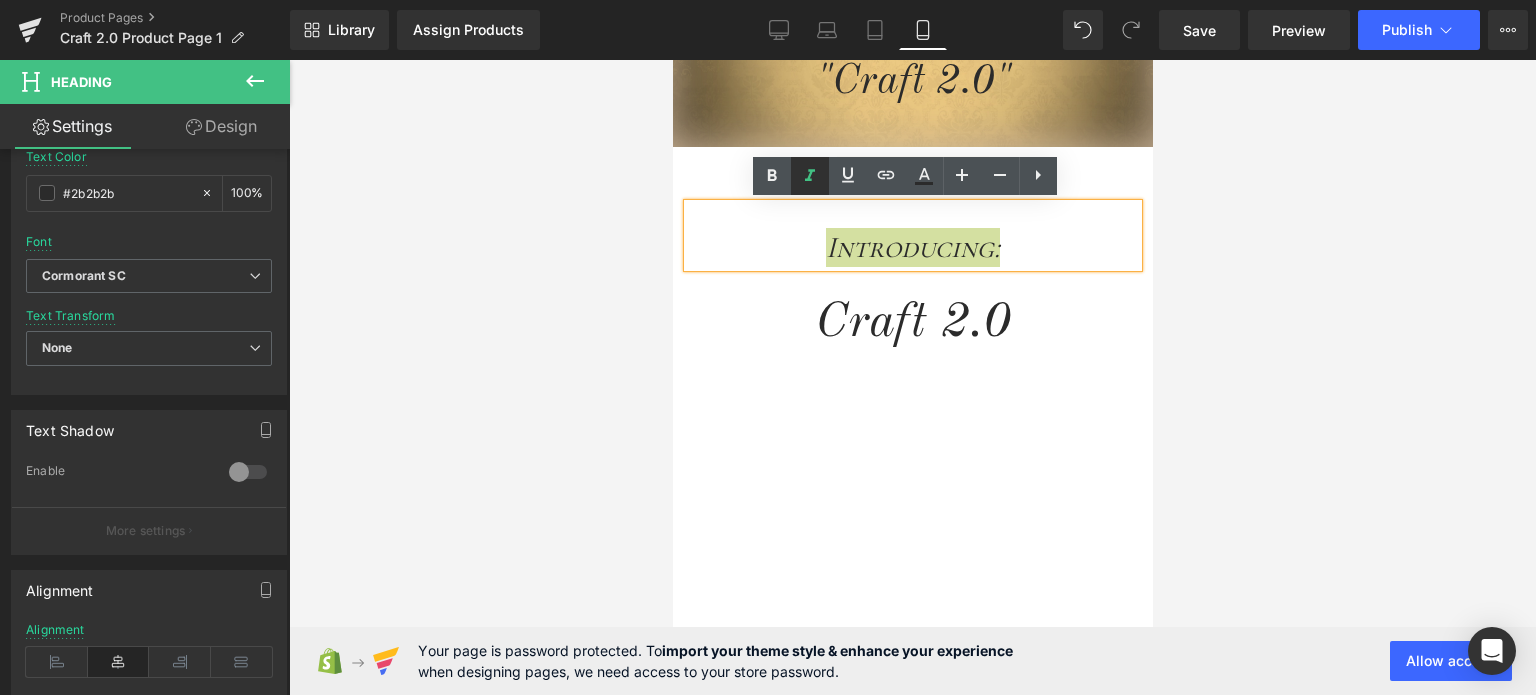 click 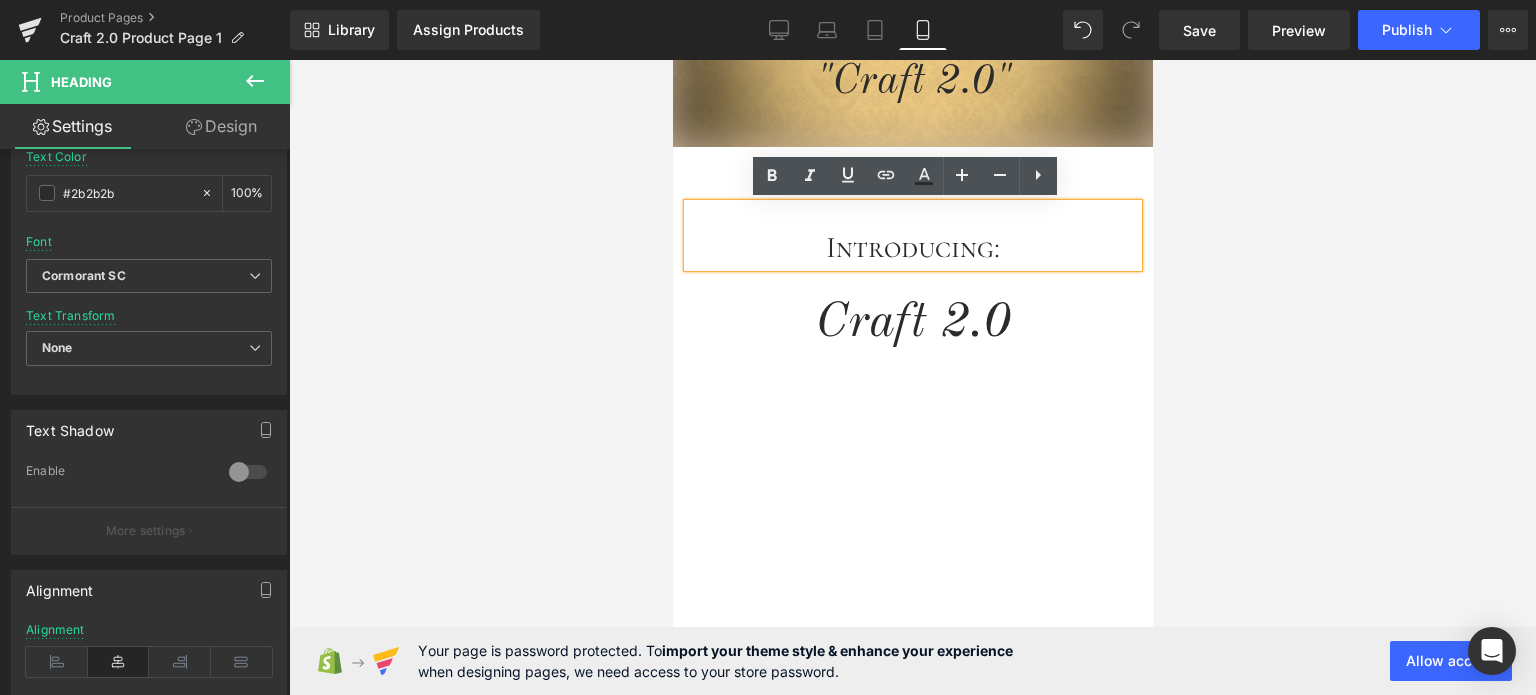 click on "Introducing:" at bounding box center [912, 247] 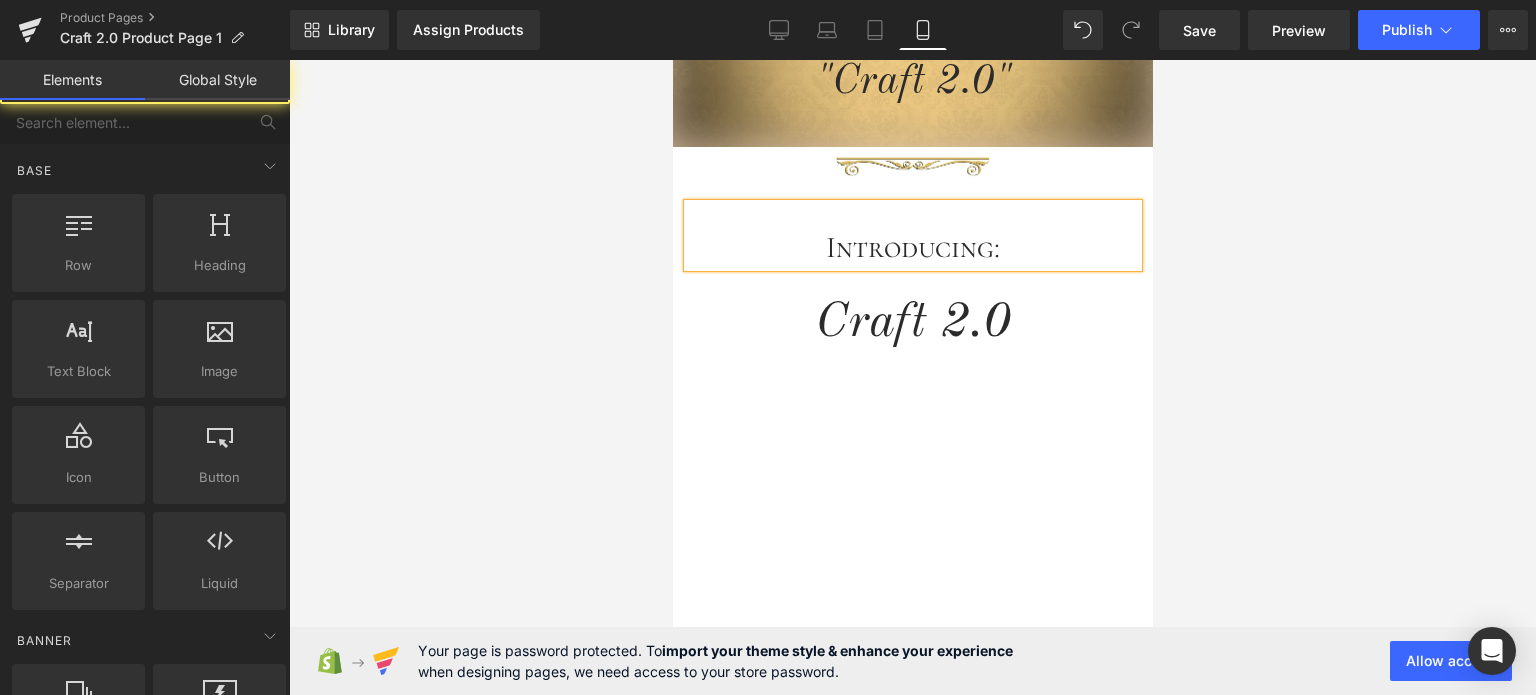 click at bounding box center (912, 377) 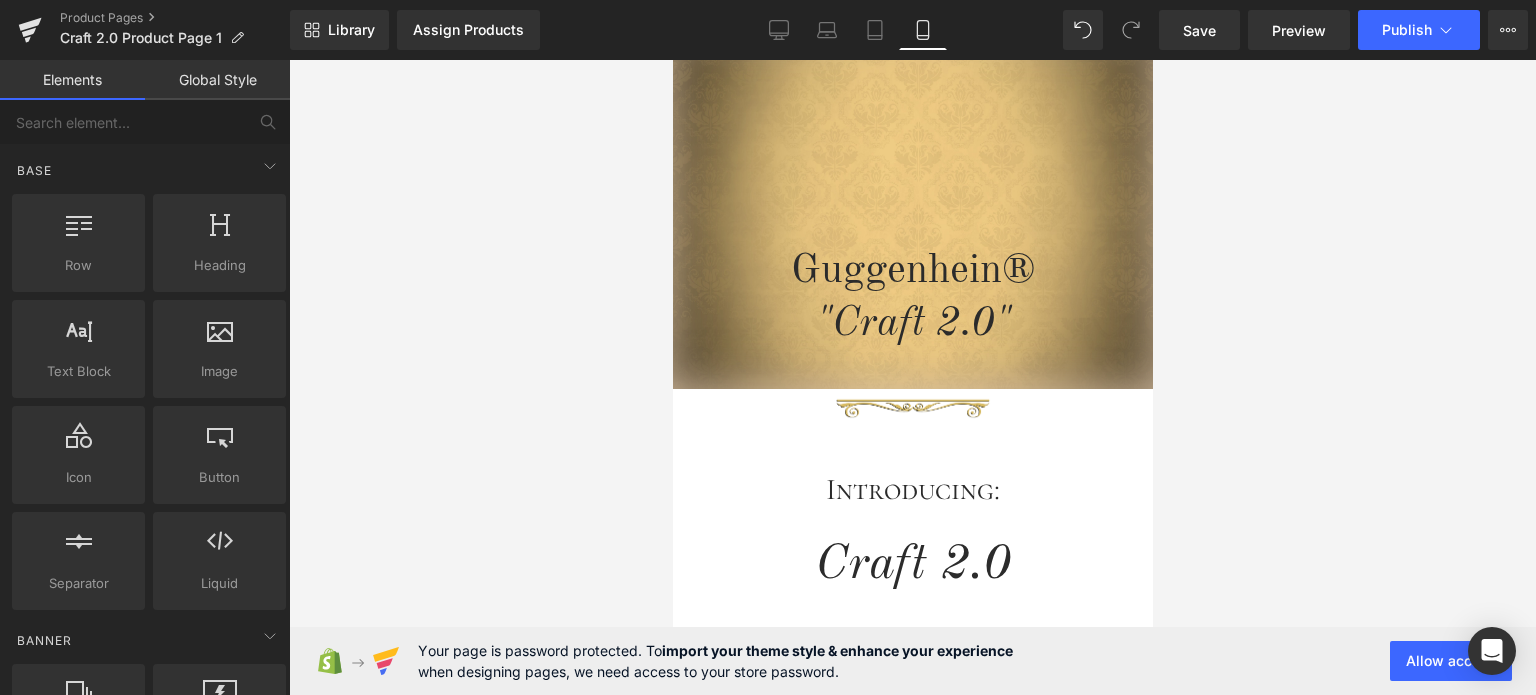 scroll, scrollTop: 152, scrollLeft: 0, axis: vertical 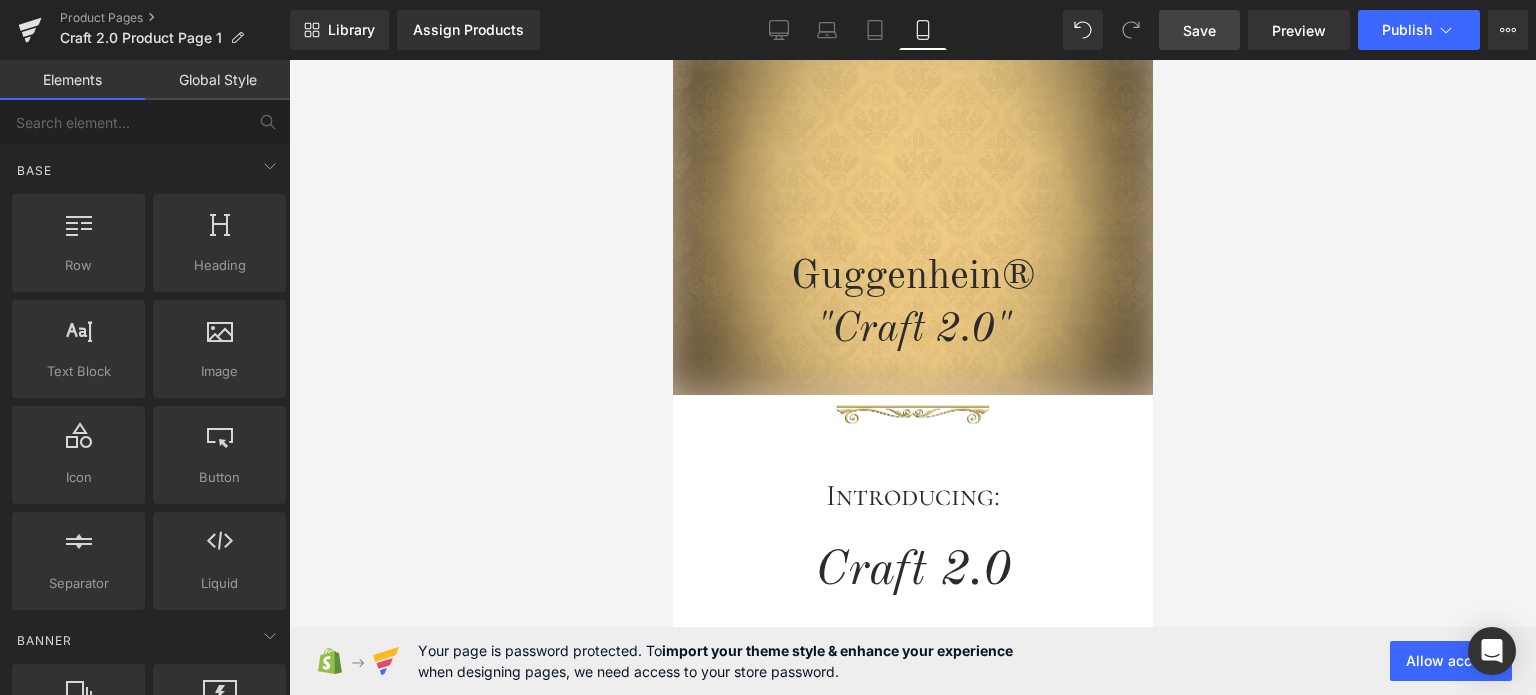 click on "Save" at bounding box center (1199, 30) 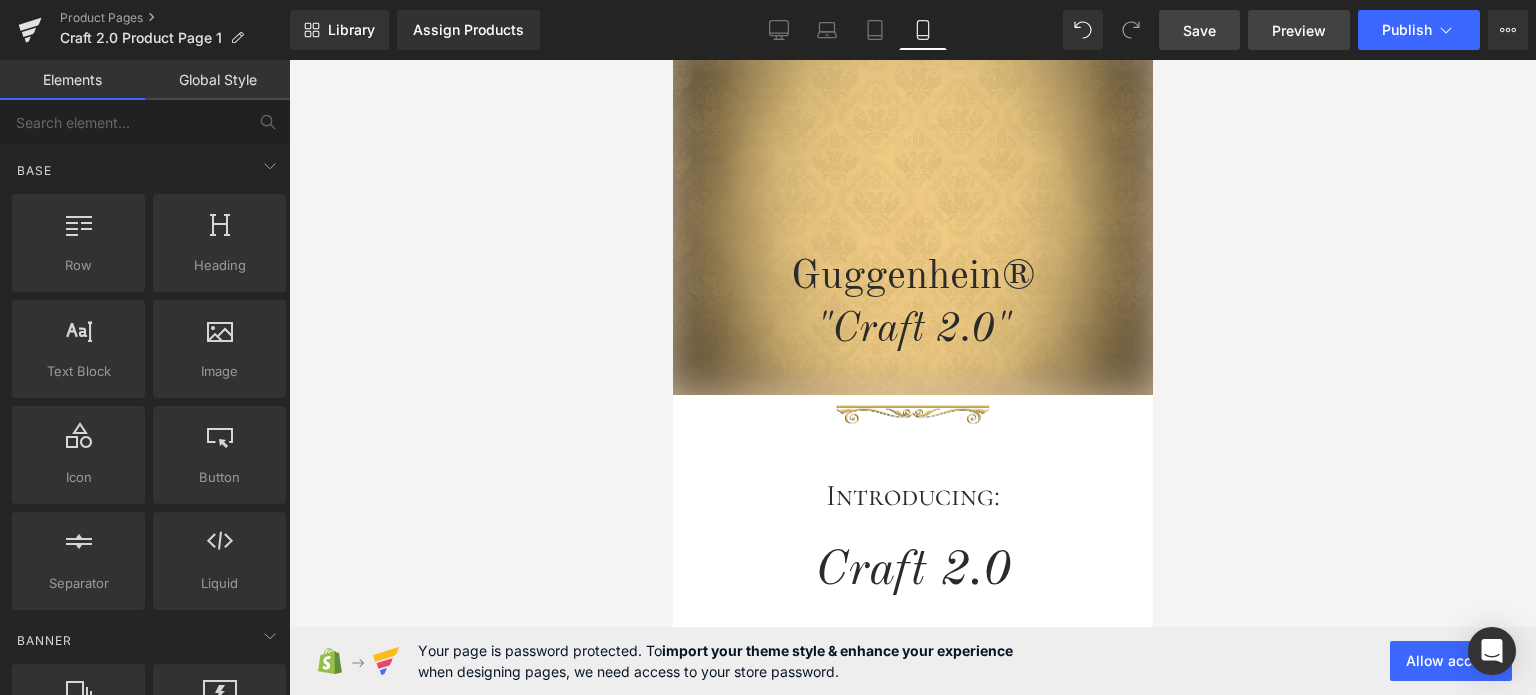 click on "Preview" at bounding box center [1299, 30] 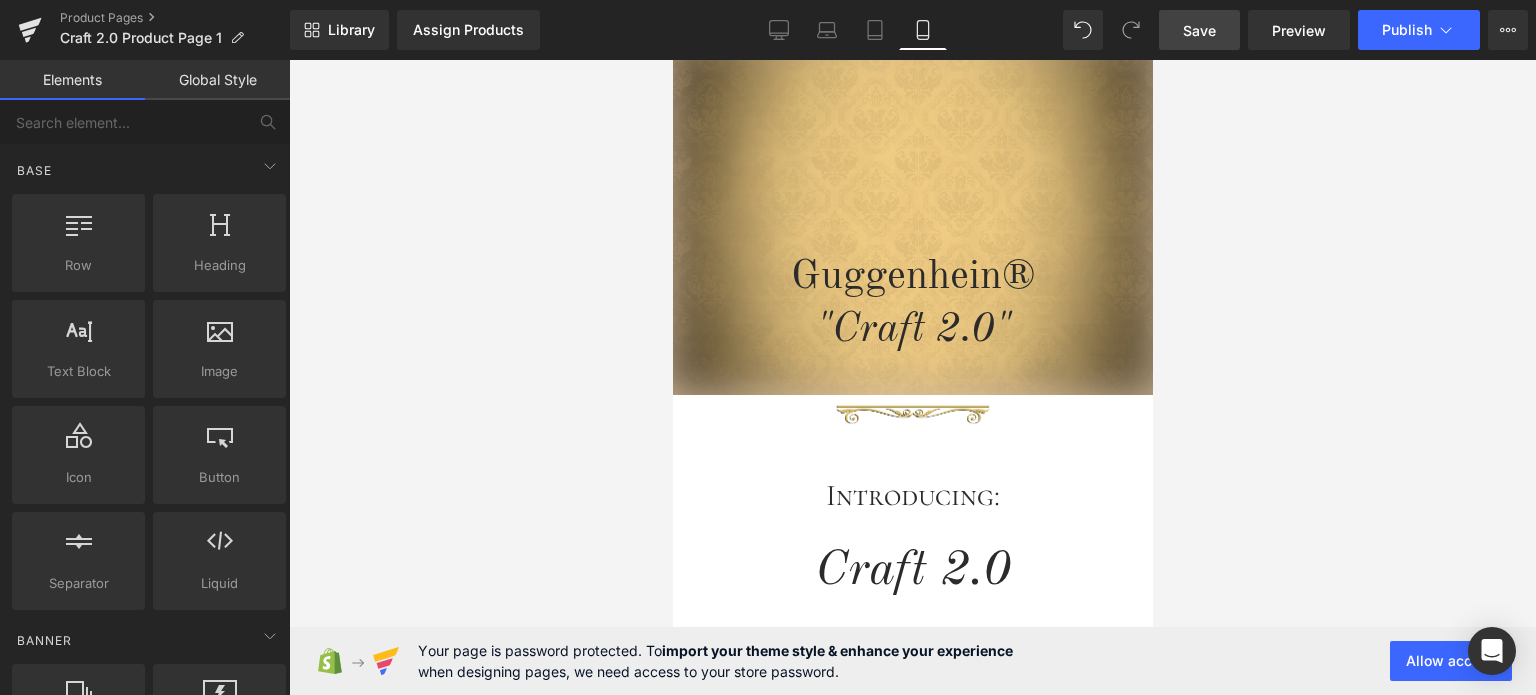 click on "Save" at bounding box center [1199, 30] 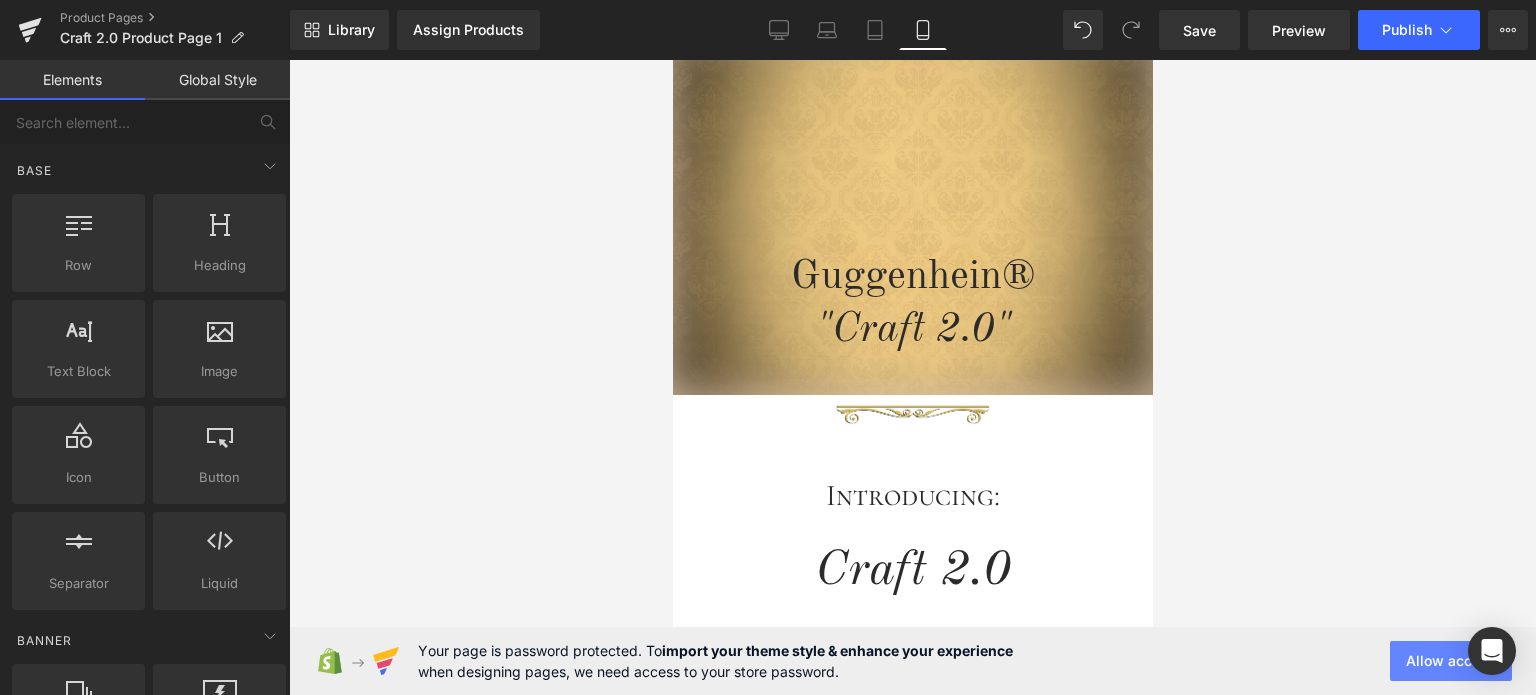 click on "Allow access" at bounding box center [1451, 661] 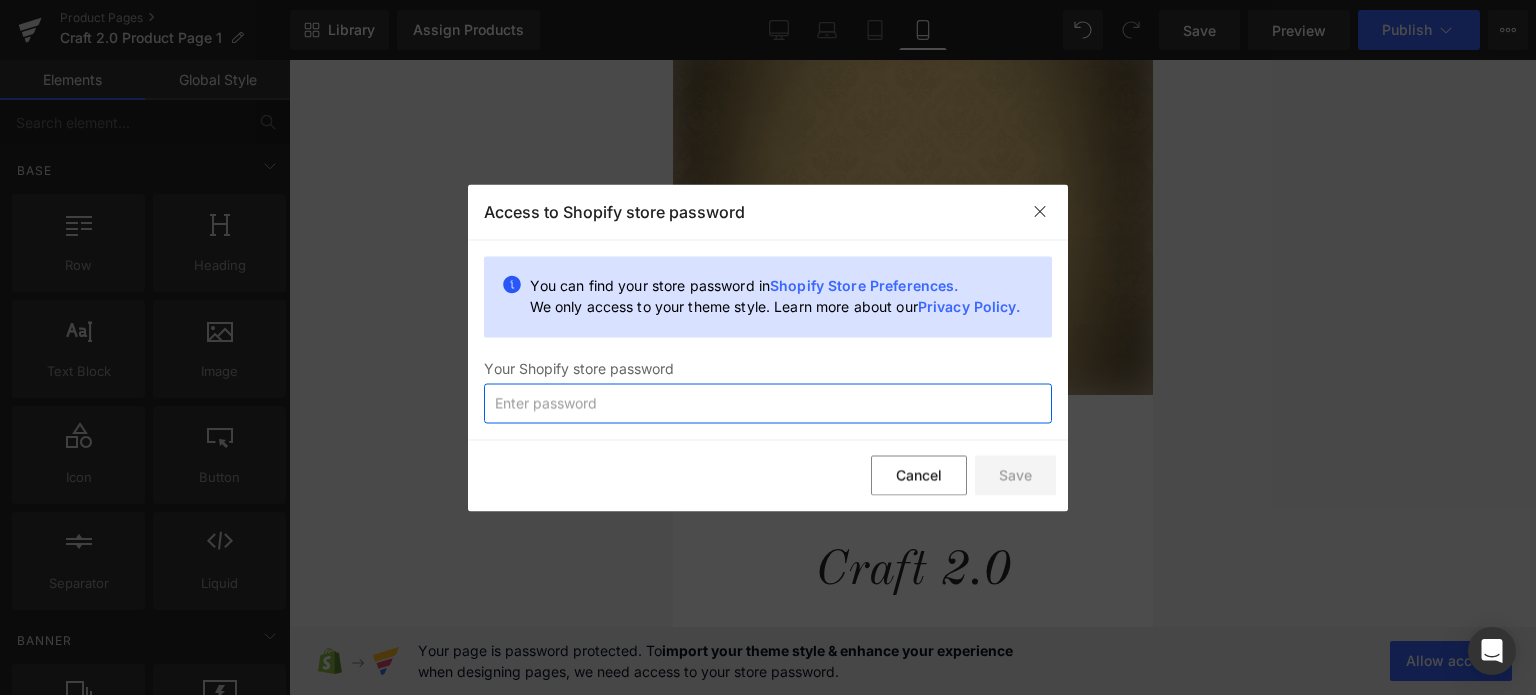 click at bounding box center [768, 403] 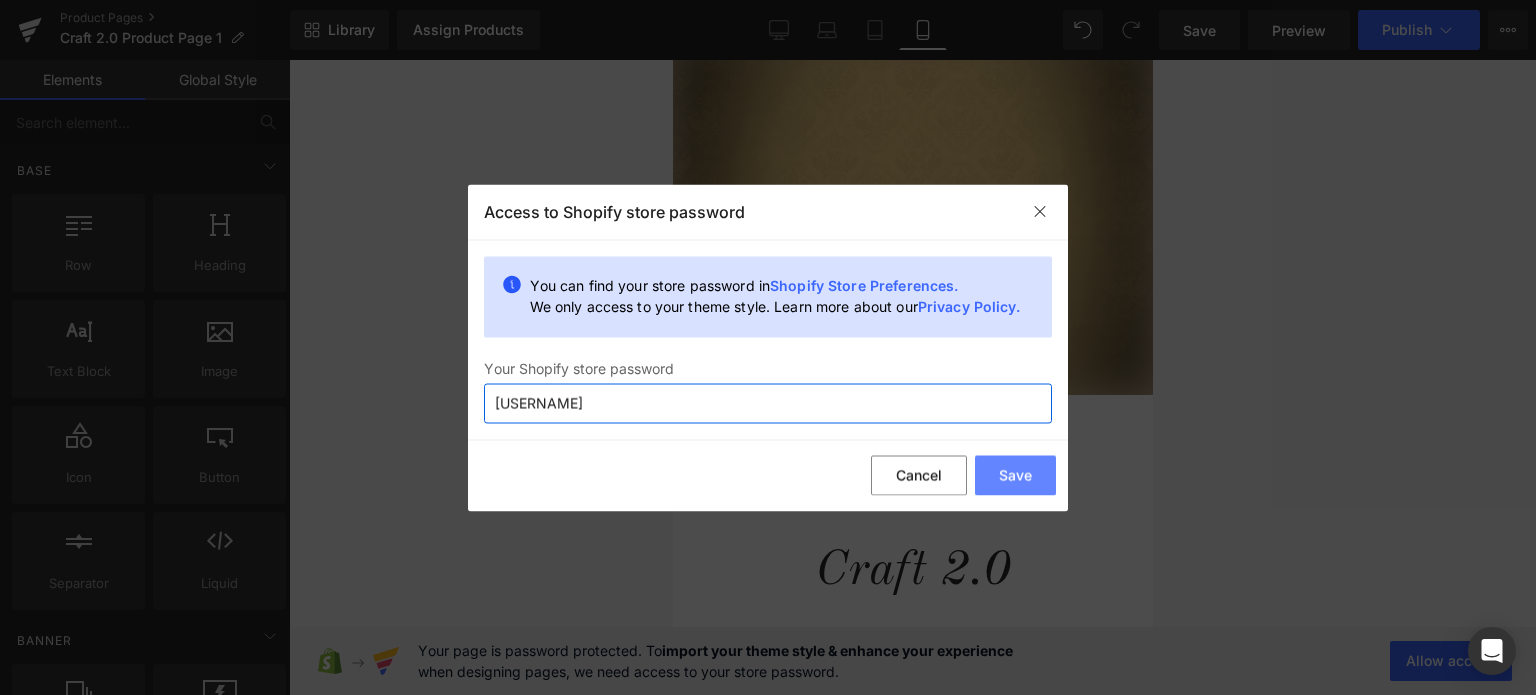 type on "[USERNAME]" 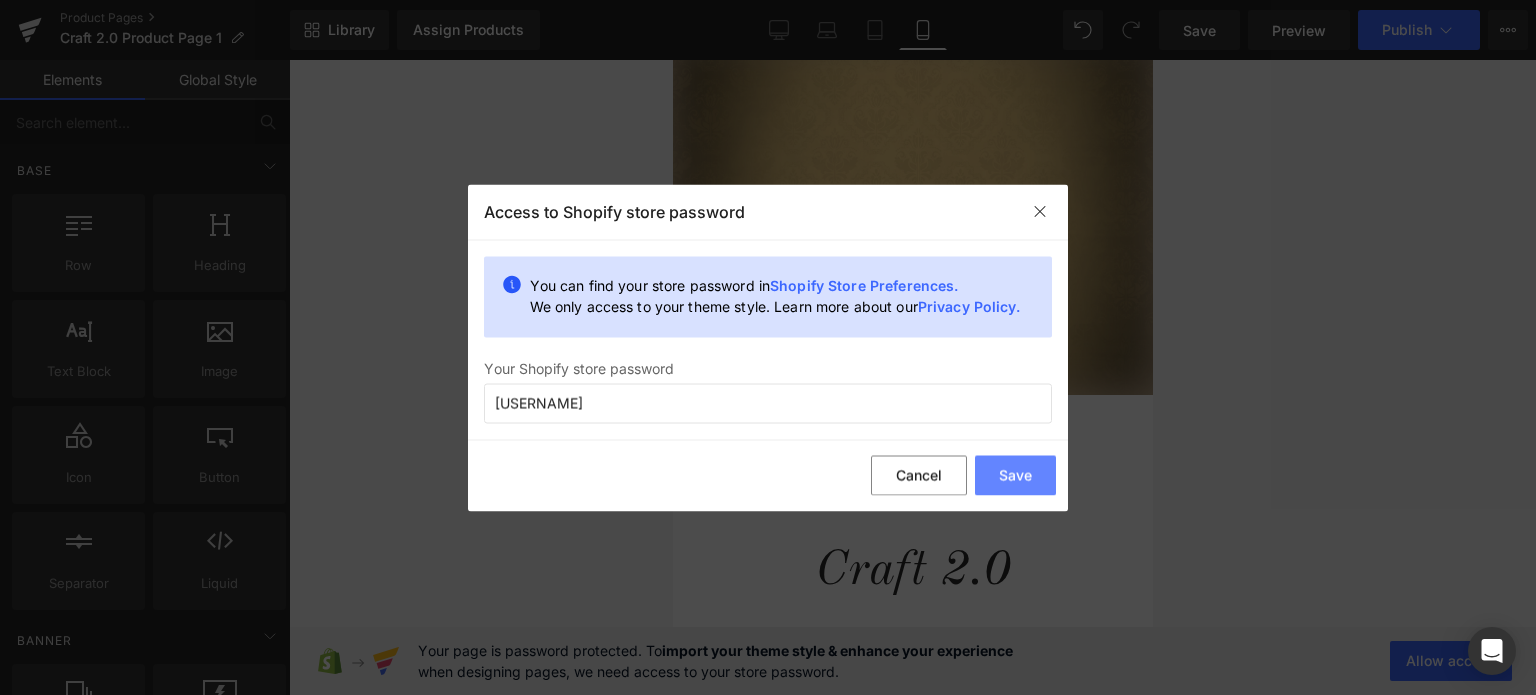 click on "Save" at bounding box center [1015, 476] 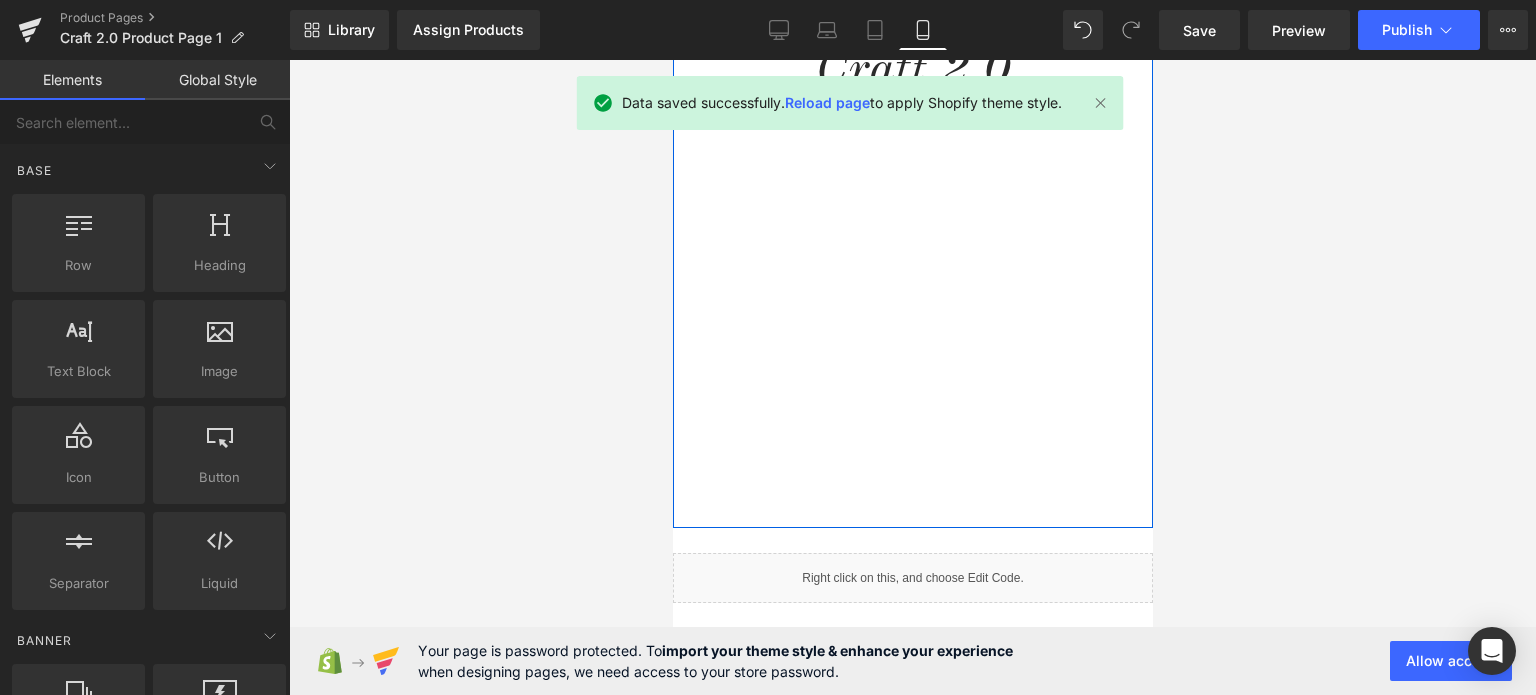 scroll, scrollTop: 452, scrollLeft: 0, axis: vertical 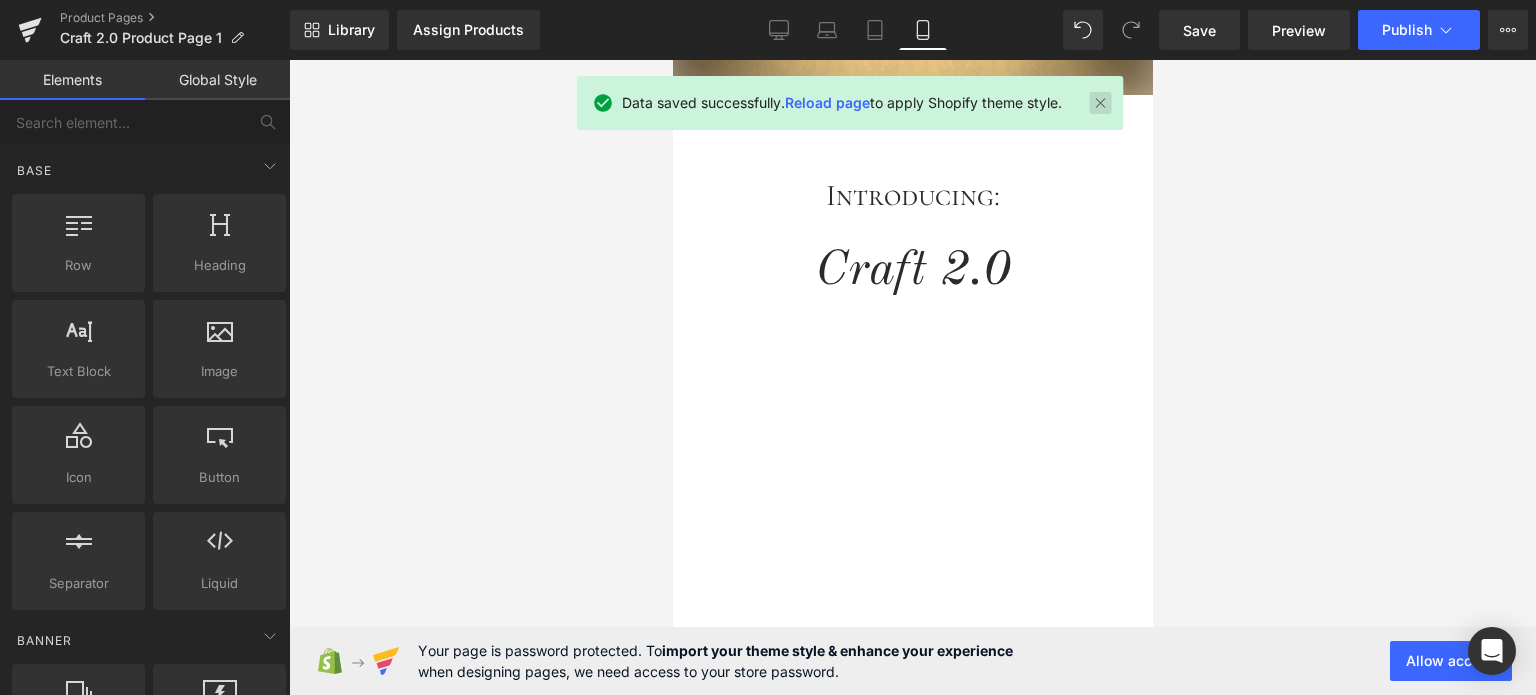 drag, startPoint x: 1106, startPoint y: 104, endPoint x: 456, endPoint y: 129, distance: 650.4806 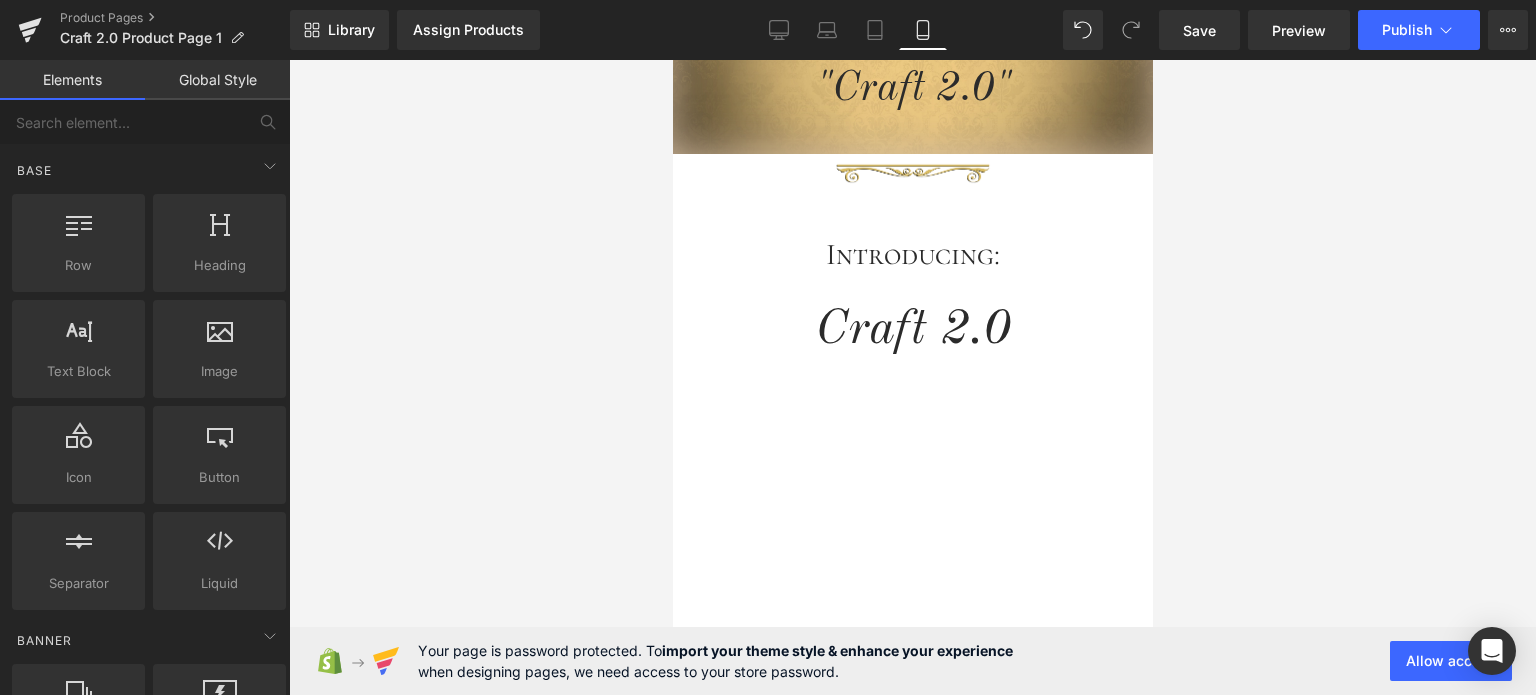 scroll, scrollTop: 375, scrollLeft: 0, axis: vertical 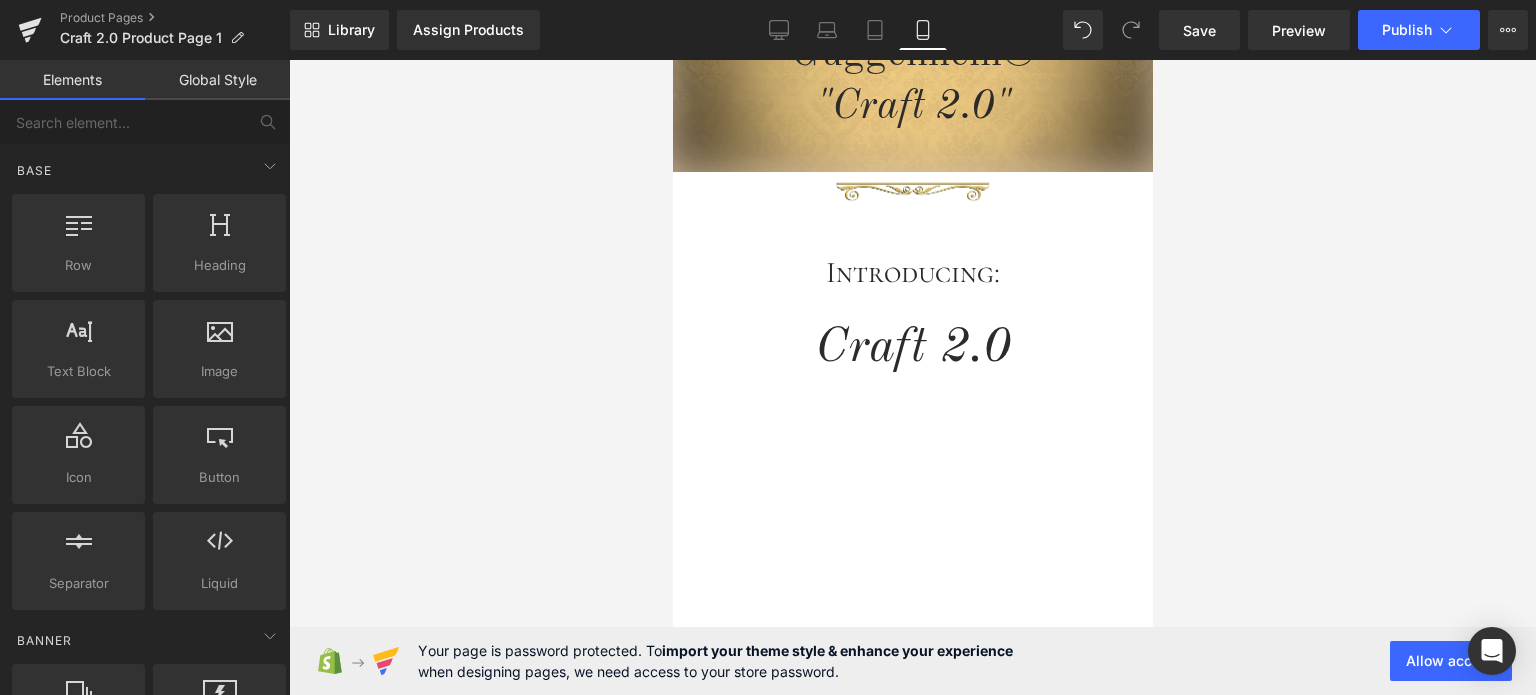 drag, startPoint x: 1145, startPoint y: 176, endPoint x: 1831, endPoint y: 226, distance: 687.81976 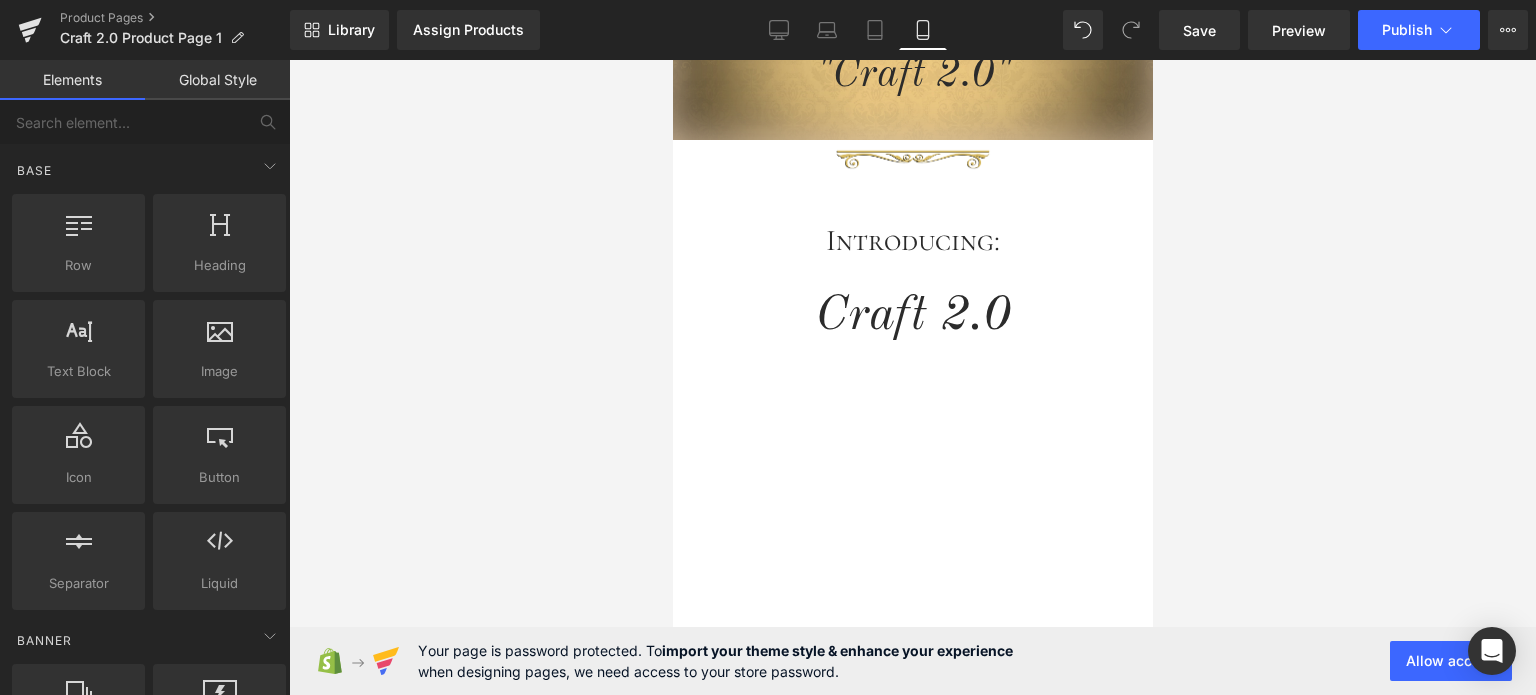 scroll, scrollTop: 230, scrollLeft: 0, axis: vertical 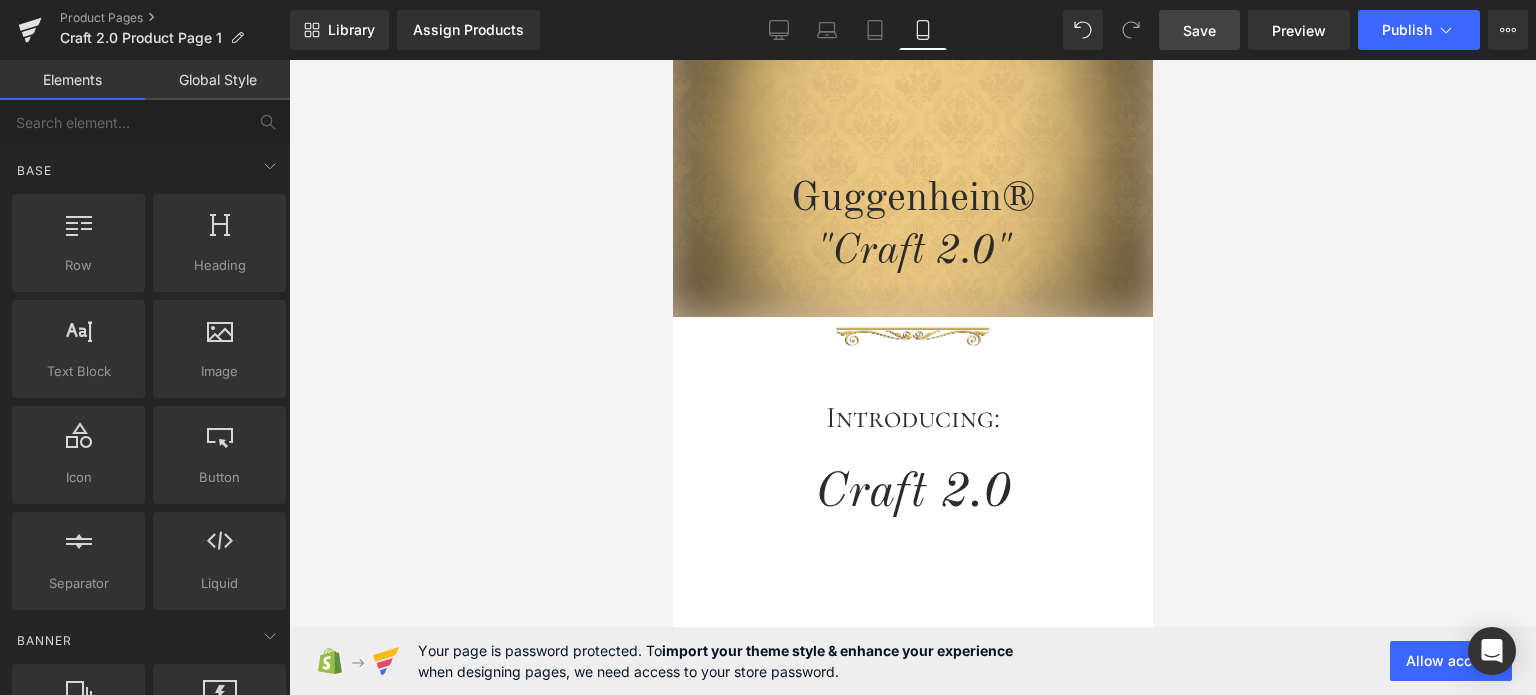 click on "Save" at bounding box center (1199, 30) 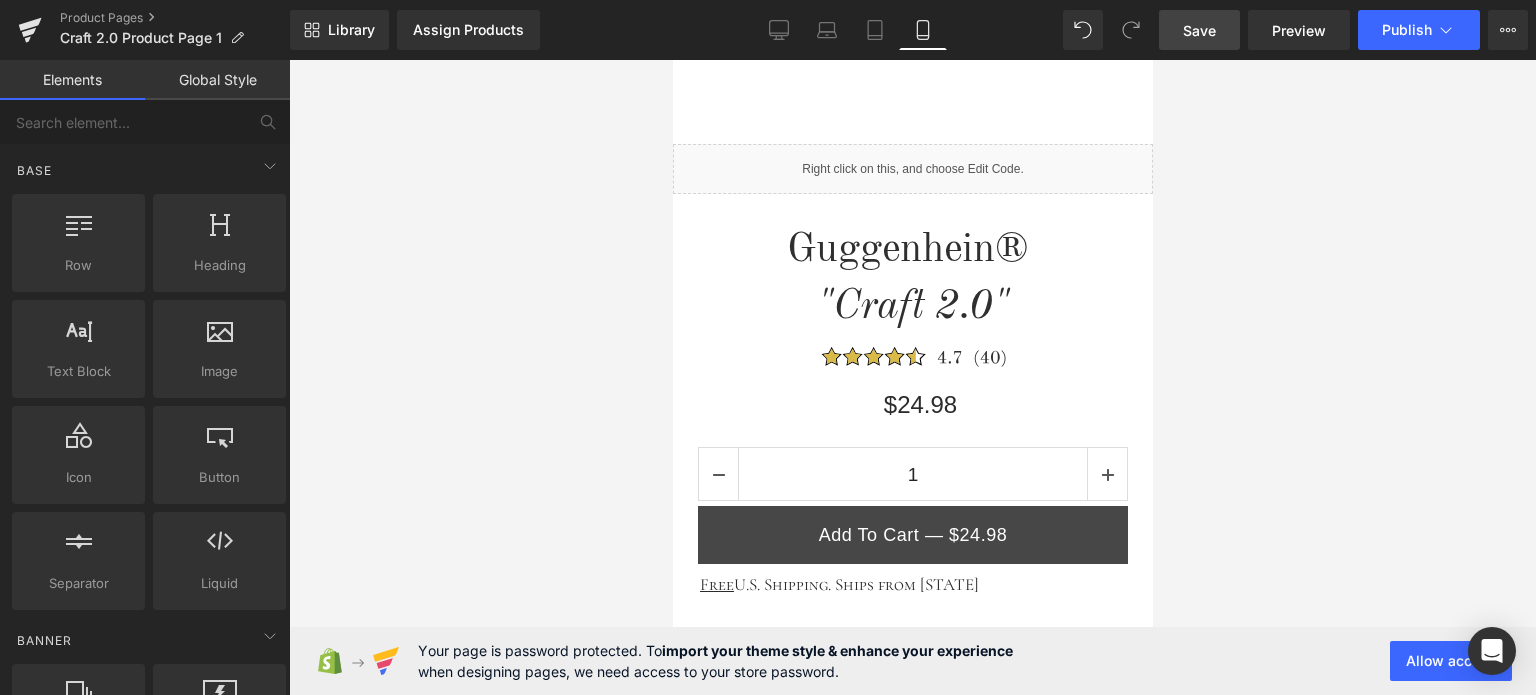 scroll, scrollTop: 1058, scrollLeft: 0, axis: vertical 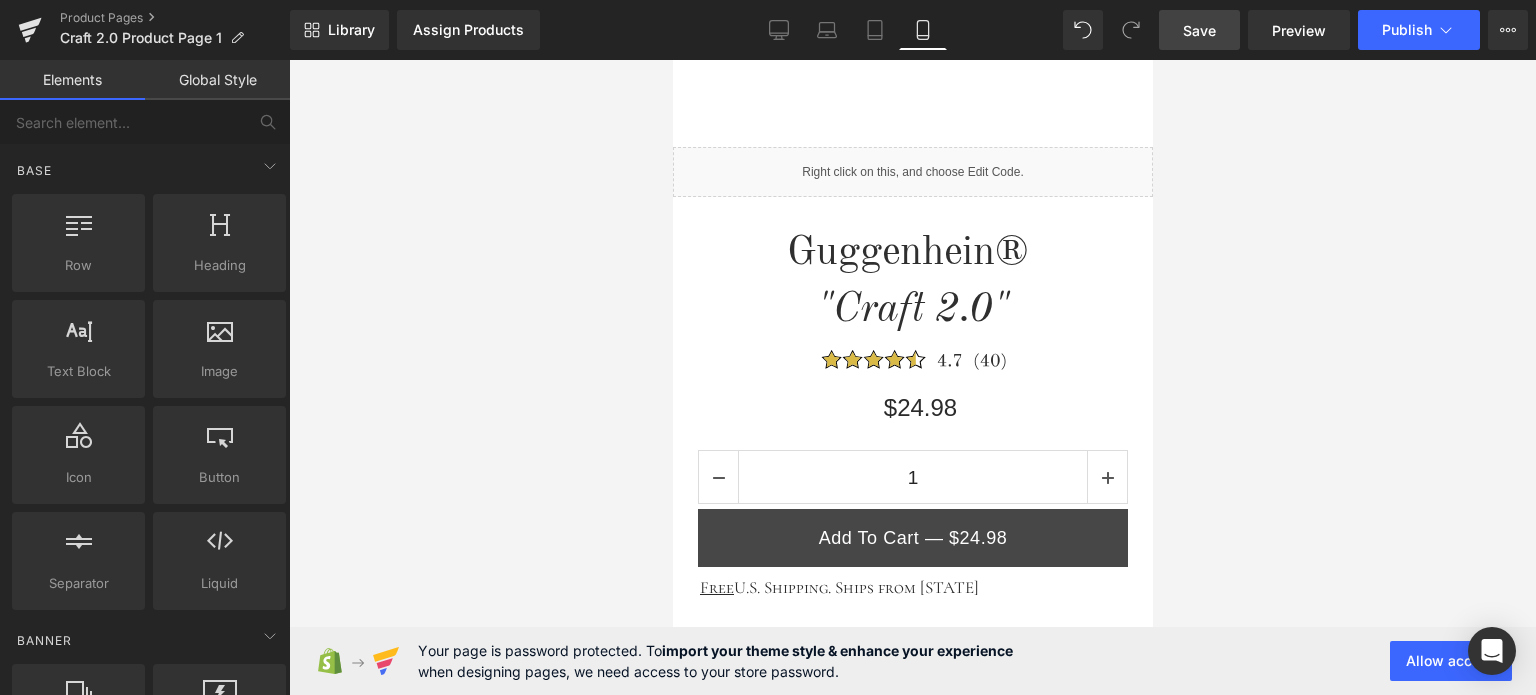 click on "Save" at bounding box center (1199, 30) 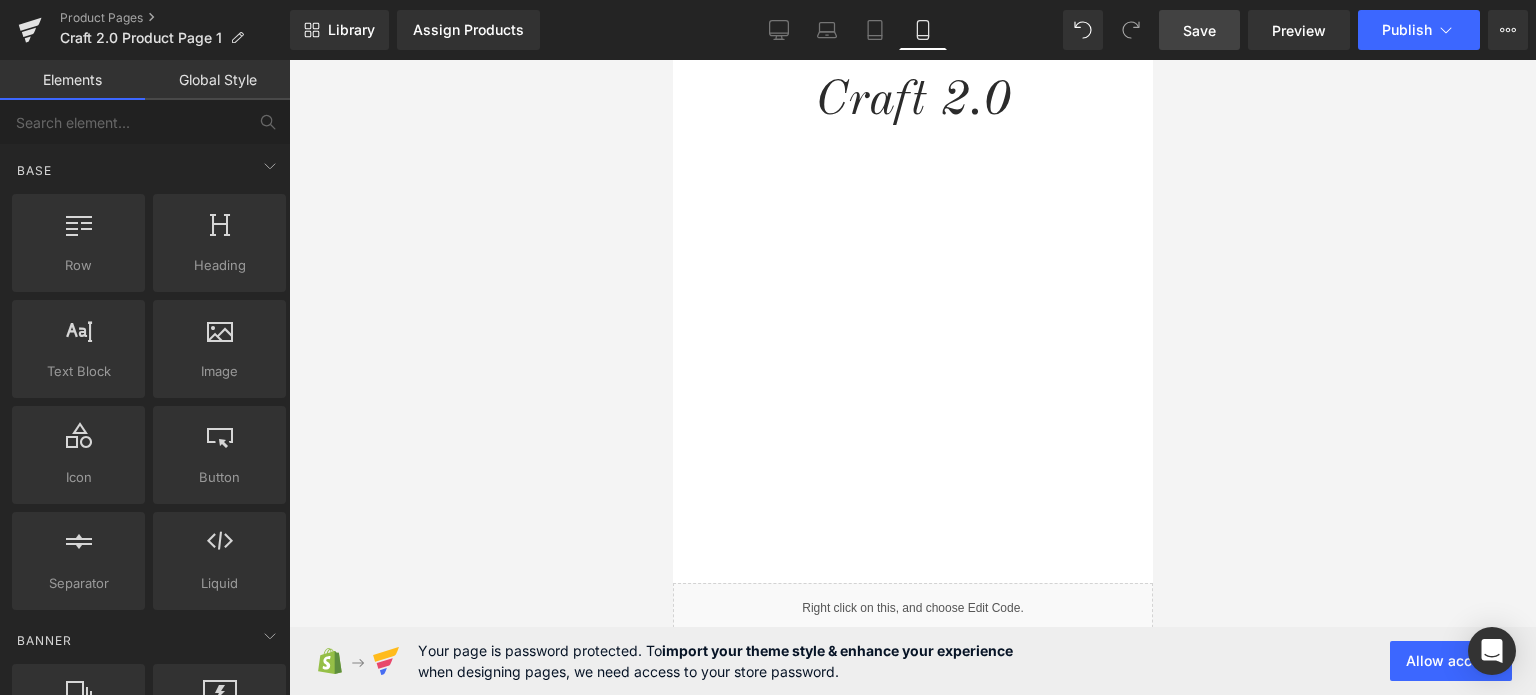 scroll, scrollTop: 613, scrollLeft: 0, axis: vertical 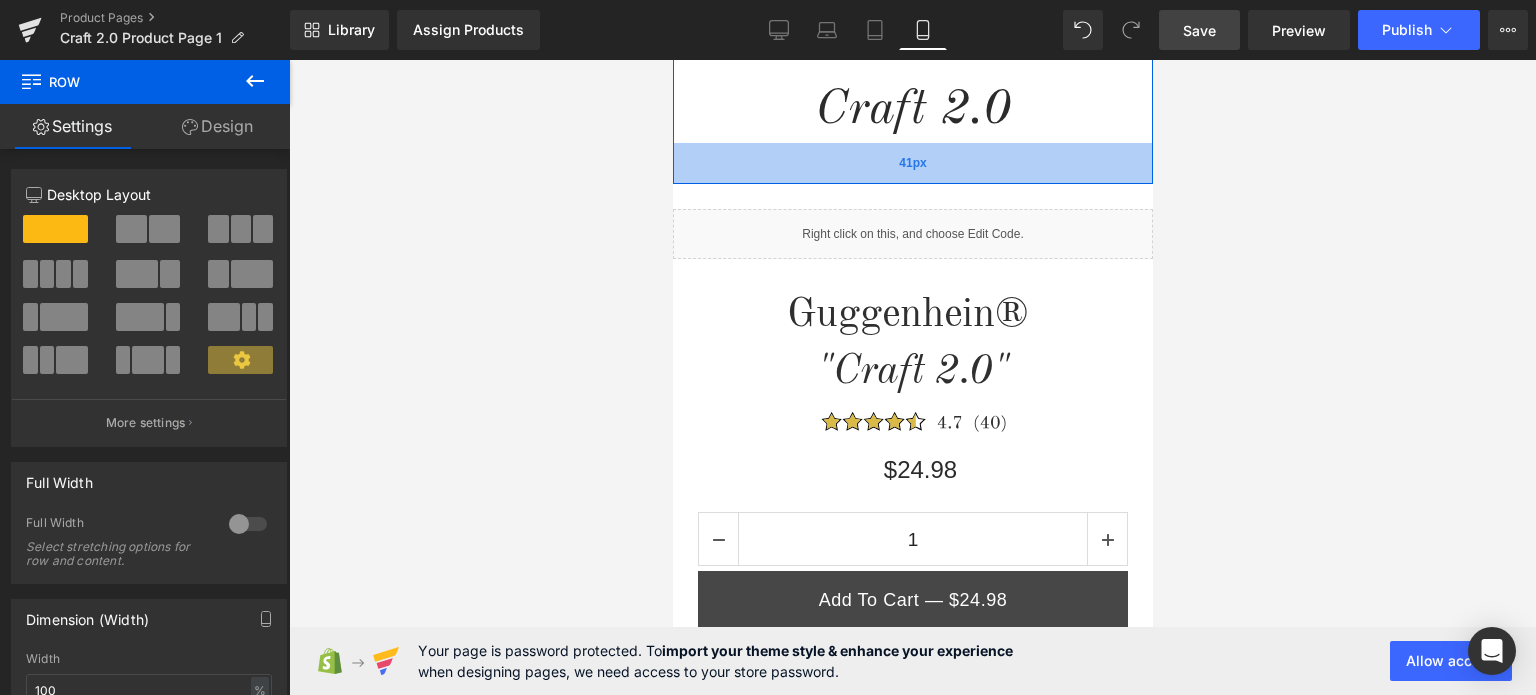 drag, startPoint x: 1043, startPoint y: 551, endPoint x: 1003, endPoint y: 167, distance: 386.0777 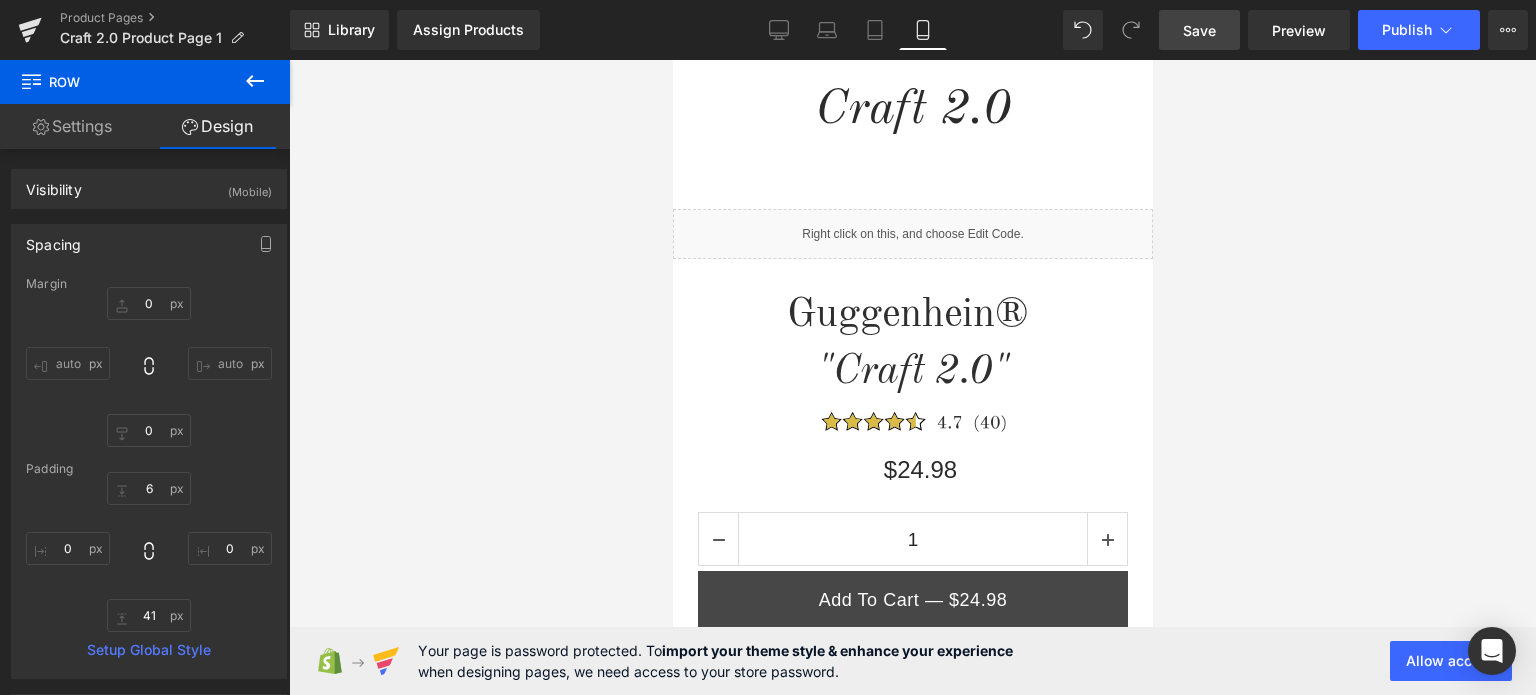 click on "Save" at bounding box center (1199, 30) 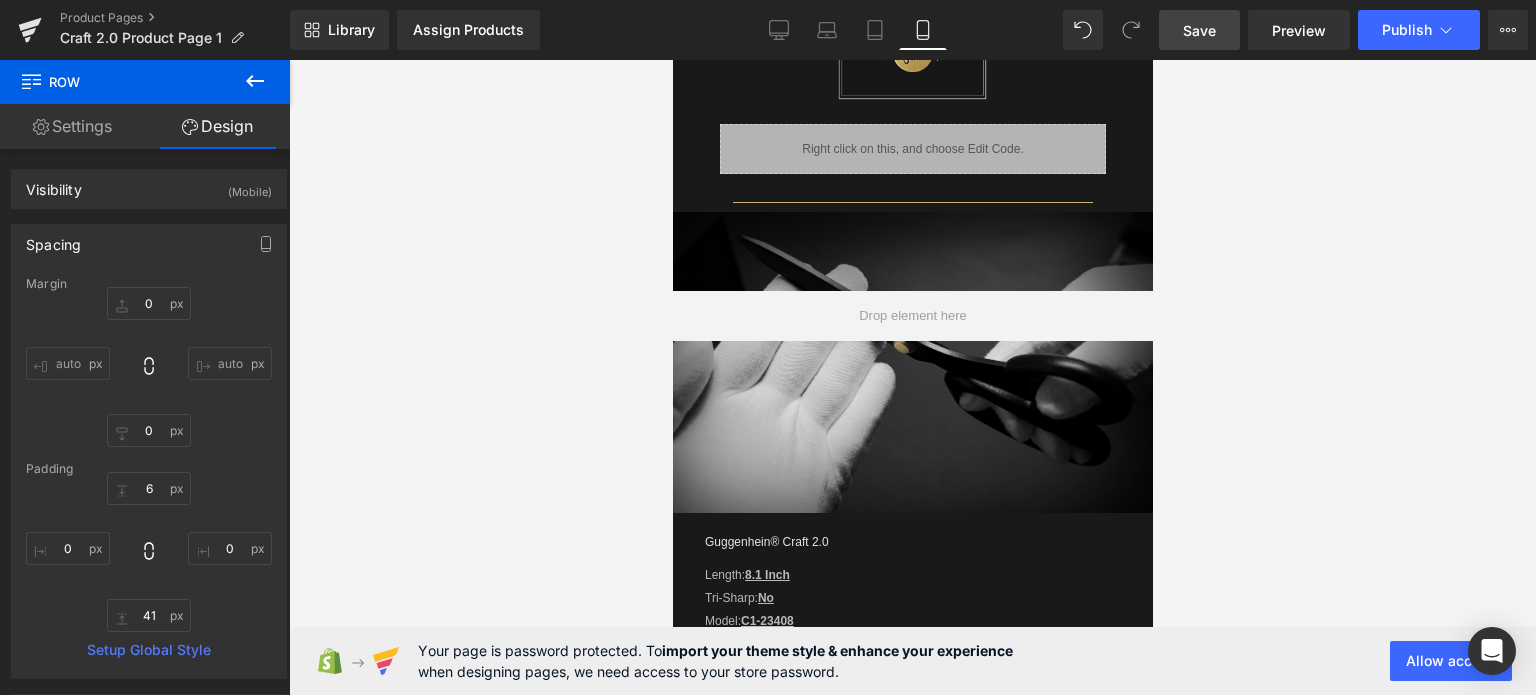 scroll, scrollTop: 2113, scrollLeft: 0, axis: vertical 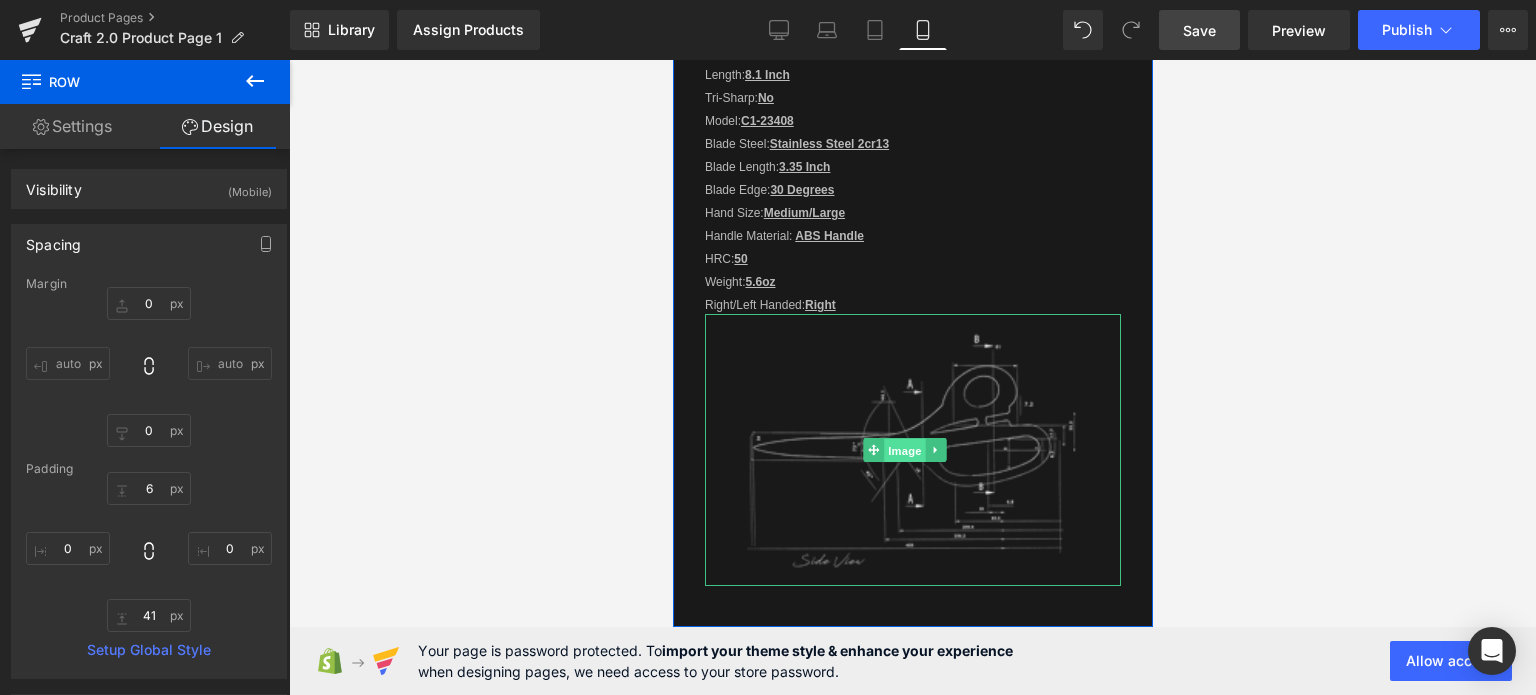 click on "Image" at bounding box center (905, 451) 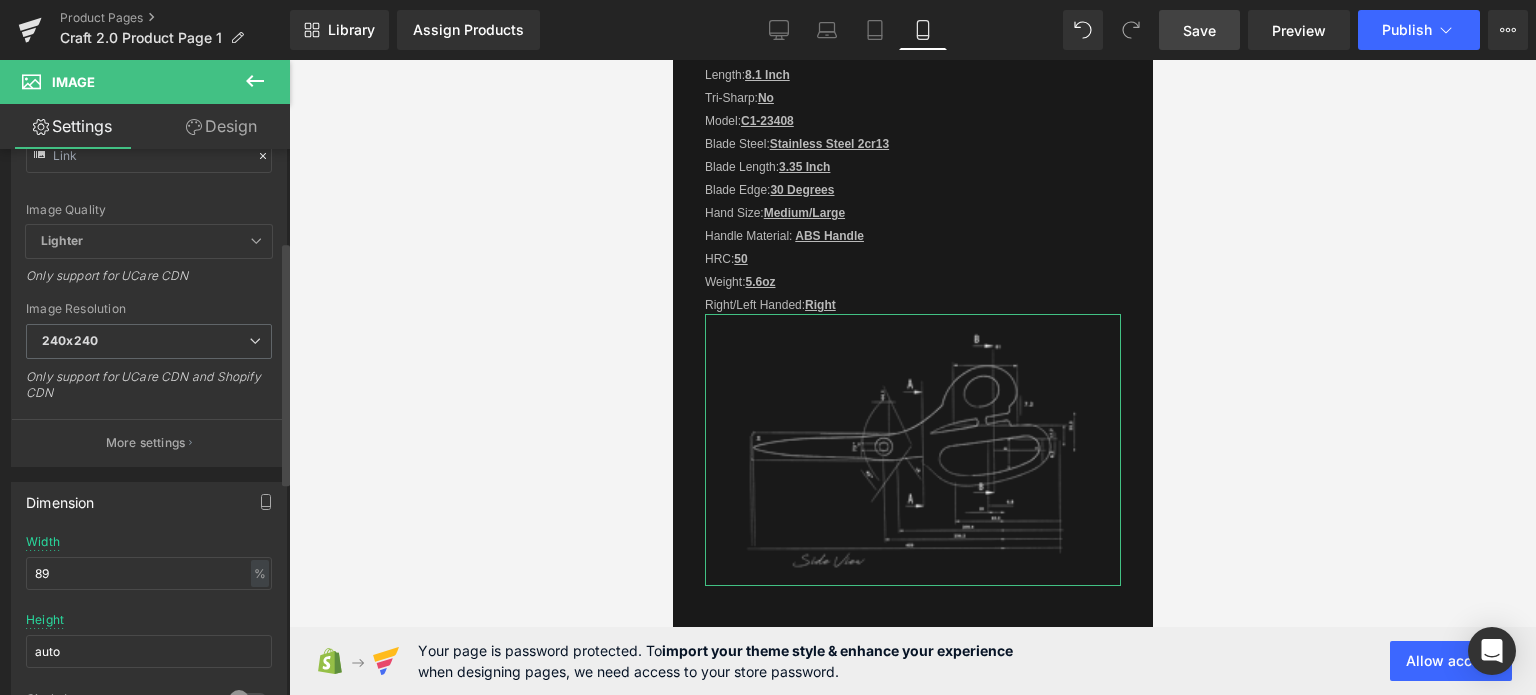 scroll, scrollTop: 200, scrollLeft: 0, axis: vertical 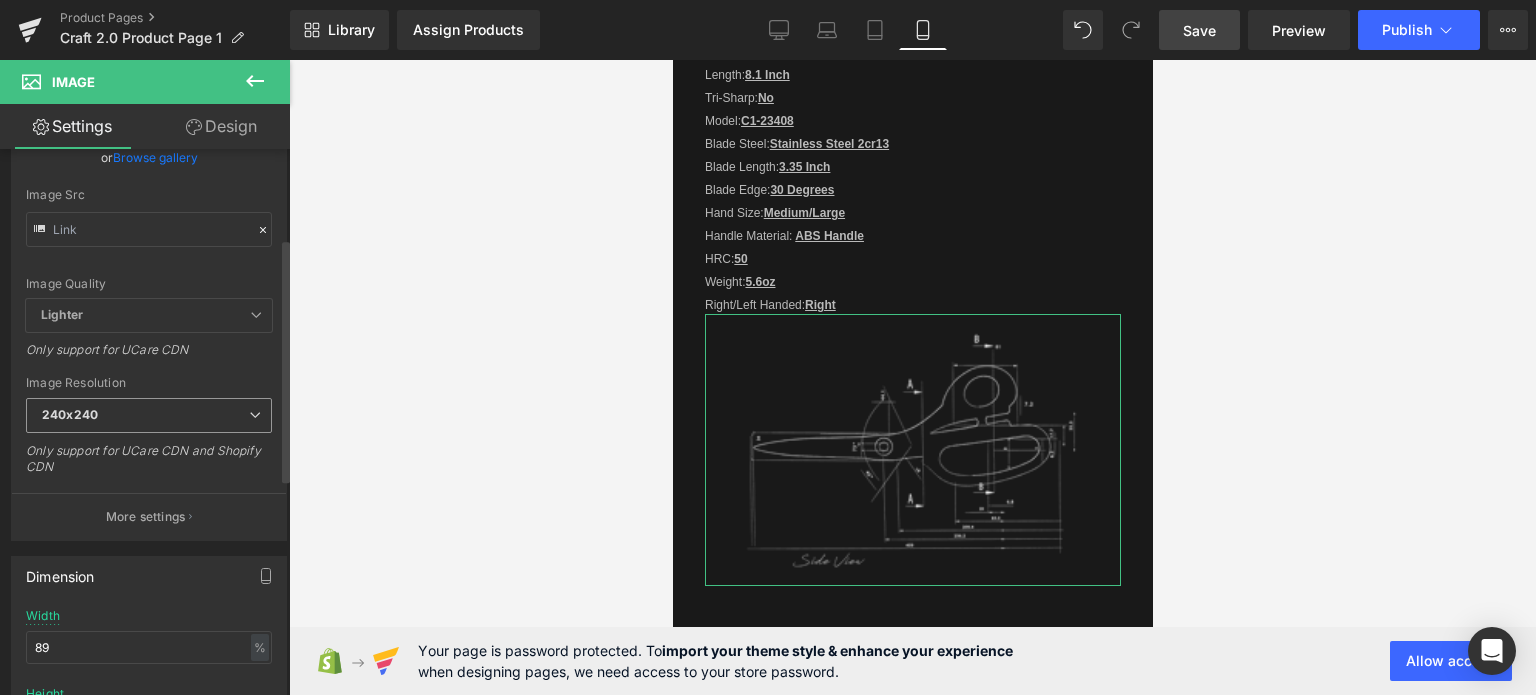click on "240x240" at bounding box center (149, 415) 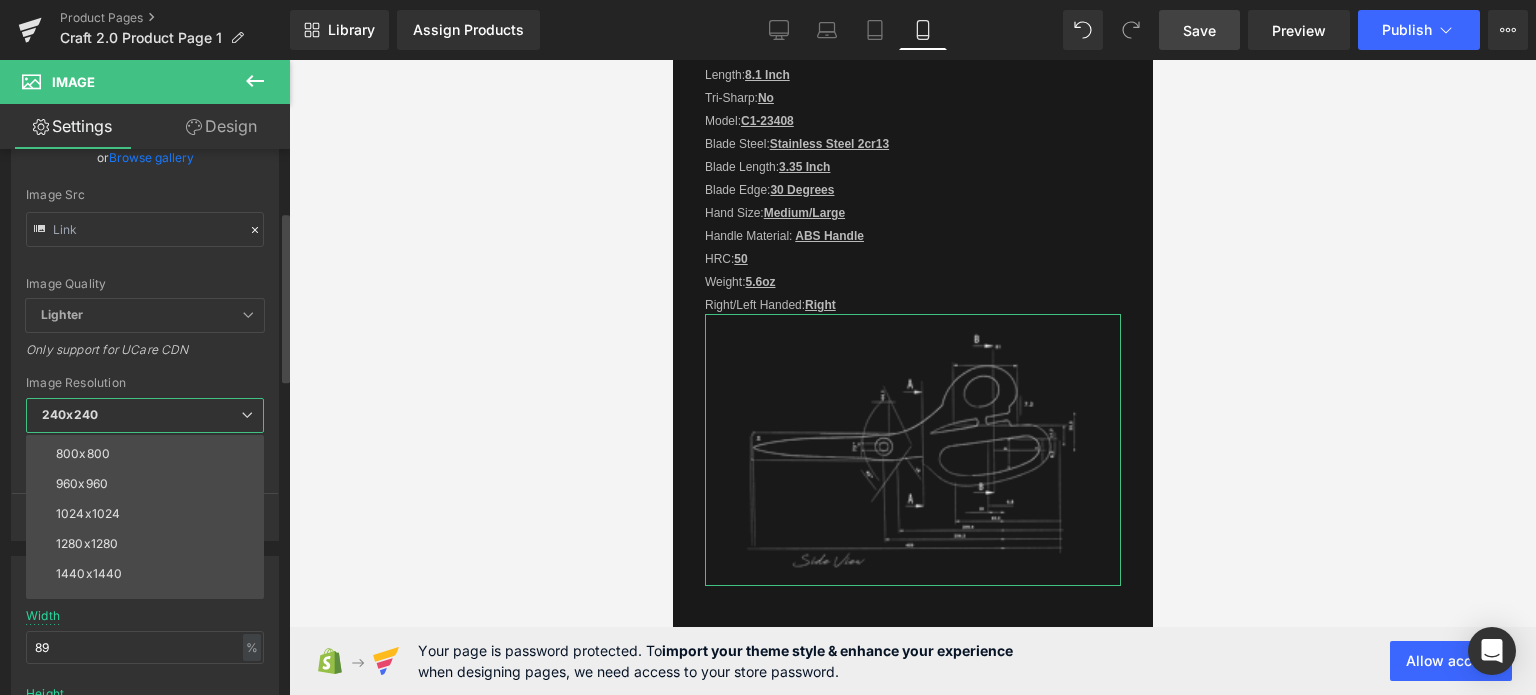 scroll, scrollTop: 286, scrollLeft: 0, axis: vertical 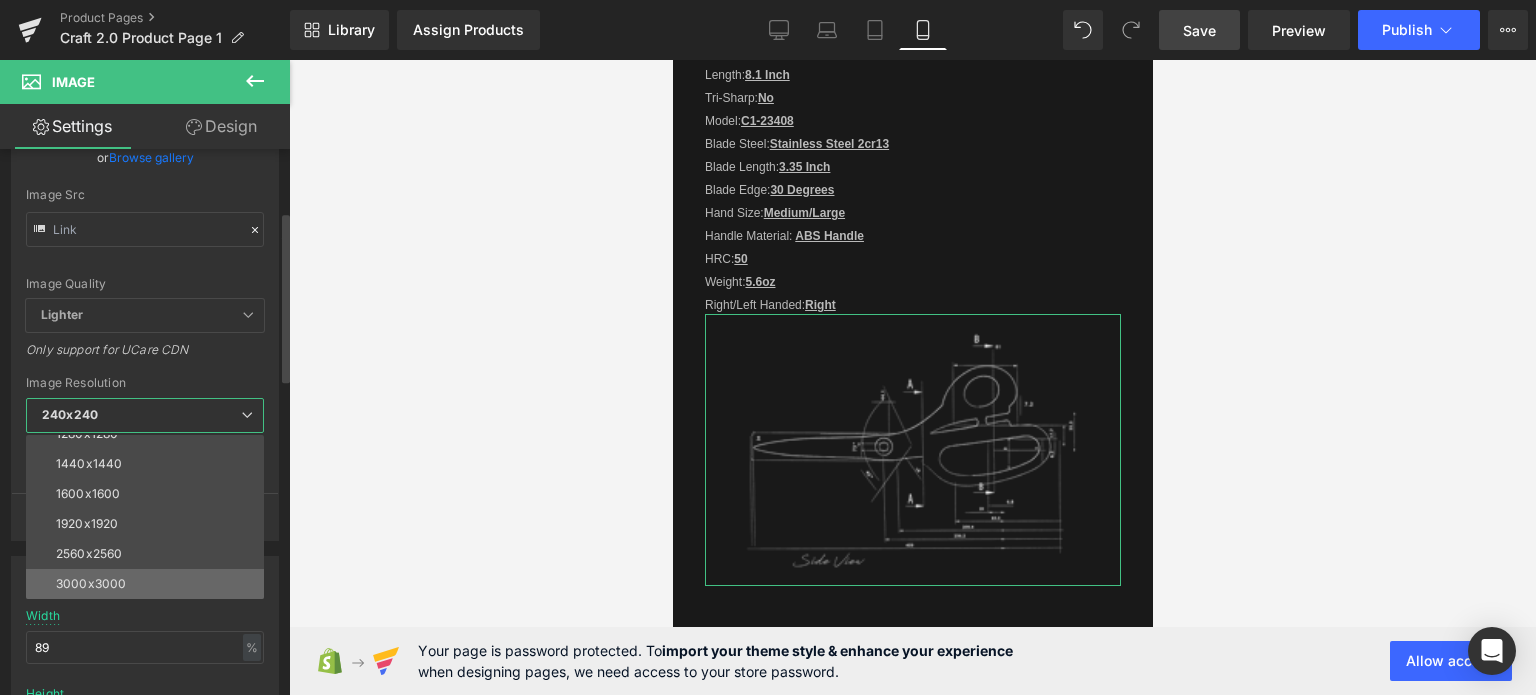click on "3000x3000" at bounding box center (91, 584) 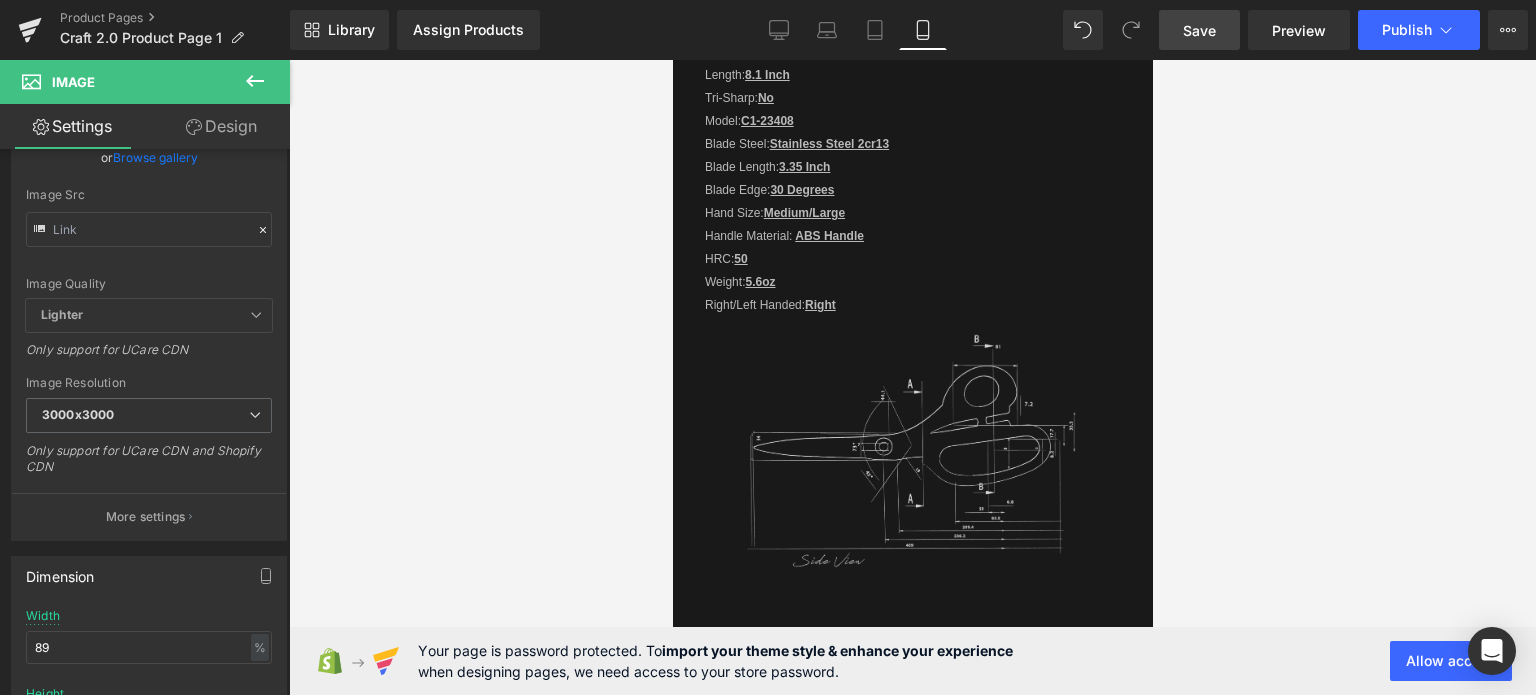 click on "Save" at bounding box center (1199, 30) 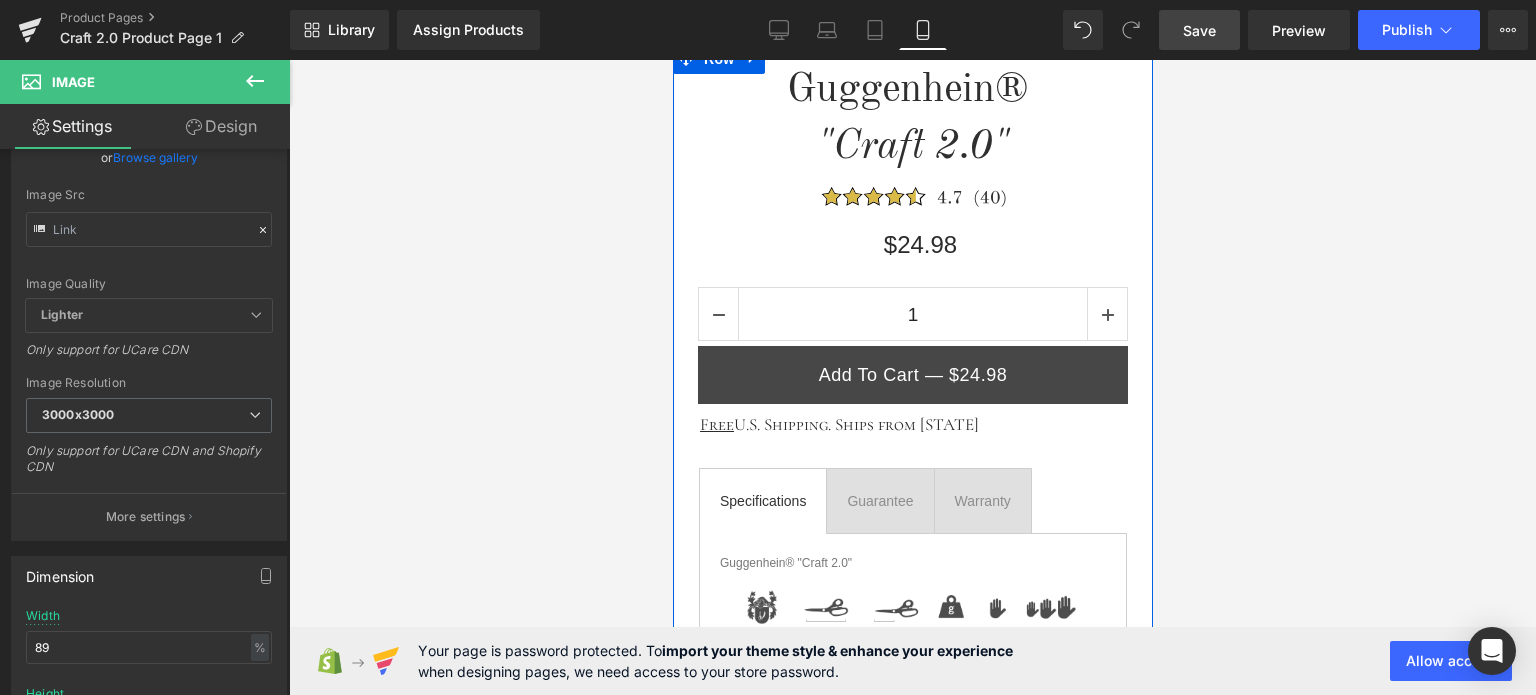 scroll, scrollTop: 713, scrollLeft: 0, axis: vertical 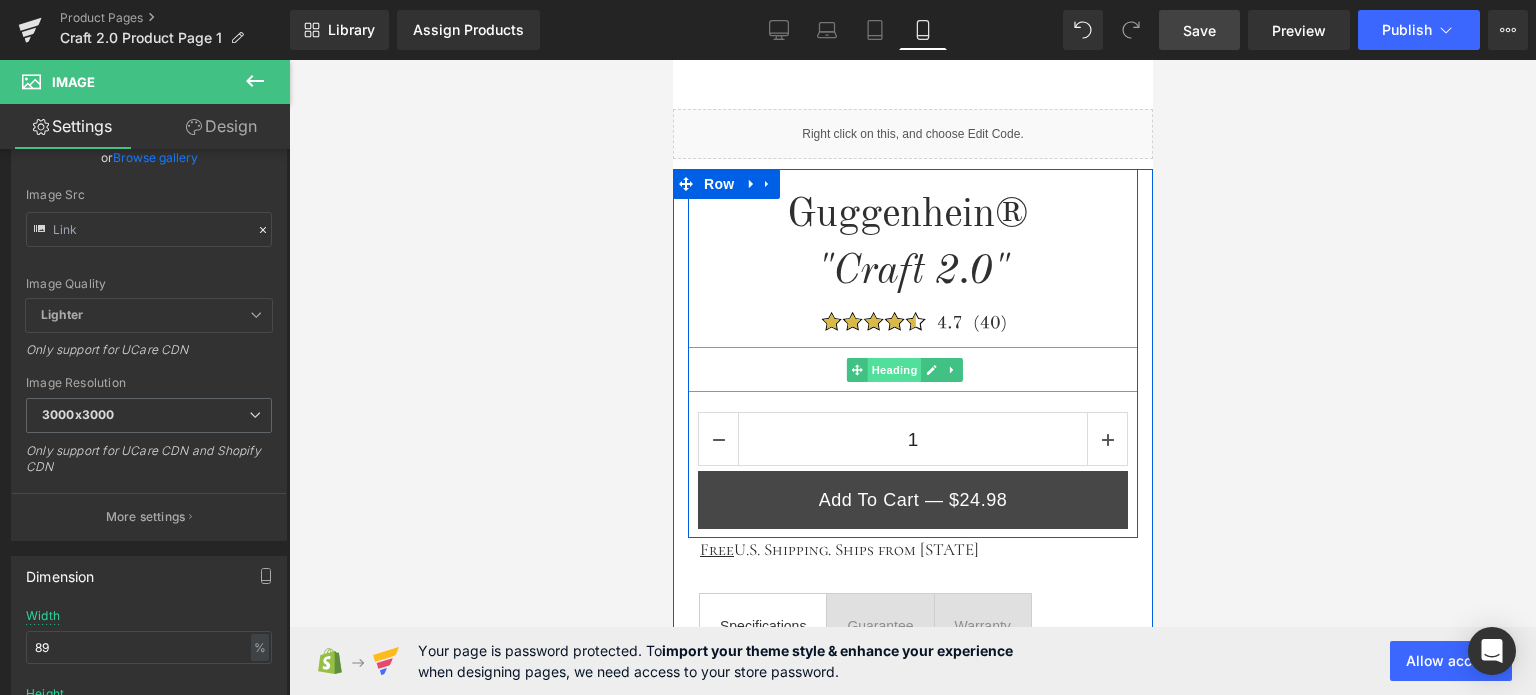 click on "Heading" at bounding box center [894, 370] 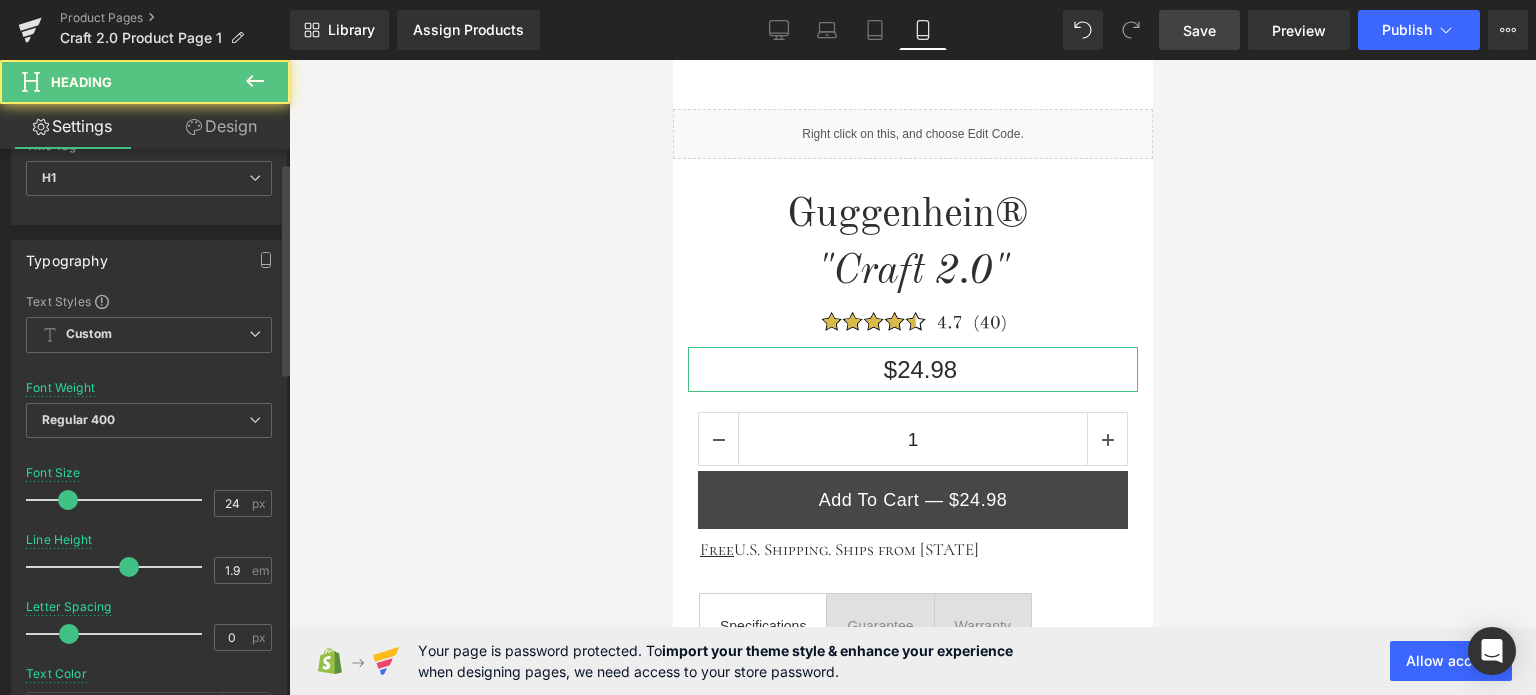 scroll, scrollTop: 100, scrollLeft: 0, axis: vertical 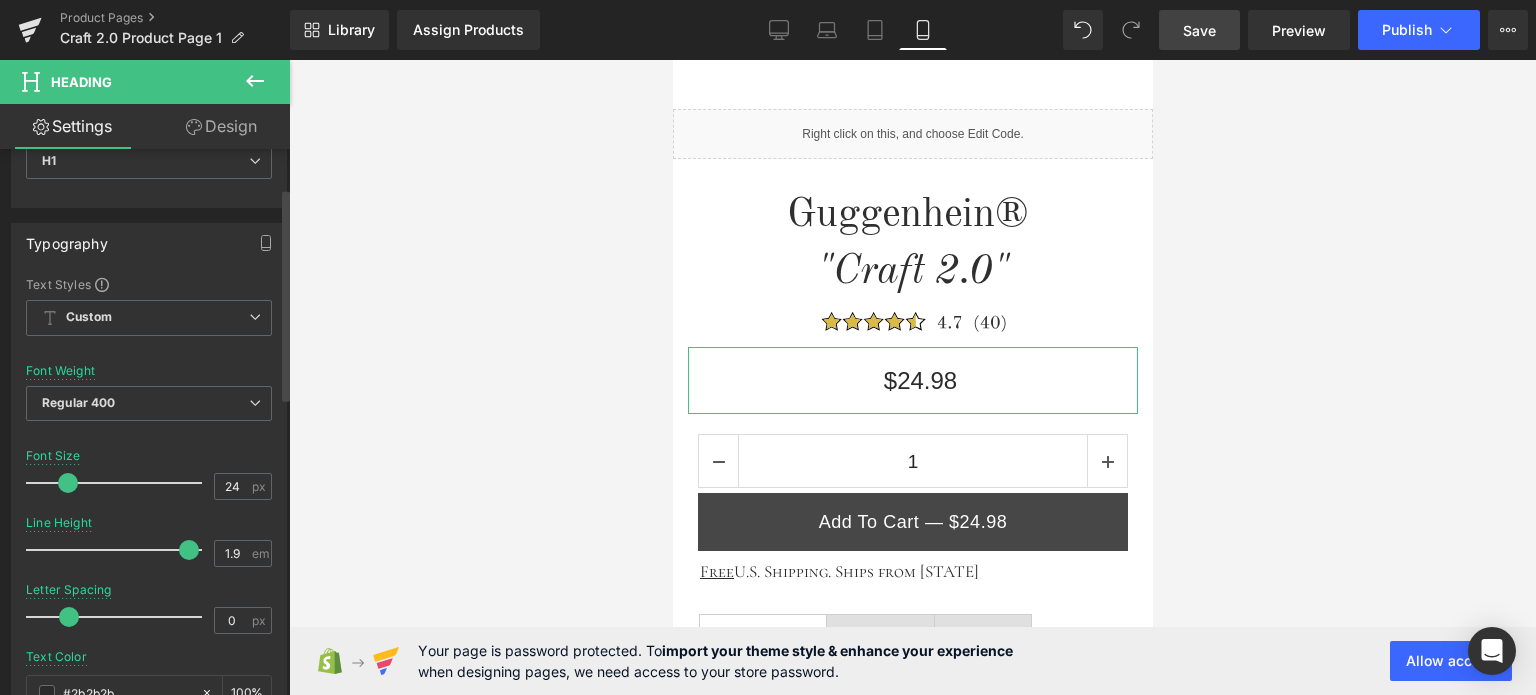 drag, startPoint x: 122, startPoint y: 548, endPoint x: 463, endPoint y: 494, distance: 345.24918 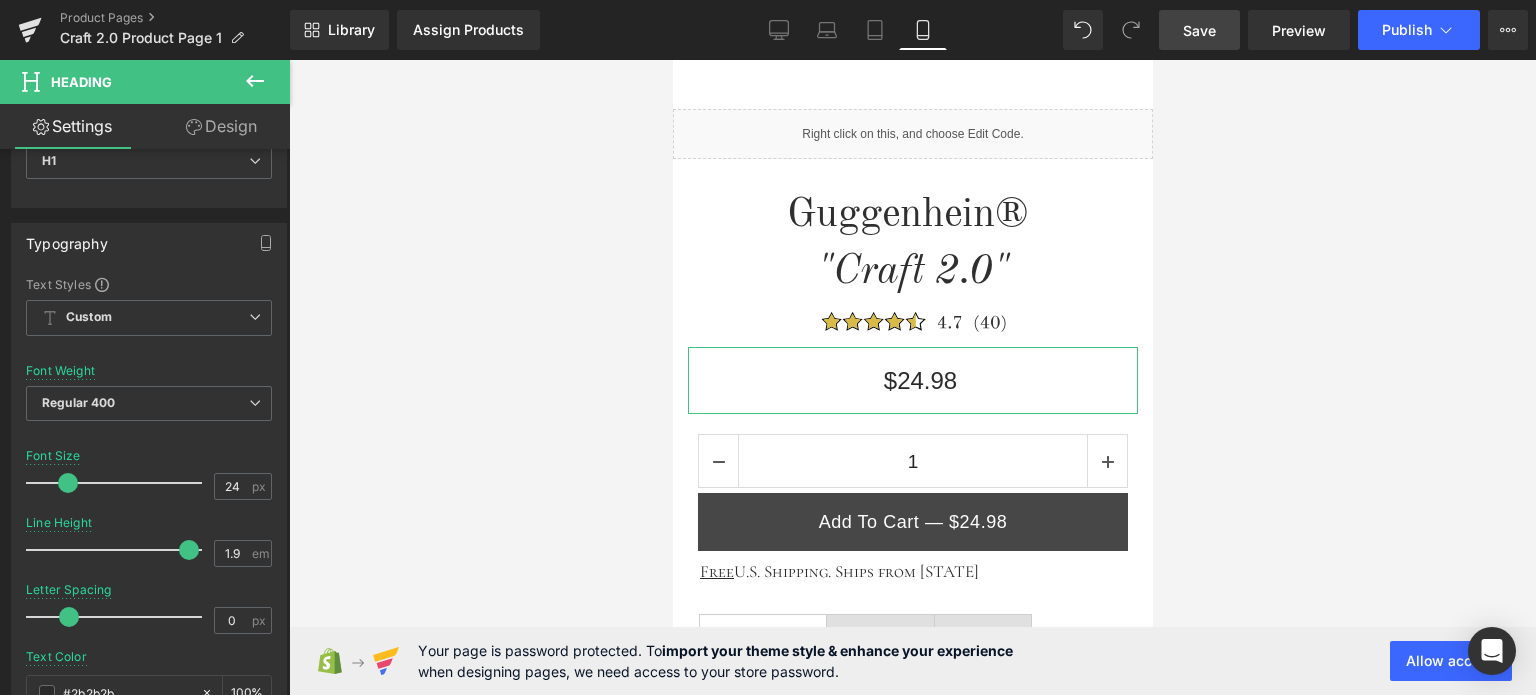 click at bounding box center (189, 550) 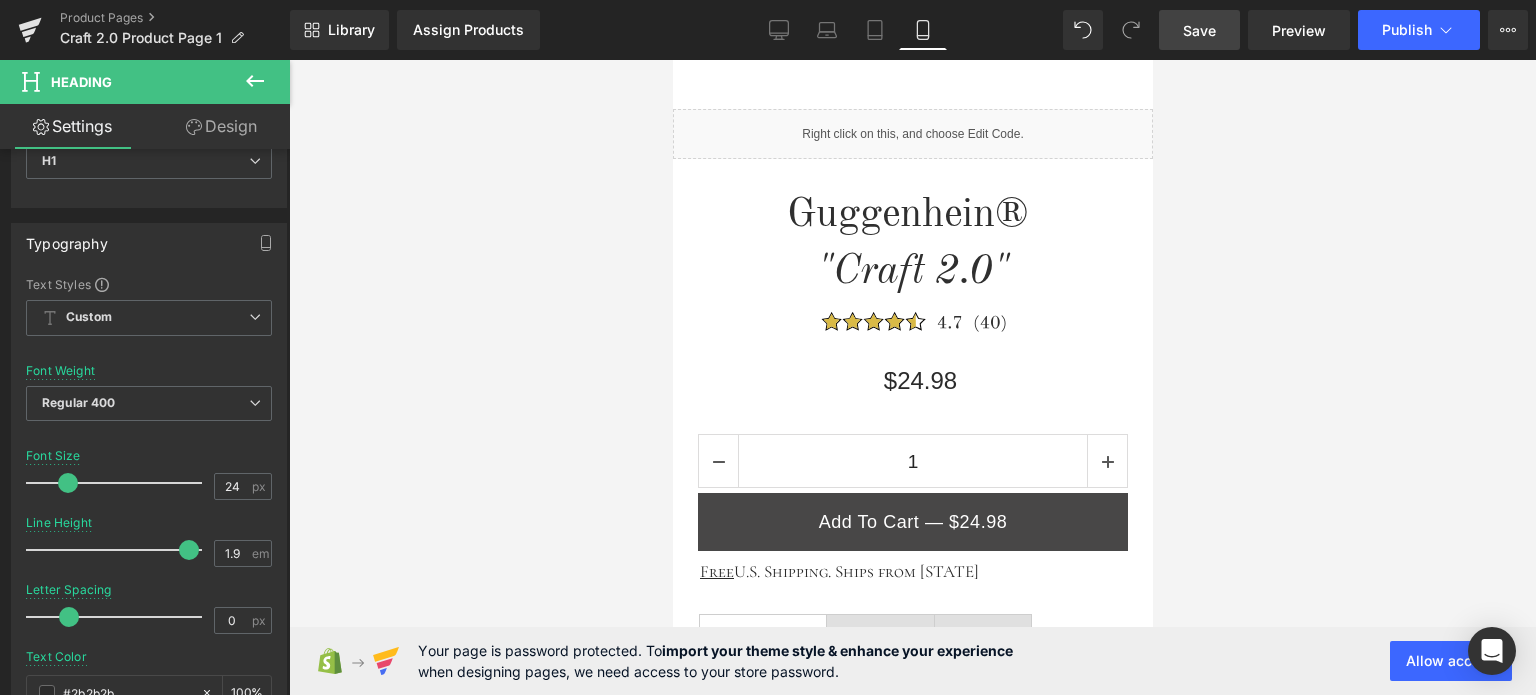 click on "Save" at bounding box center [1199, 30] 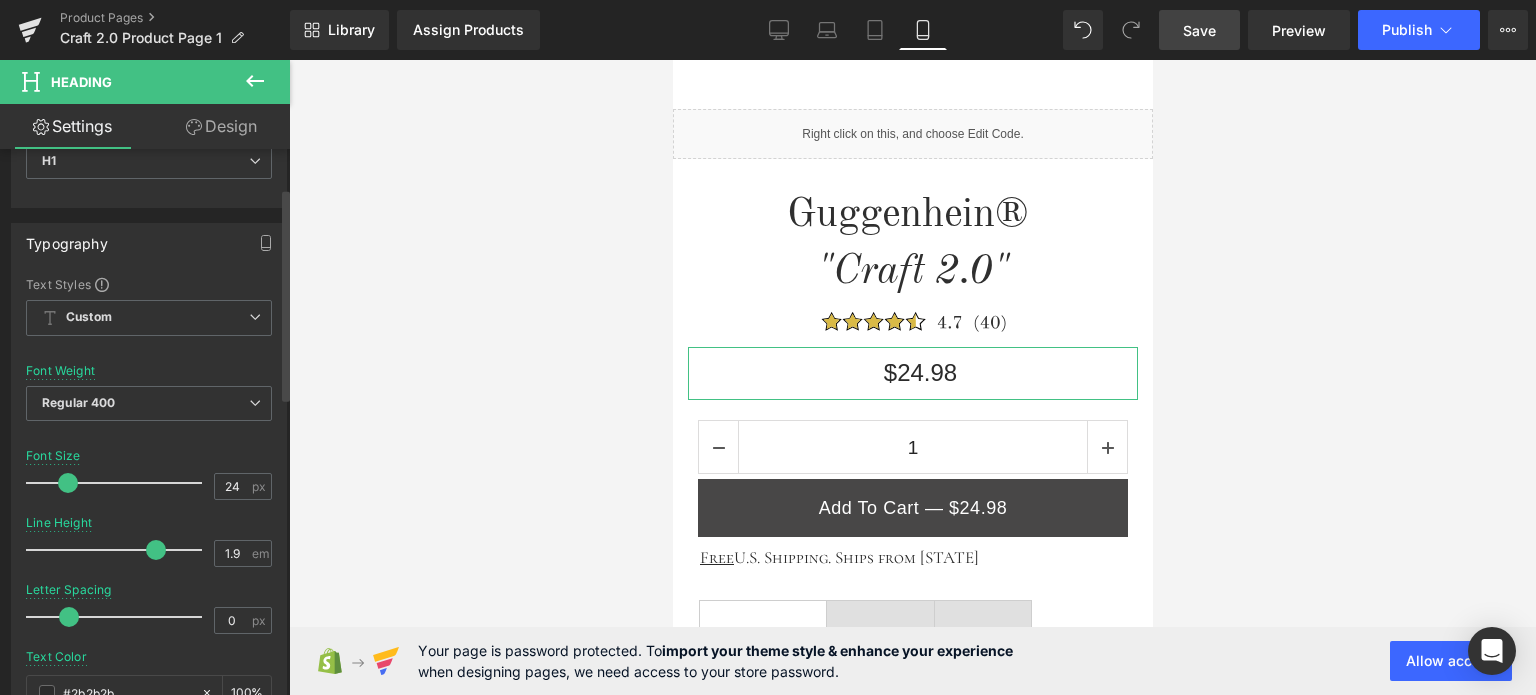 drag, startPoint x: 179, startPoint y: 546, endPoint x: 149, endPoint y: 543, distance: 30.149628 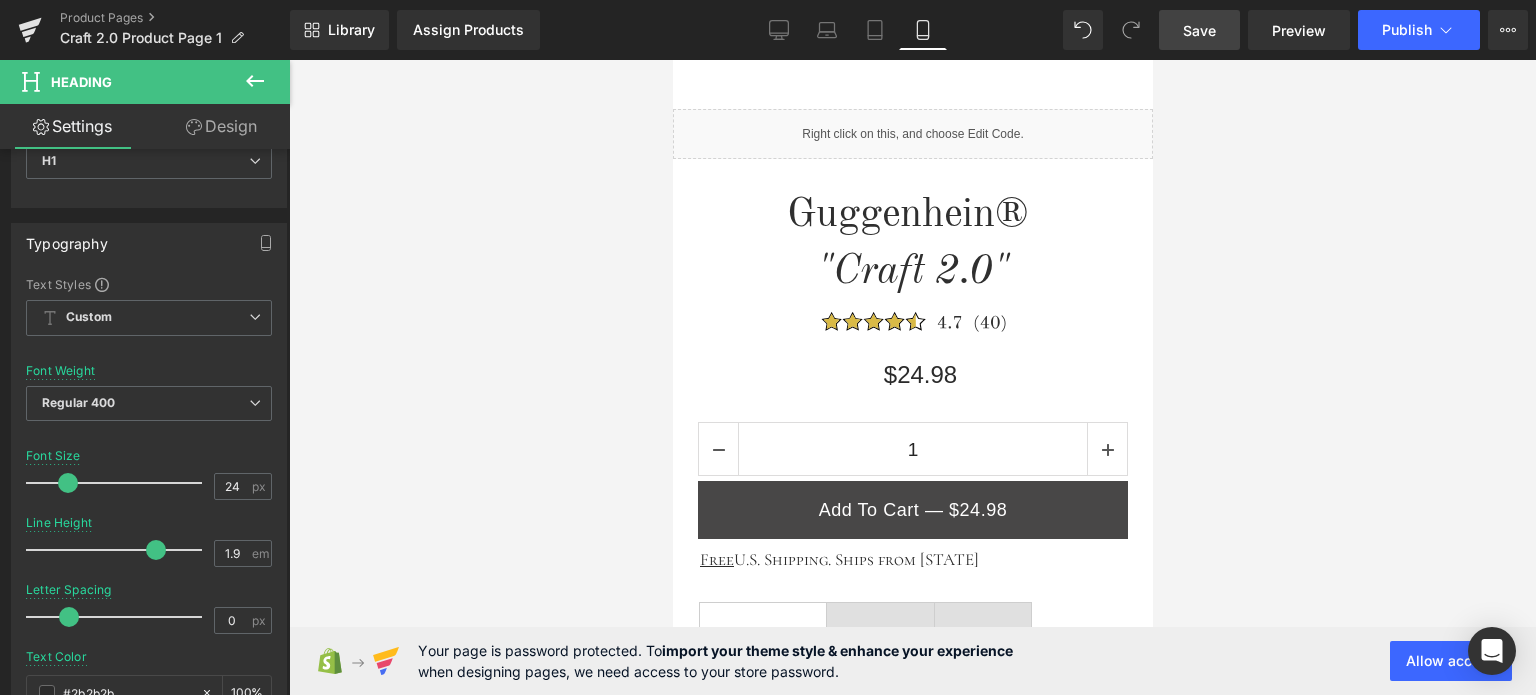 click on "Save" at bounding box center (1199, 30) 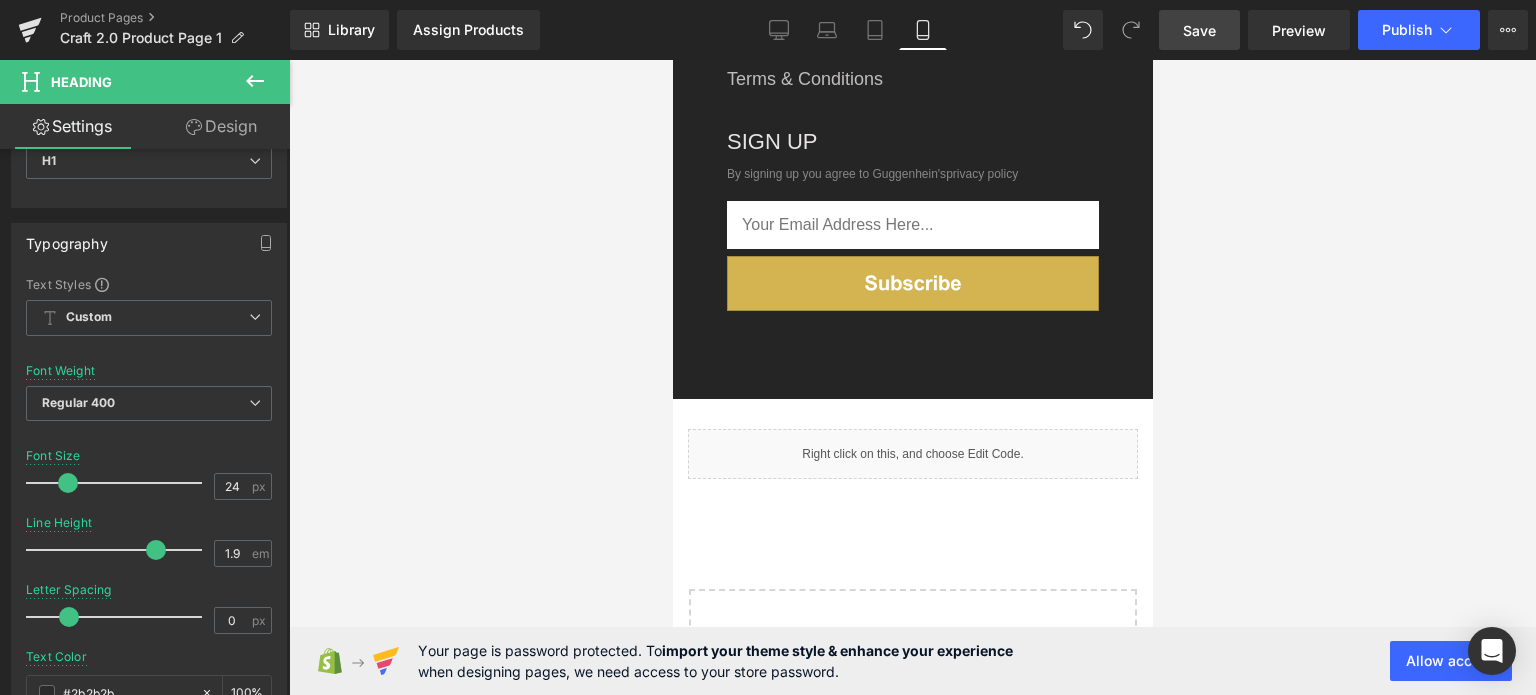 scroll, scrollTop: 3234, scrollLeft: 0, axis: vertical 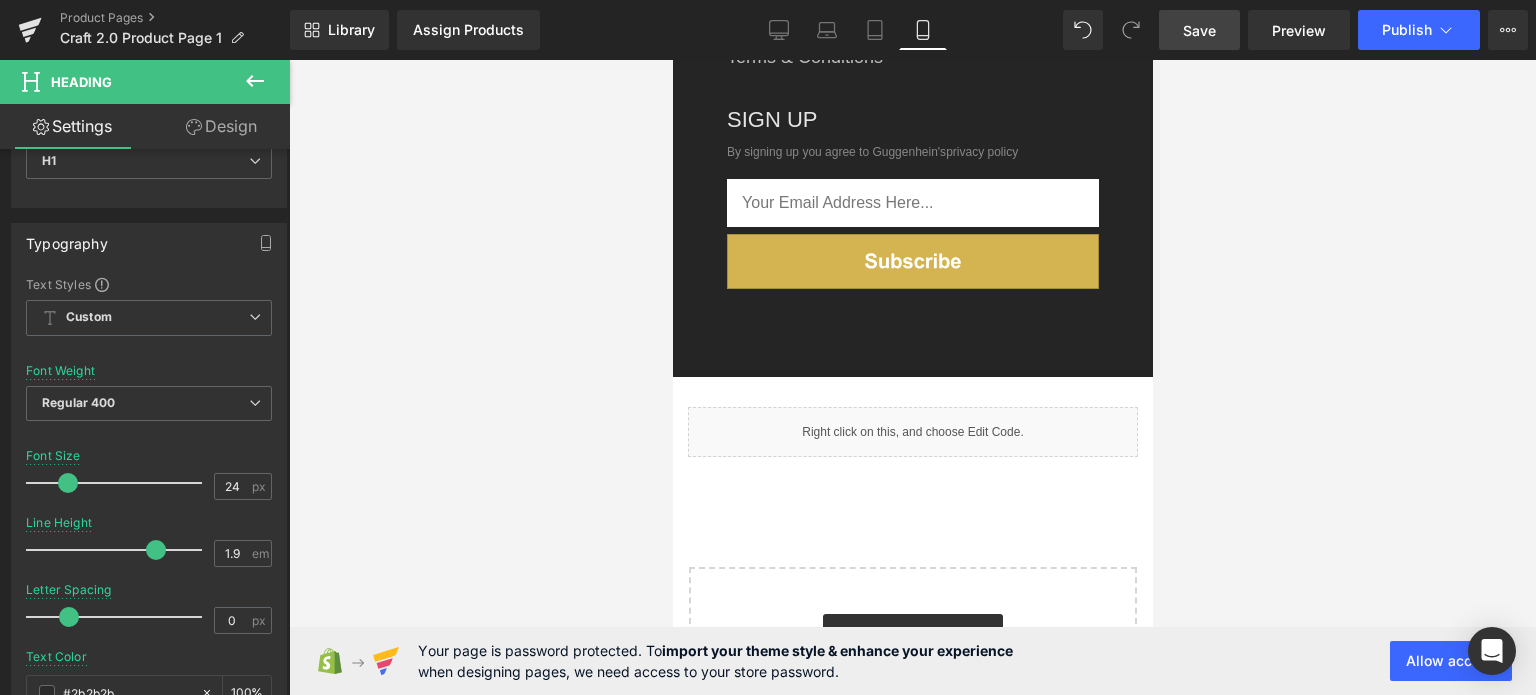 click 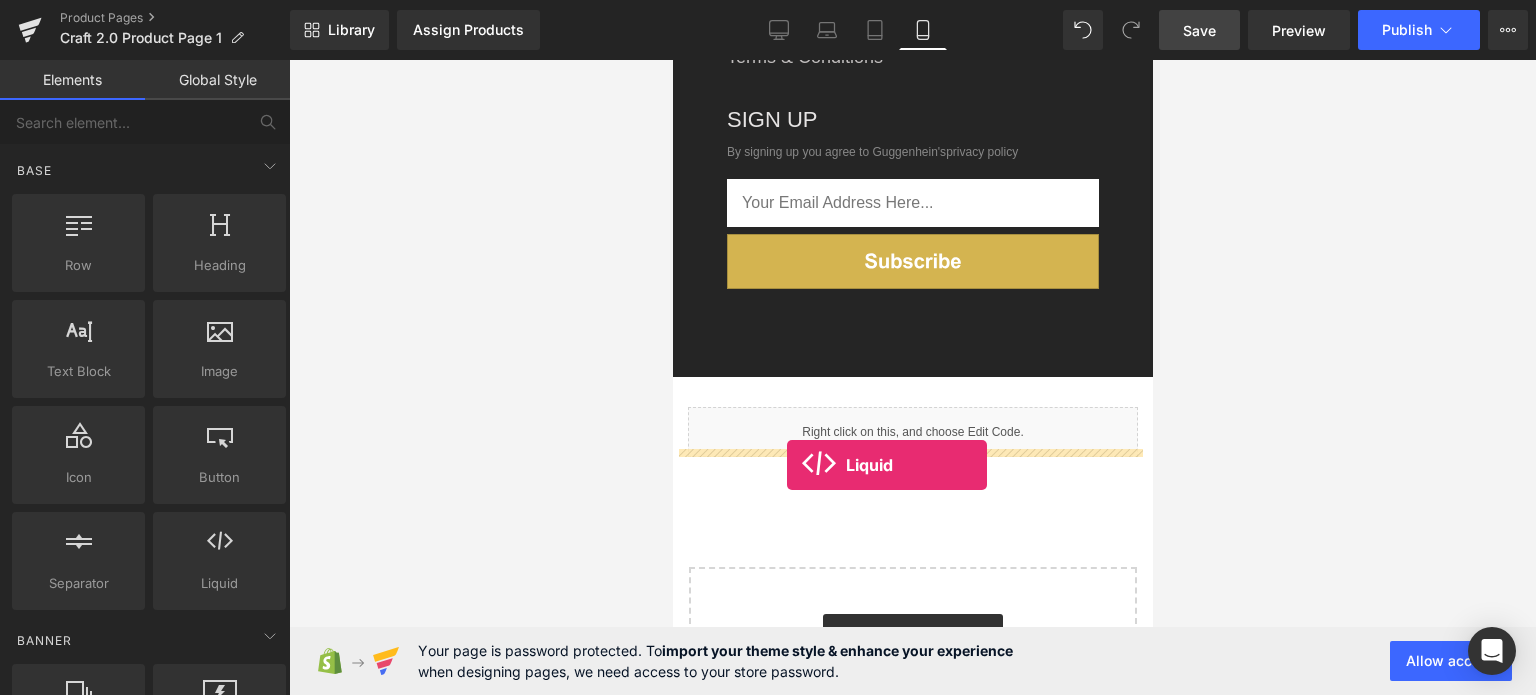 drag, startPoint x: 940, startPoint y: 619, endPoint x: 786, endPoint y: 465, distance: 217.7889 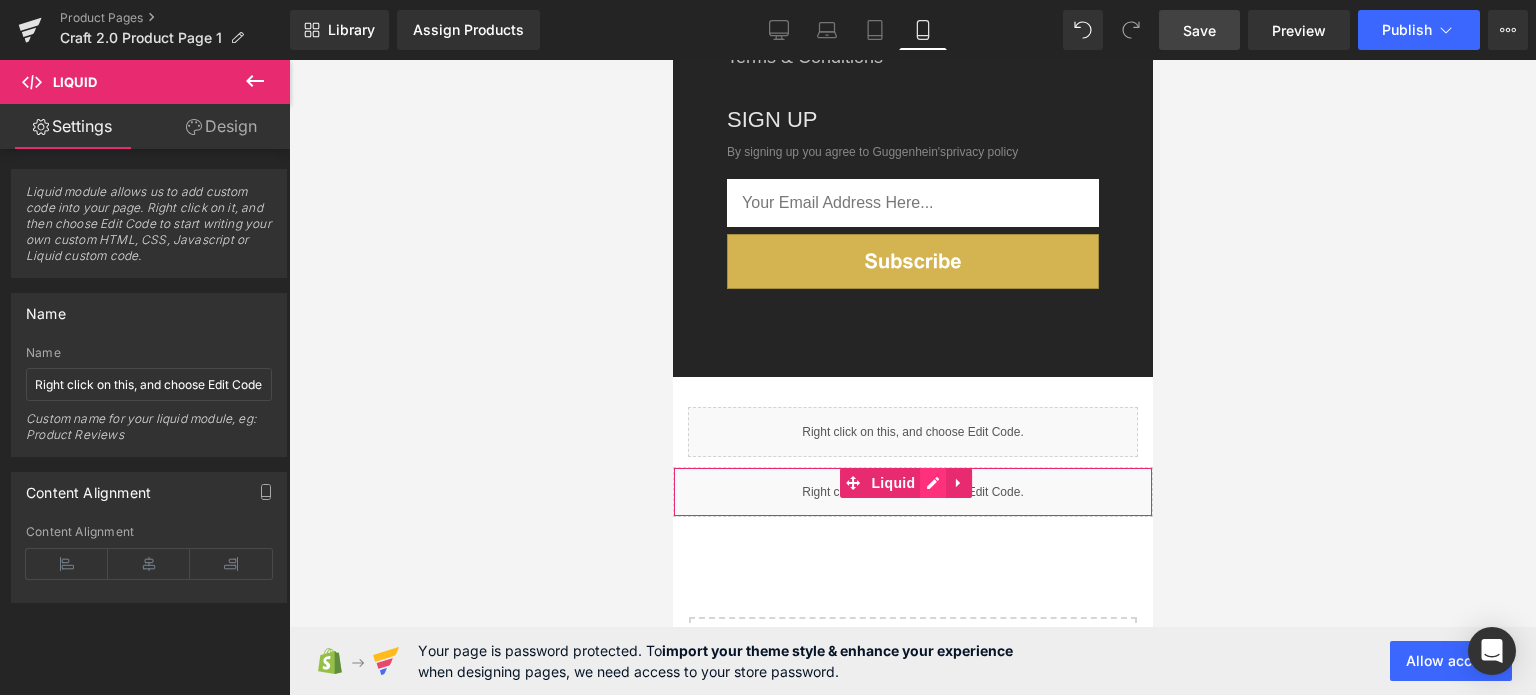 click on "Liquid" at bounding box center (912, 492) 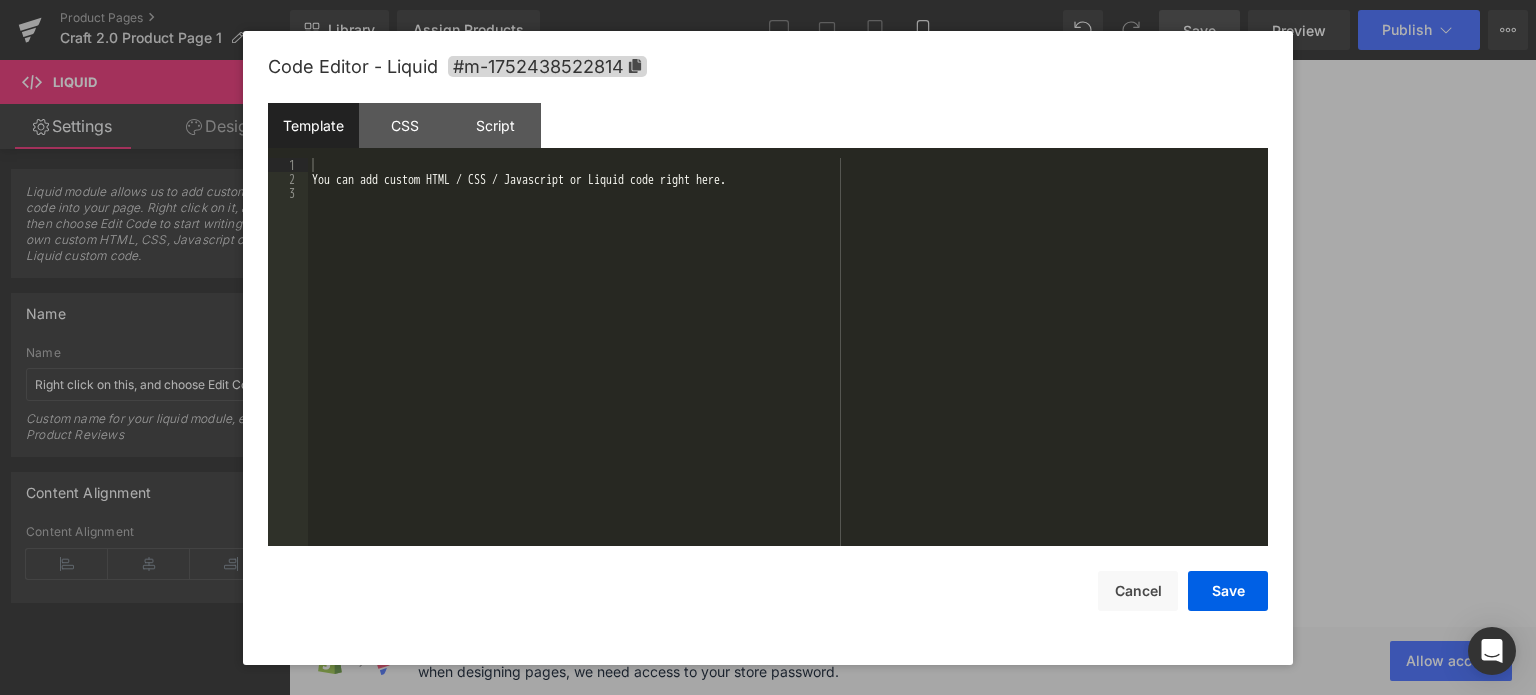 click on "You can add custom HTML / CSS / Javascript or Liquid code right here." at bounding box center [788, 367] 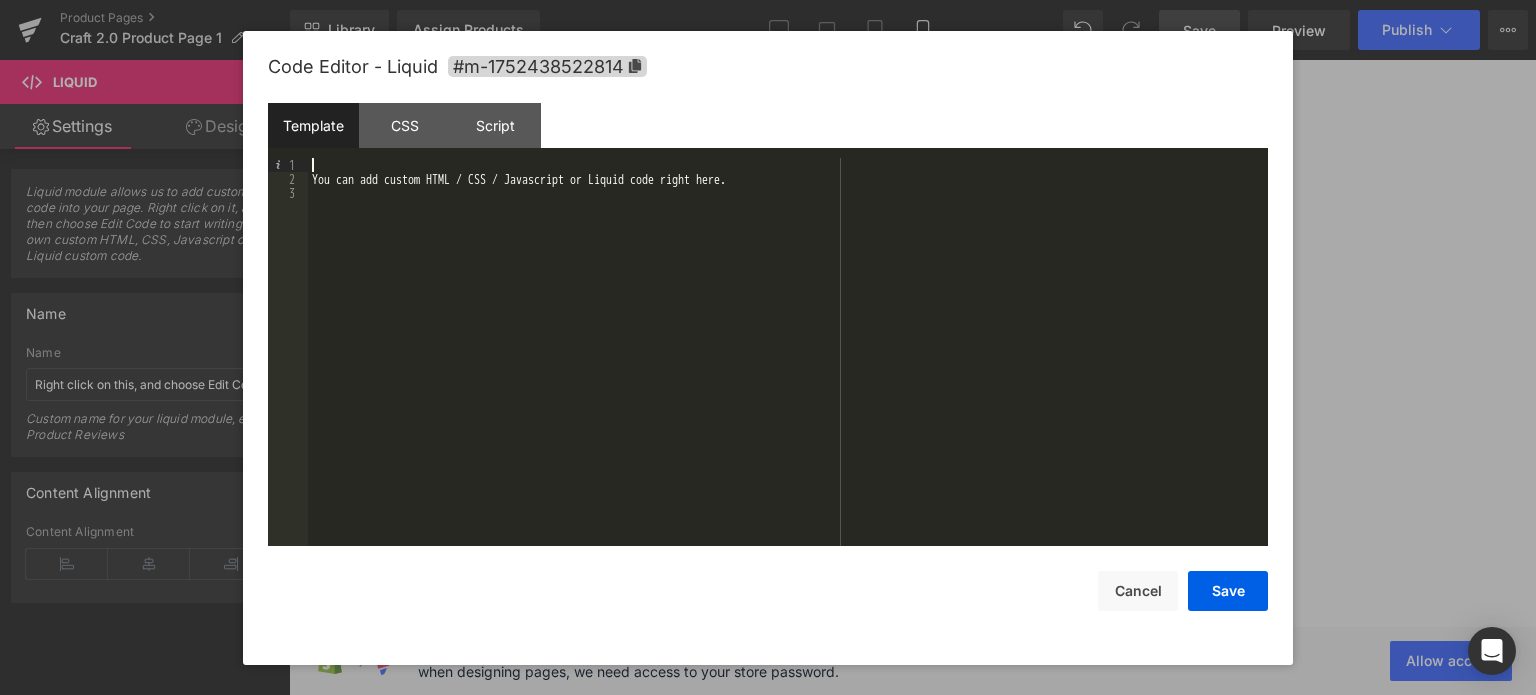drag, startPoint x: 325, startPoint y: 166, endPoint x: 556, endPoint y: 317, distance: 275.97464 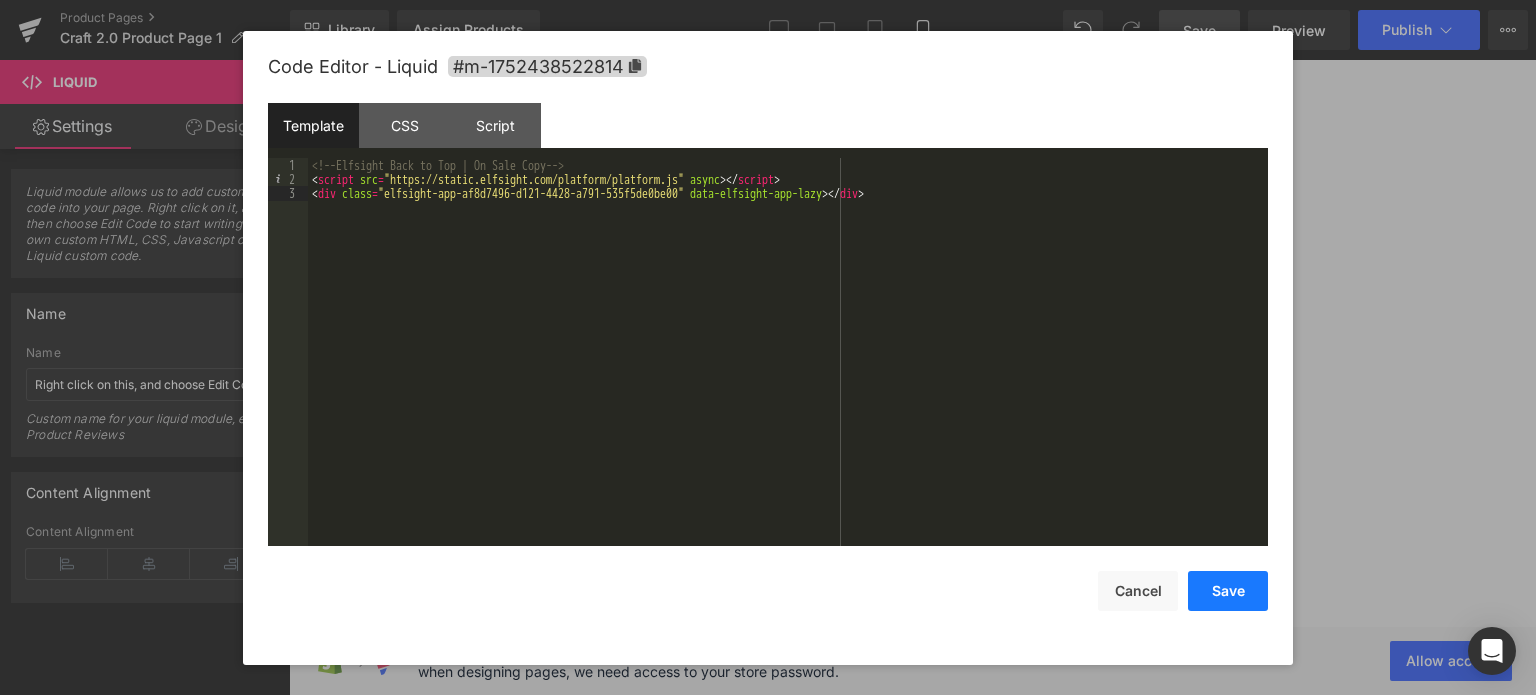 click on "Save" at bounding box center [1228, 591] 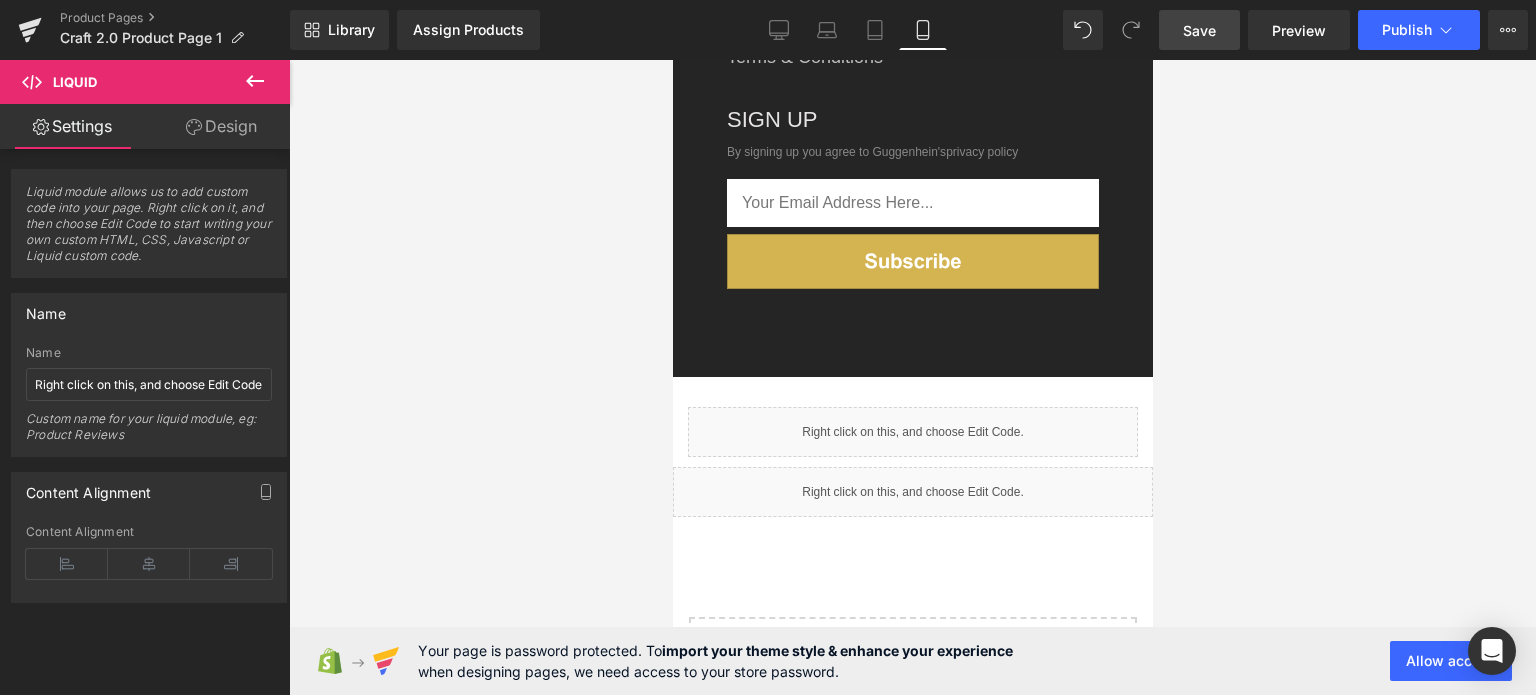 click on "Save" at bounding box center [1199, 30] 